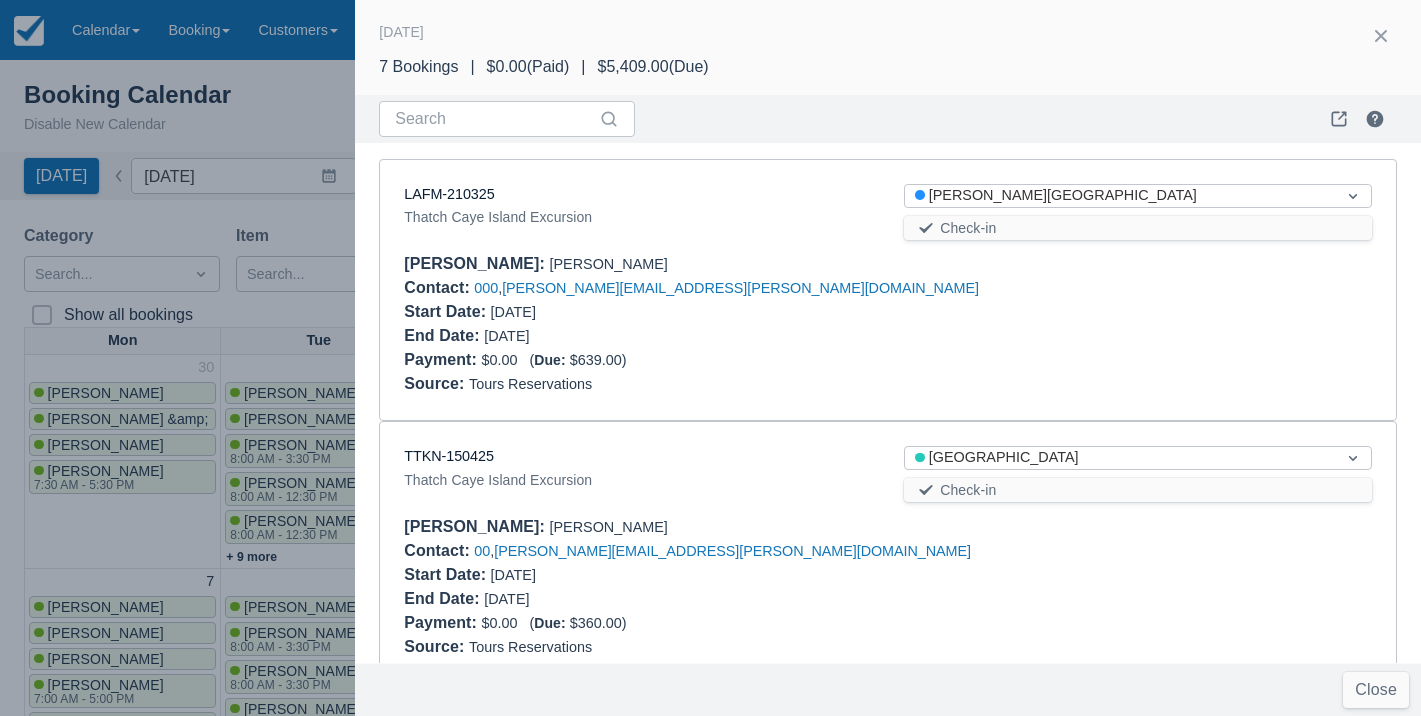 scroll, scrollTop: 0, scrollLeft: 0, axis: both 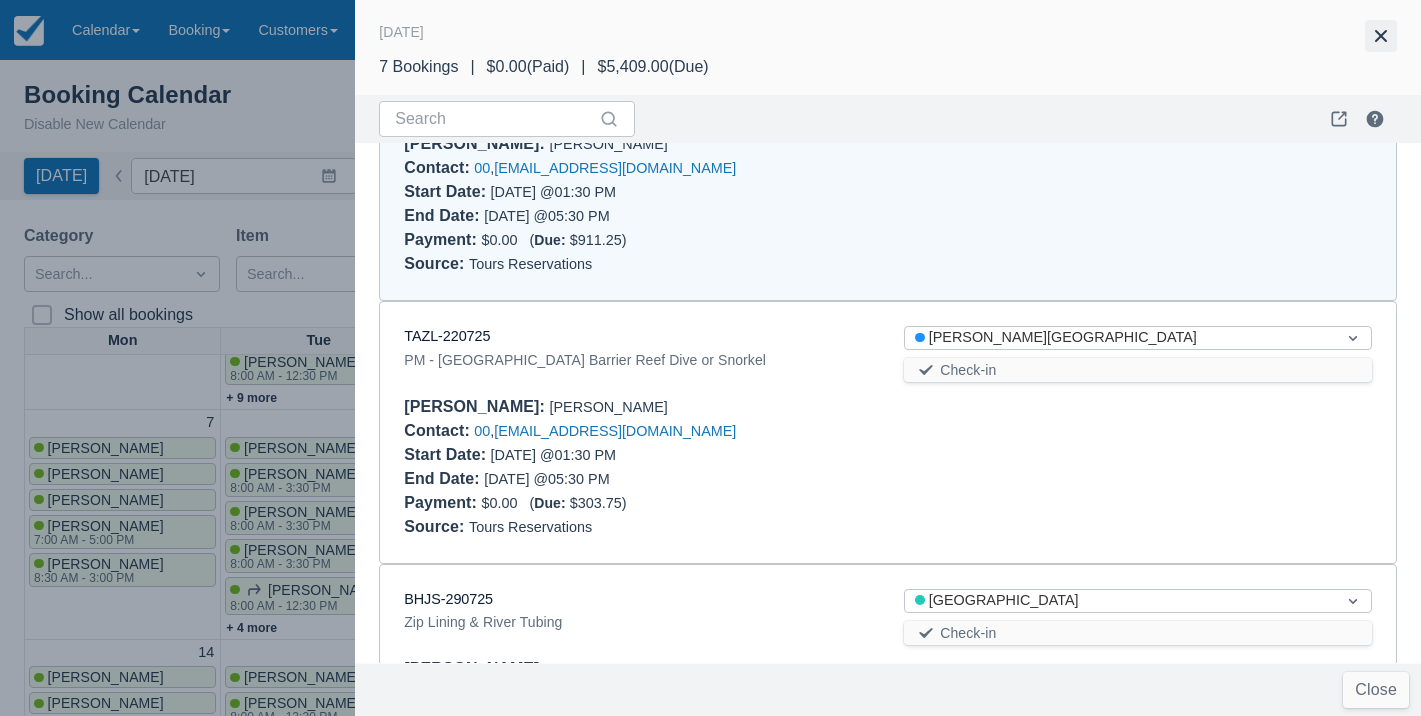 click at bounding box center (1381, 36) 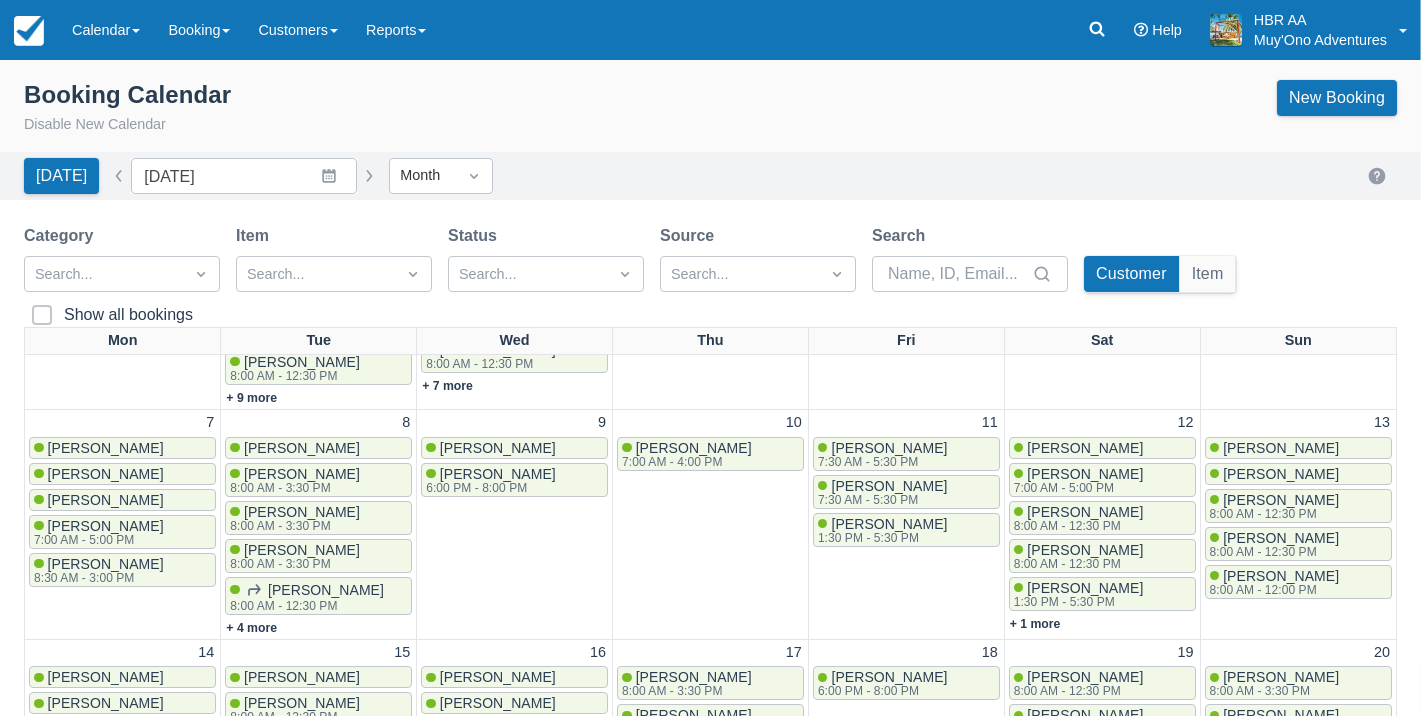scroll, scrollTop: 0, scrollLeft: 0, axis: both 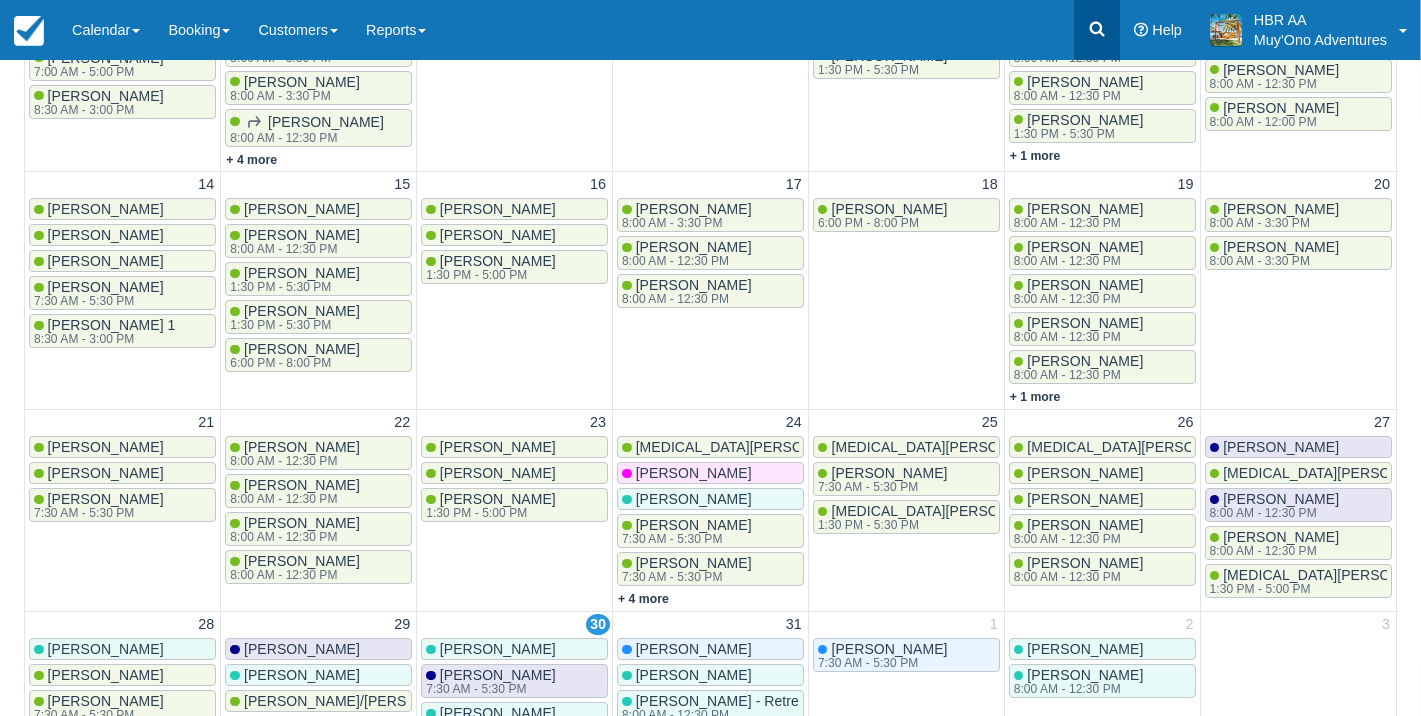 click 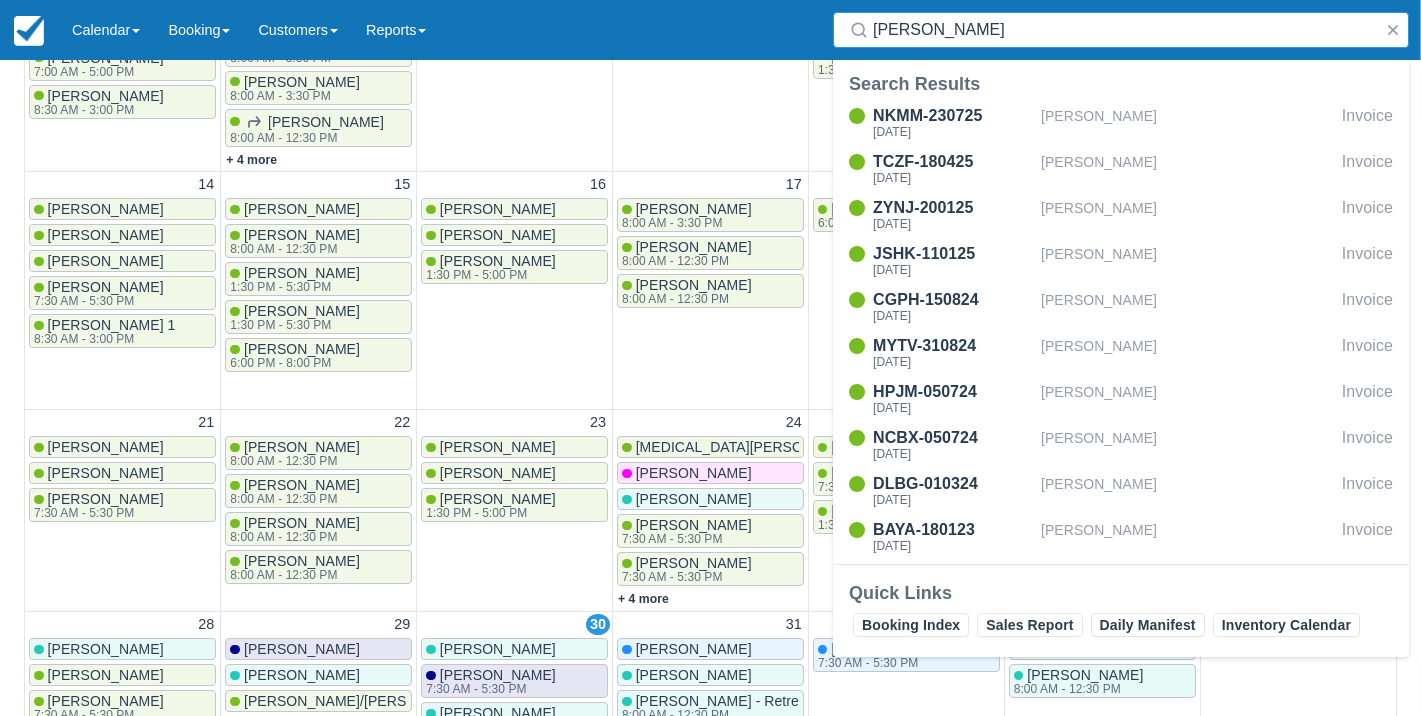 type on "Kathryn" 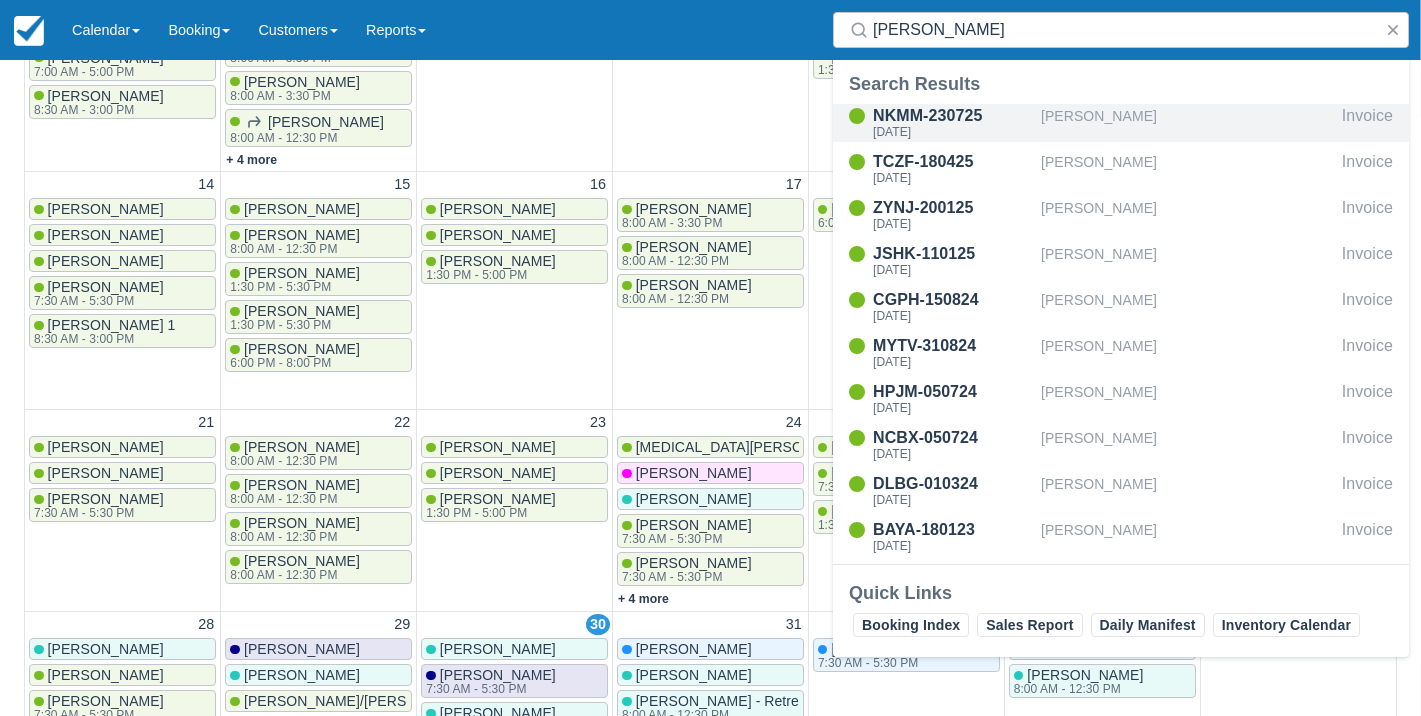drag, startPoint x: 1119, startPoint y: 2, endPoint x: 1101, endPoint y: 117, distance: 116.40017 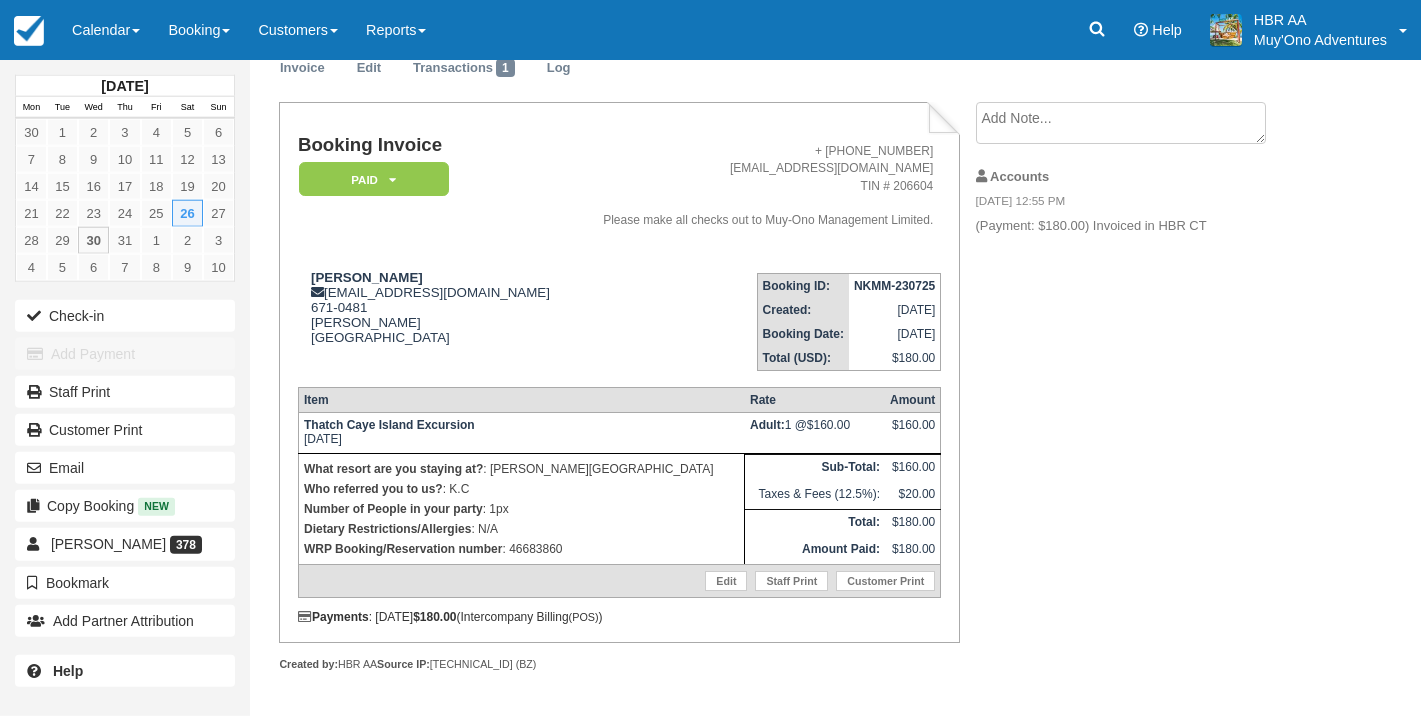 scroll, scrollTop: 92, scrollLeft: 0, axis: vertical 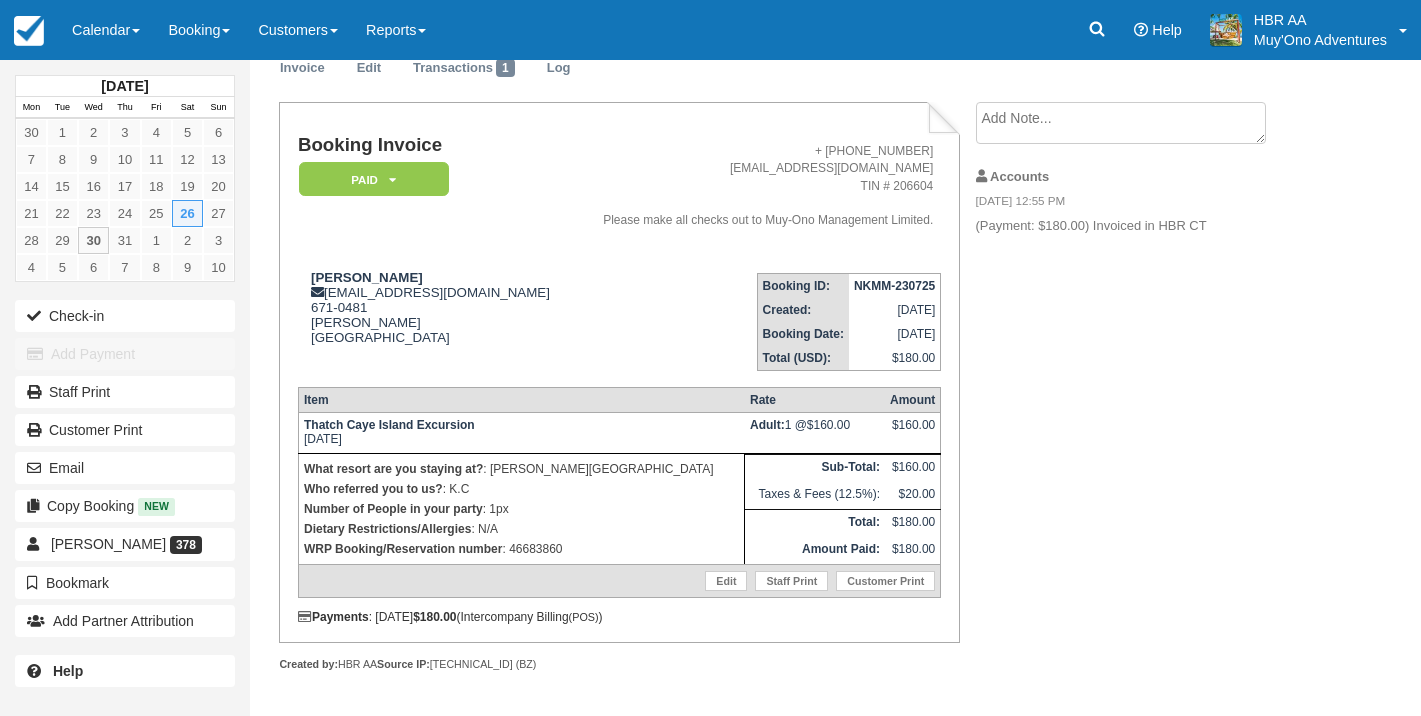 click at bounding box center [1121, 123] 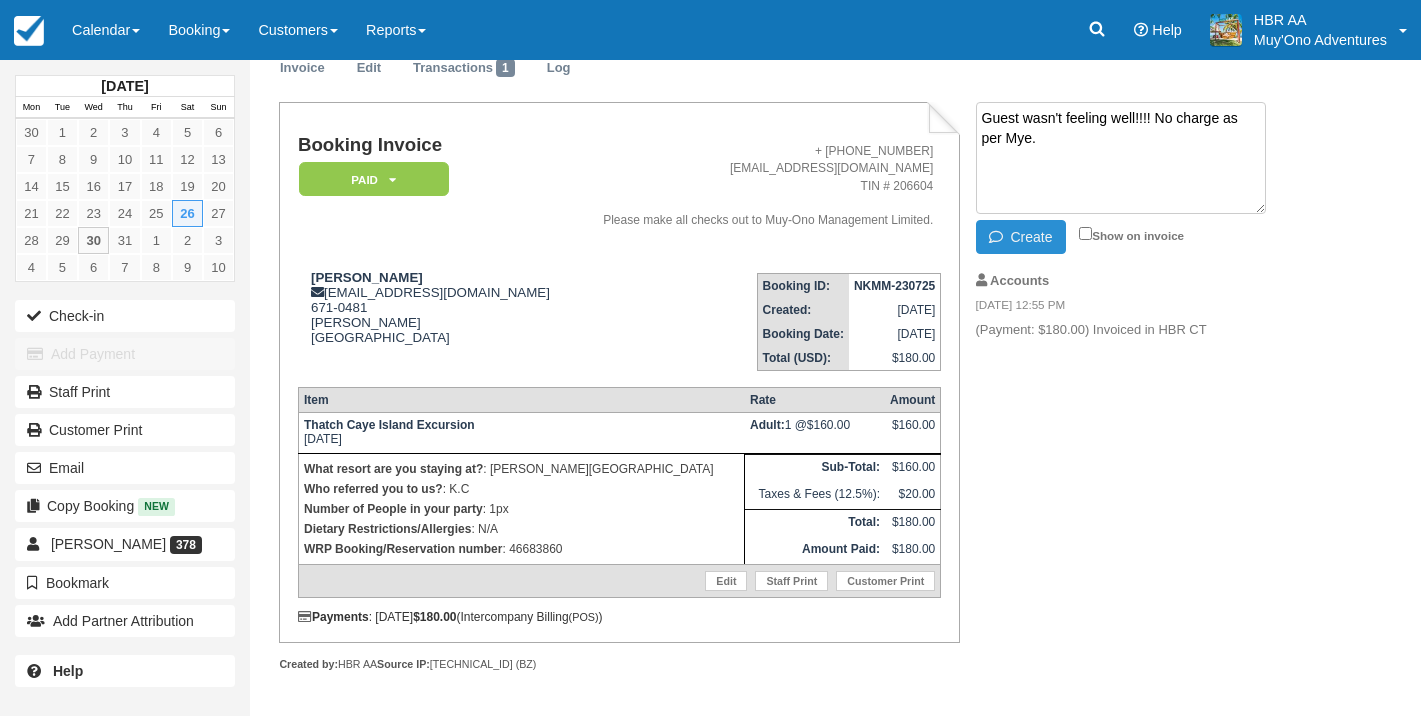 type on "Guest wasn't feeling well!!!! No charge as per Mye." 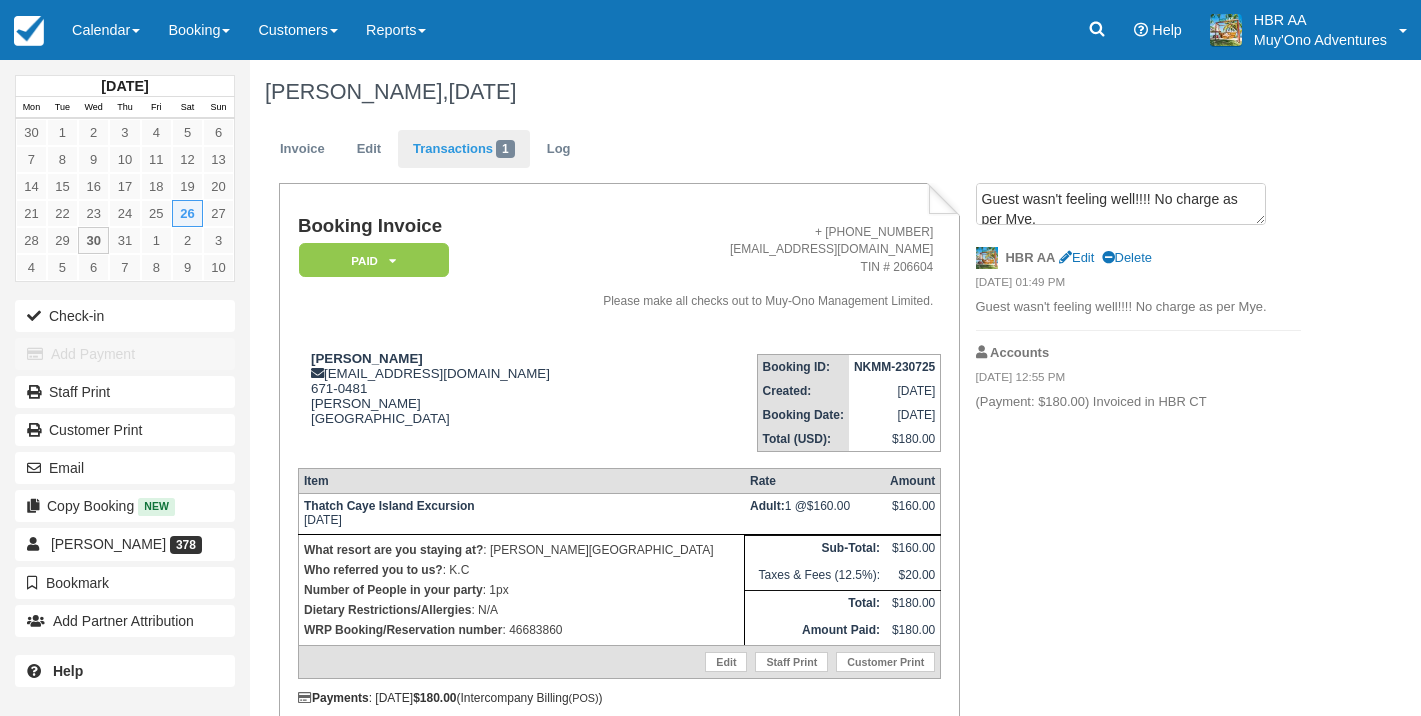 scroll, scrollTop: 0, scrollLeft: 0, axis: both 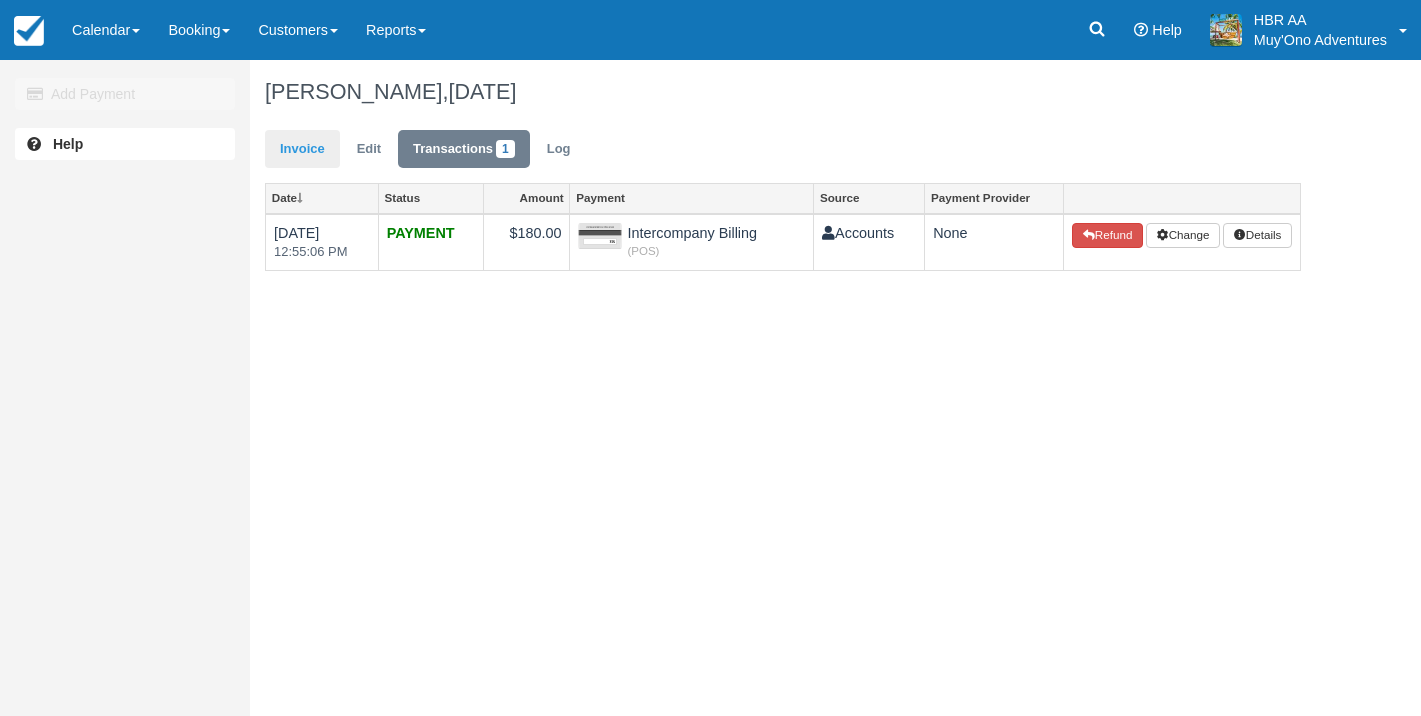 click on "Invoice" at bounding box center [302, 149] 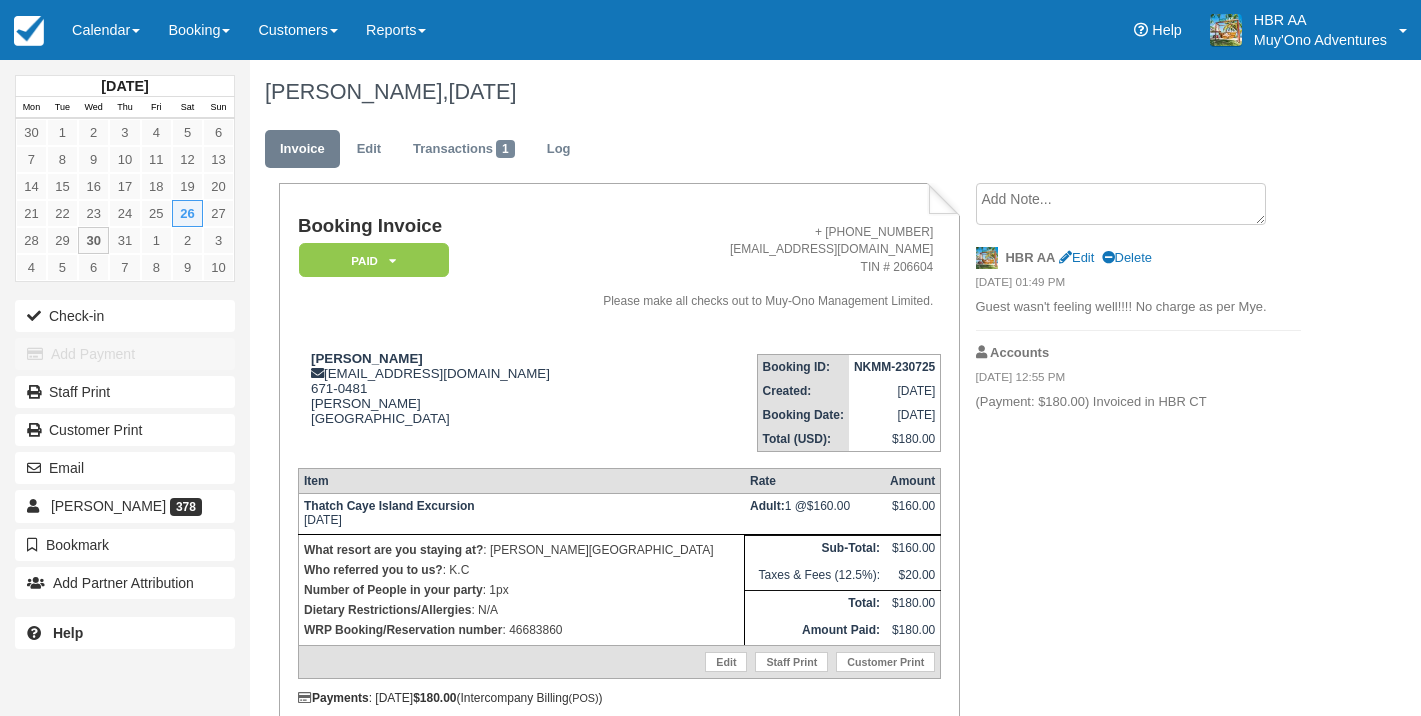scroll, scrollTop: 0, scrollLeft: 0, axis: both 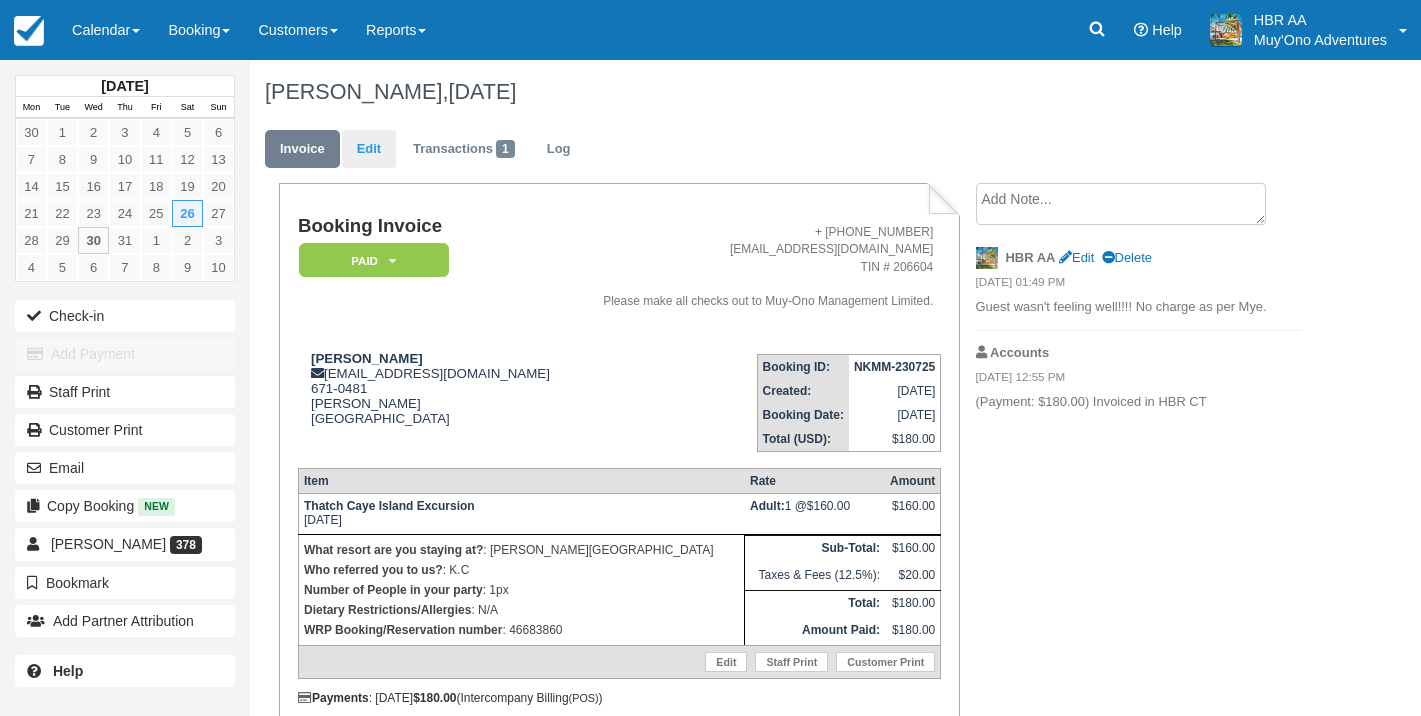 click on "Edit" at bounding box center (369, 149) 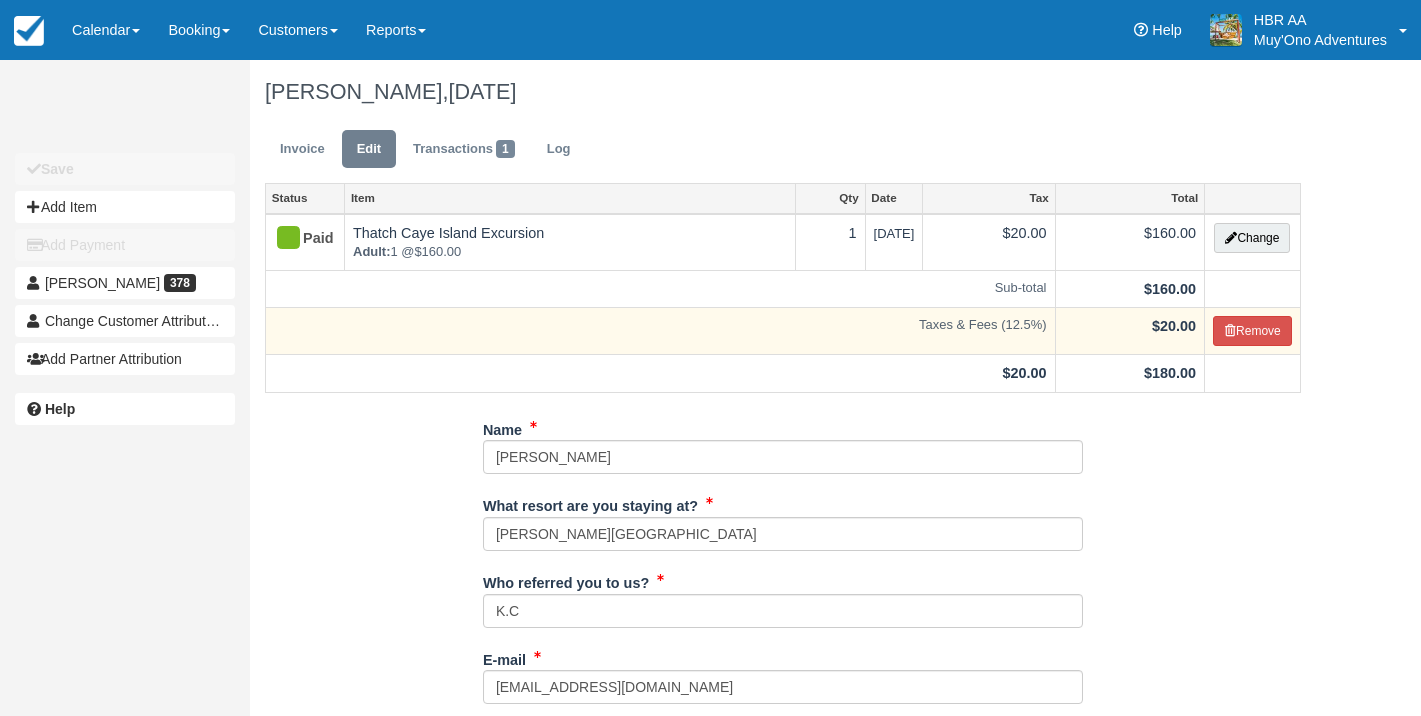 scroll, scrollTop: 0, scrollLeft: 0, axis: both 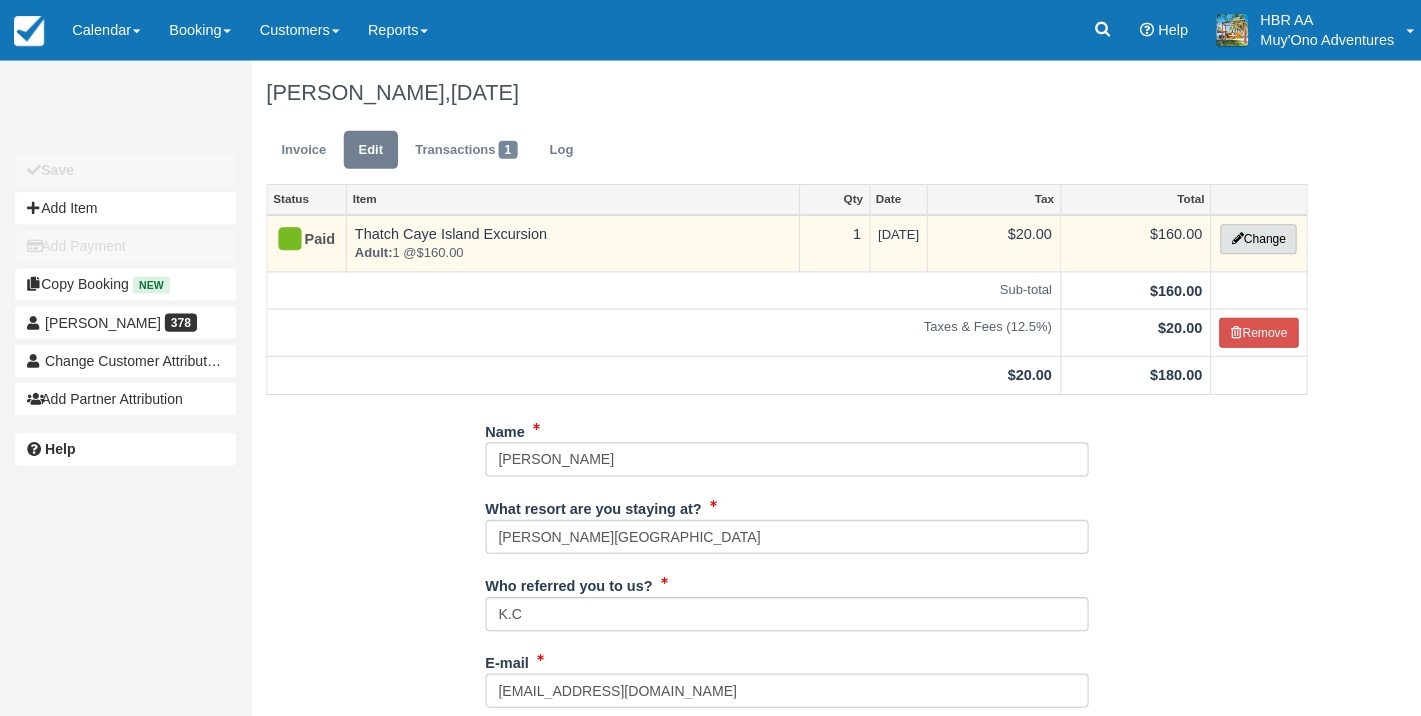 click on "Change" at bounding box center [1252, 238] 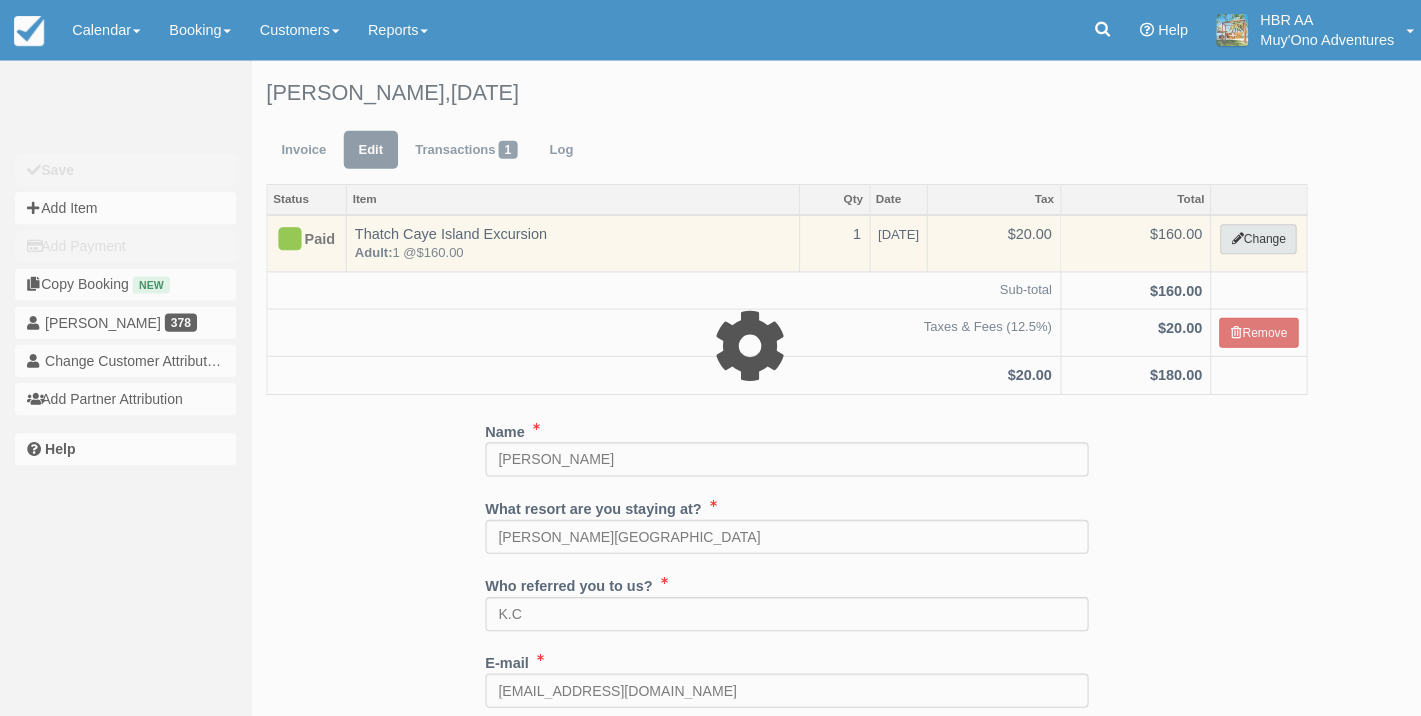 select on "64" 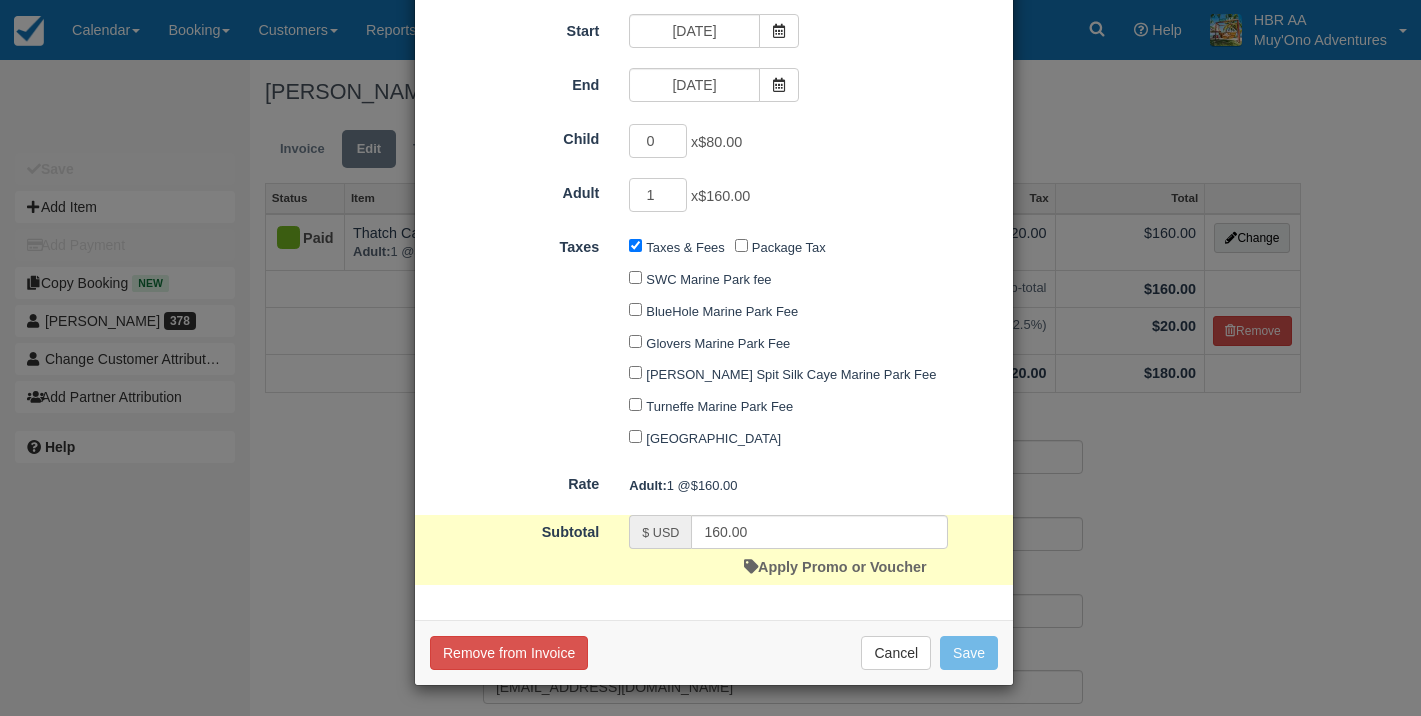 scroll, scrollTop: 215, scrollLeft: 0, axis: vertical 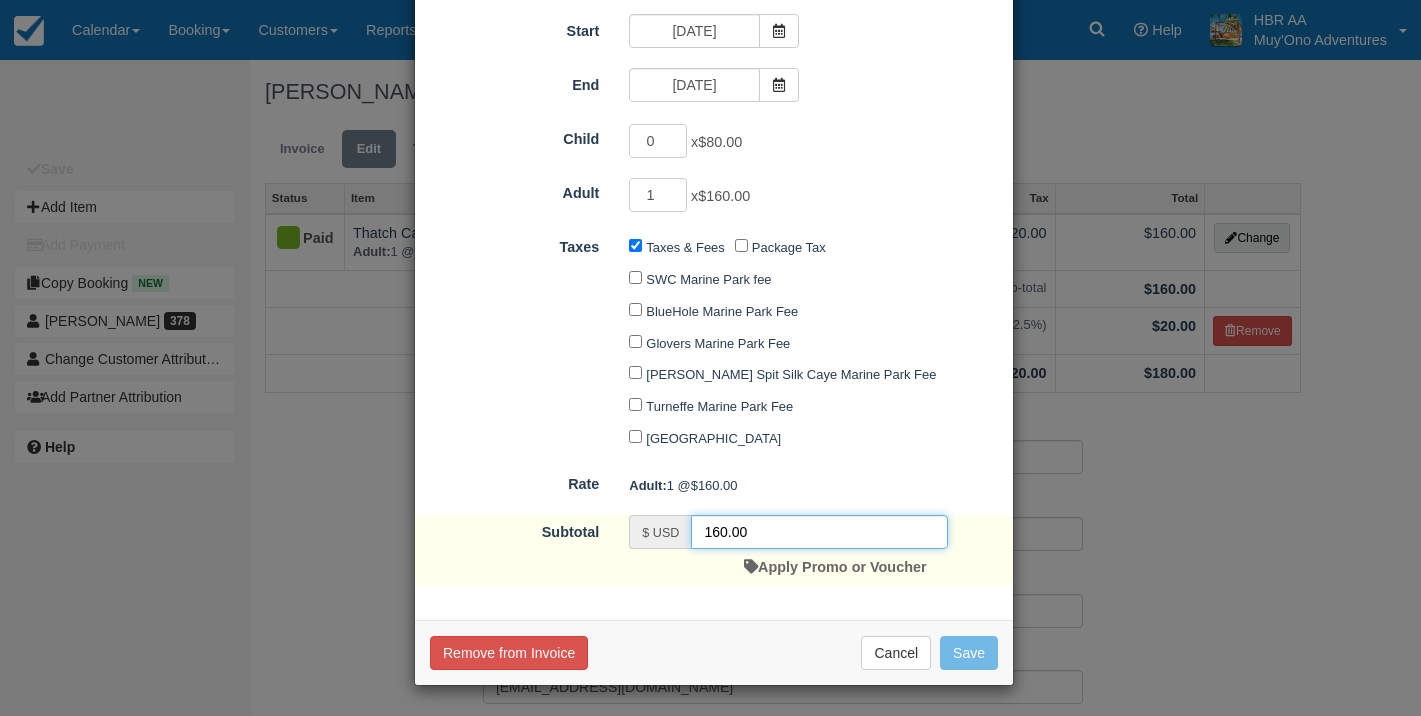 click on "160.00" at bounding box center [819, 532] 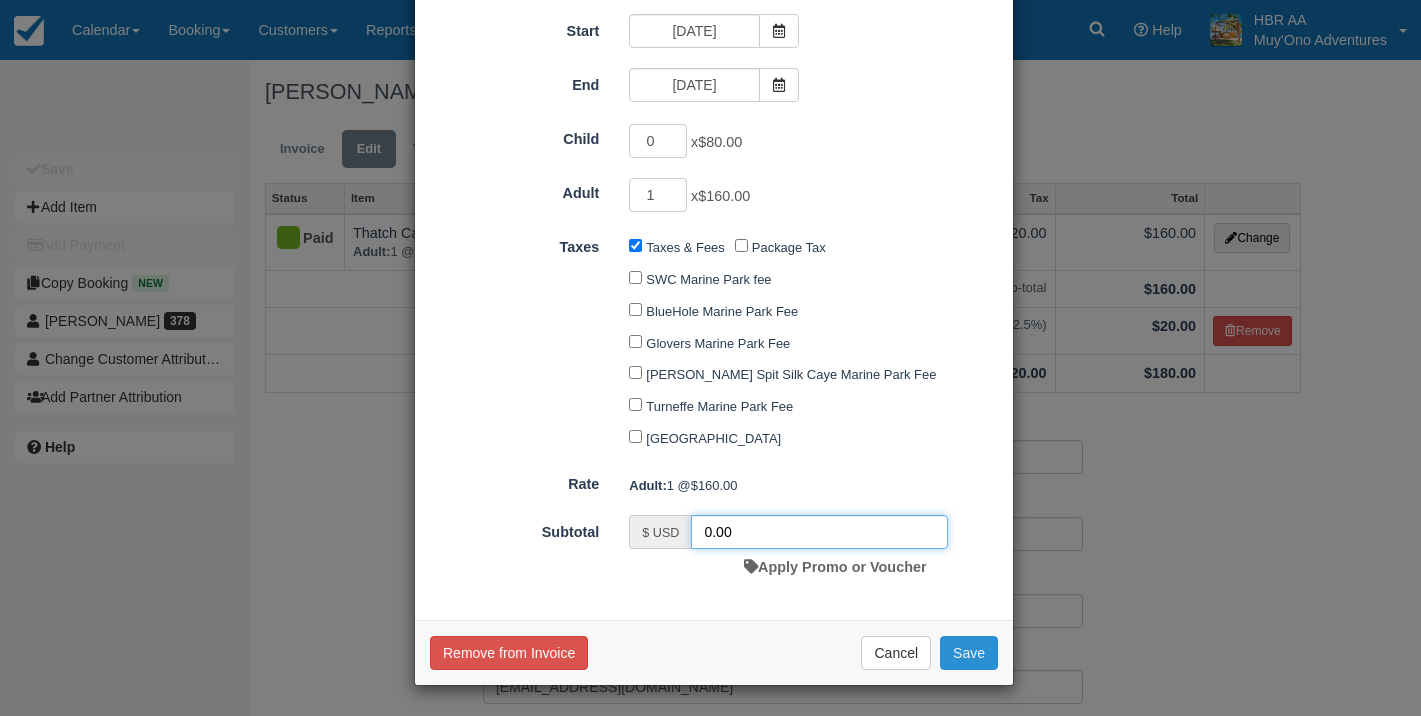 type on "0.00" 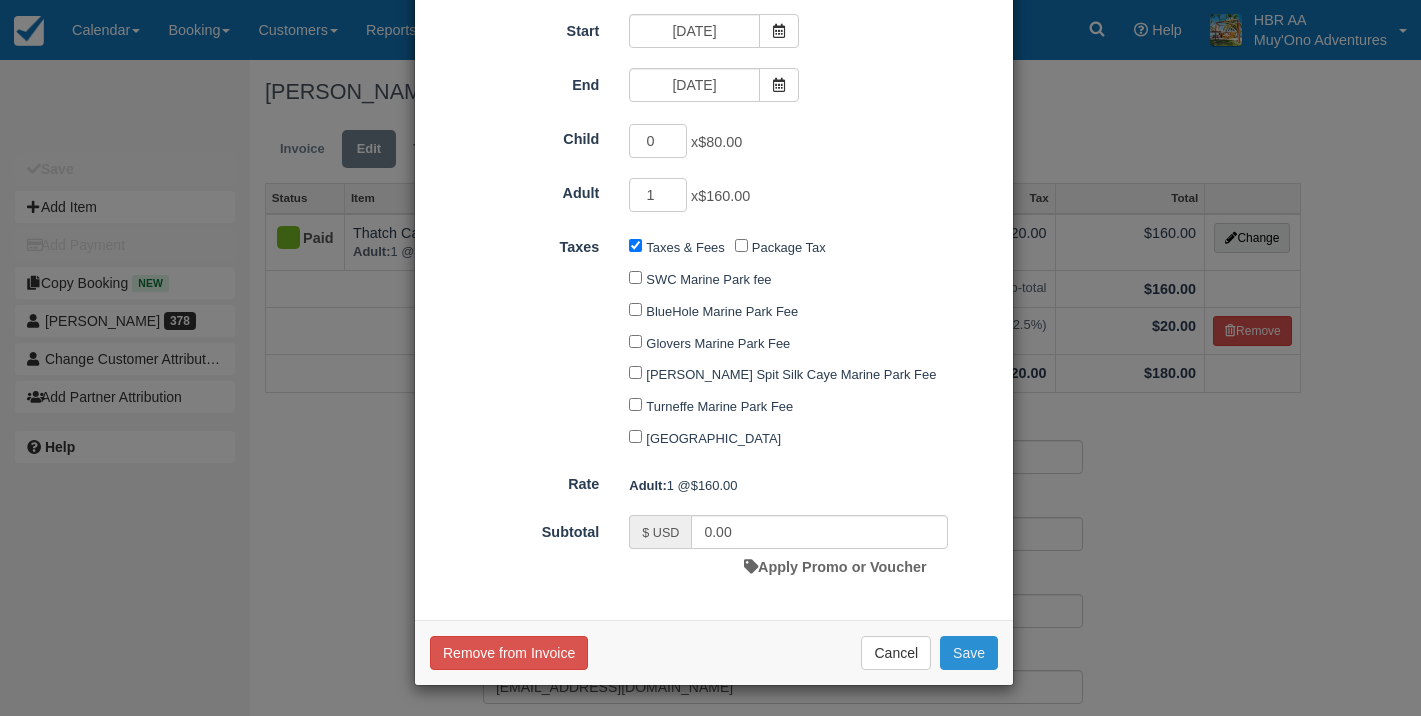 click on "Save" at bounding box center (969, 653) 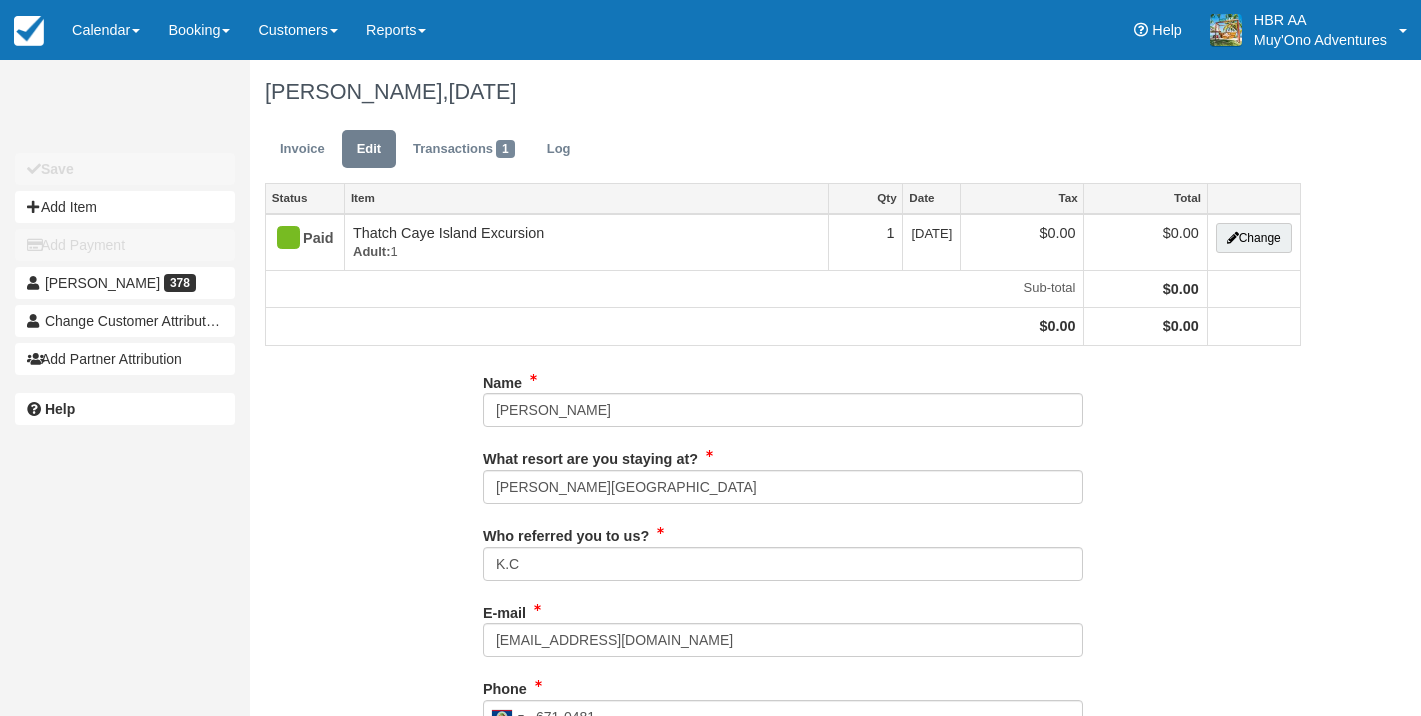 scroll, scrollTop: 0, scrollLeft: 0, axis: both 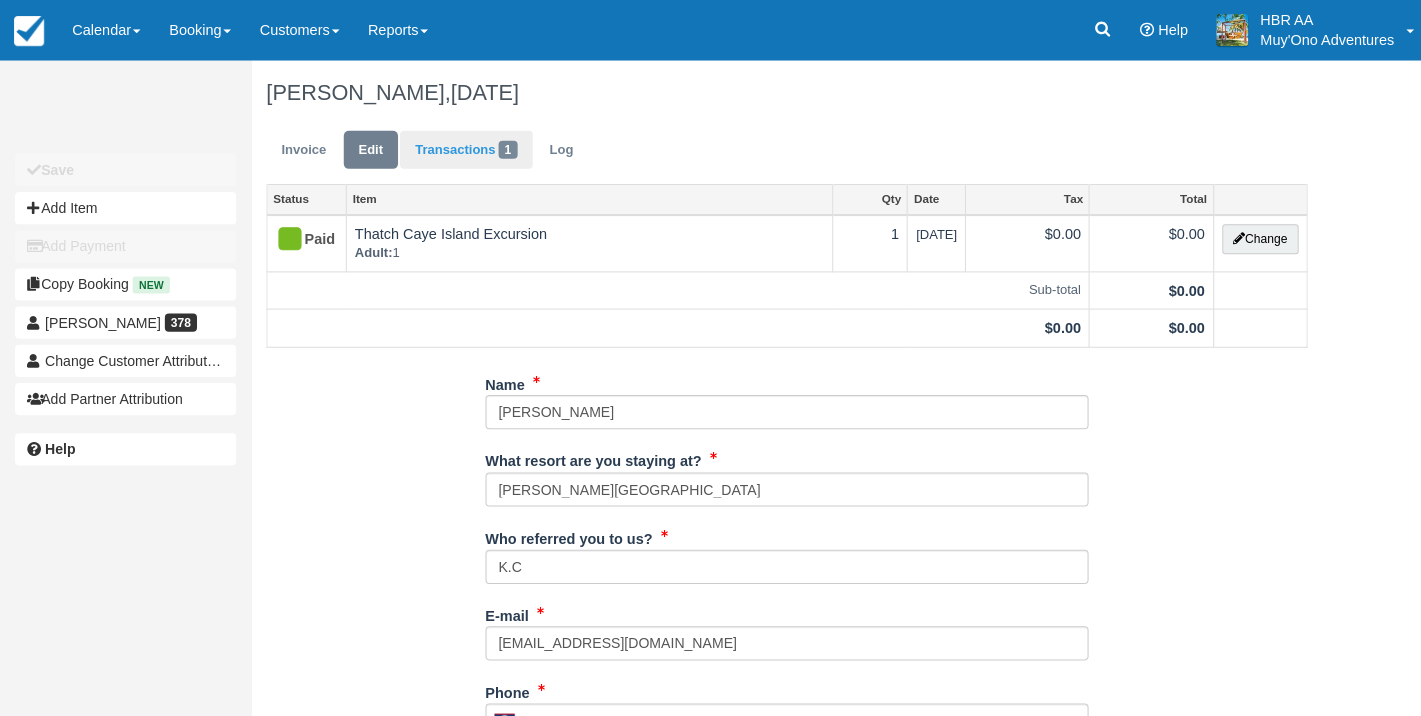 click on "Transactions  1" at bounding box center (464, 149) 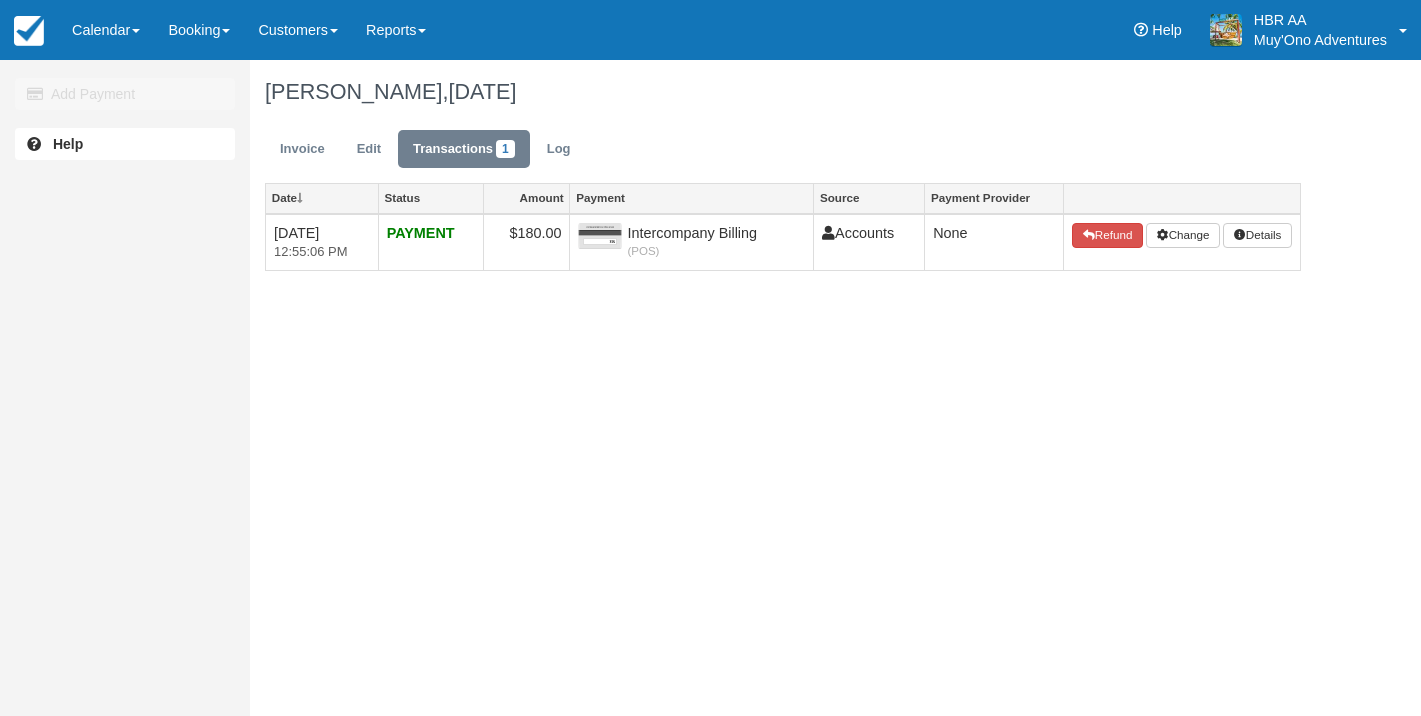 scroll, scrollTop: 0, scrollLeft: 0, axis: both 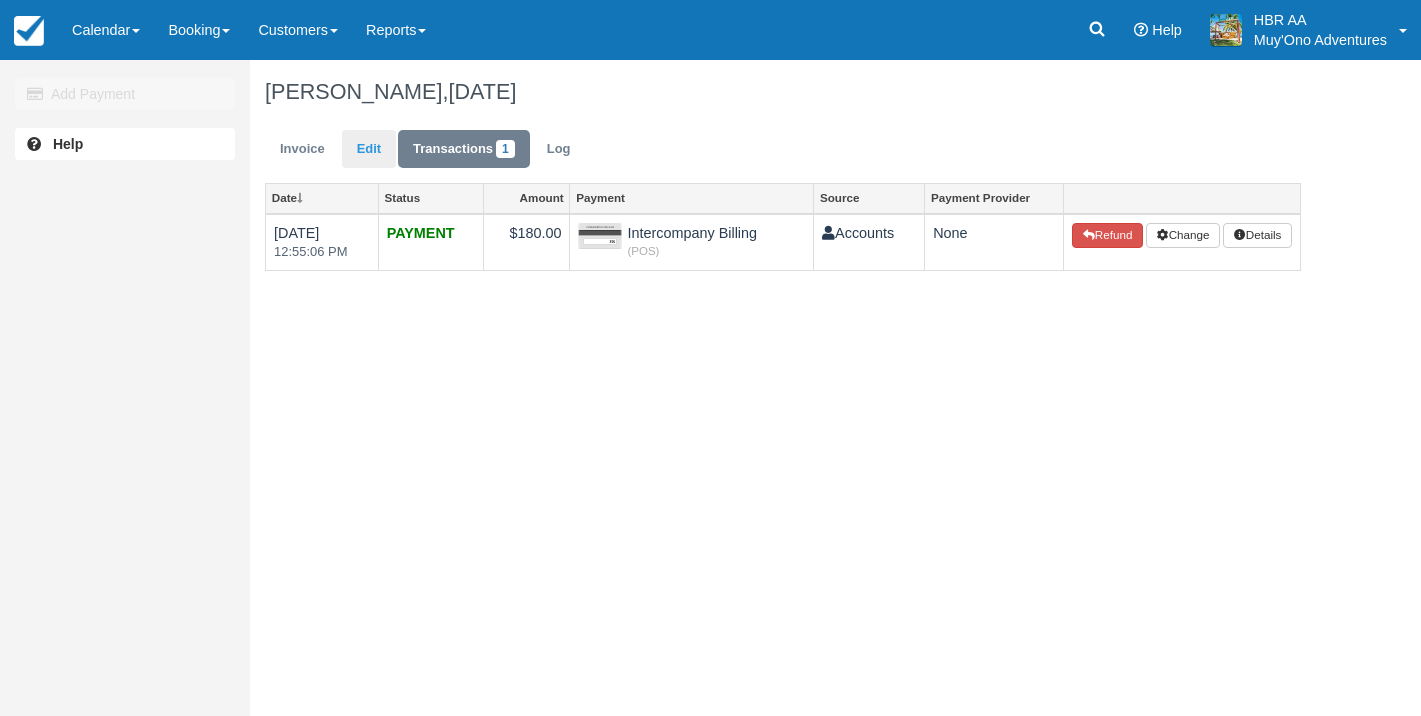 click on "Edit" at bounding box center (369, 149) 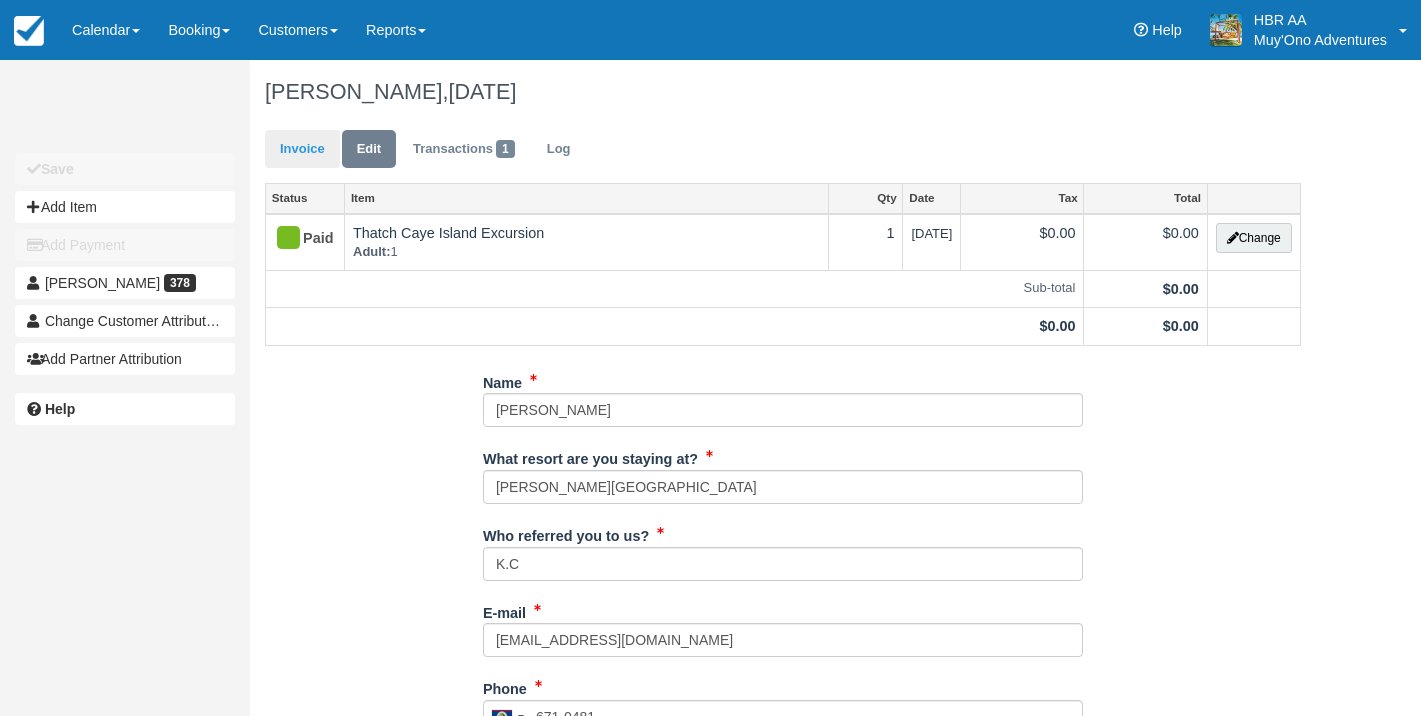 scroll, scrollTop: 0, scrollLeft: 0, axis: both 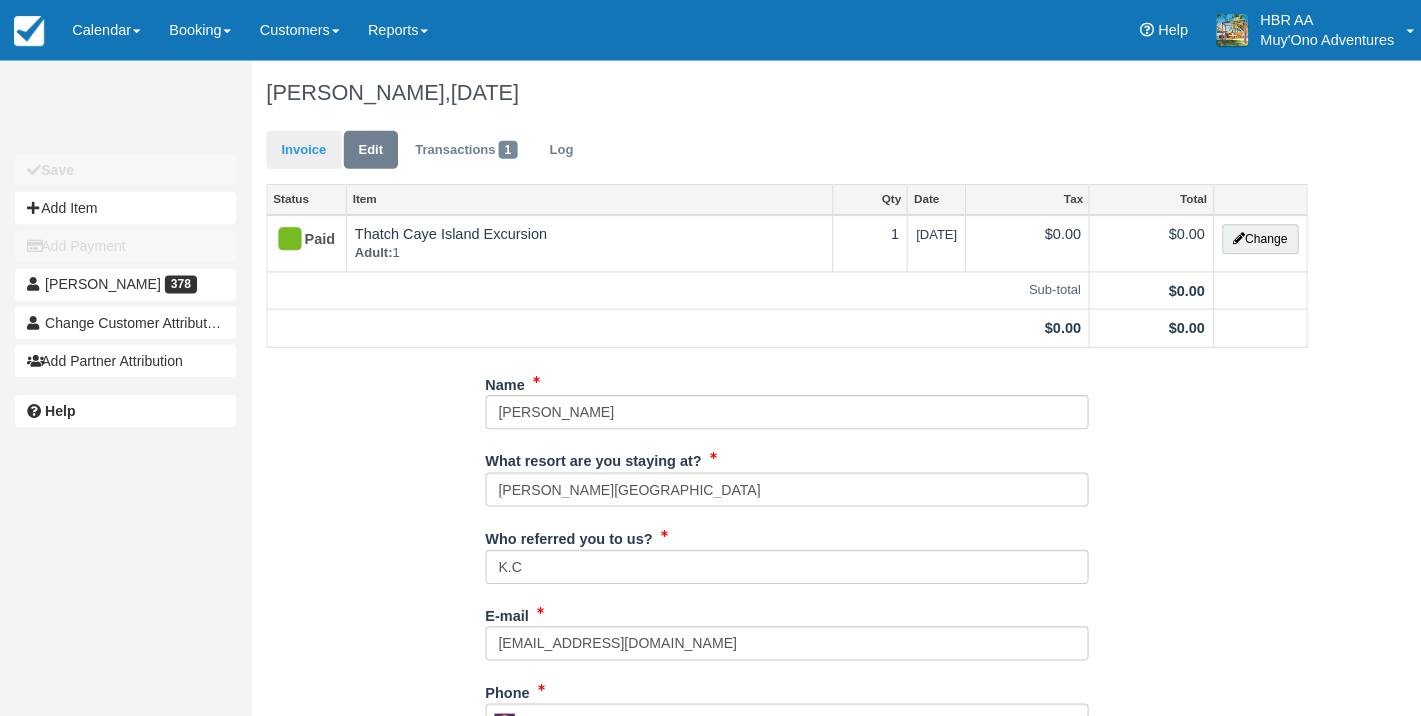 click on "Invoice" at bounding box center [302, 149] 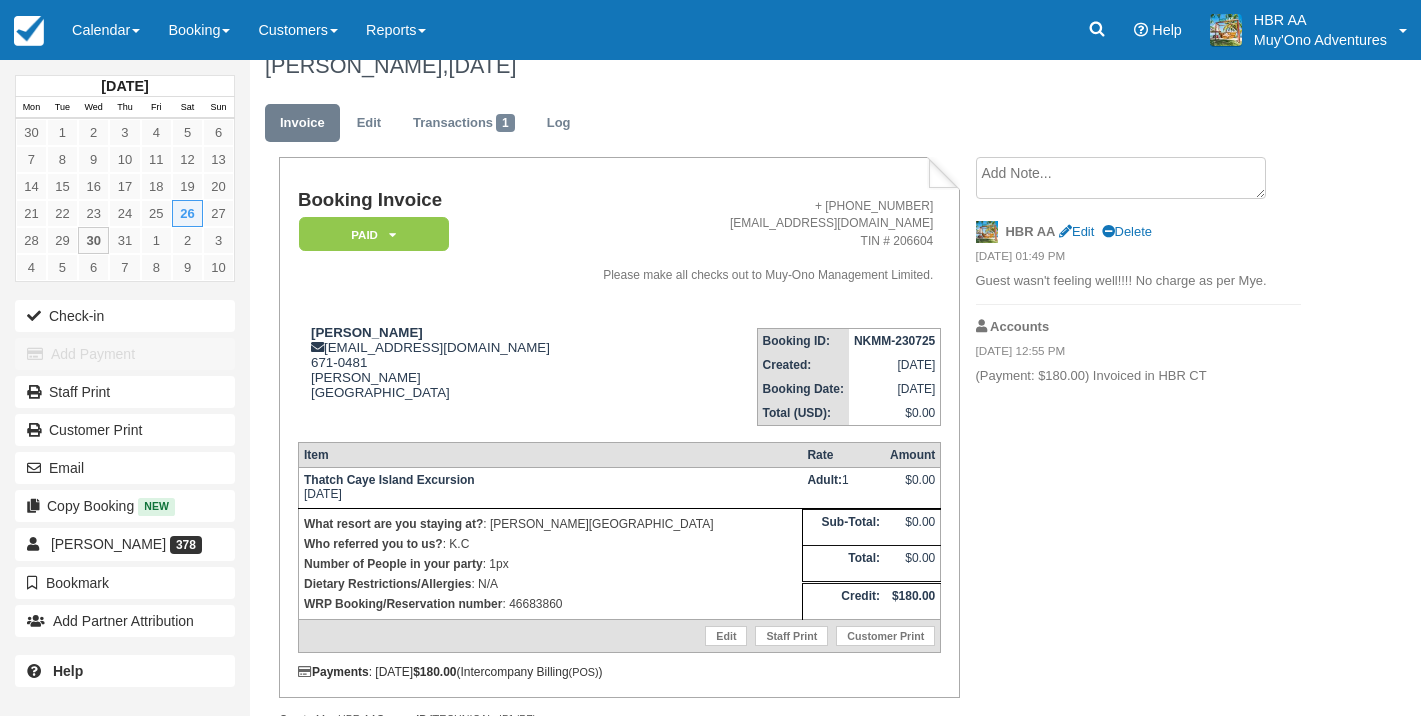 scroll, scrollTop: 23, scrollLeft: 0, axis: vertical 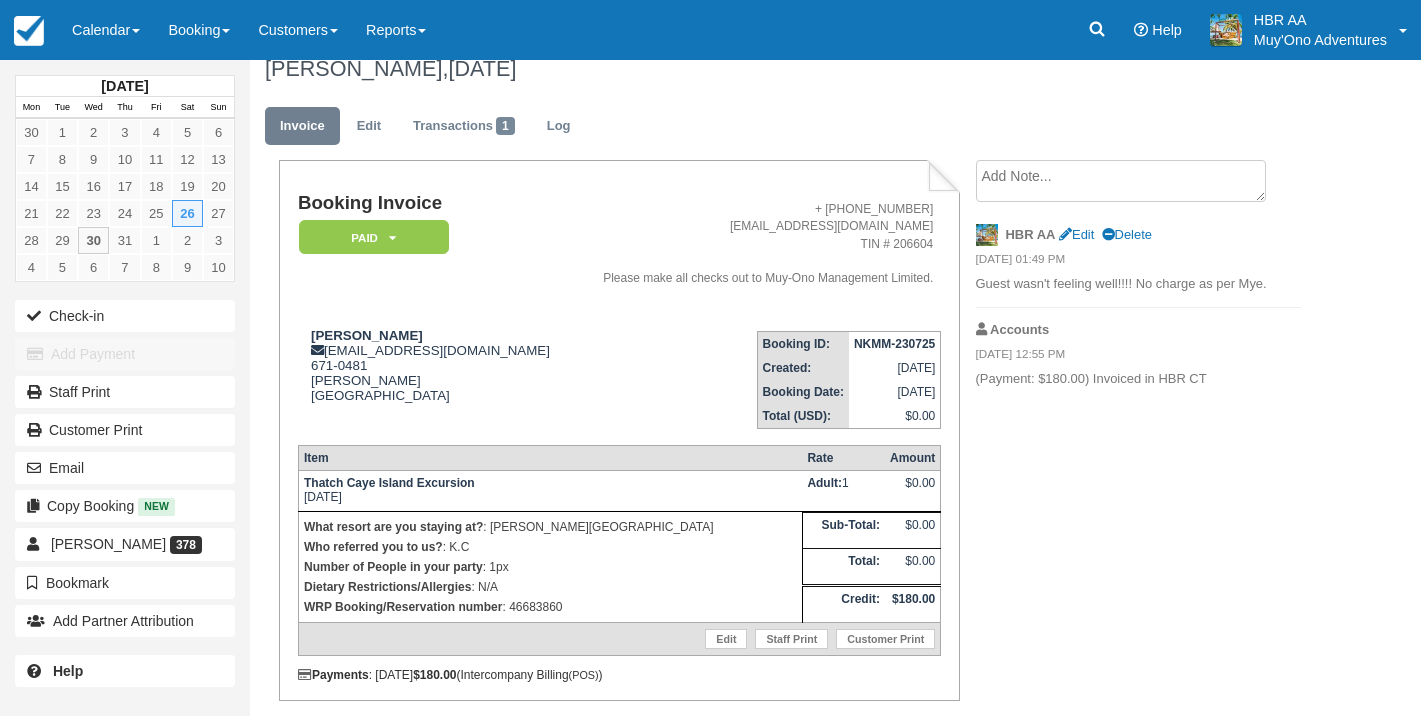 click on "Paid" at bounding box center (374, 237) 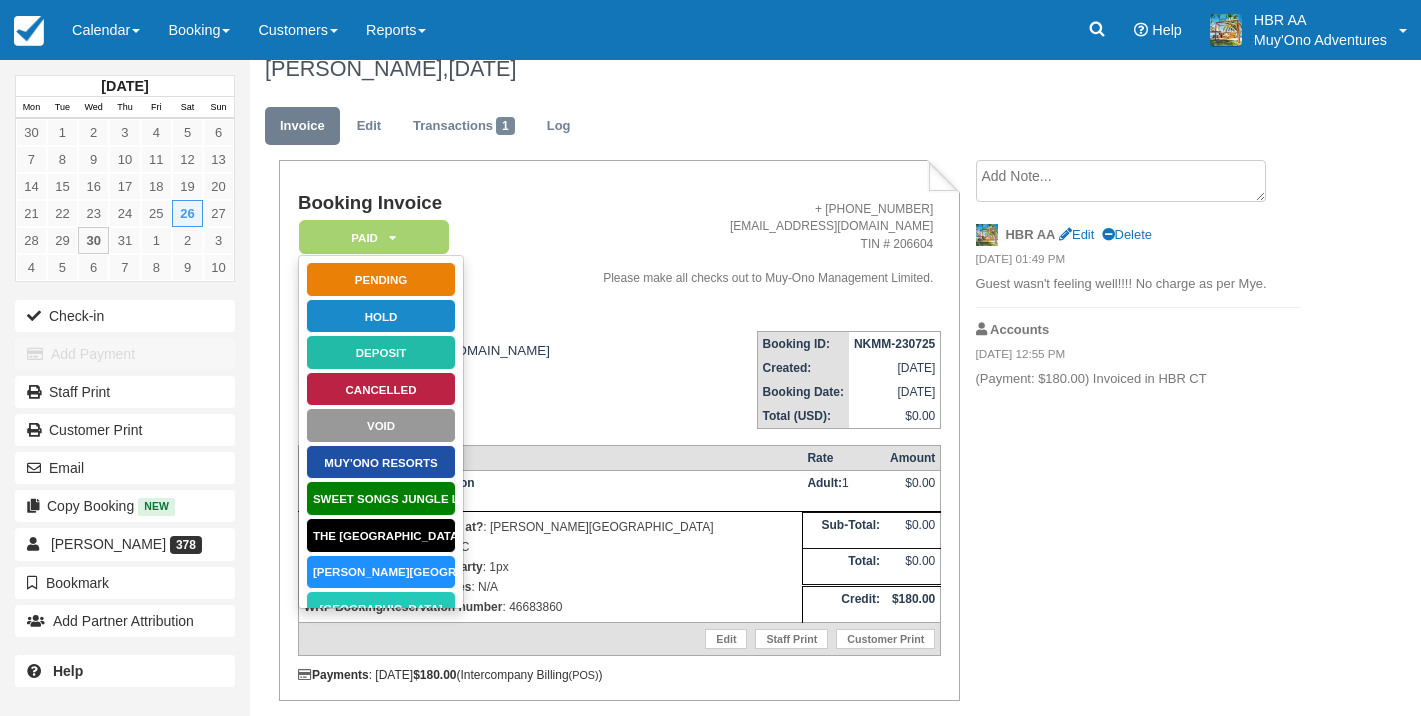 scroll, scrollTop: 0, scrollLeft: 0, axis: both 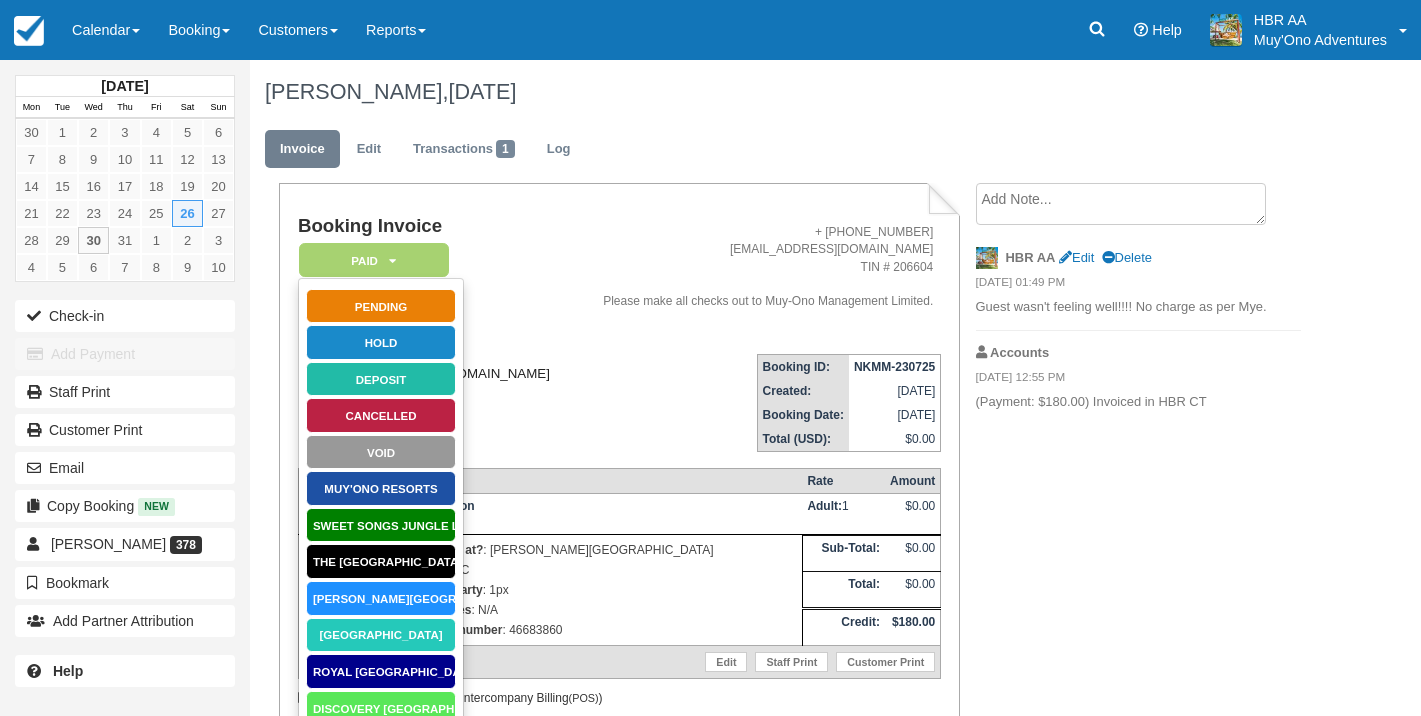 click on "Kathryn Mcclelland  frontdesk@hopkinsbaybelize.com 671-0481 Hopkins Belize
View on Google Maps" at bounding box center [433, 401] 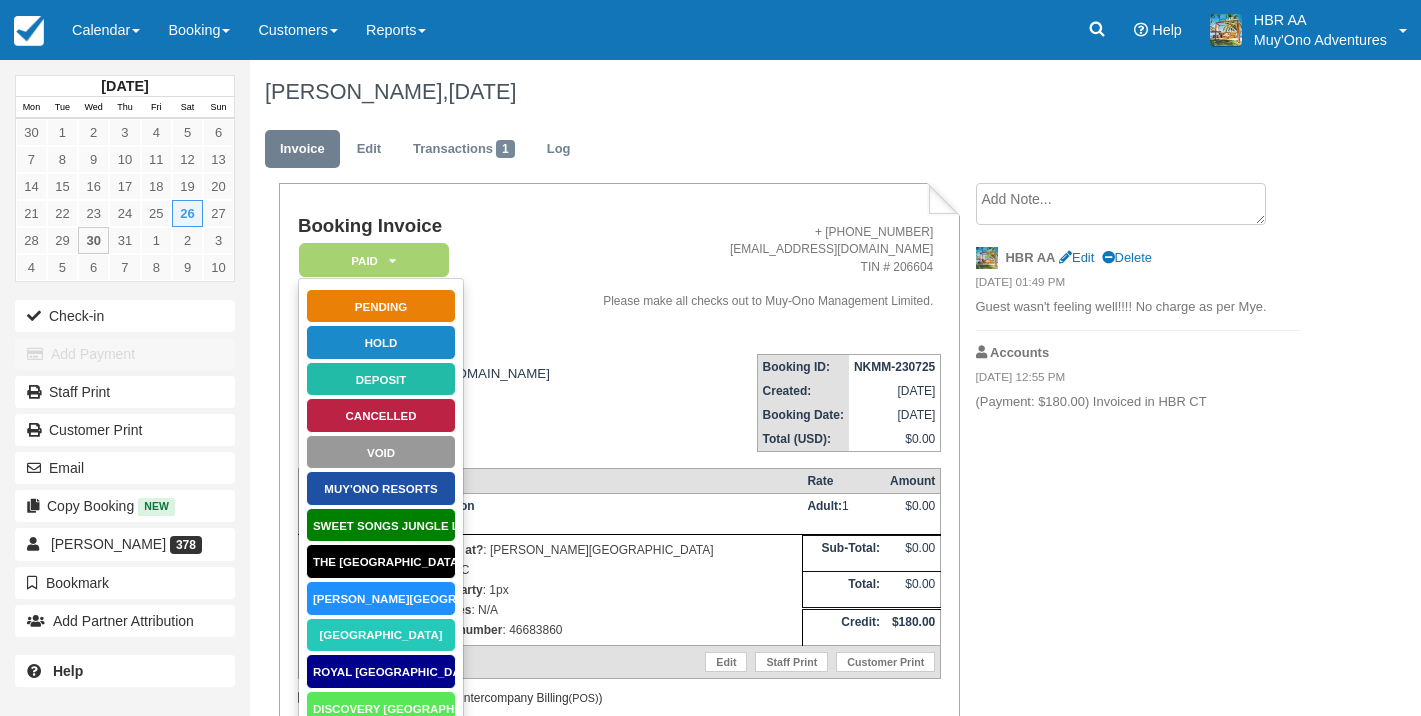 click on "Booking Invoice
Paid   Pending HOLD Deposit Cancelled Void Muy'Ono Resorts Sweet Songs Jungle L The Placencia Resort Hopkins Bay Resort Thatch Caye Resort Royal Belize Discovery Belize Brisa Oceano Resort Other Quote External Company AGENT Watermark
+ 501-670-6958
adventures@muy-ono.com
TIN # 206604
Please make all checks out to Muy-Ono Management Limited.
Kathryn Mcclelland  frontdesk@hopkinsbaybelize.com 671-0481 Hopkins Belize
View on Google Maps
Booking ID:
NKMM-230725
Created:
July 23, 2025
Booking Date:
July 26, 2025
Total (USD):
$0.00
Item
1" at bounding box center [783, 489] 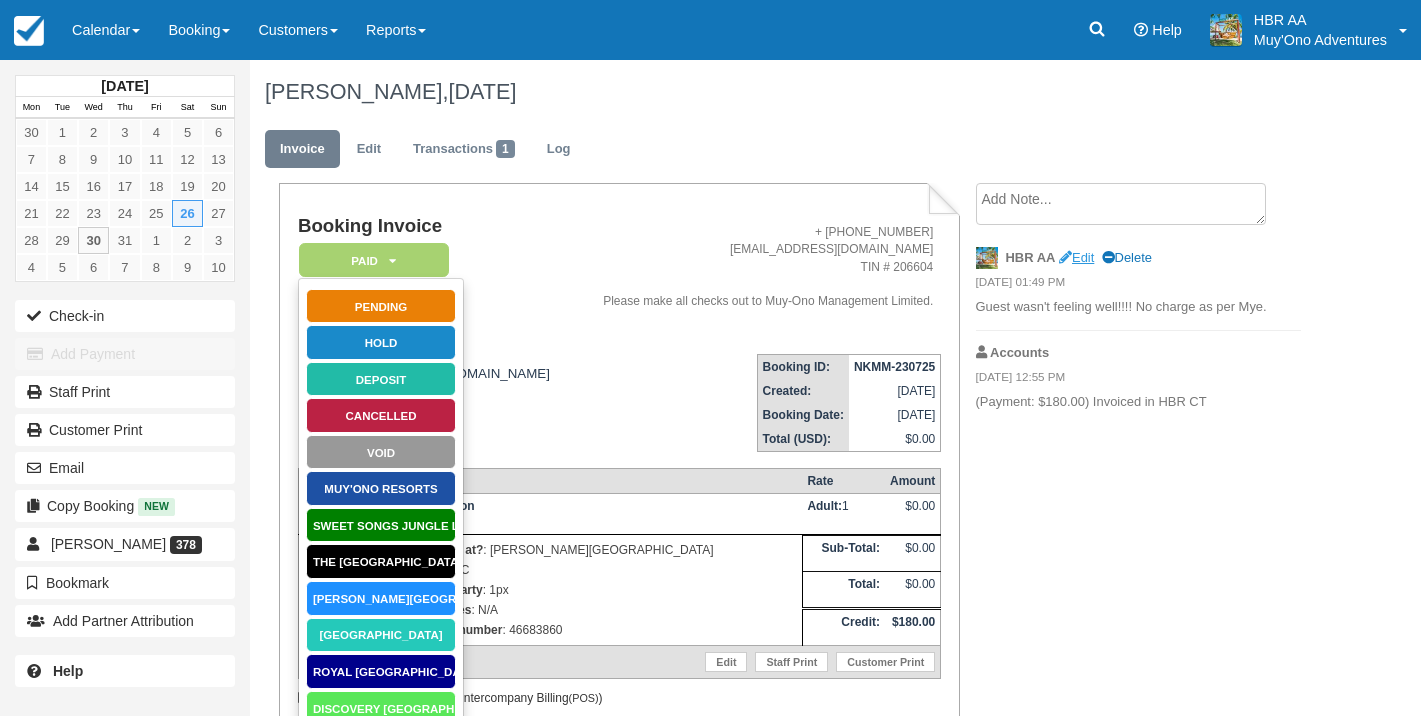 click on "Edit" at bounding box center (1076, 257) 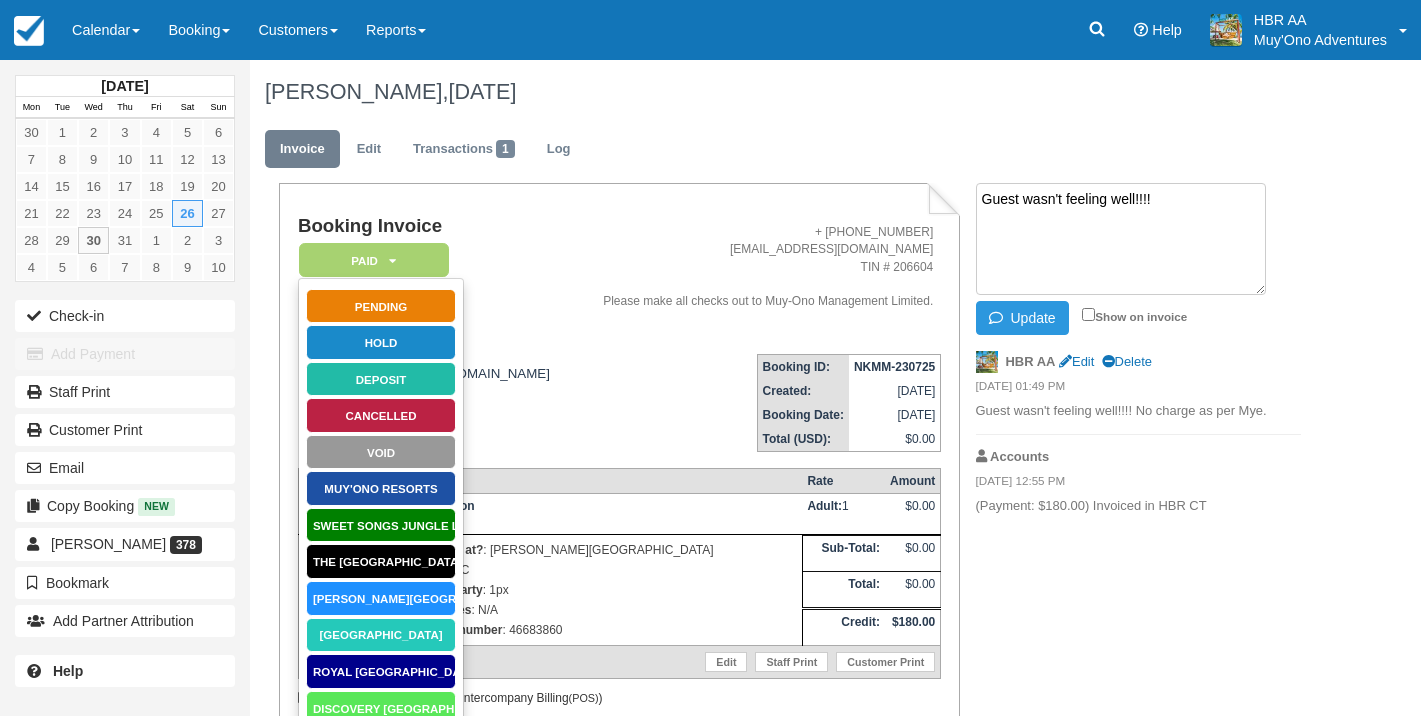 click on "Guest wasn't feeling well!!!!" at bounding box center (1121, 239) 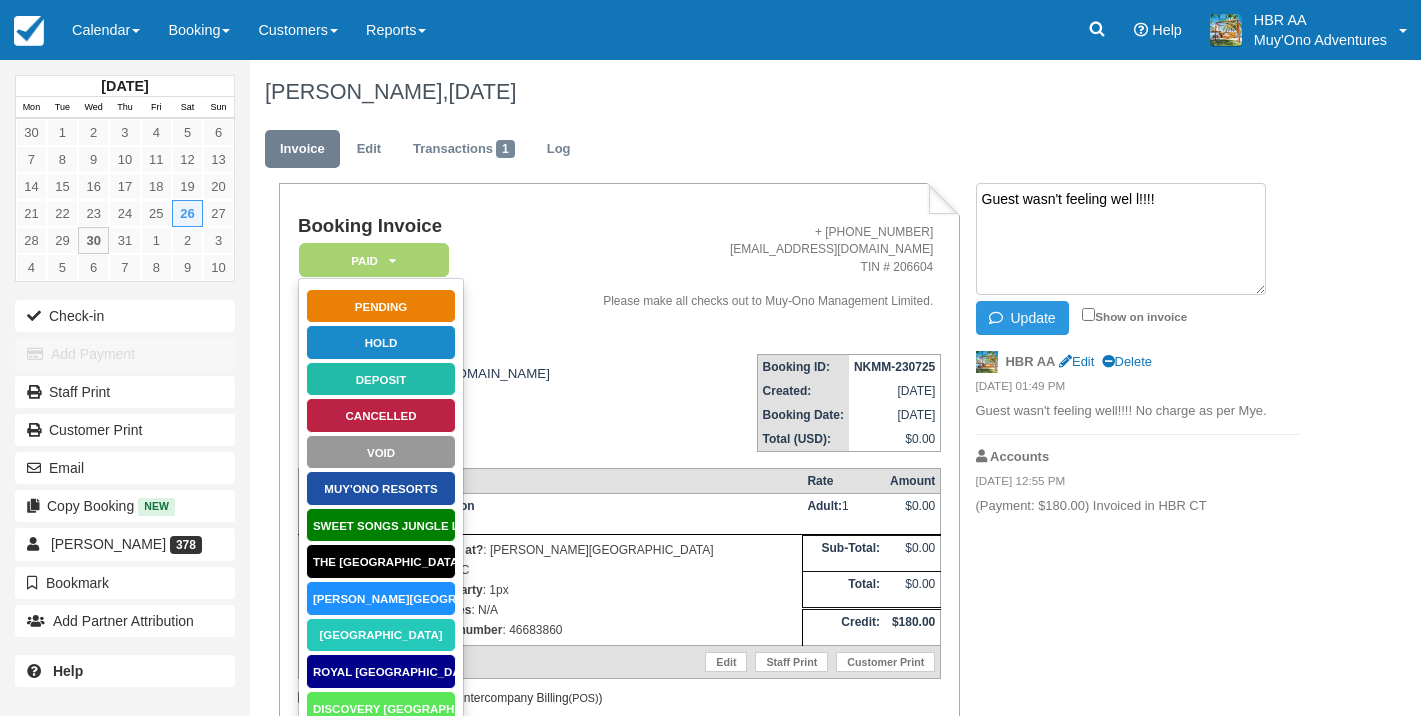 click on "Guest wasn't feeling wel l!!!!" at bounding box center (1121, 239) 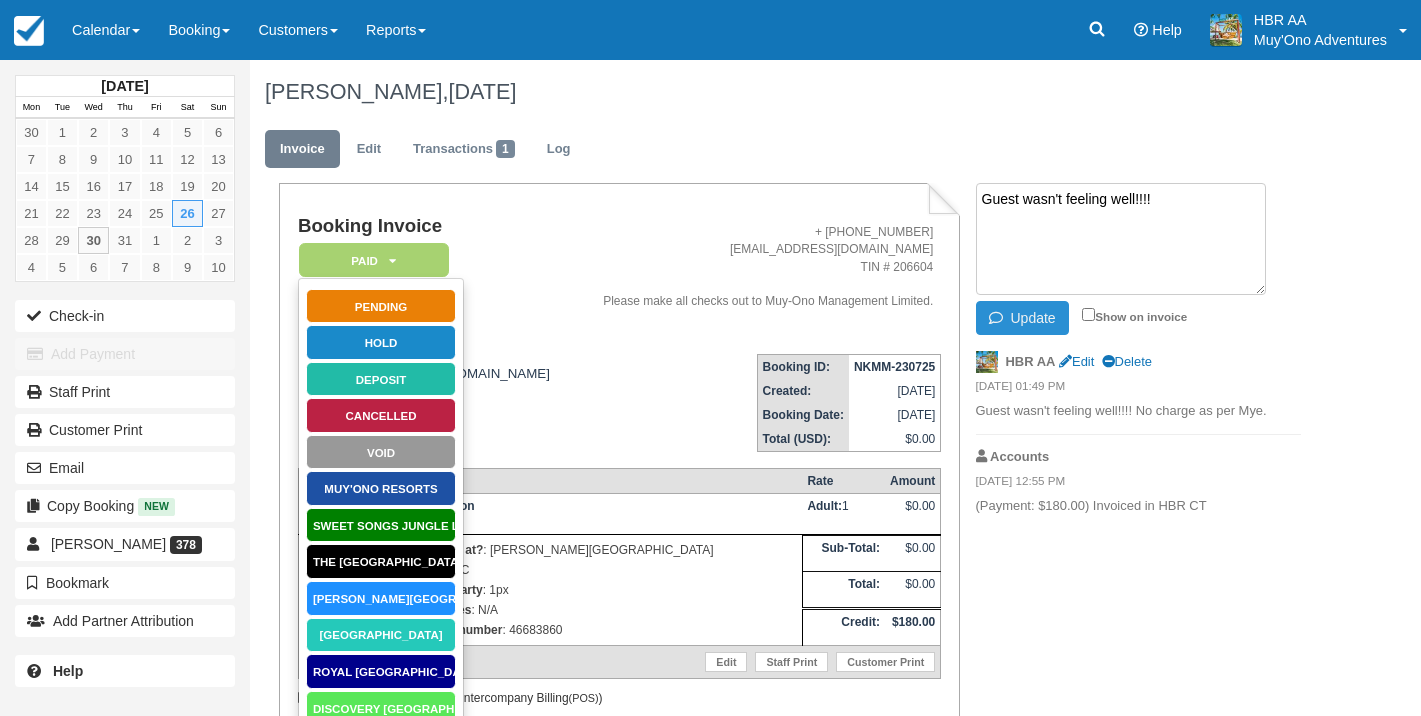 click on "Update" at bounding box center (1022, 318) 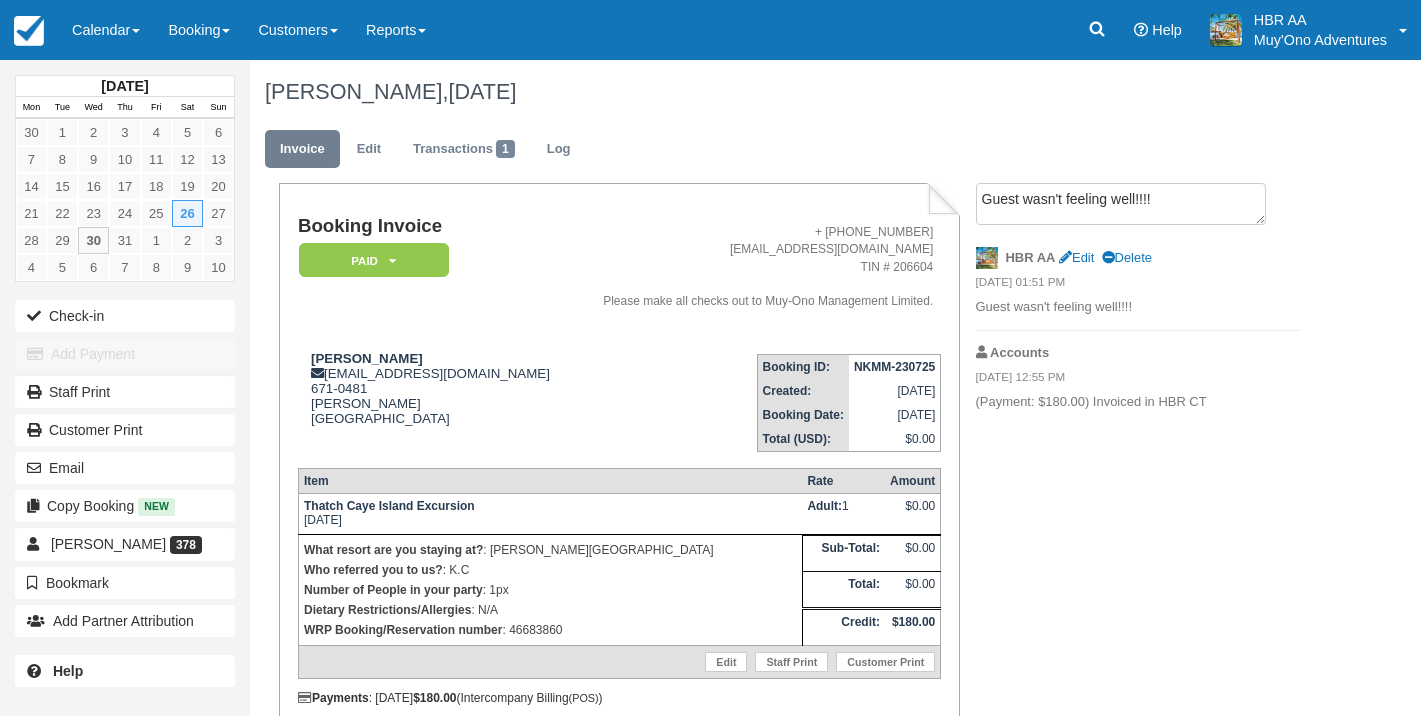 click on "Paid" at bounding box center [374, 260] 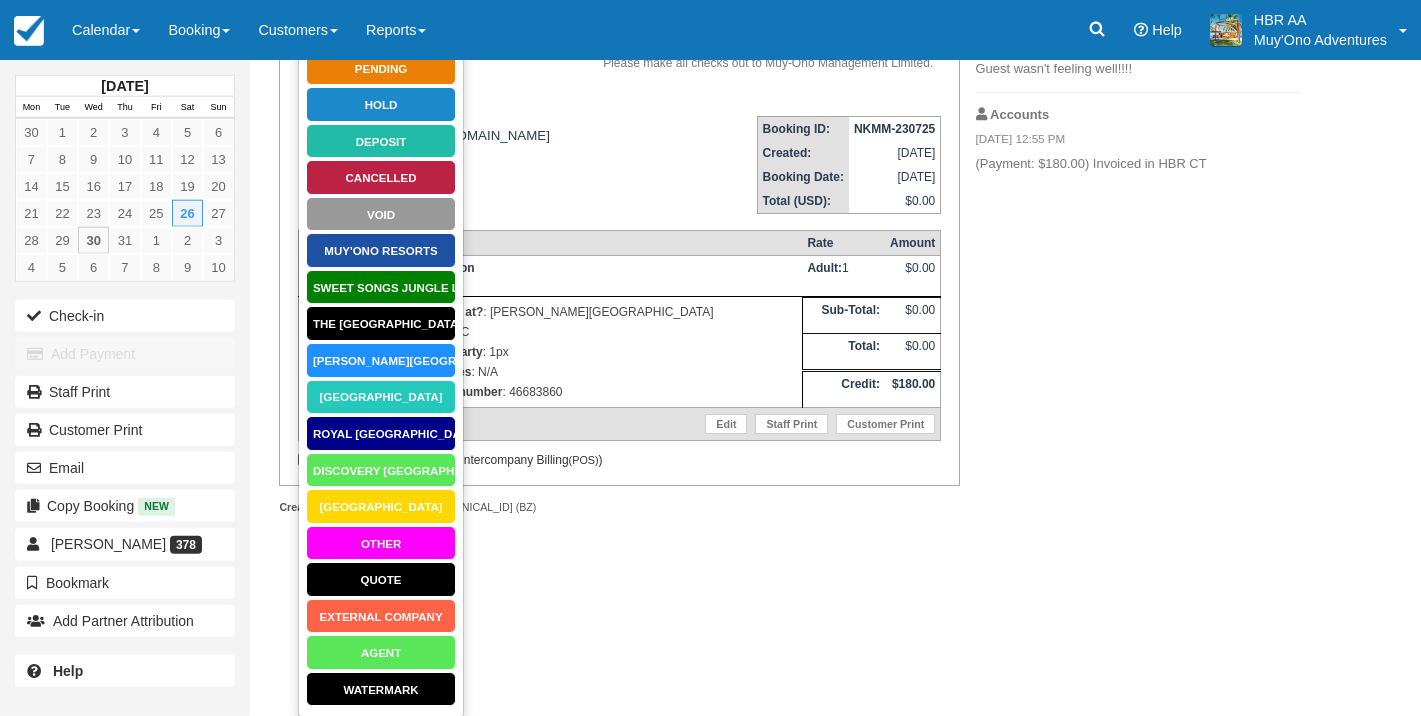 scroll, scrollTop: 238, scrollLeft: 0, axis: vertical 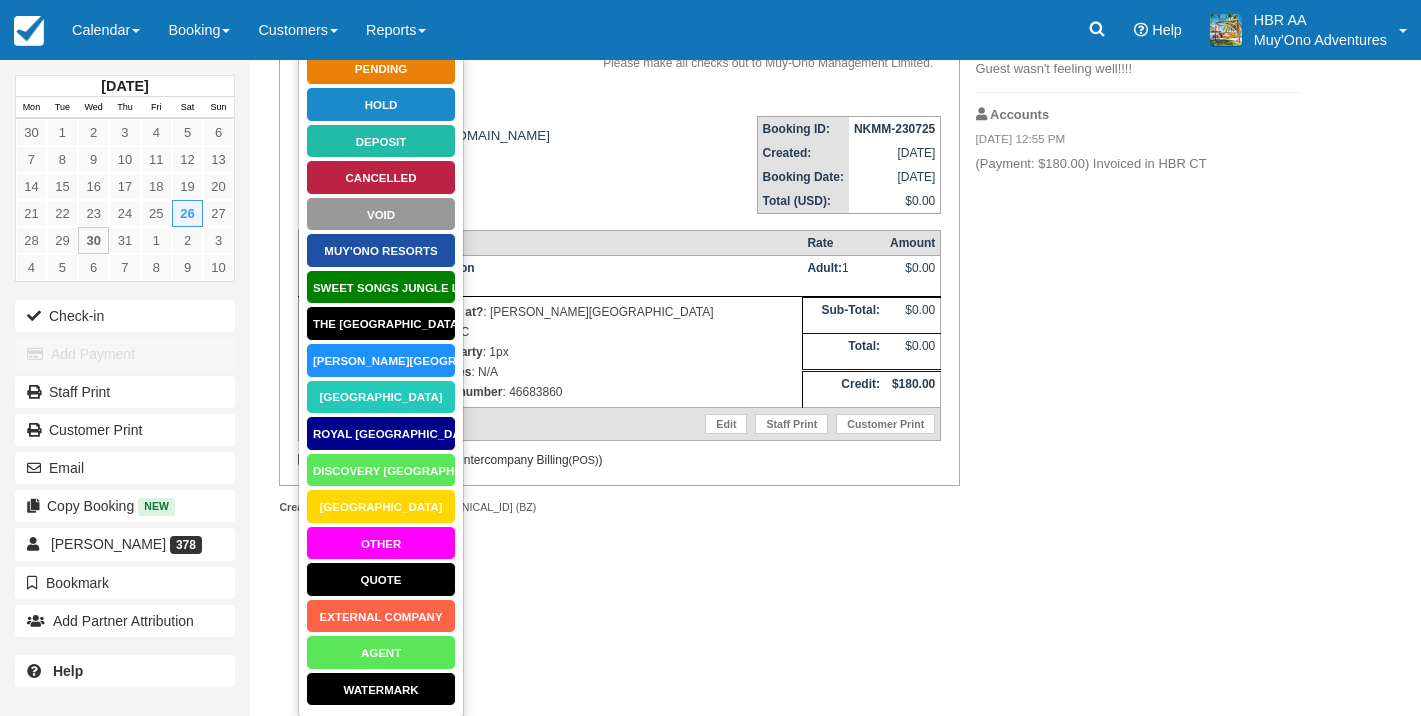 click on "Booking ID:
NKMM-230725
Created:
July 23, 2025
Booking Date:
July 26, 2025
Total (USD):
$0.00" at bounding box center [755, 157] 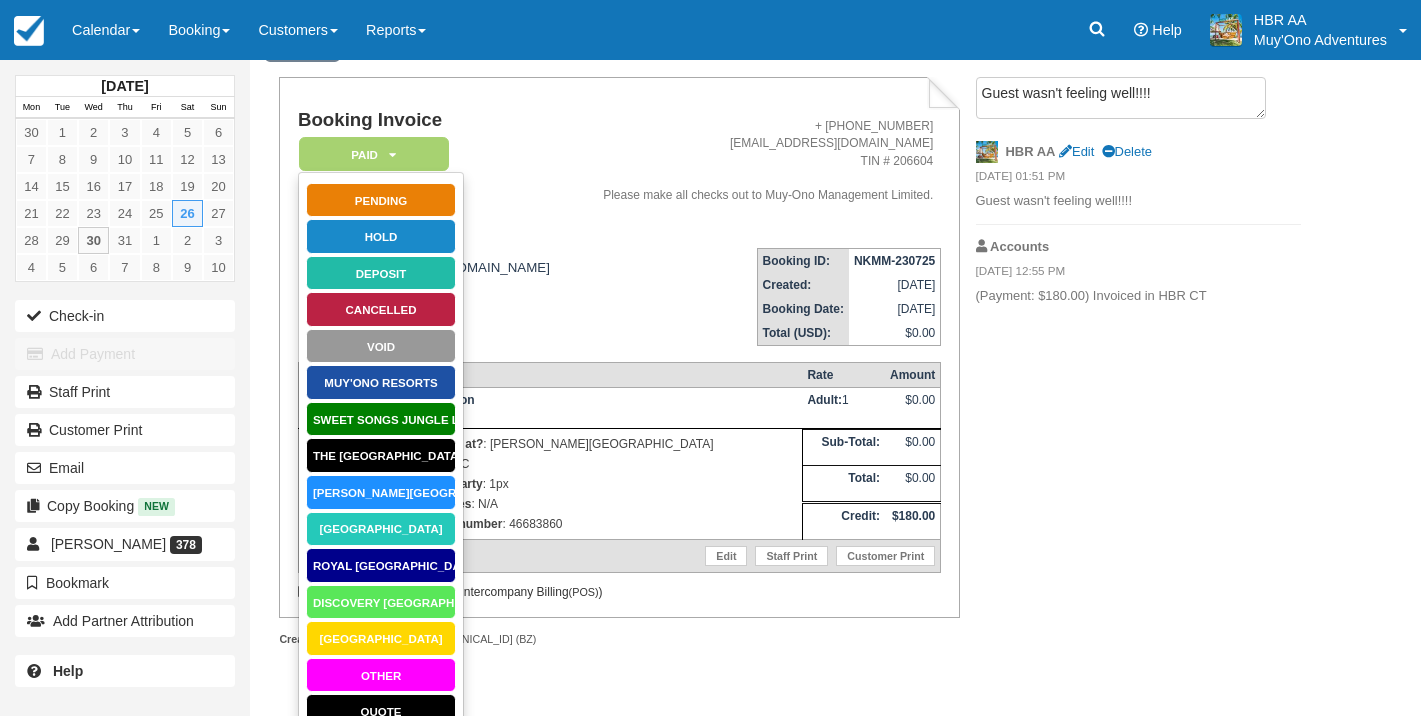 scroll, scrollTop: 104, scrollLeft: 0, axis: vertical 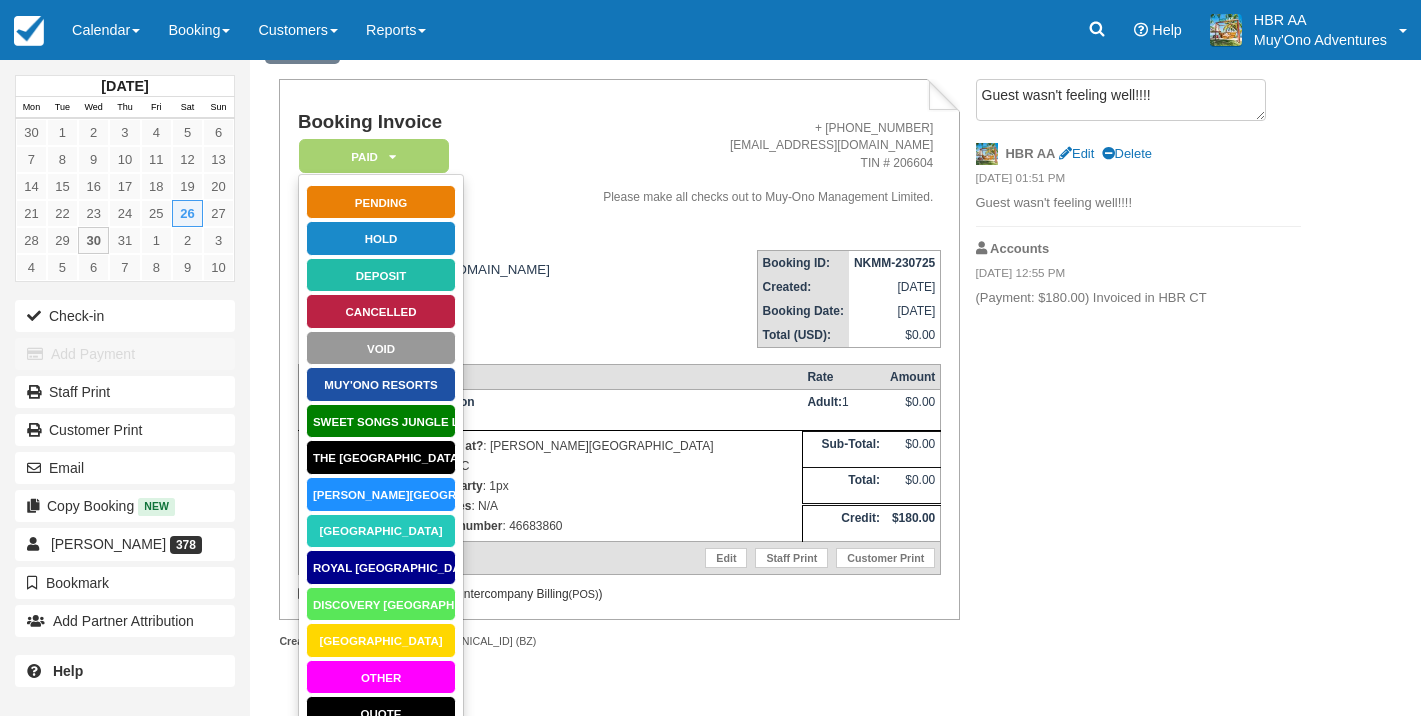 click on "Paid" at bounding box center [374, 156] 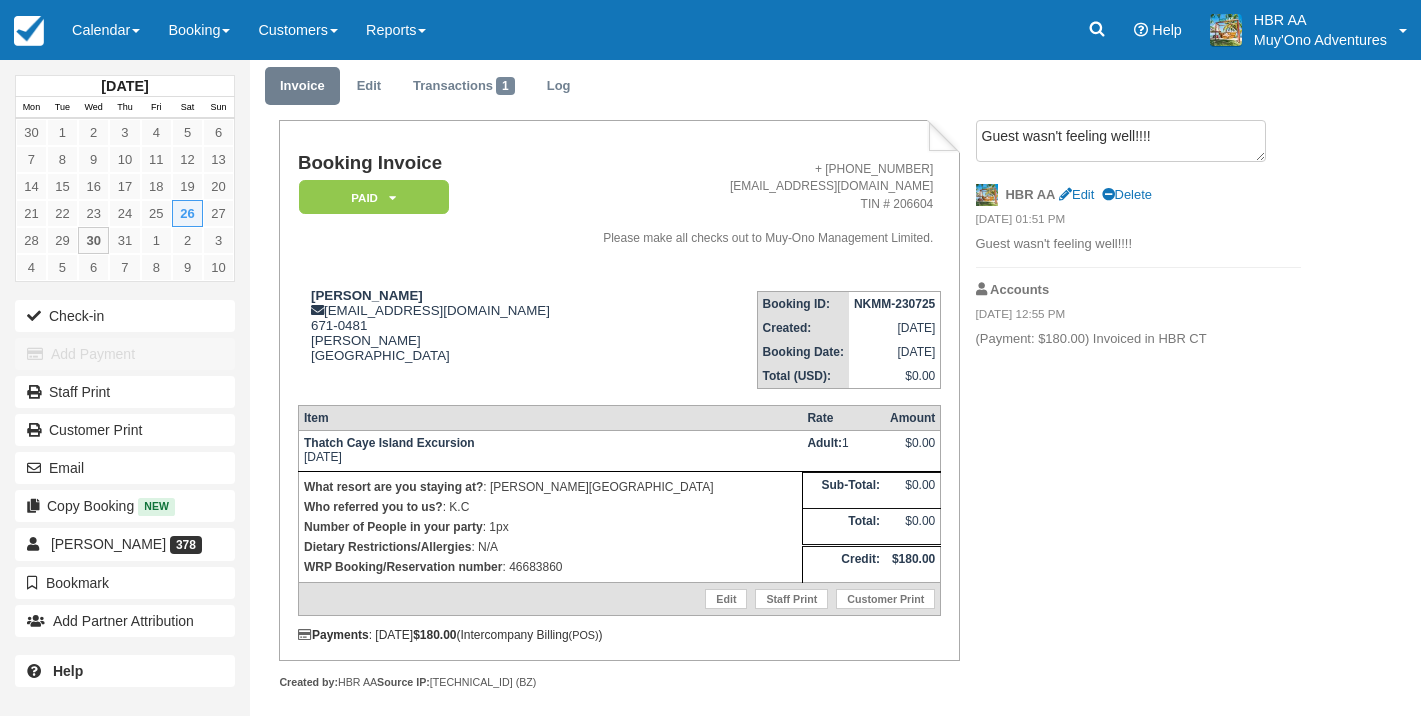 scroll, scrollTop: 50, scrollLeft: 0, axis: vertical 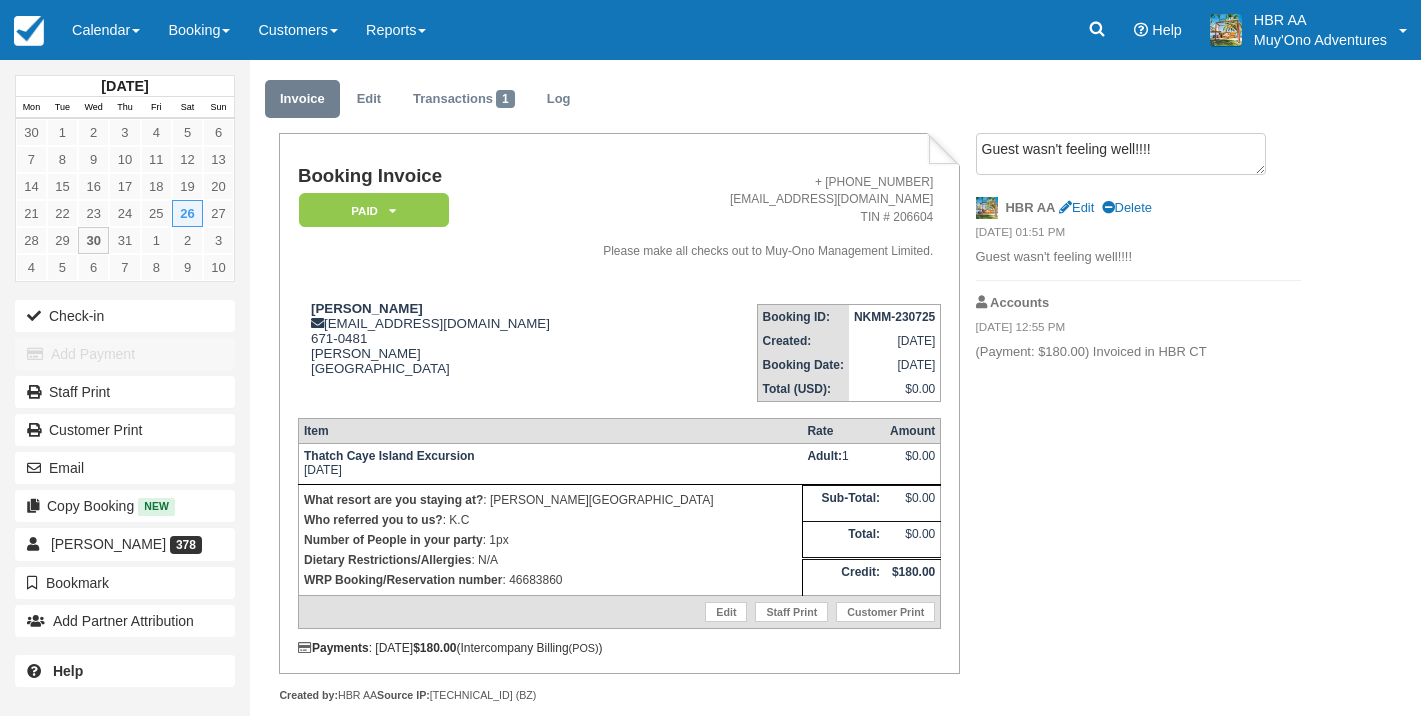 click on "Paid" at bounding box center (374, 210) 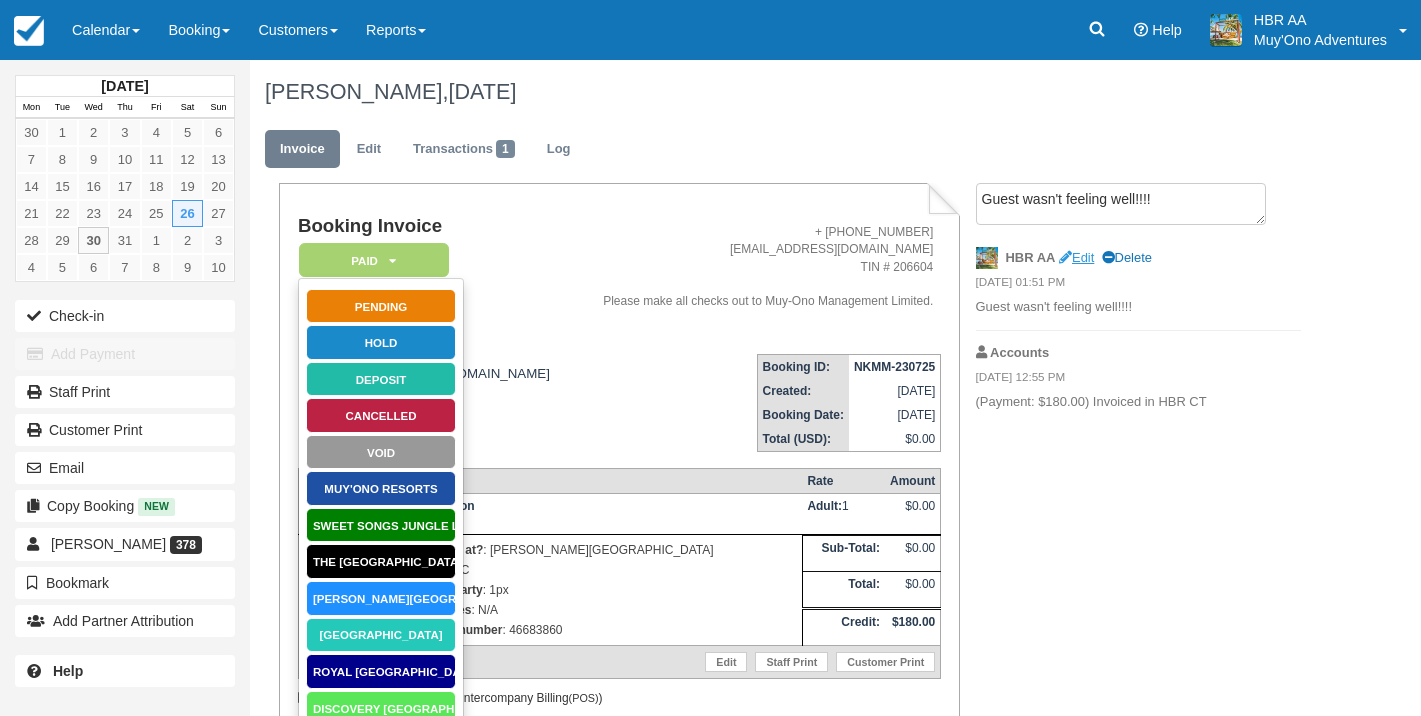 click on "Edit" at bounding box center (1076, 257) 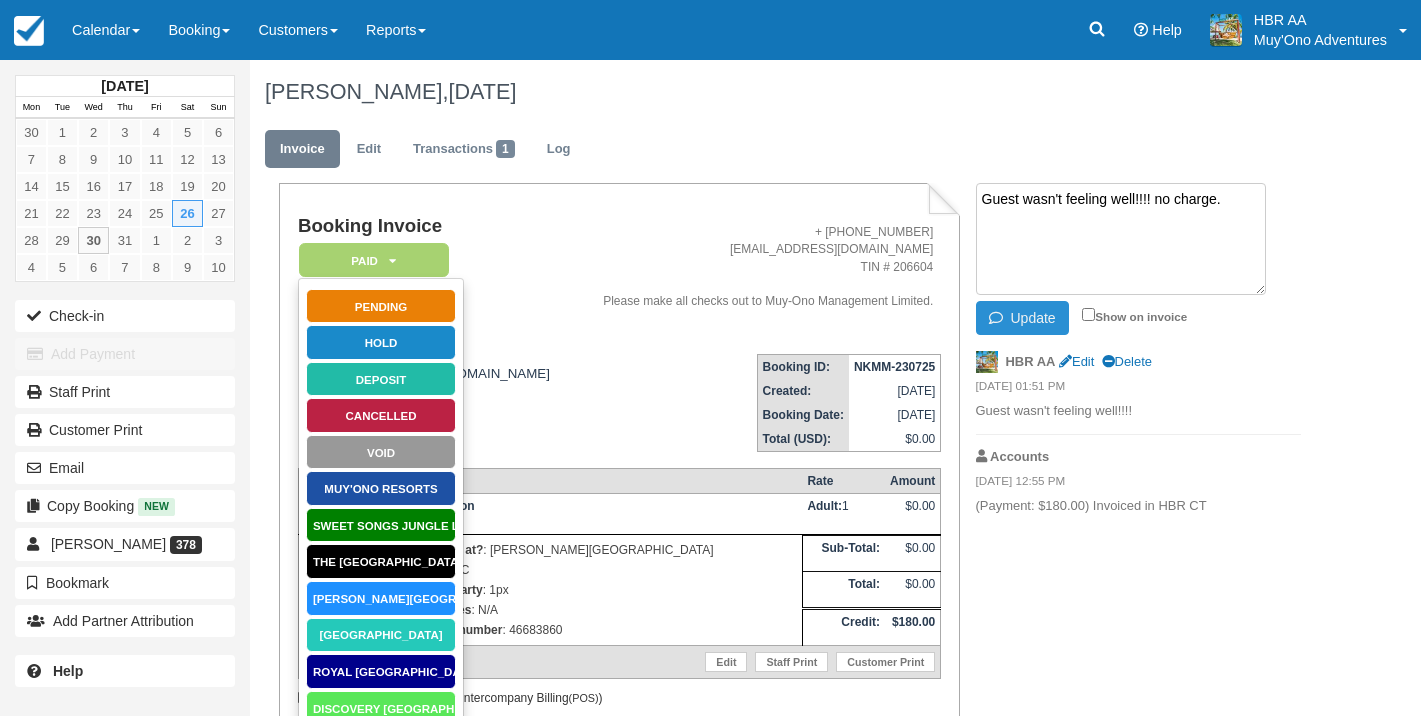 type on "Guest wasn't feeling well!!!! no charge." 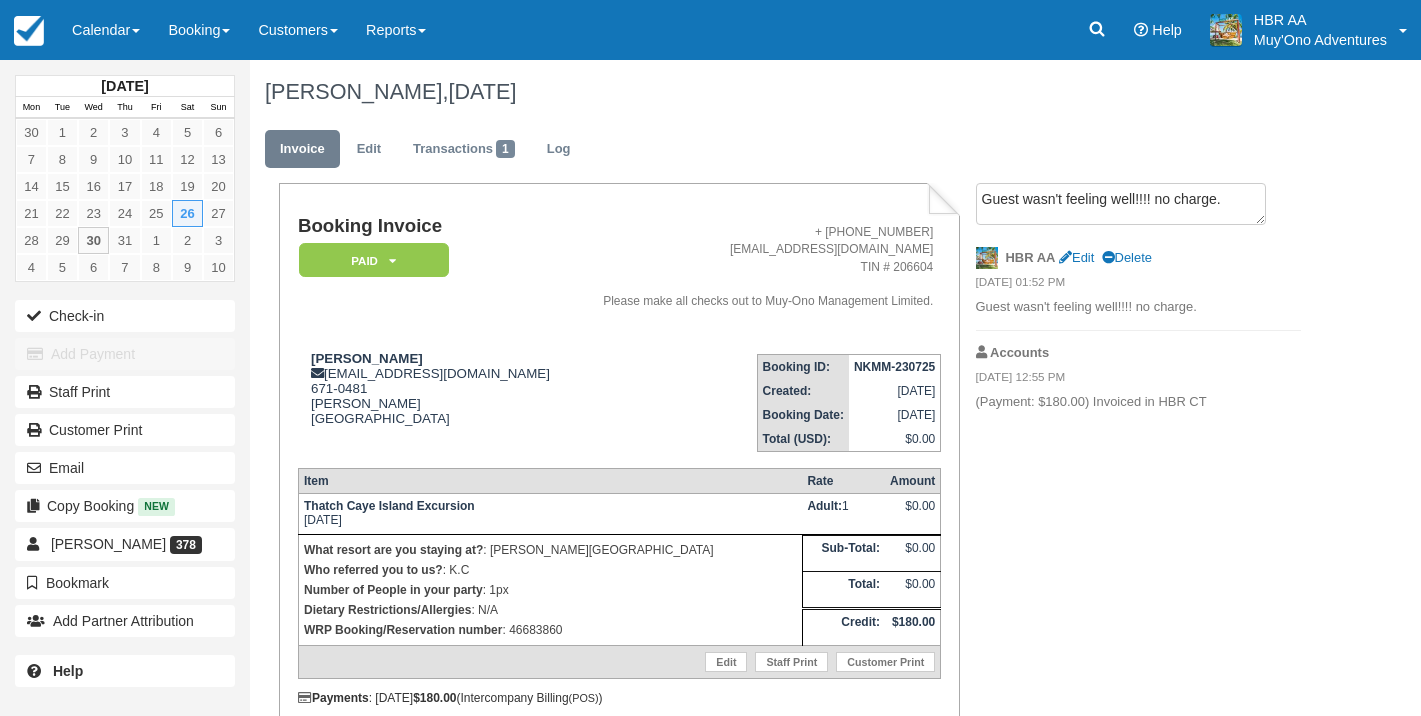 click on "Paid" at bounding box center (374, 260) 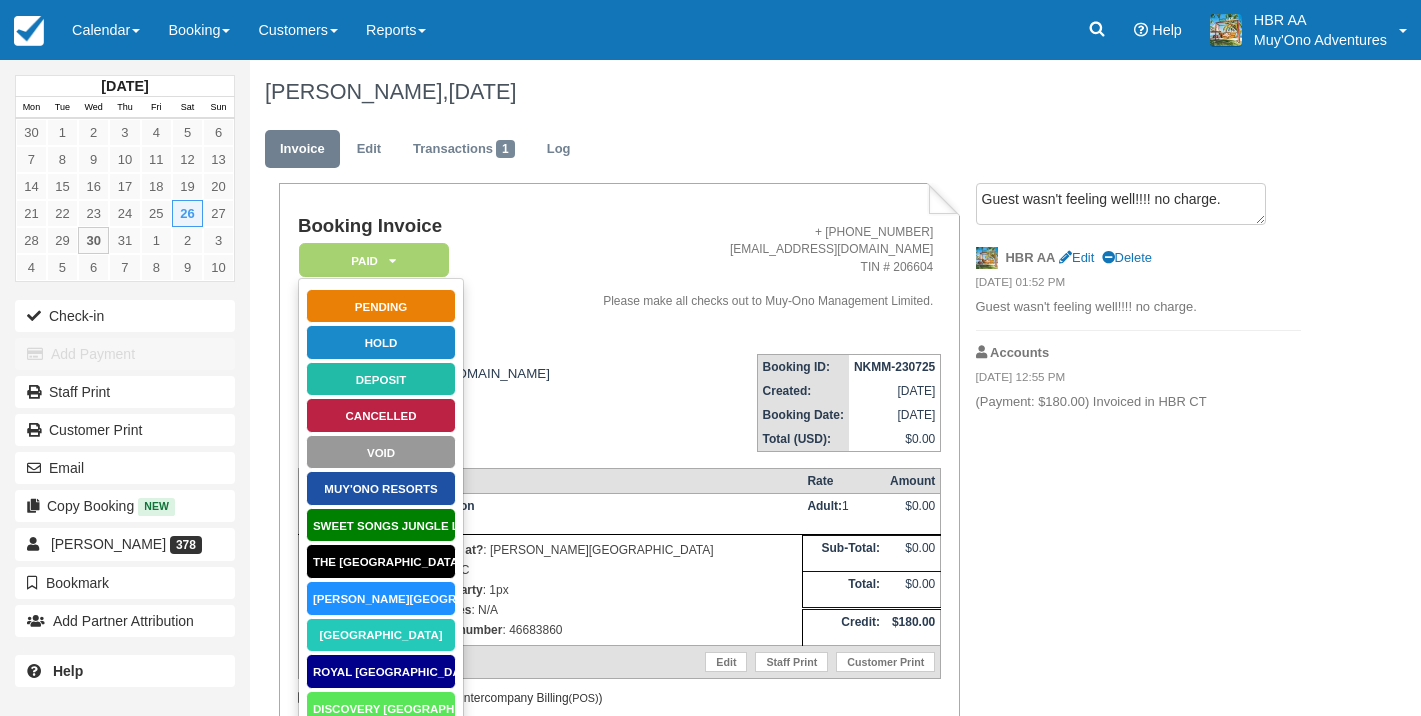 click on "Cancelled" at bounding box center [381, 415] 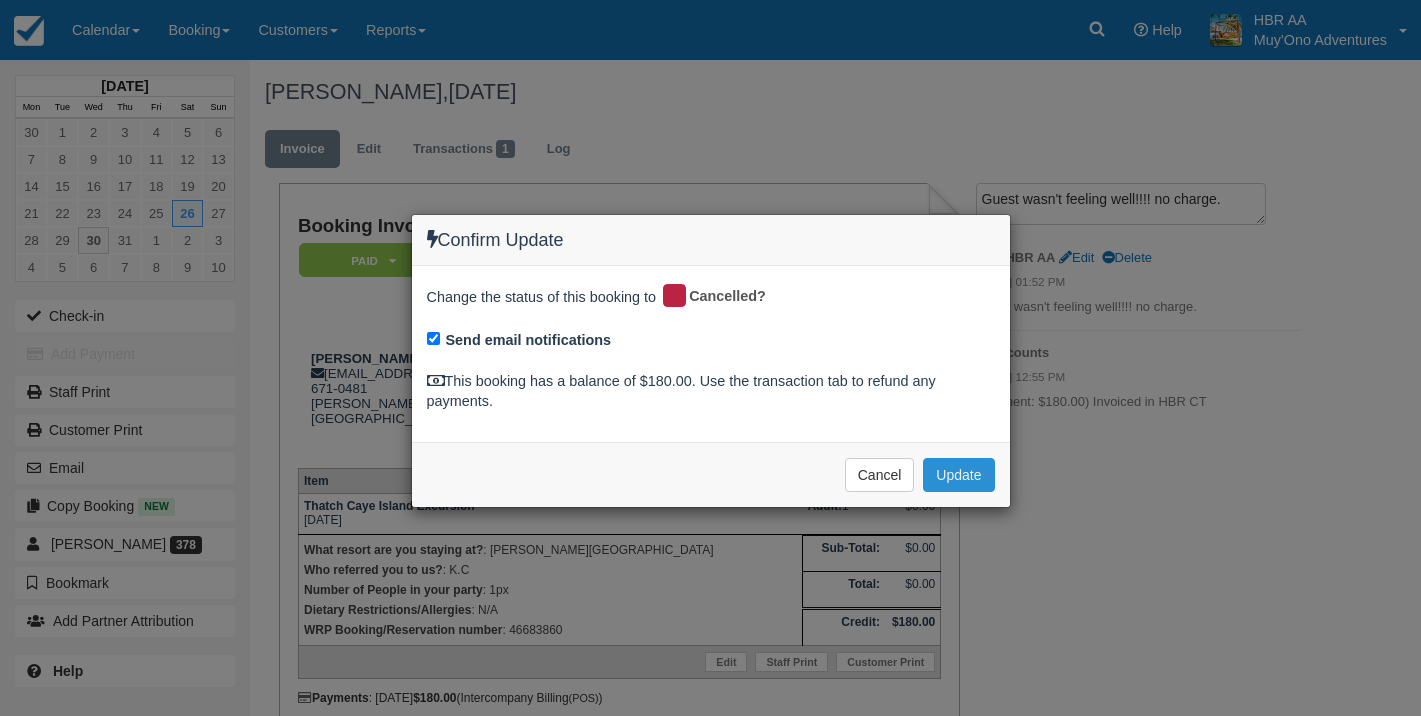 click on "Update" at bounding box center [958, 475] 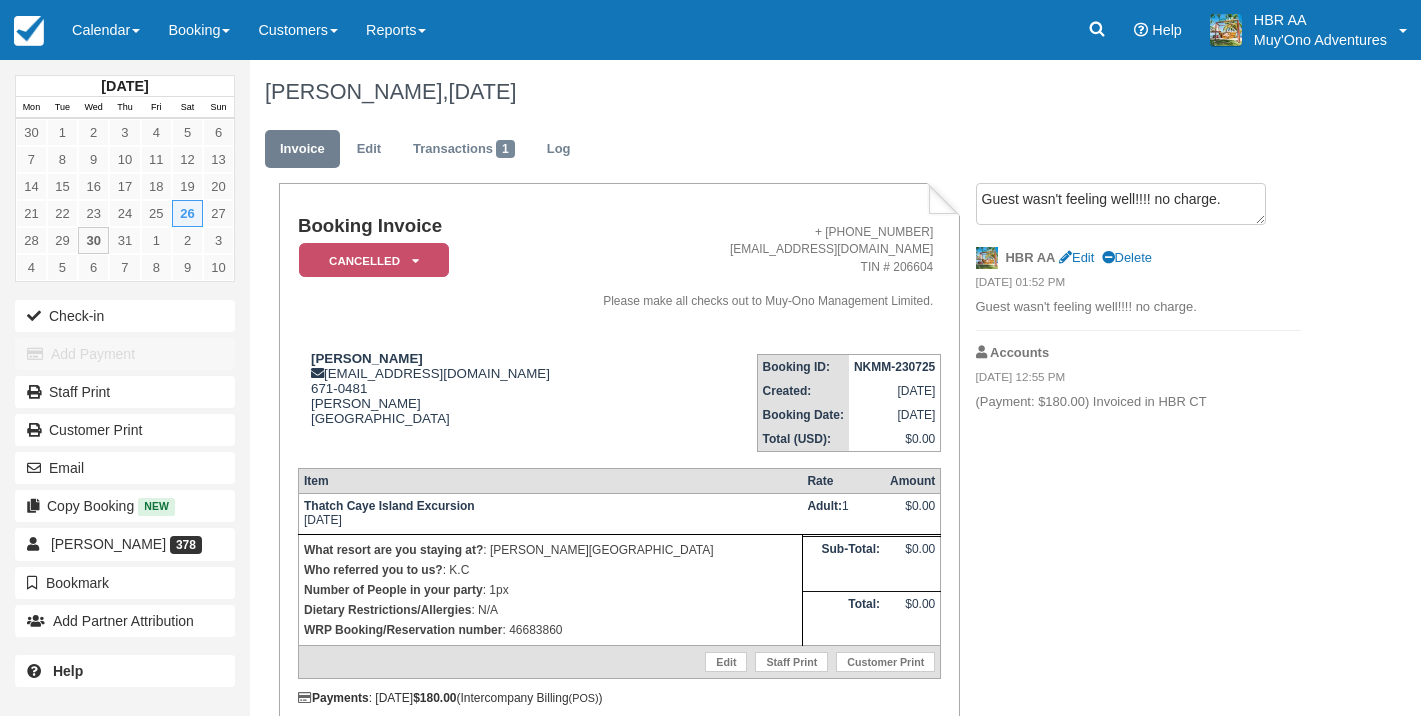 scroll, scrollTop: 0, scrollLeft: 0, axis: both 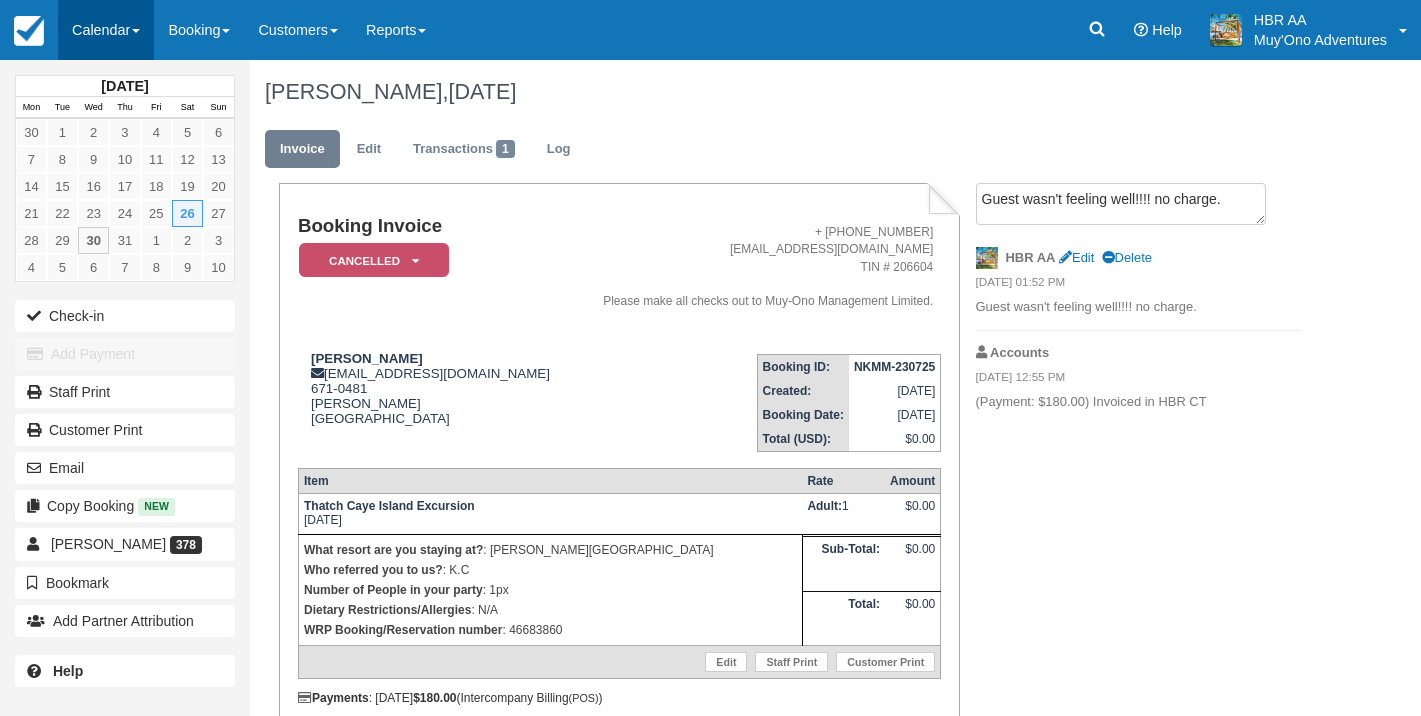 click on "Calendar" at bounding box center (106, 30) 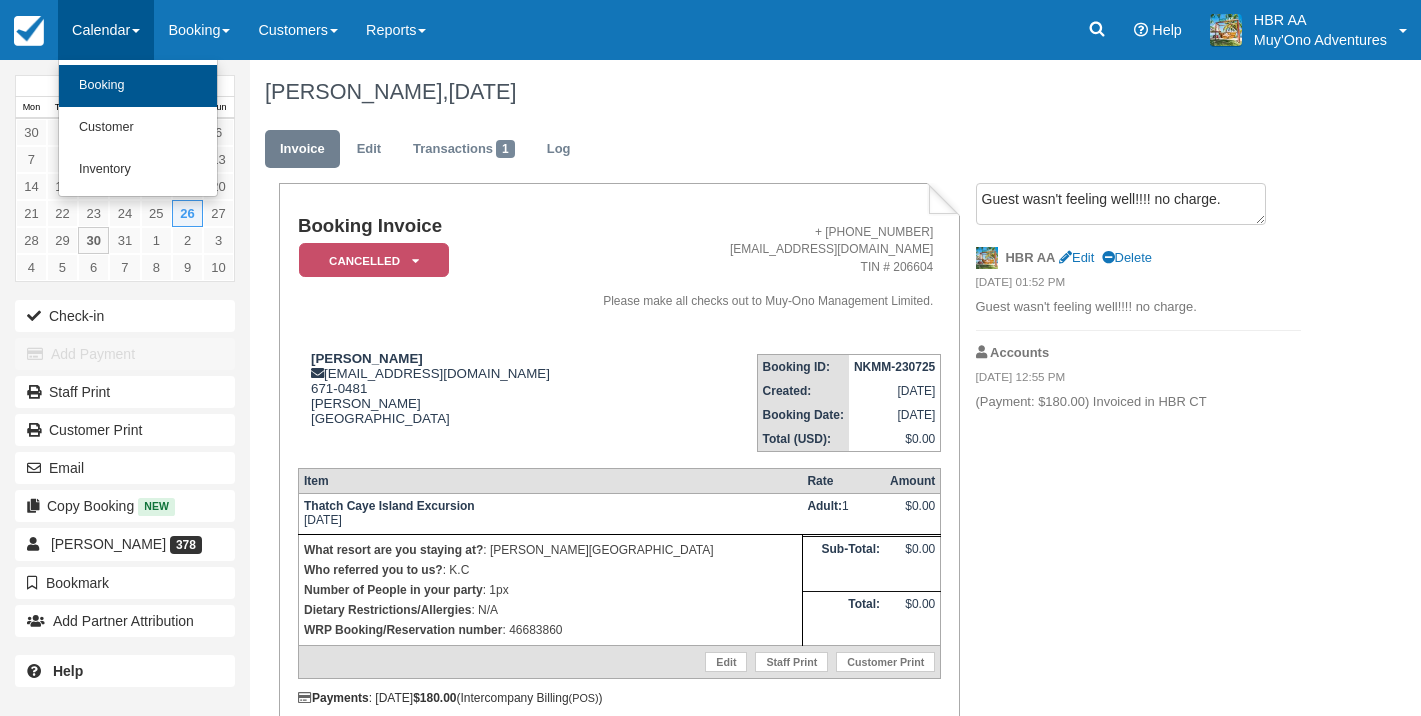 click on "Booking" at bounding box center (138, 86) 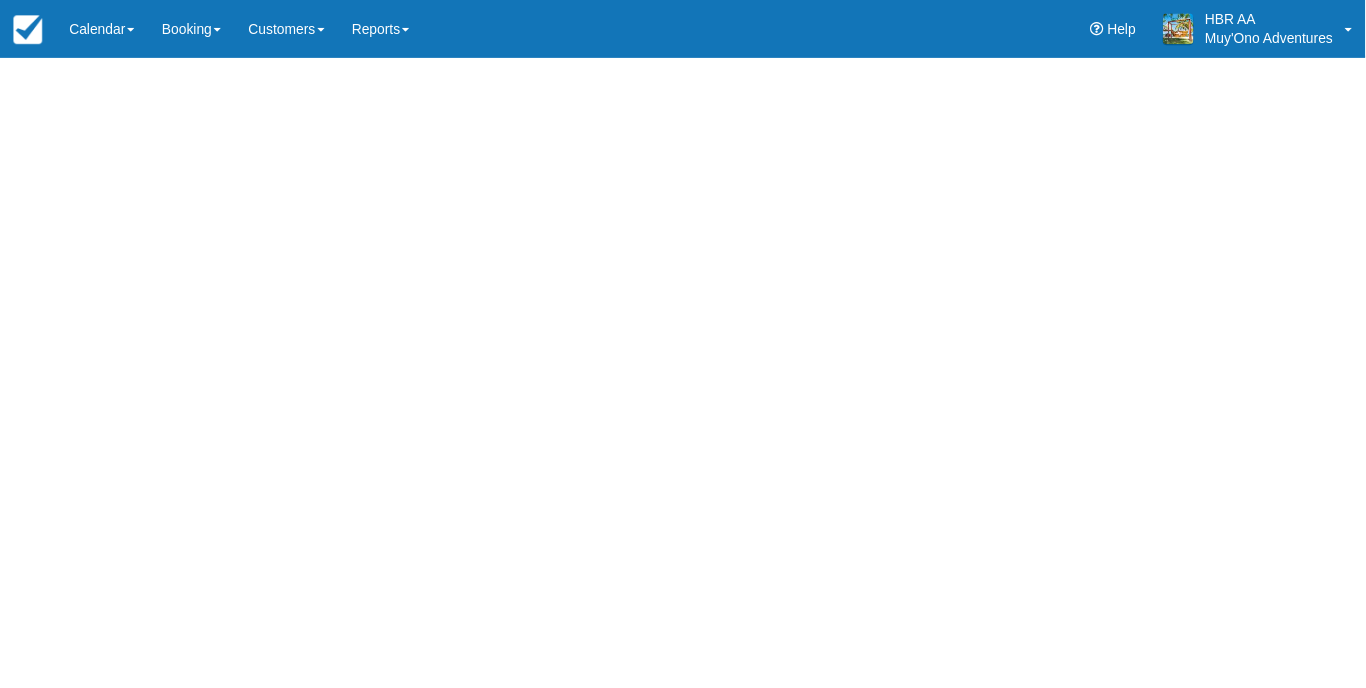 scroll, scrollTop: 0, scrollLeft: 0, axis: both 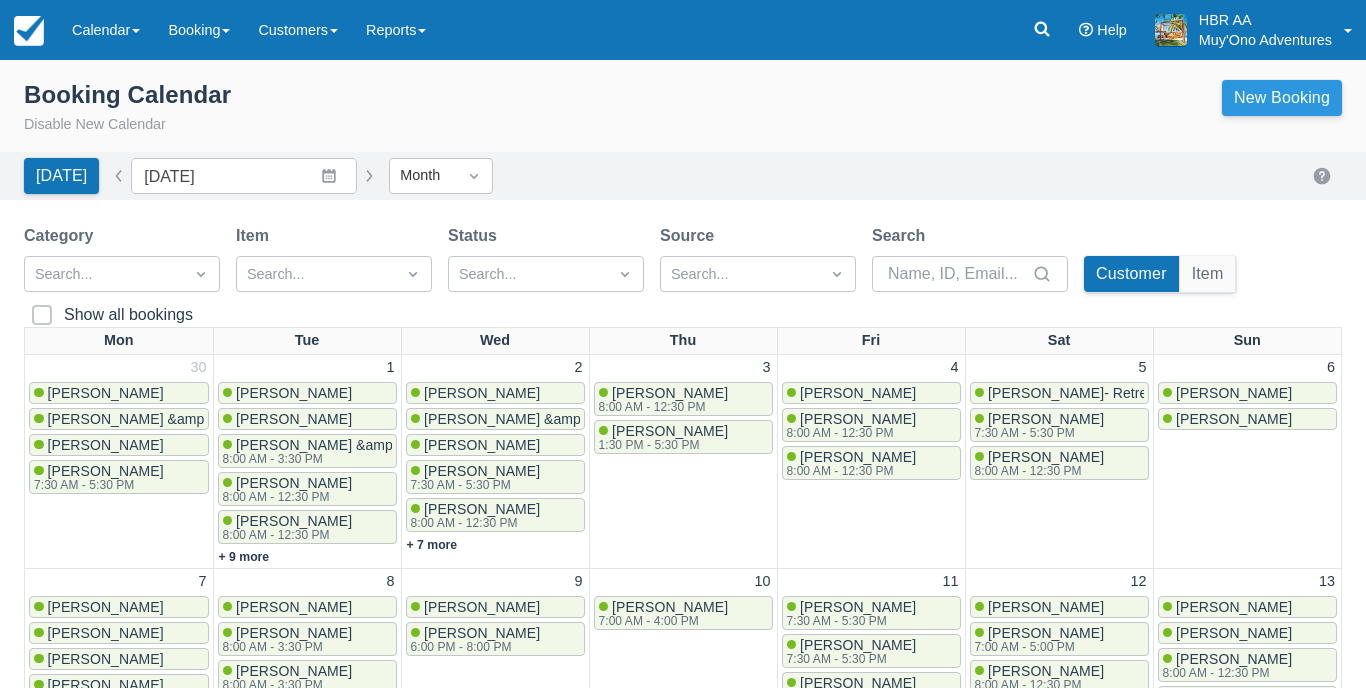 click on "New Booking" at bounding box center (1282, 98) 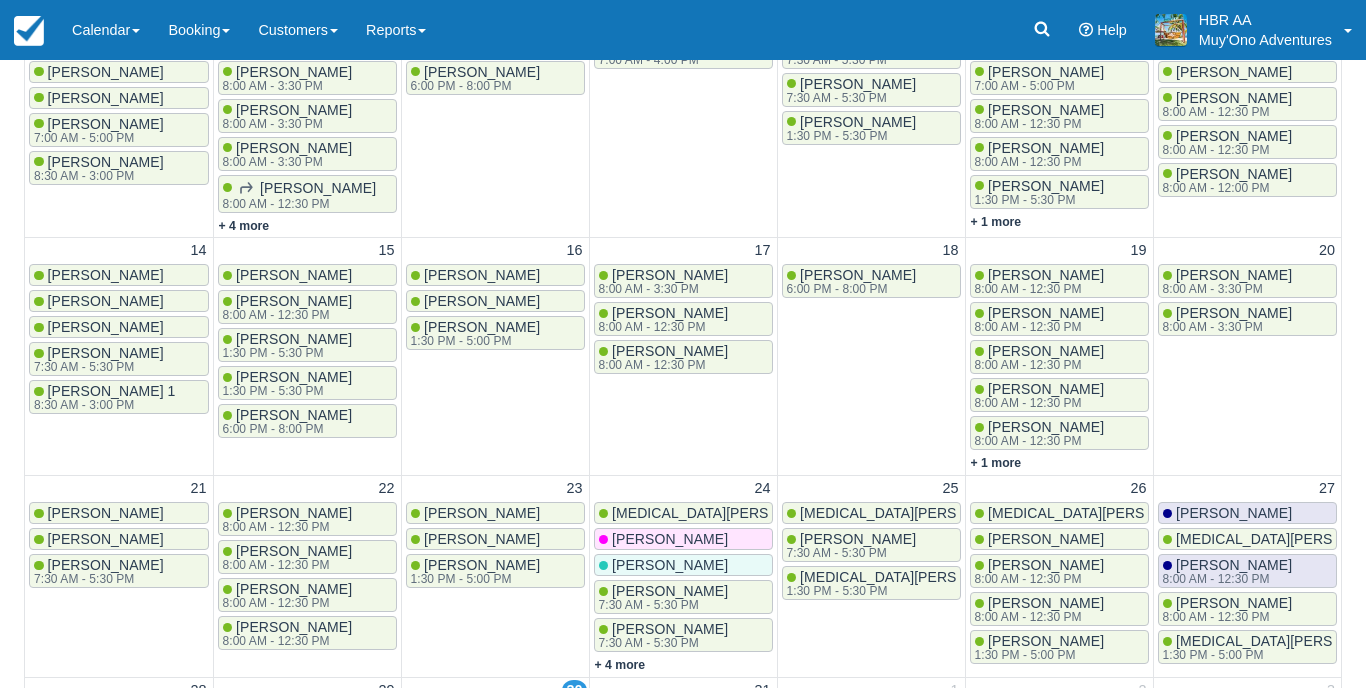 scroll, scrollTop: 615, scrollLeft: 0, axis: vertical 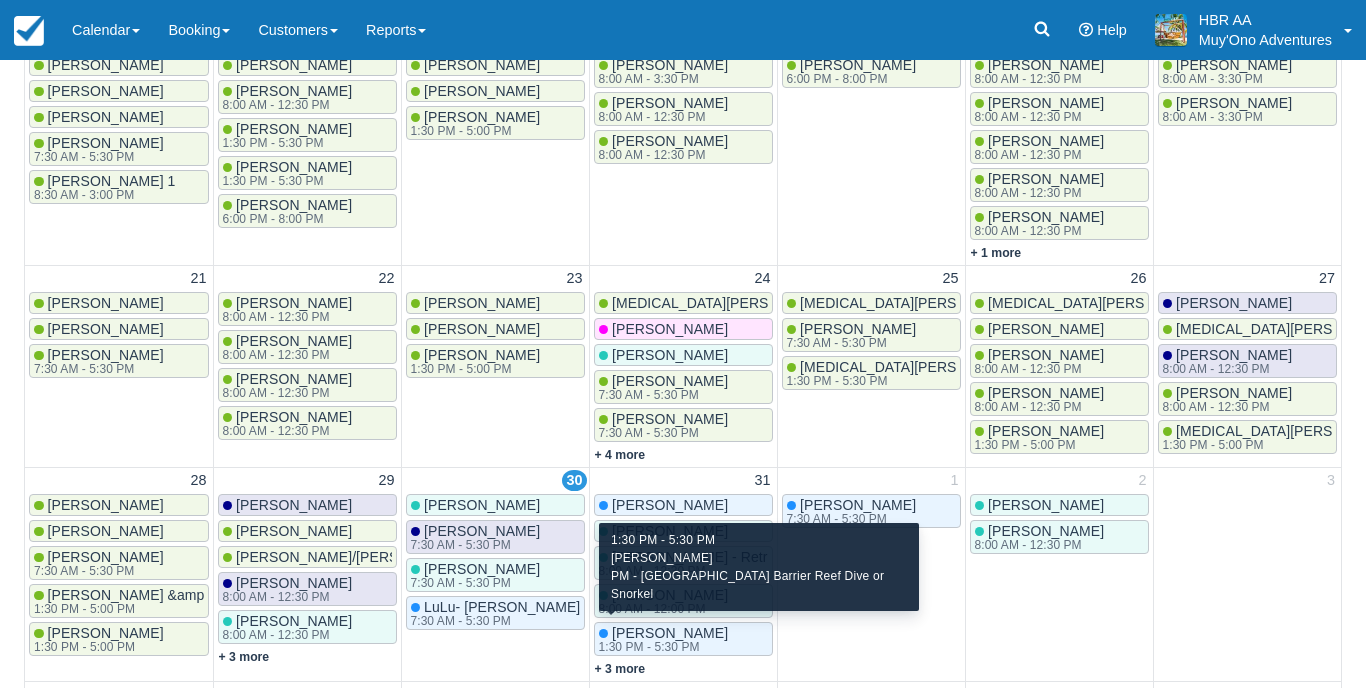 click on "Michal Waechter" at bounding box center [670, 633] 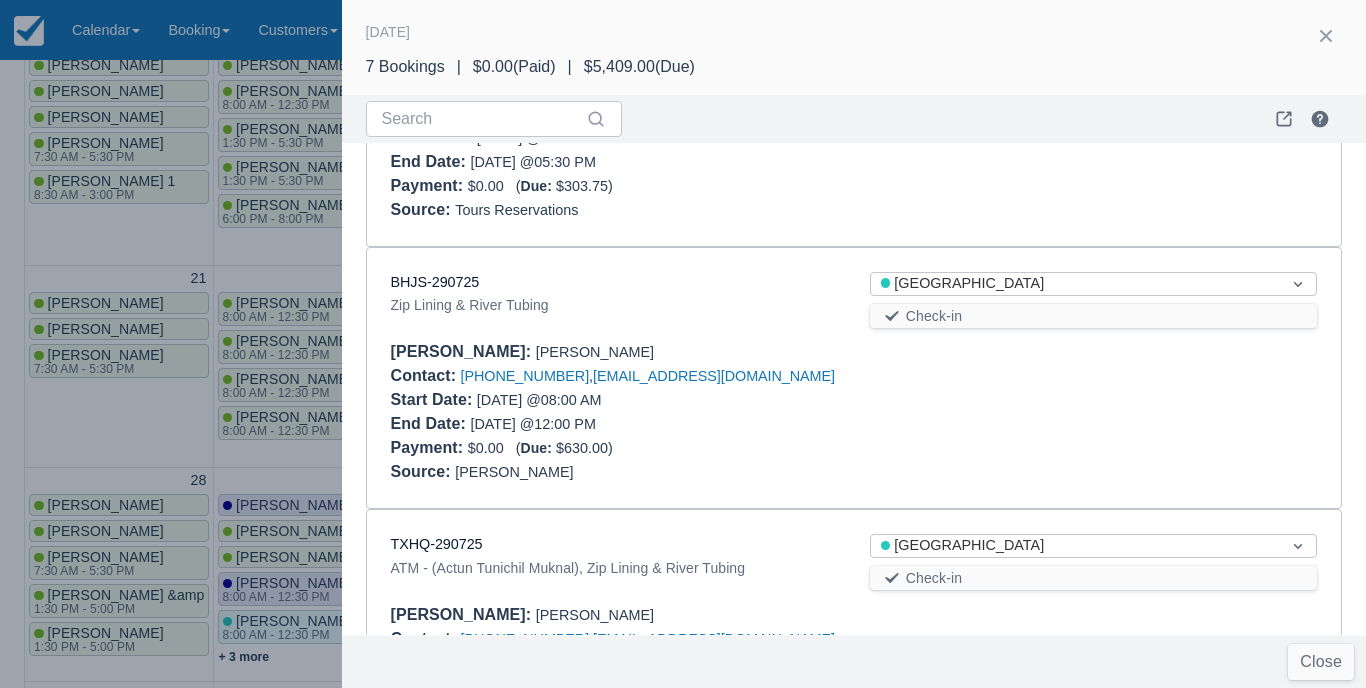 scroll, scrollTop: 1188, scrollLeft: 0, axis: vertical 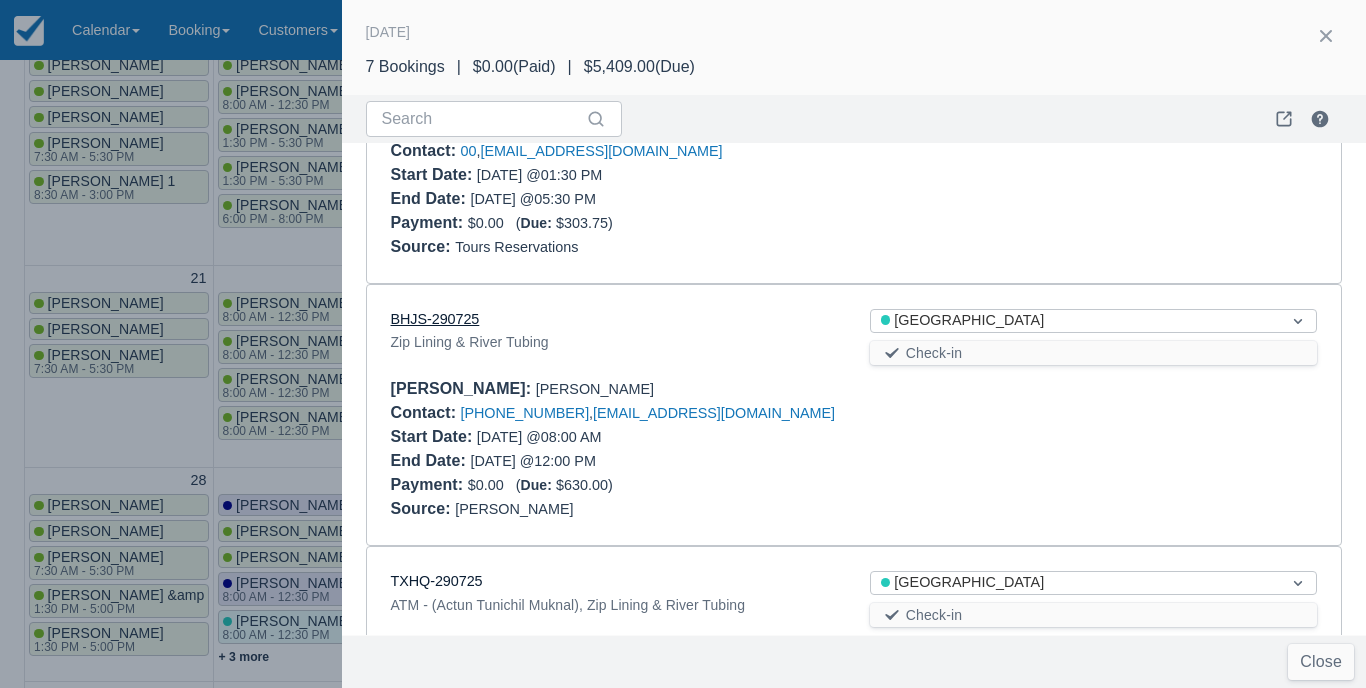 click on "BHJS-290725" at bounding box center (435, 319) 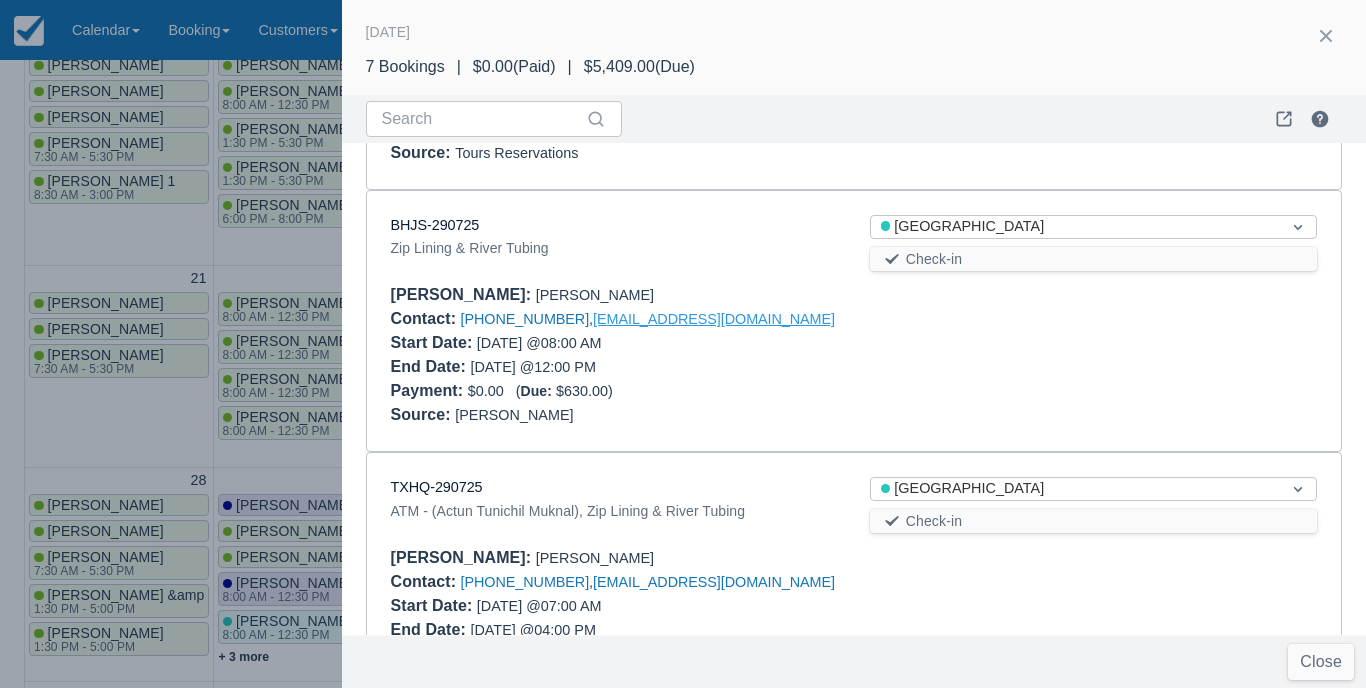 scroll, scrollTop: 1284, scrollLeft: 0, axis: vertical 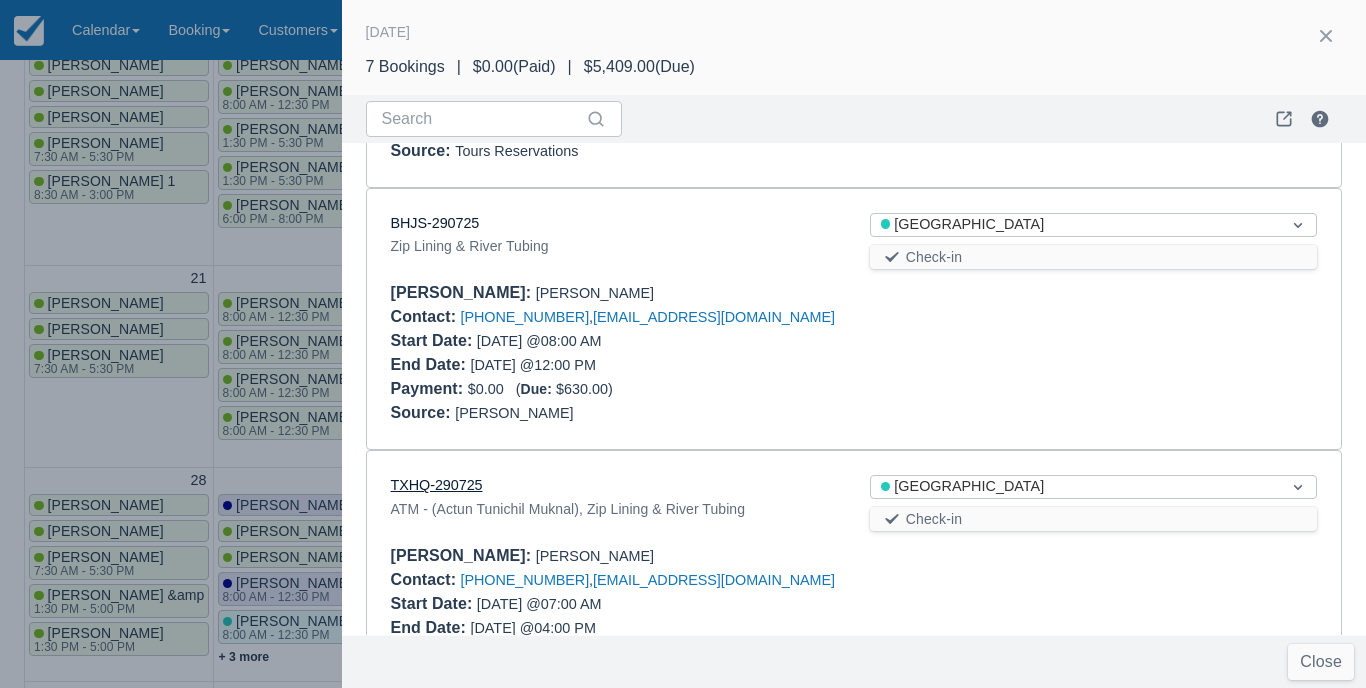 click on "TXHQ-290725" at bounding box center (437, 485) 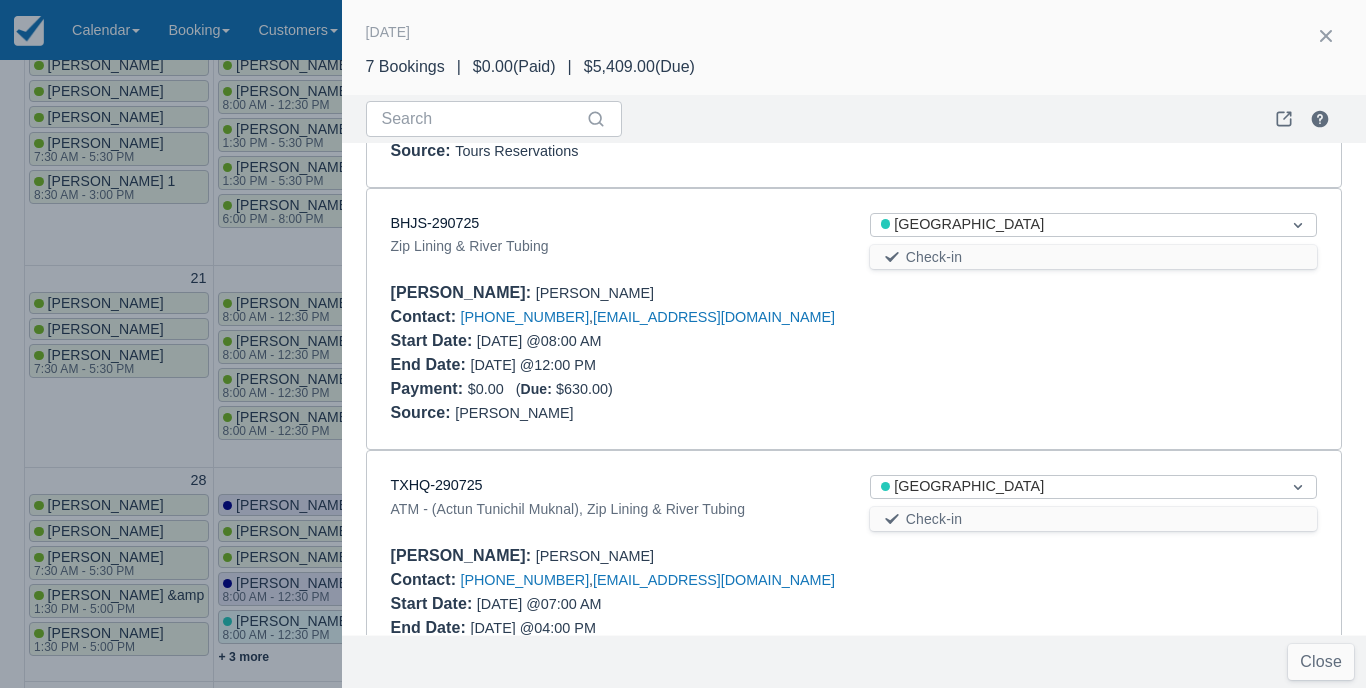 click at bounding box center [683, 344] 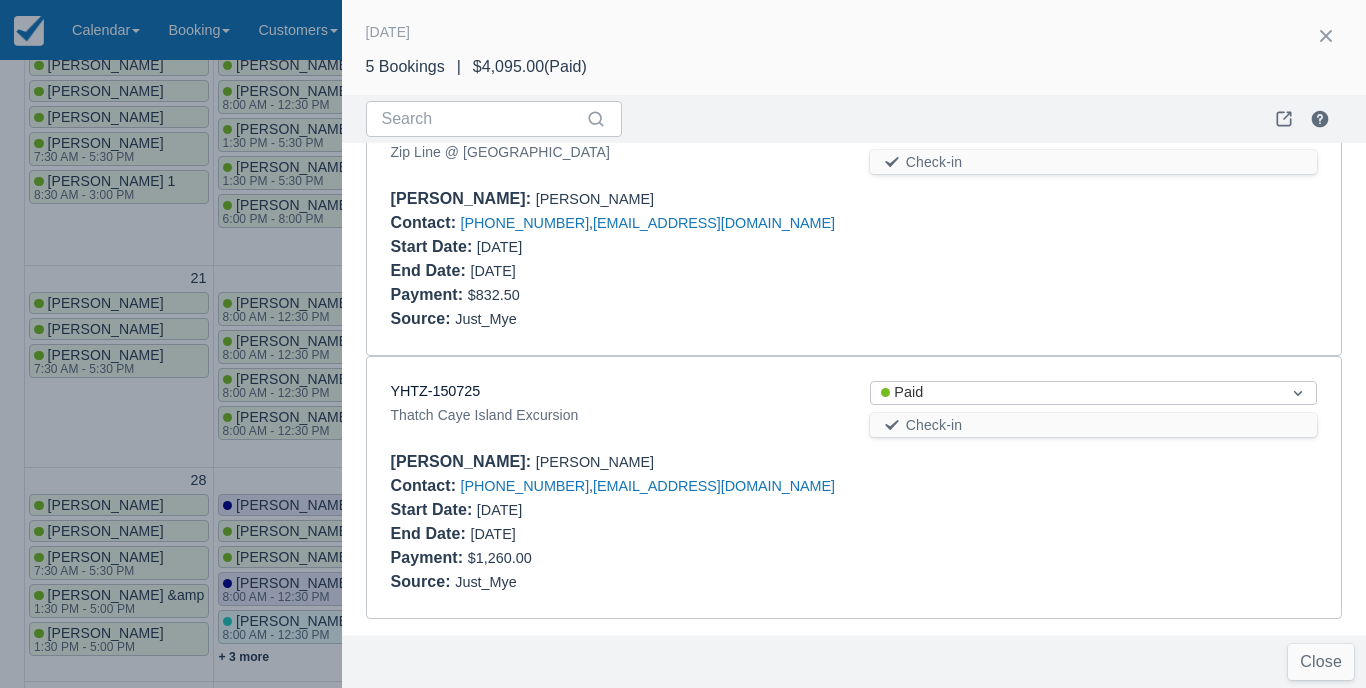click at bounding box center (683, 344) 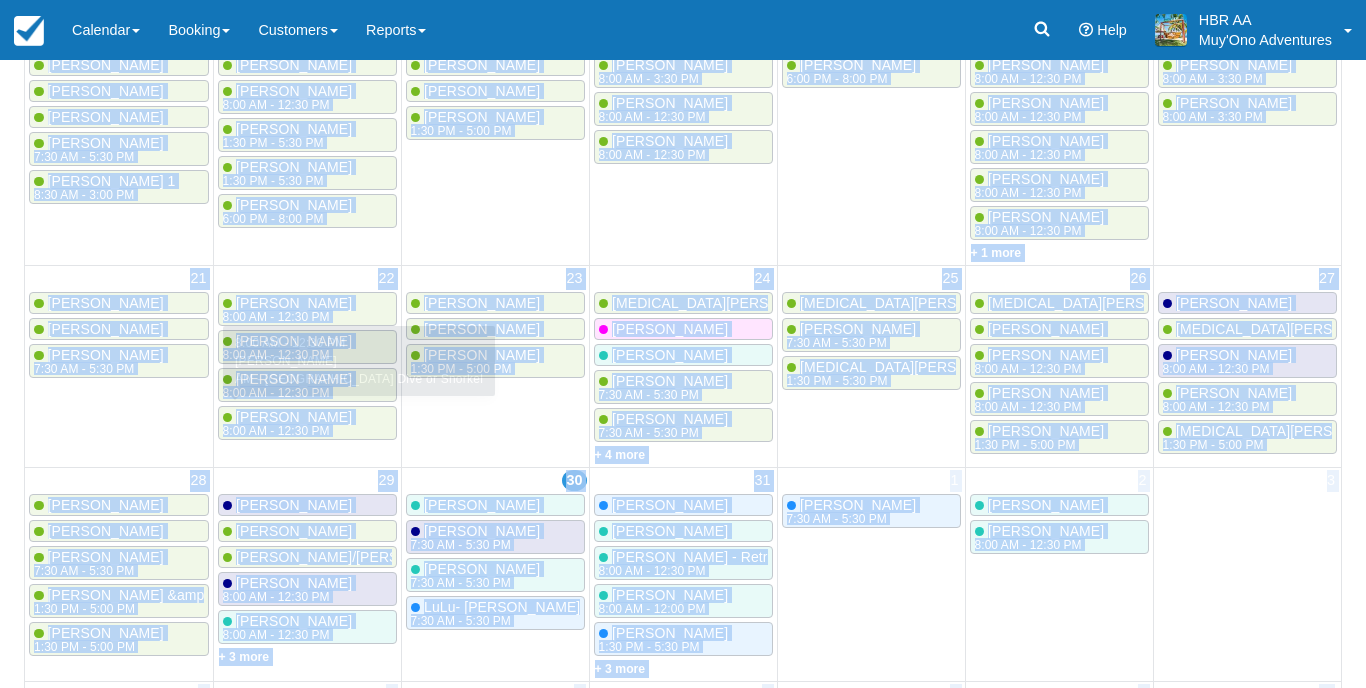 scroll, scrollTop: 0, scrollLeft: 0, axis: both 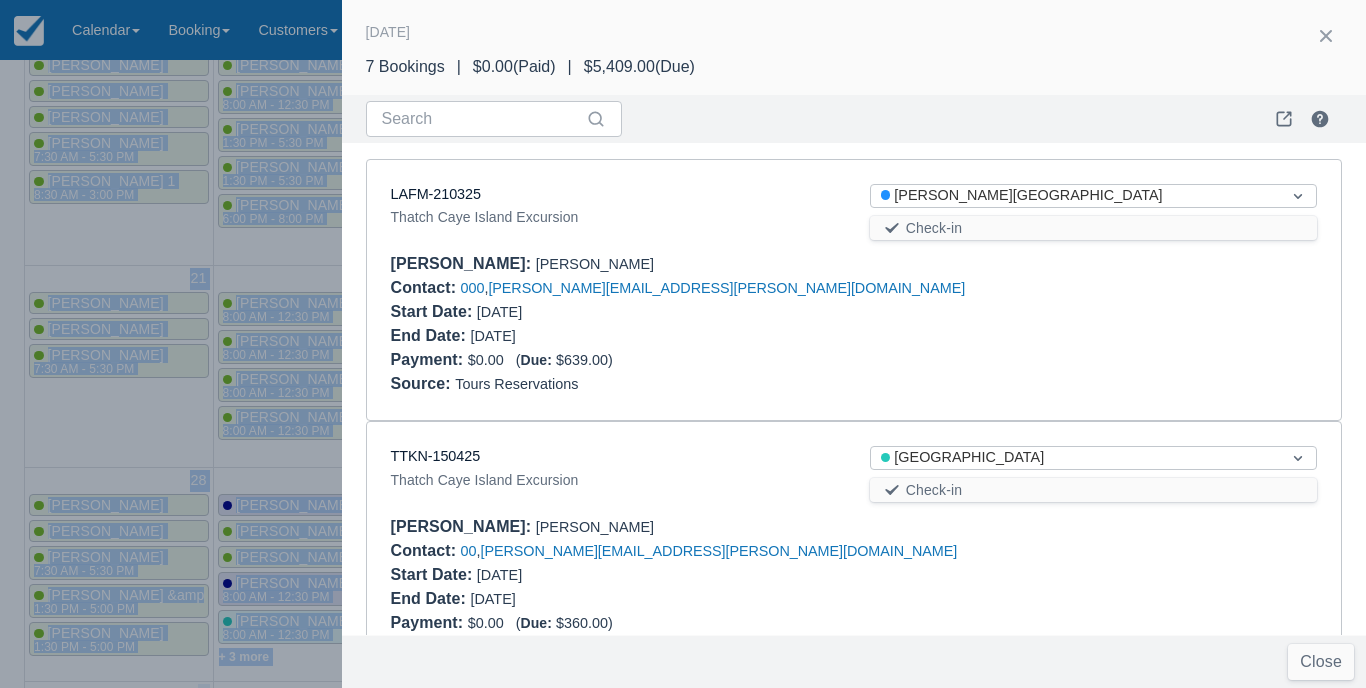 click at bounding box center [683, 344] 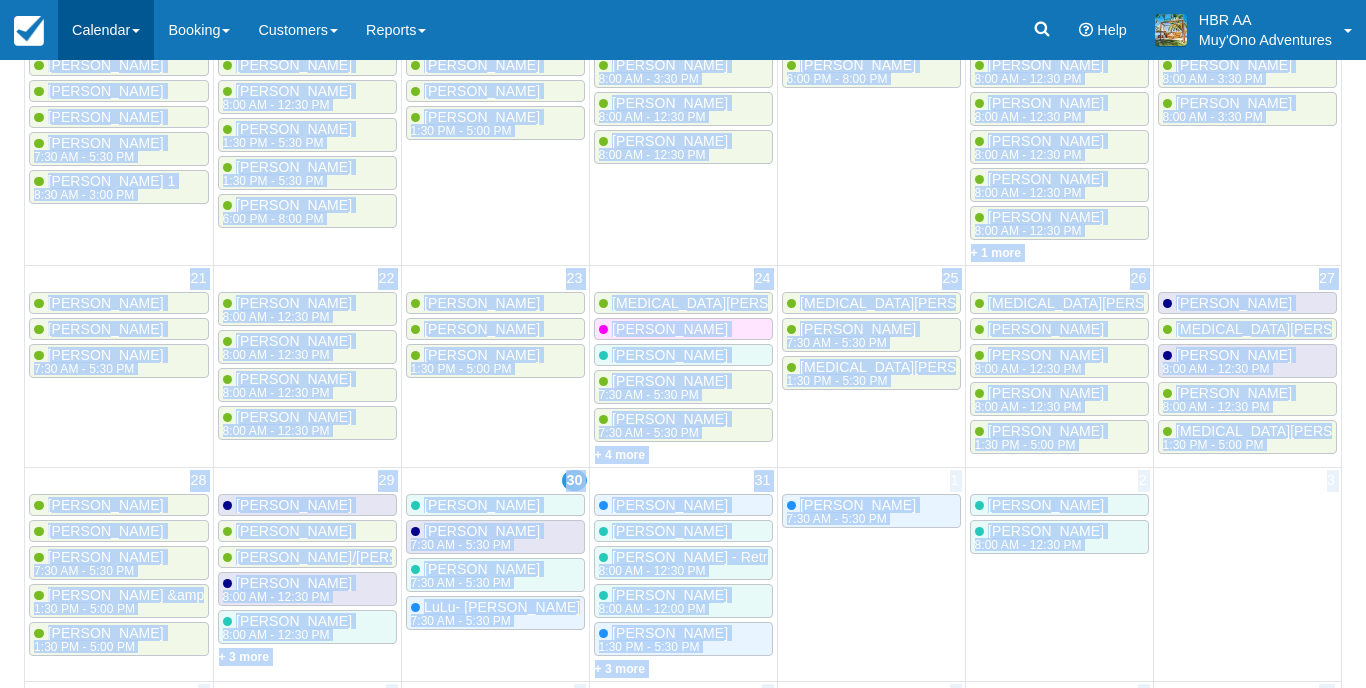 click on "Calendar" at bounding box center [106, 30] 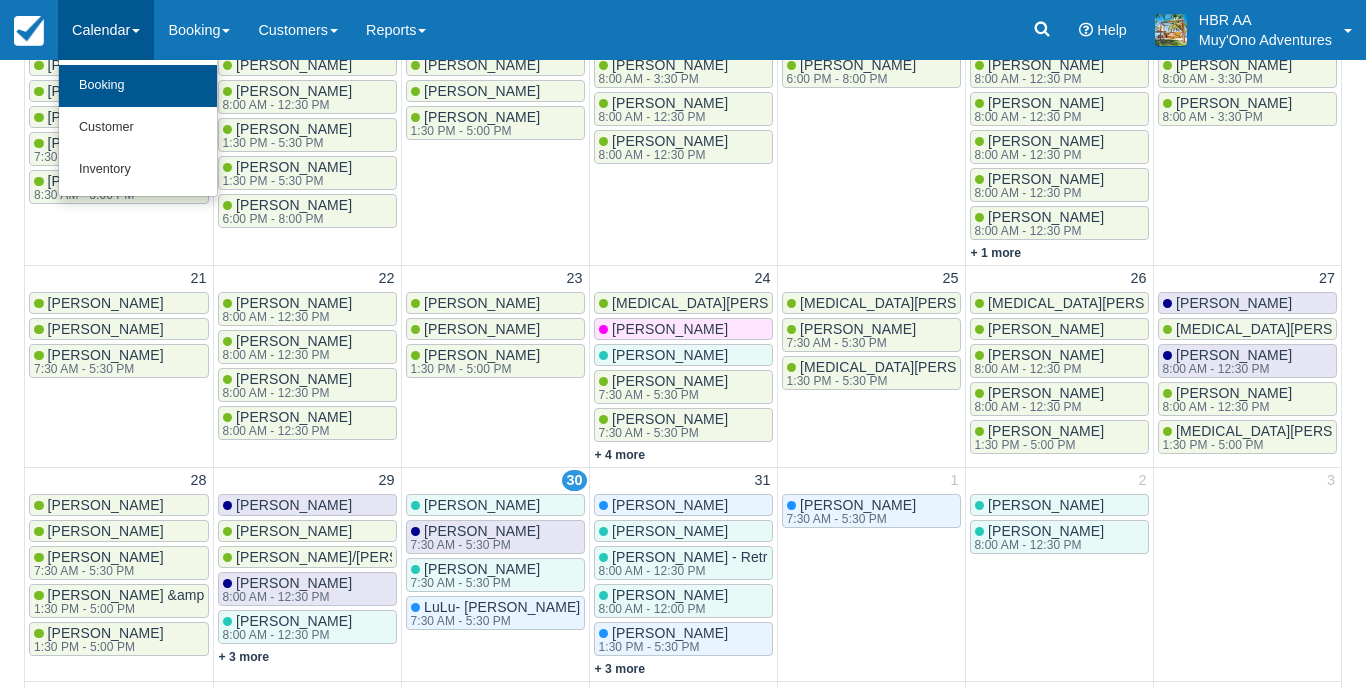 click on "Booking" at bounding box center [138, 86] 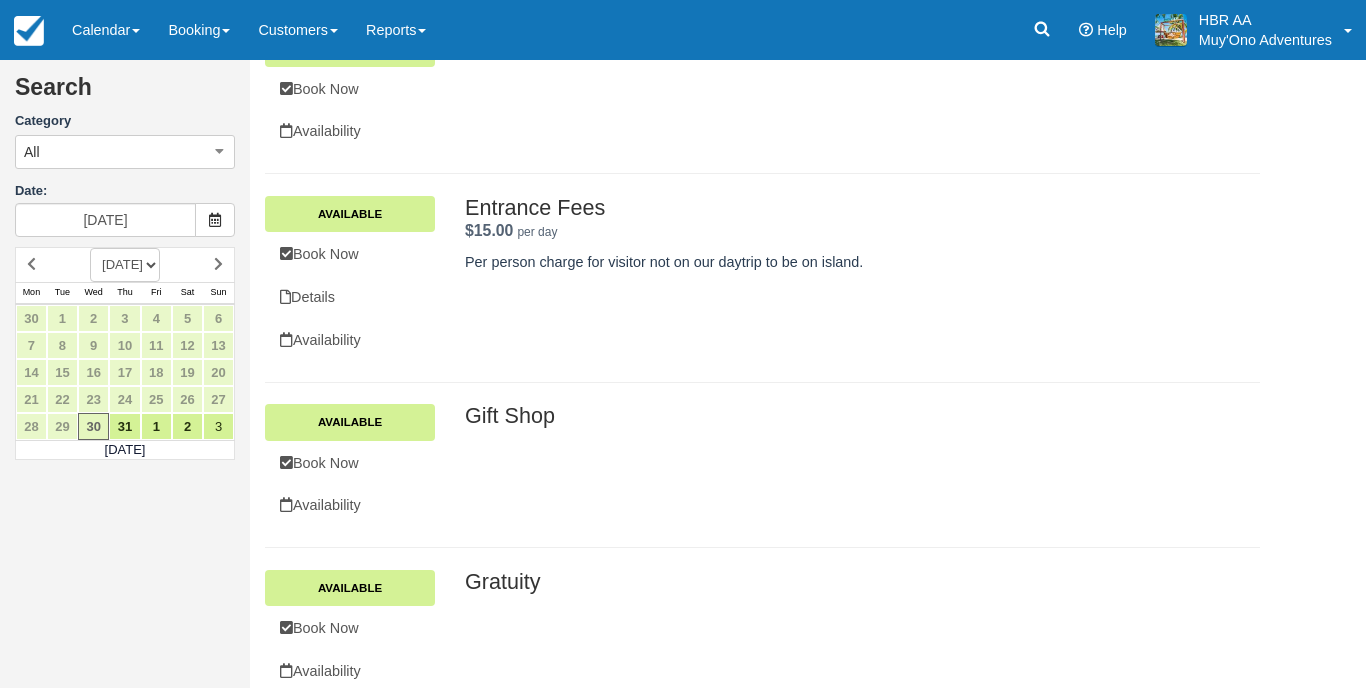 scroll, scrollTop: 407, scrollLeft: 0, axis: vertical 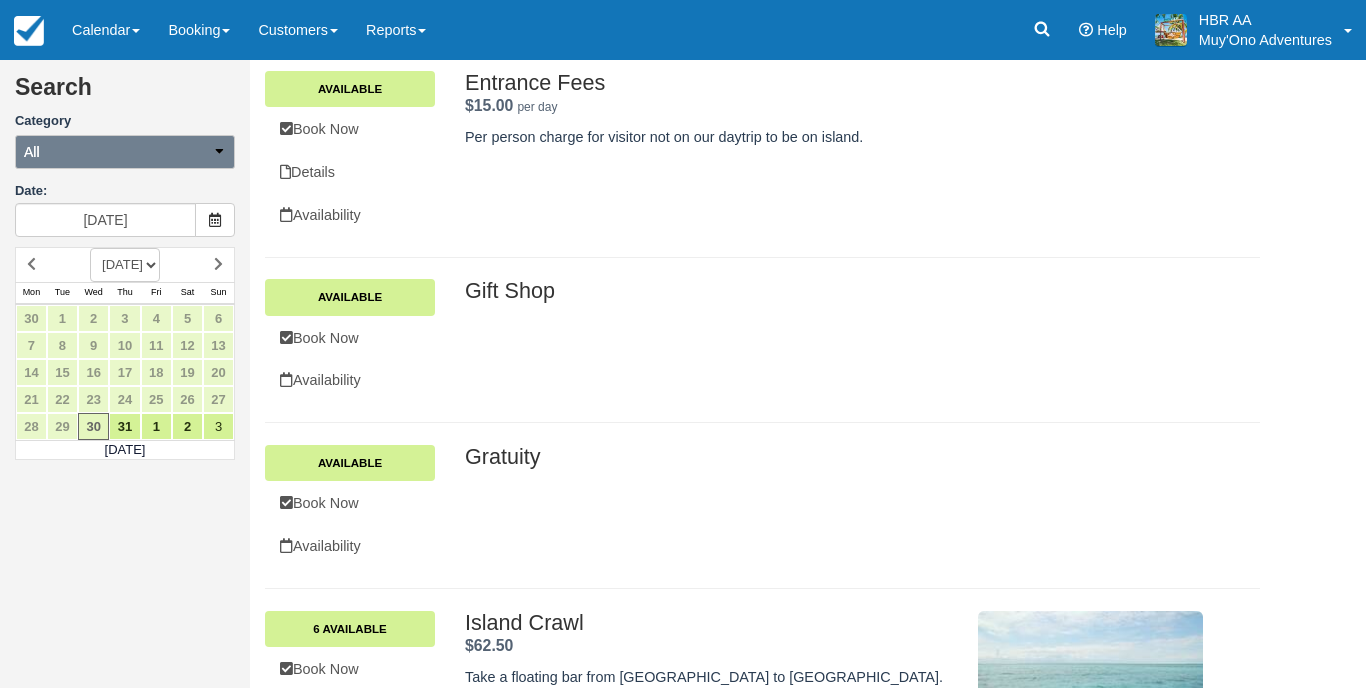 click on "All" at bounding box center [125, 152] 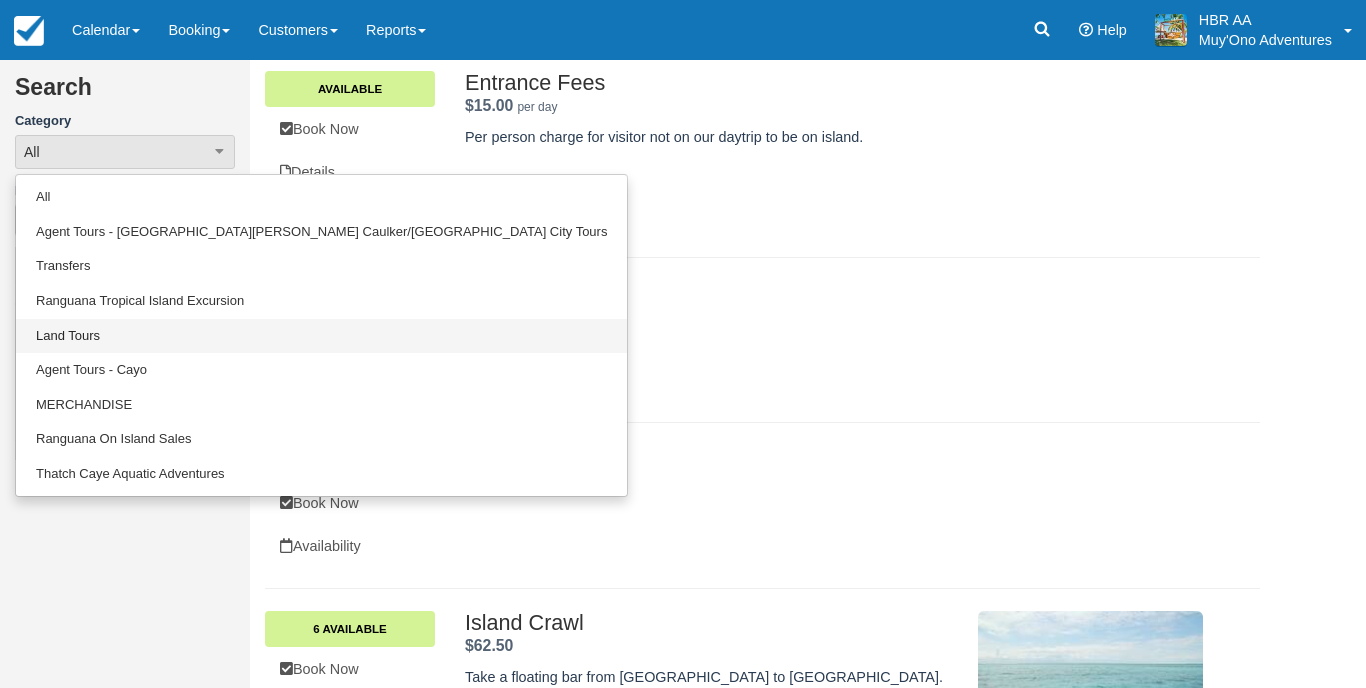 click on "Land Tours" at bounding box center (321, 336) 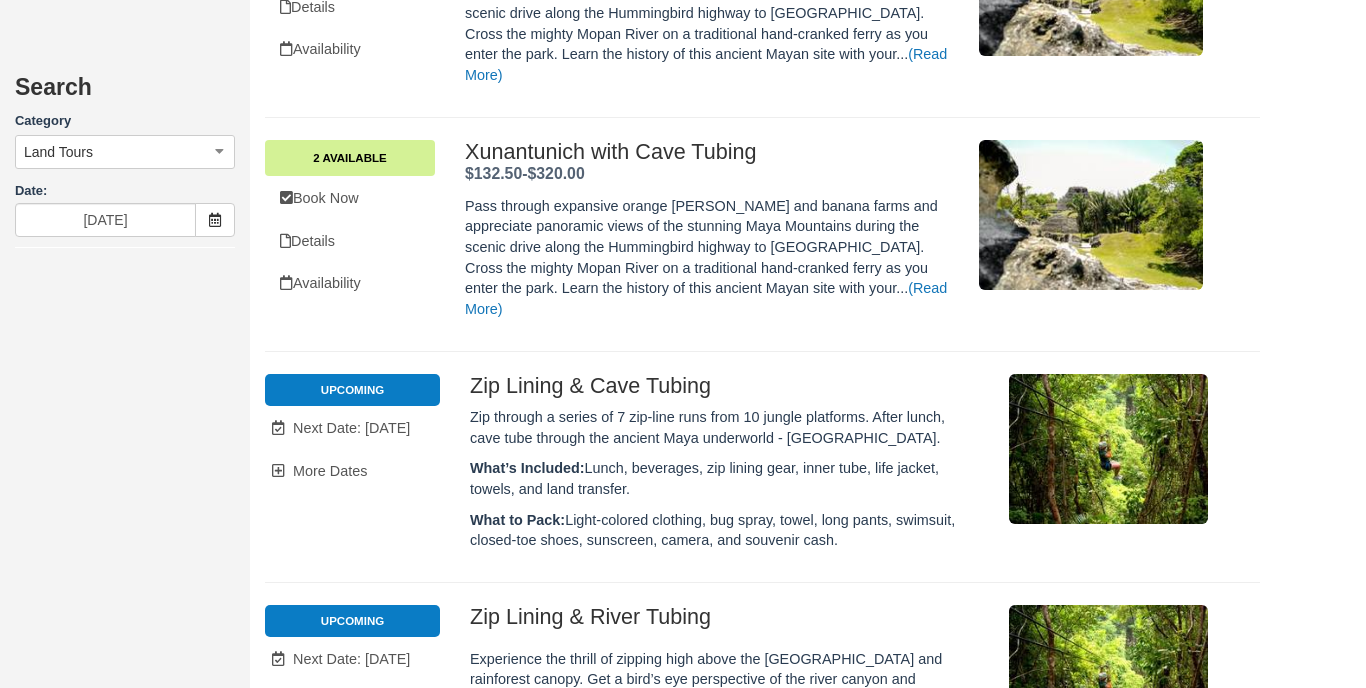 scroll, scrollTop: 5105, scrollLeft: 0, axis: vertical 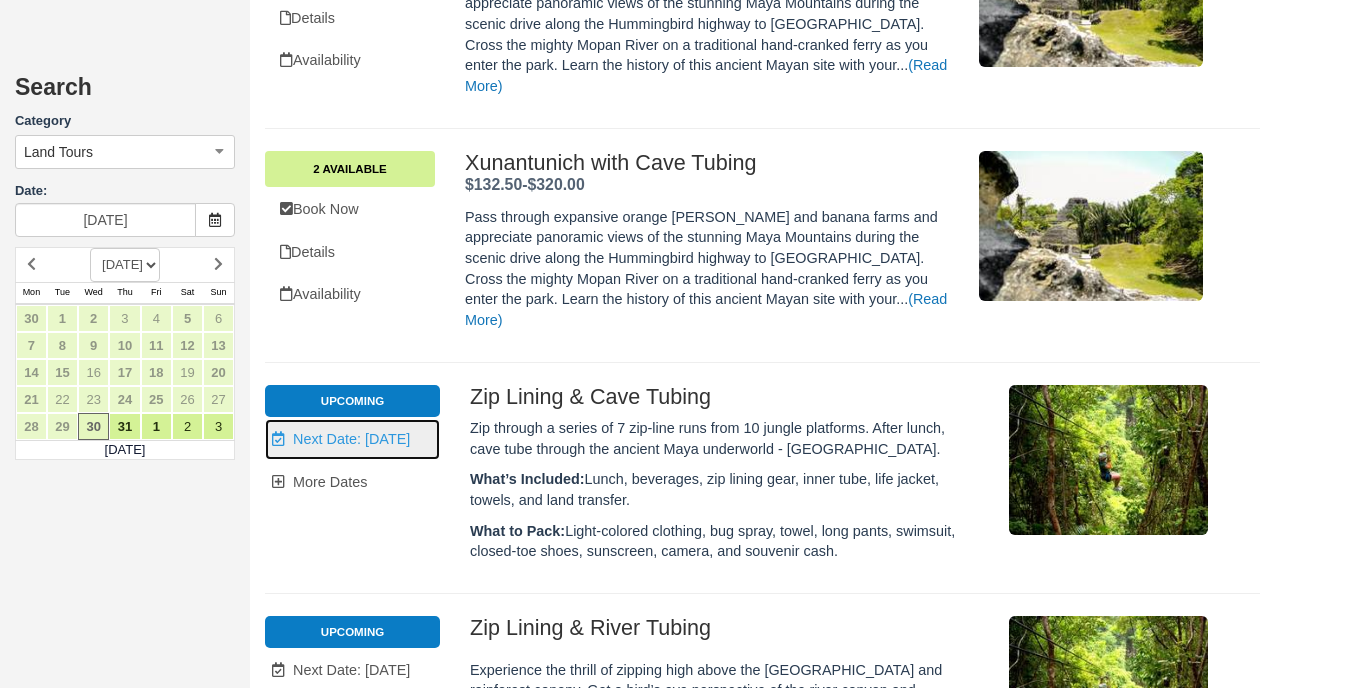 click on "Next Date: Aug  5" at bounding box center [351, 439] 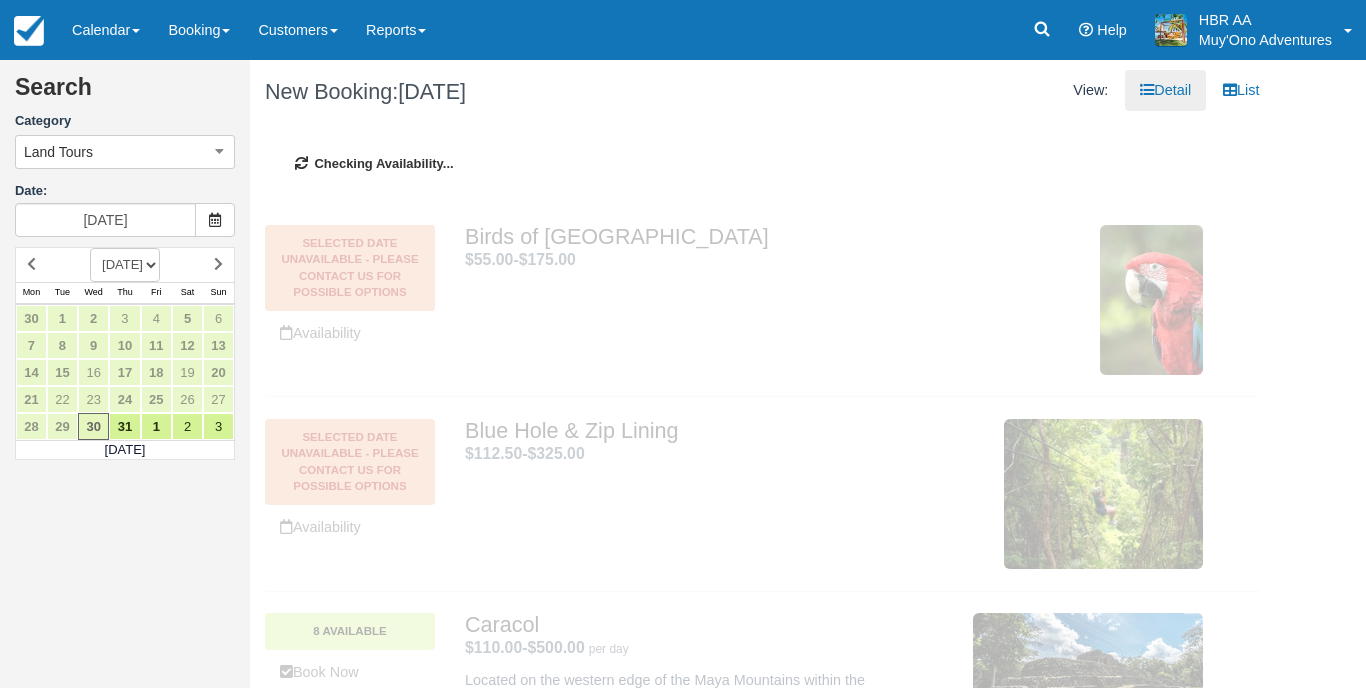 type on "08/05/25" 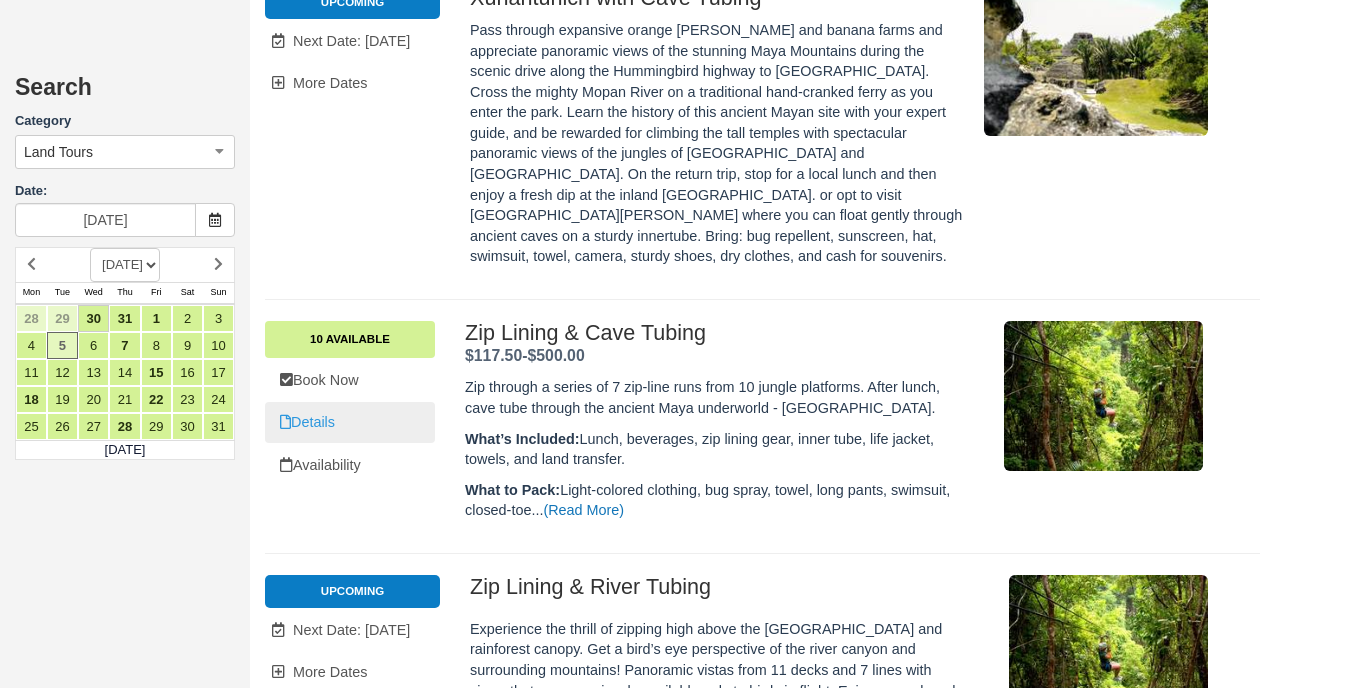 scroll, scrollTop: 5153, scrollLeft: 0, axis: vertical 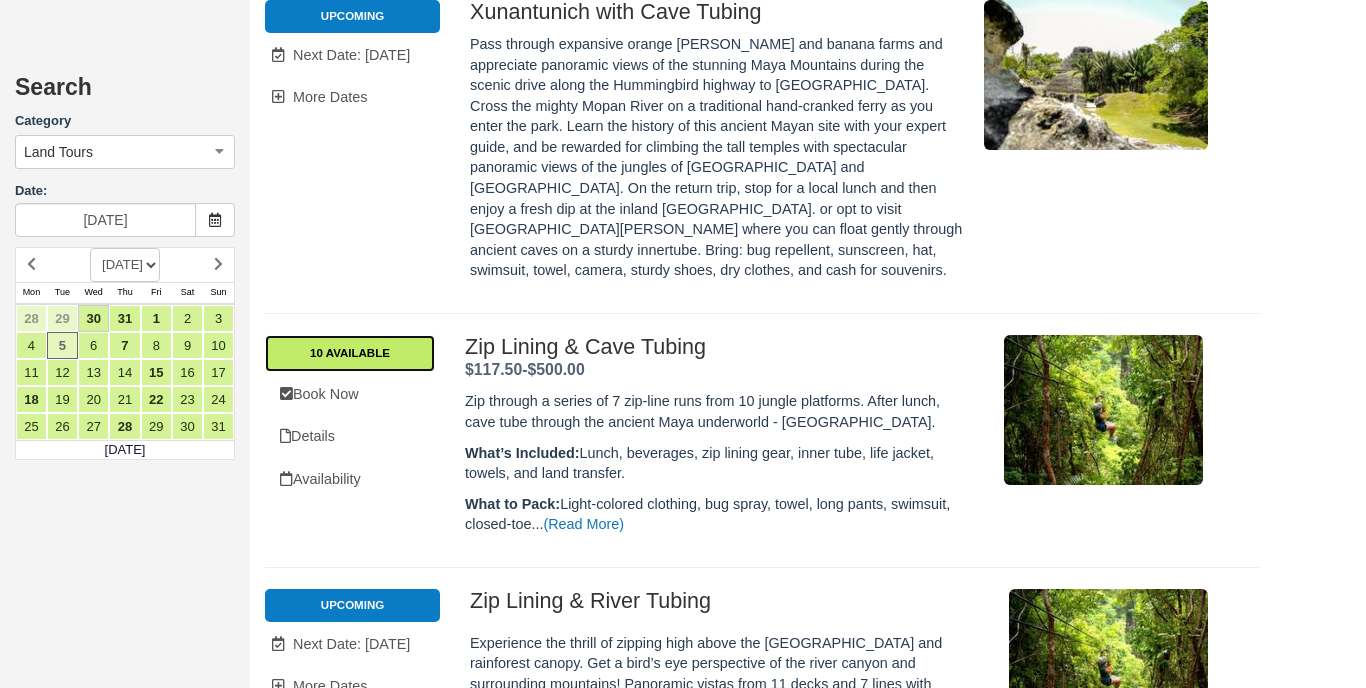 click on "10 Available" at bounding box center [350, 353] 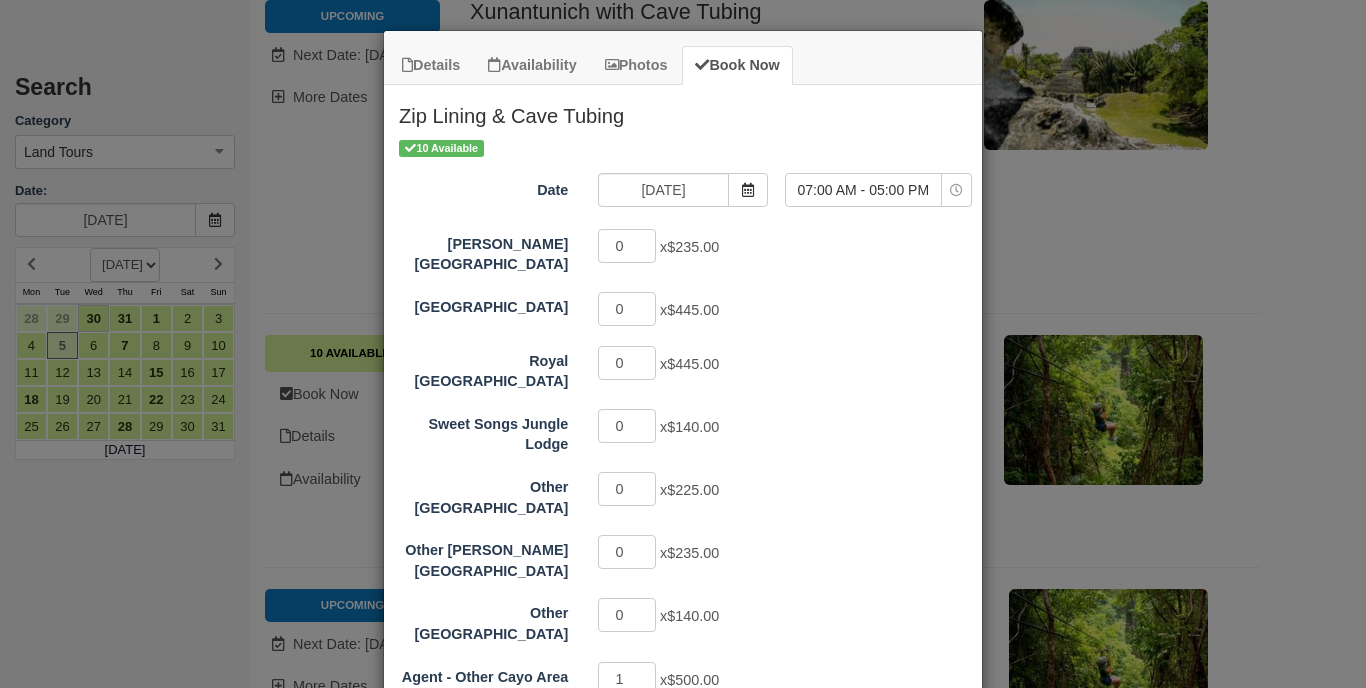 scroll, scrollTop: 75, scrollLeft: 0, axis: vertical 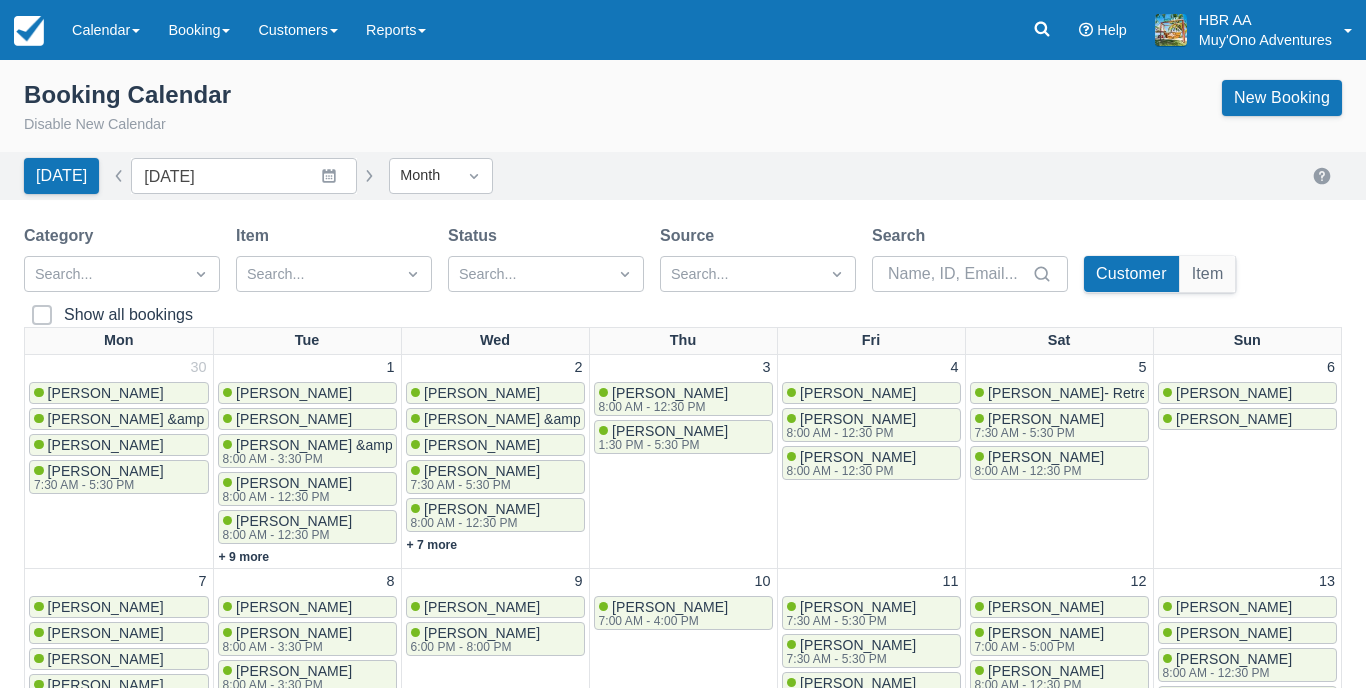 click on "Booking Calendar Disable New Calendar New Booking [DATE]  Date [DATE] Navigate forward to interact with the calendar and select a date. Press the question mark key to get the keyboard shortcuts for changing dates. [DATE] Date View Month Booking Calendar Intro to the Booking Calendar Customer, Item, and List views Filter and search the calendar Quick actions and syncing View Documentation Close Category Search... Item Search... Status Search... Source Search... Search Customer Item Show all bookings Mon Tue Wed Thu Fri Sat Sun 30 [PERSON_NAME] [PERSON_NAME] &amp; [PERSON_NAME] [PERSON_NAME] [PERSON_NAME] 7:30 AM - 5:30 PM 1 [PERSON_NAME] [PERSON_NAME] [PERSON_NAME] &amp; [PERSON_NAME] 8:00 AM - 3:30 PM [PERSON_NAME] 8:00 AM - 12:30 PM [PERSON_NAME] 8:00 AM - 12:30 PM [PERSON_NAME] 8:00 AM - 12:30 PM + 9 more 2 [PERSON_NAME] [PERSON_NAME] &amp; [PERSON_NAME] [PERSON_NAME] [PERSON_NAME] 7:30 AM - 5:30 PM [PERSON_NAME] 8:00 AM - 12:30 PM [PERSON_NAME] 8:00 AM - 12:30 PM + 7 more 3 [PERSON_NAME] Mathwny [PERSON_NAME] 4" at bounding box center [683, 682] 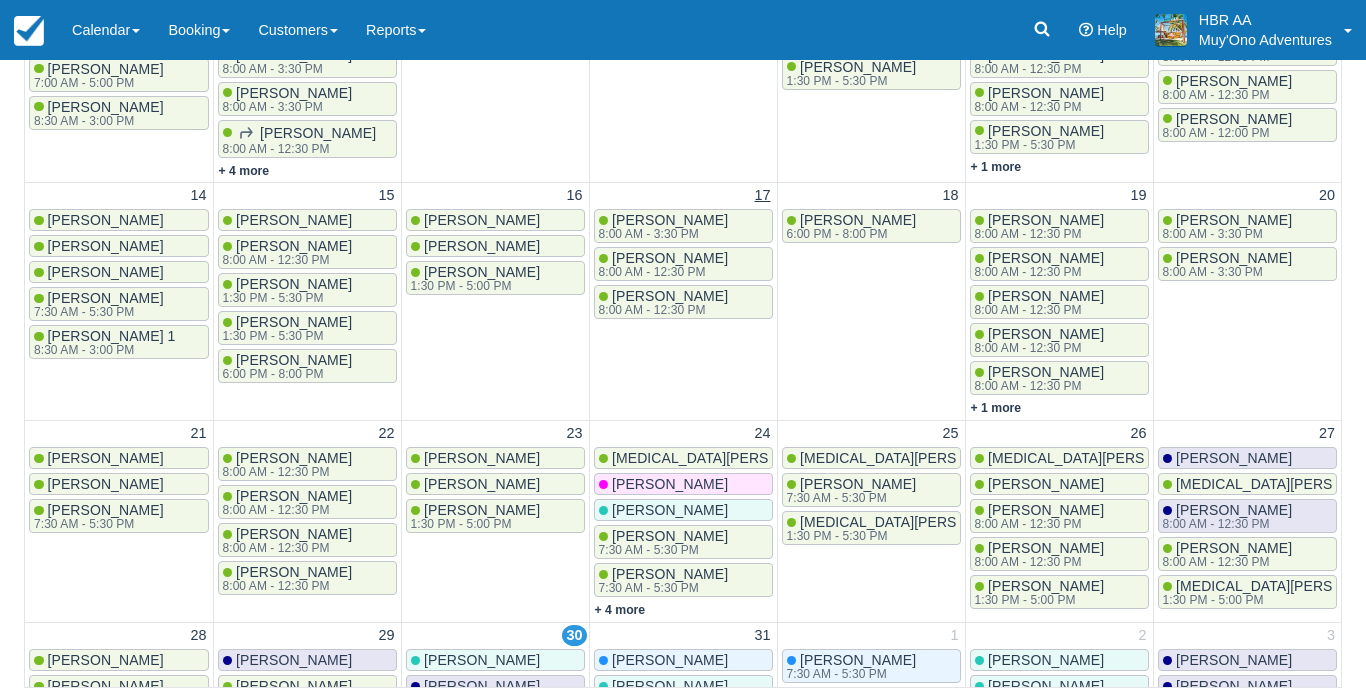 scroll, scrollTop: 614, scrollLeft: 0, axis: vertical 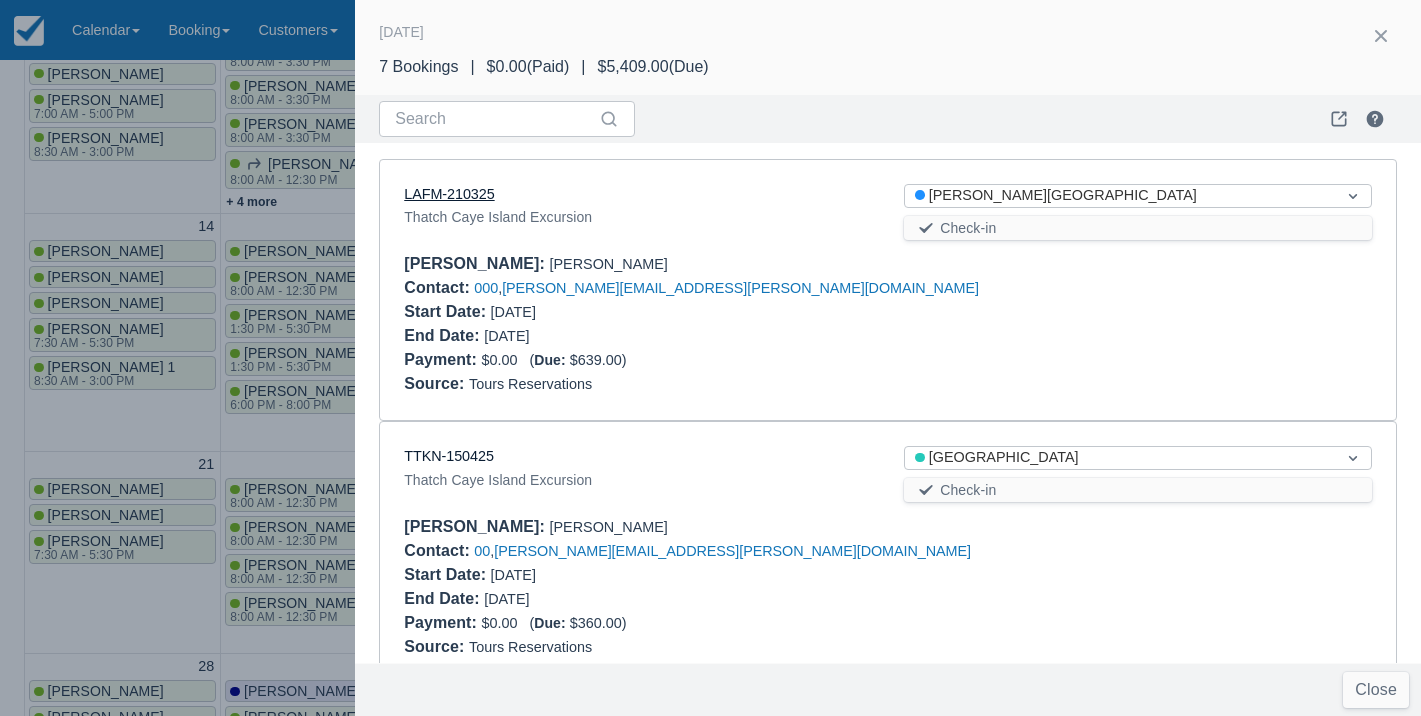 click on "LAFM-210325" at bounding box center (449, 194) 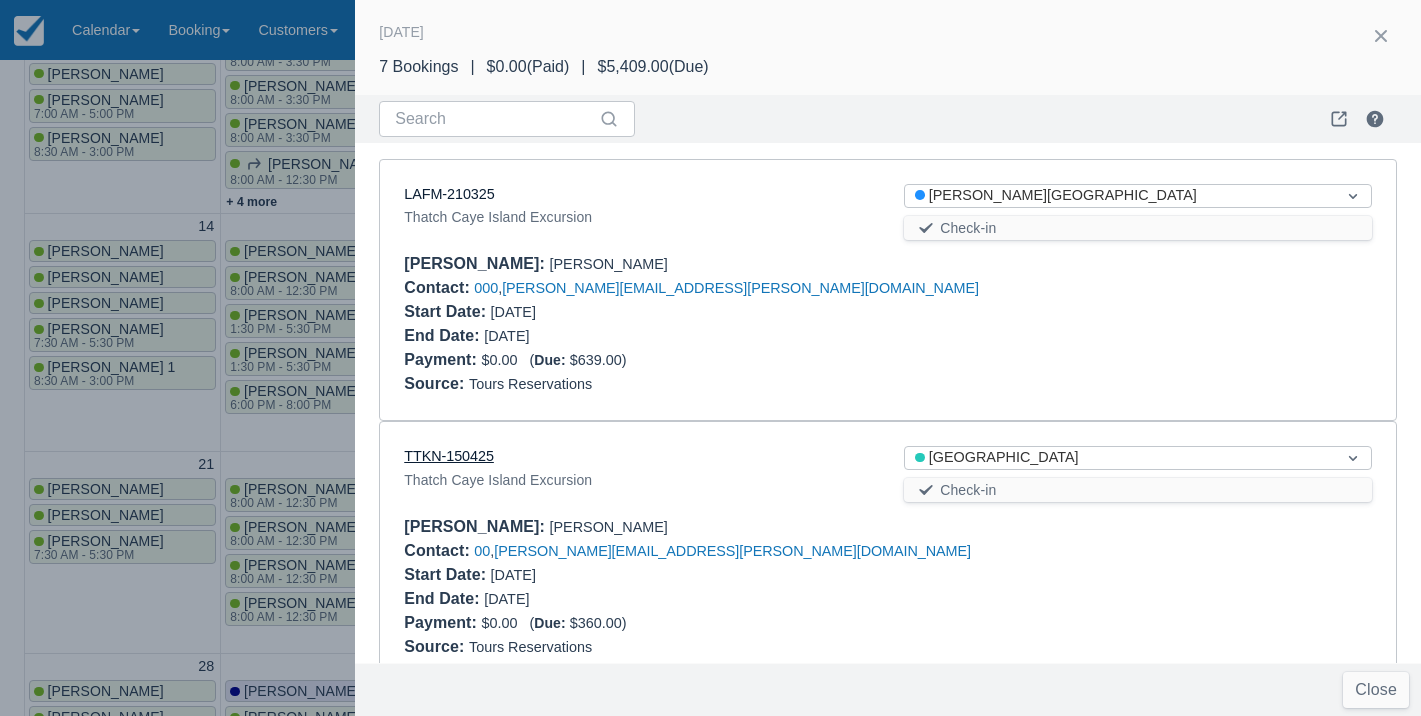 click on "TTKN-150425" at bounding box center (449, 456) 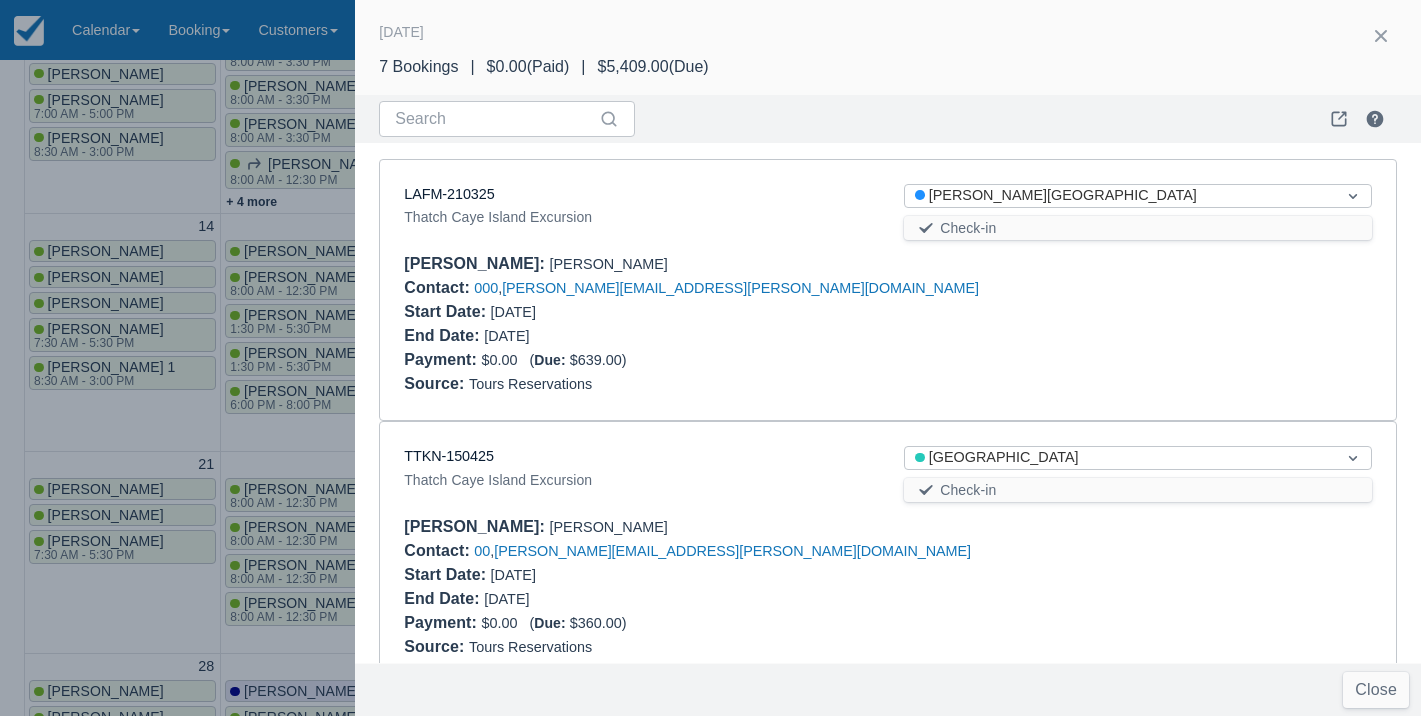 scroll, scrollTop: 0, scrollLeft: 0, axis: both 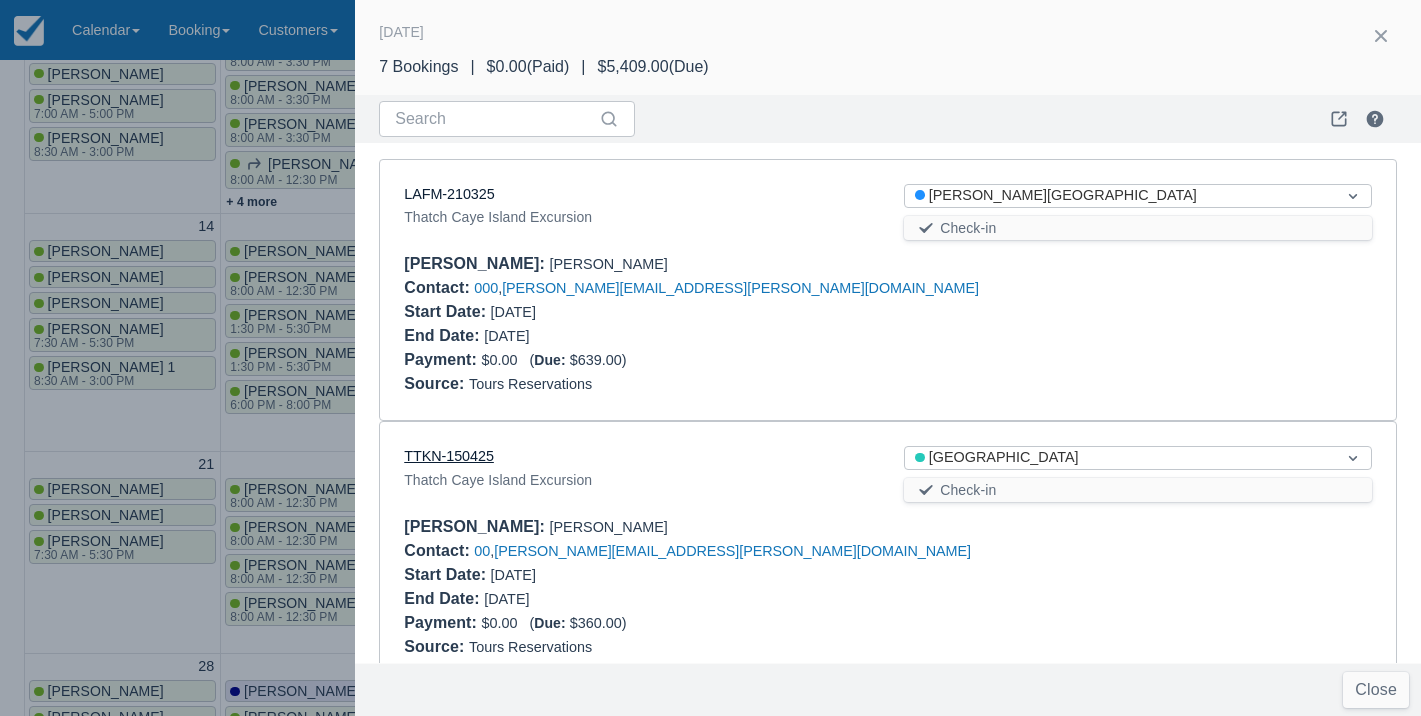 click on "TTKN-150425" at bounding box center (449, 456) 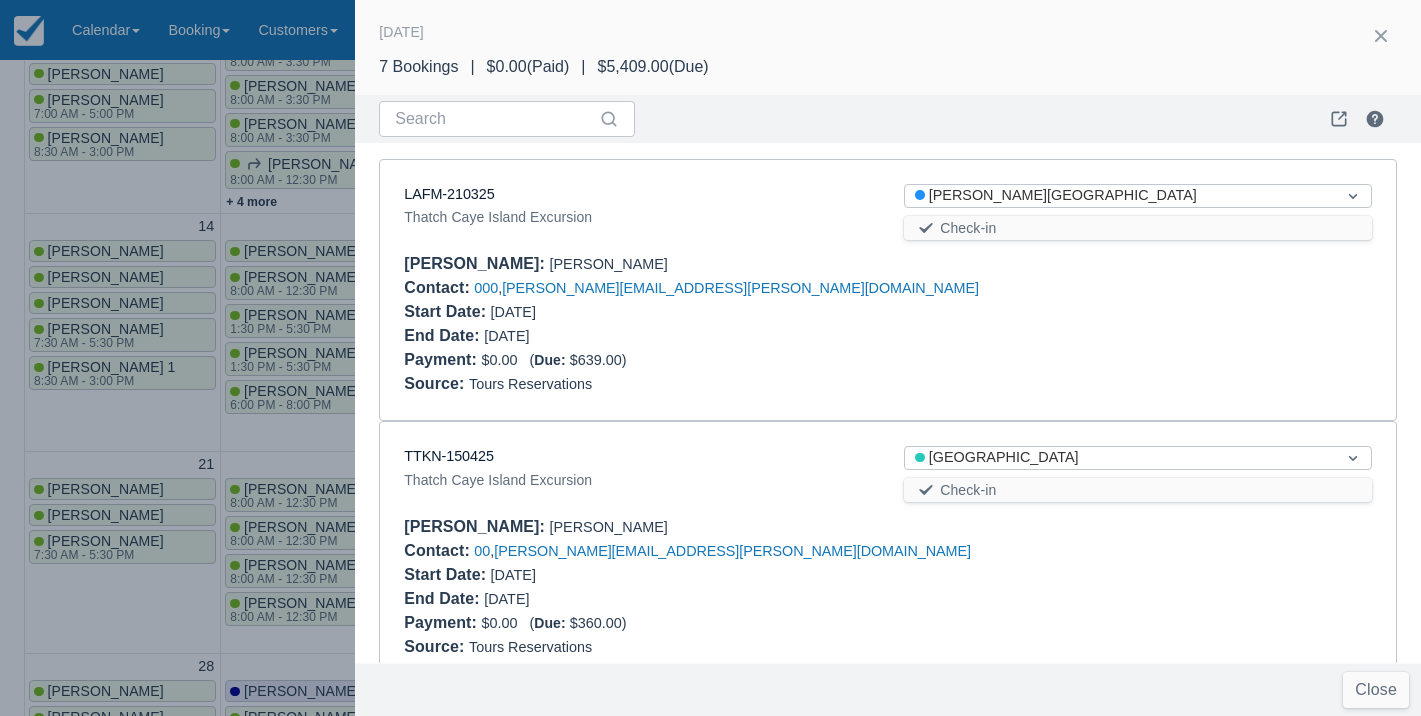 click at bounding box center (710, 358) 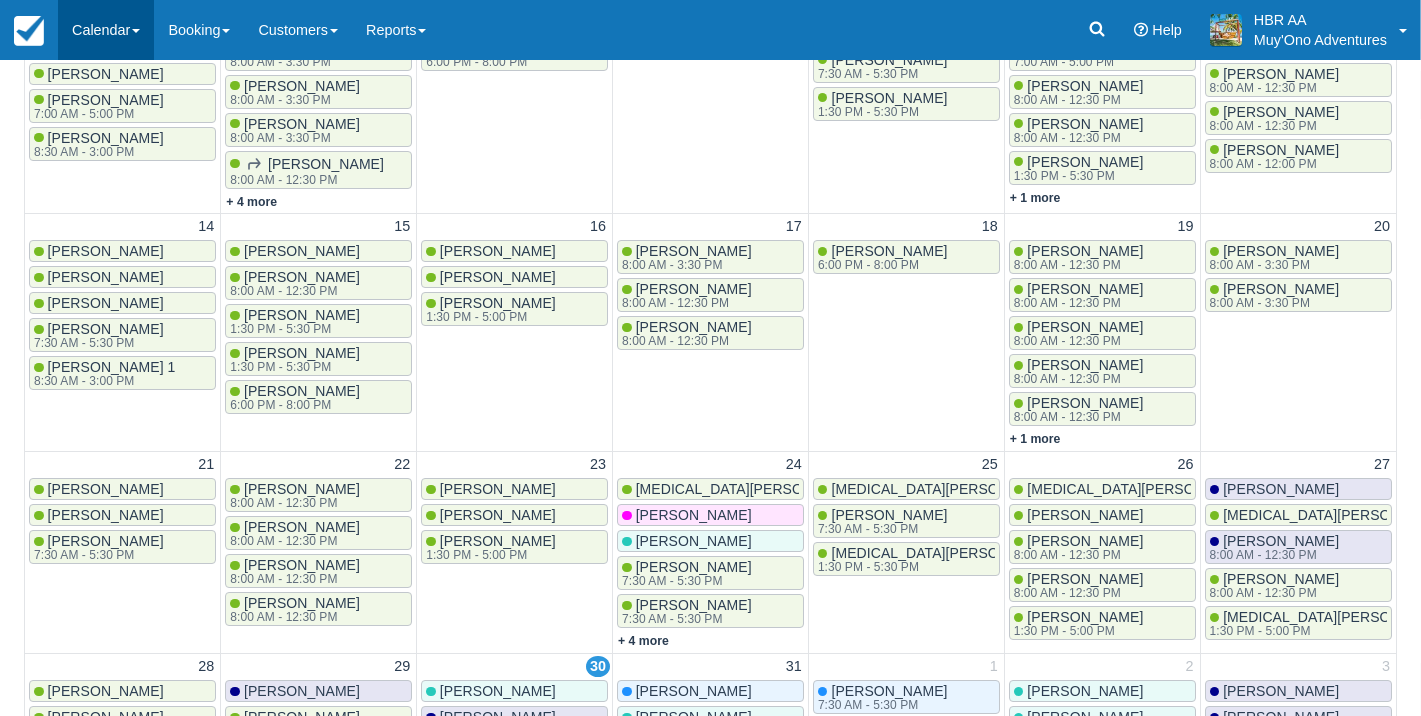 click on "Calendar" at bounding box center (106, 30) 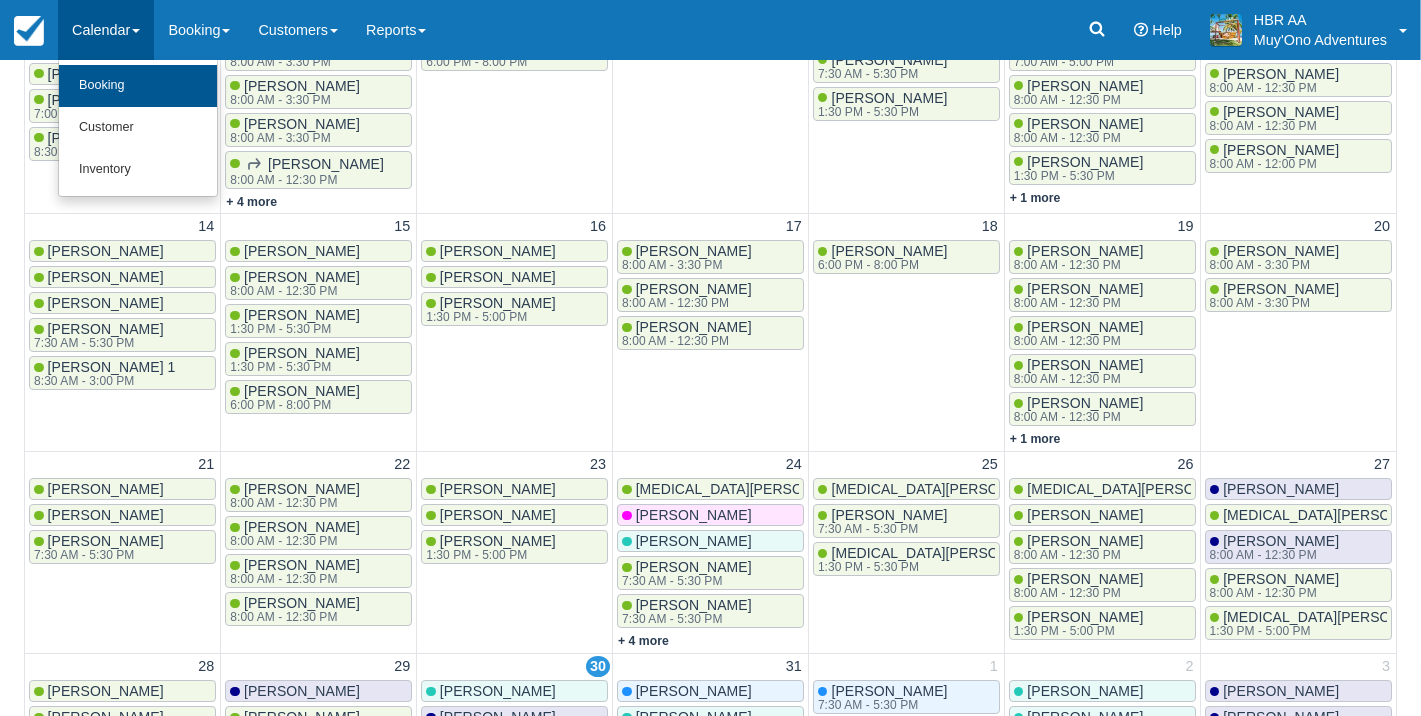 click on "Booking" at bounding box center (138, 86) 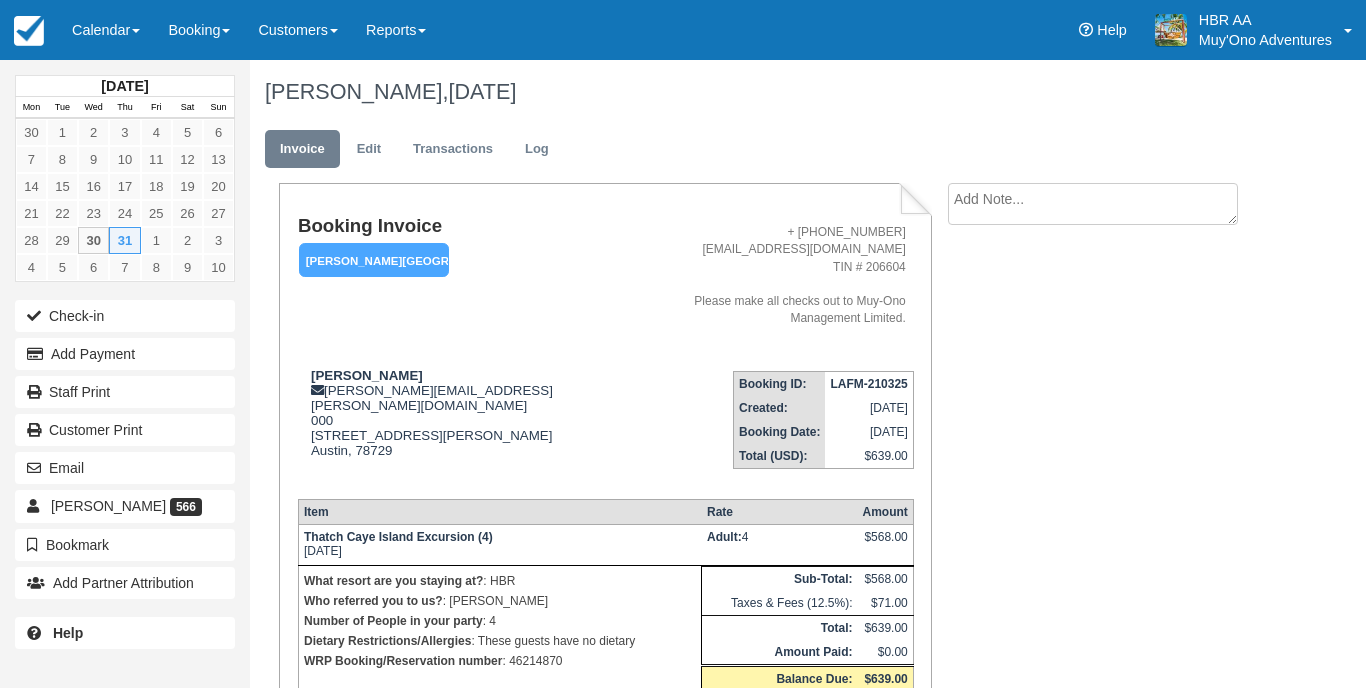 click on "Invoice
Edit
Transactions
Log" at bounding box center [762, 154] 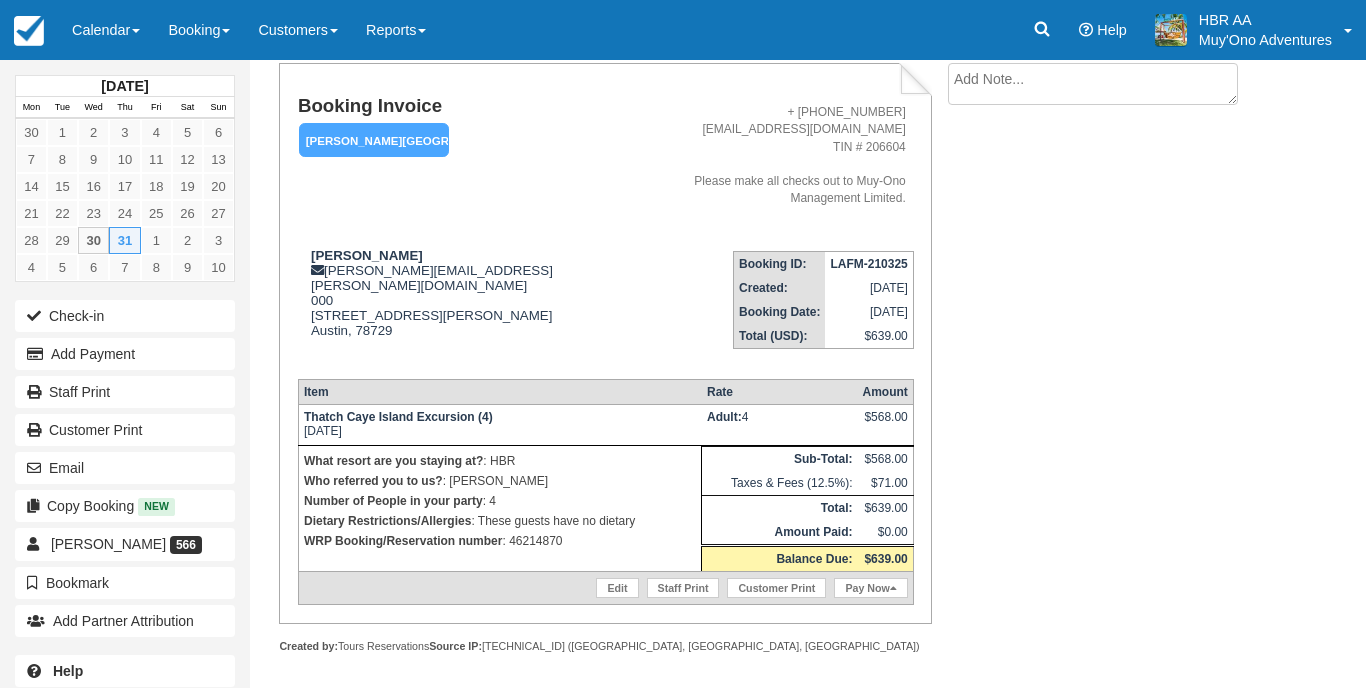 scroll, scrollTop: 107, scrollLeft: 0, axis: vertical 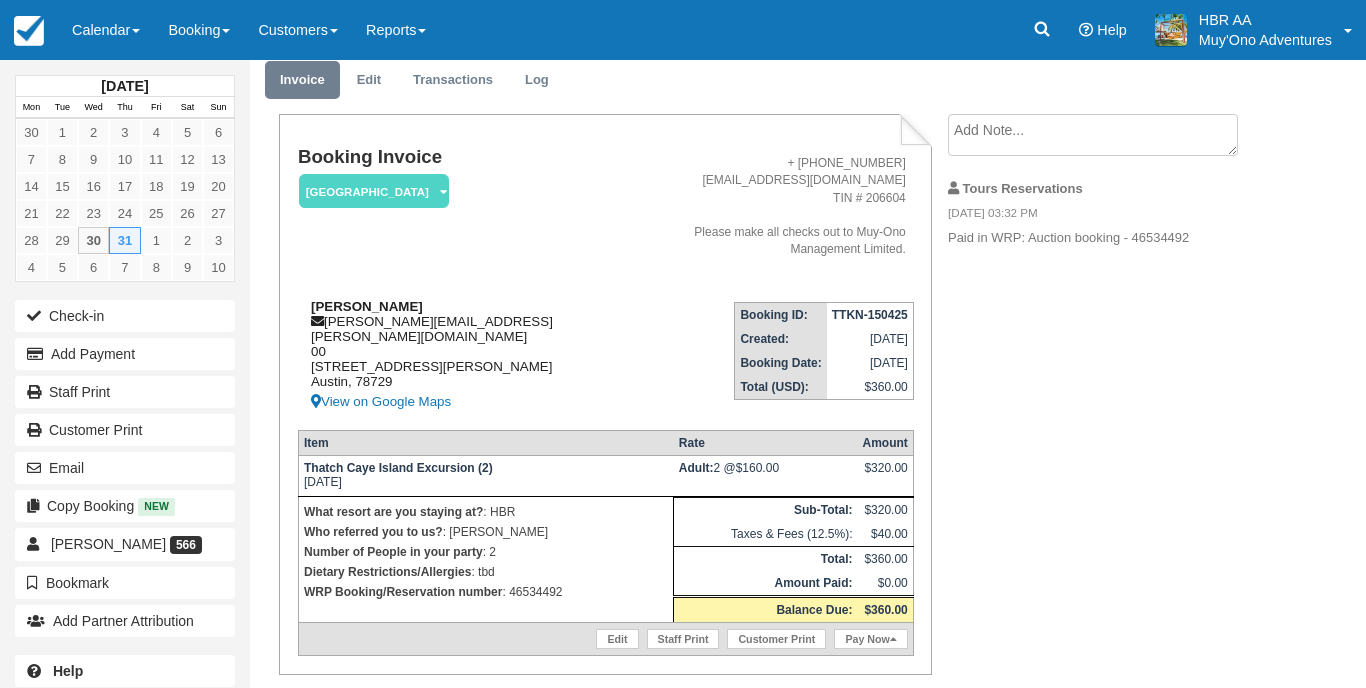 click on "[PERSON_NAME]" at bounding box center (367, 306) 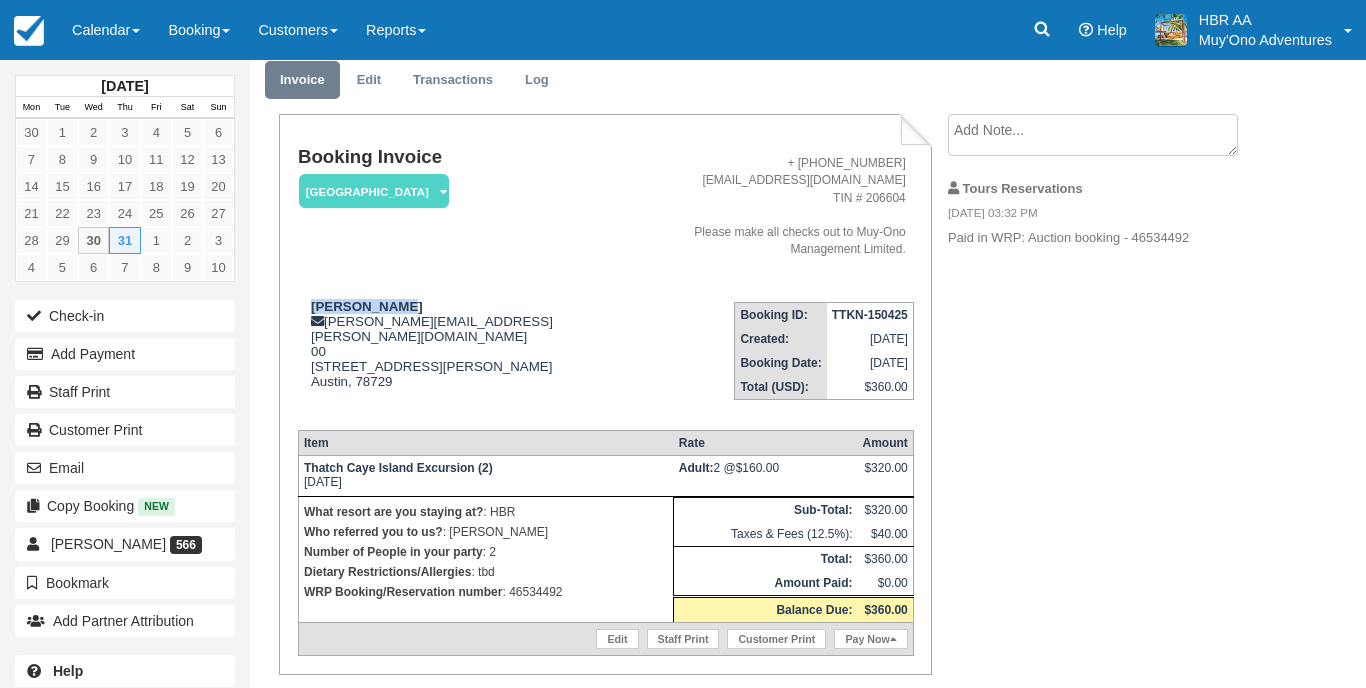 click on "Booking Invoice
Thatch Caye Resort   Pending HOLD Deposit Paid Cancelled Void Muy'Ono Resorts Sweet Songs Jungle L The Placencia Resort Hopkins Bay Resort Royal Belize Discovery Belize Brisa Oceano Resort Other Quote External Company AGENT Watermark" at bounding box center (472, 216) 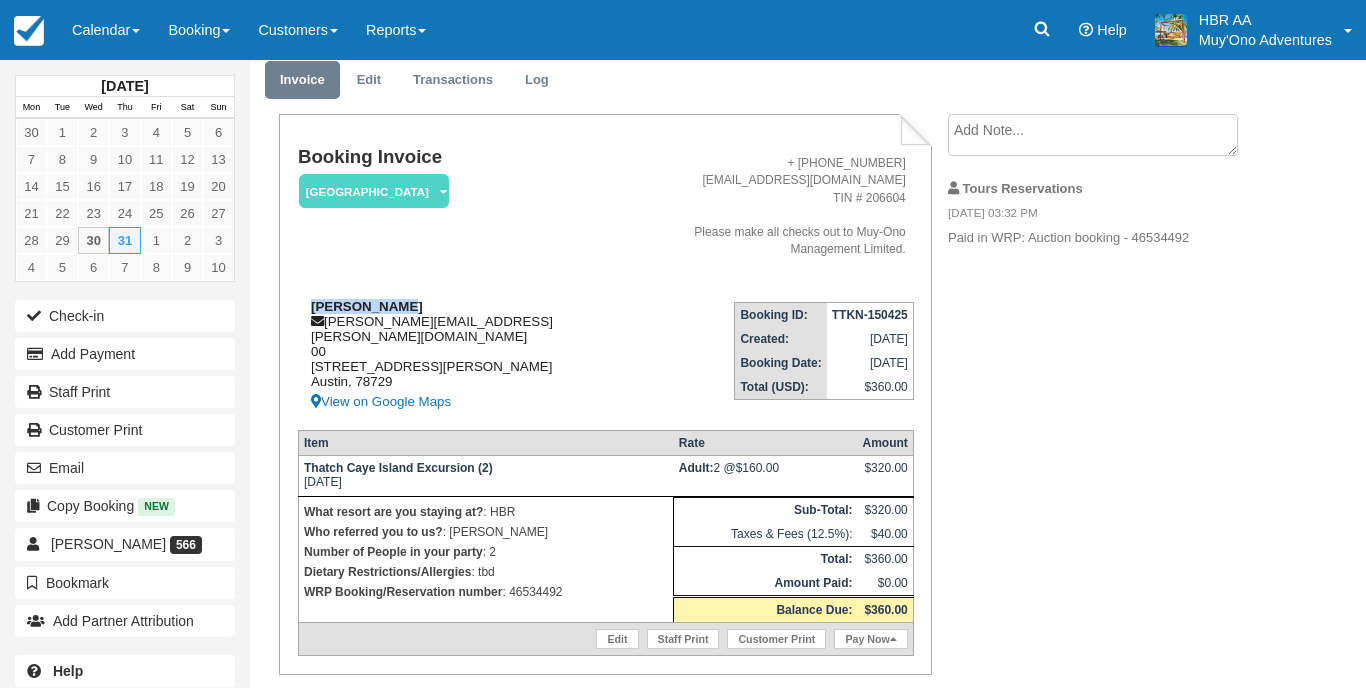 drag, startPoint x: 310, startPoint y: 288, endPoint x: 391, endPoint y: 289, distance: 81.00617 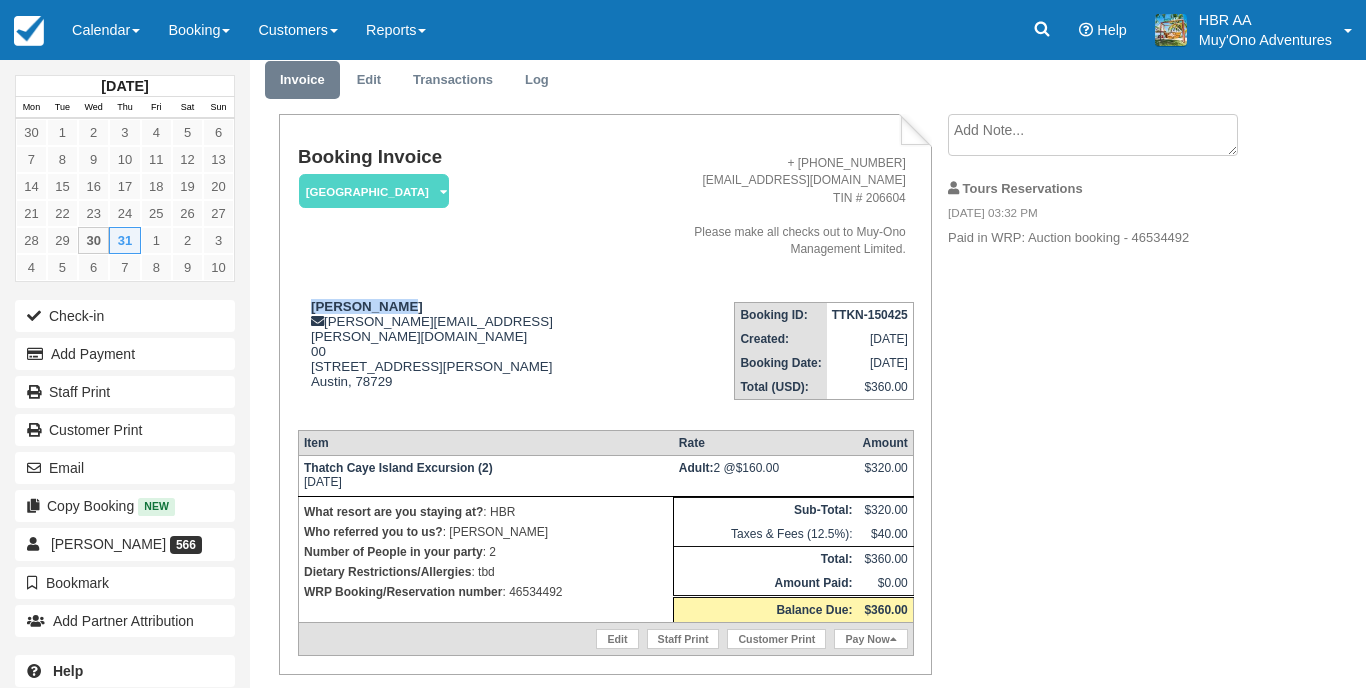 click on "Booking Invoice
Thatch Caye Resort   Pending HOLD Deposit Paid Cancelled Void Muy'Ono Resorts Sweet Songs Jungle L The Placencia Resort Hopkins Bay Resort Royal Belize Discovery Belize Brisa Oceano Resort Other Quote External Company AGENT Watermark
+ 501-670-6958
adventures@muy-ono.com
TIN # 206604
Please make all checks out to Muy-Ono Management Limited.
Jacob Brooks  michelle.hopkins@muy-ono.com 00 7708 San Felipe Blvd #54 Austin, 78729
View on Google Maps
Booking ID:
TTKN-150425
Created:
April 15, 2025
Booking Date:
July 31, 2025
Total (USD):
$360.00" at bounding box center (762, 431) 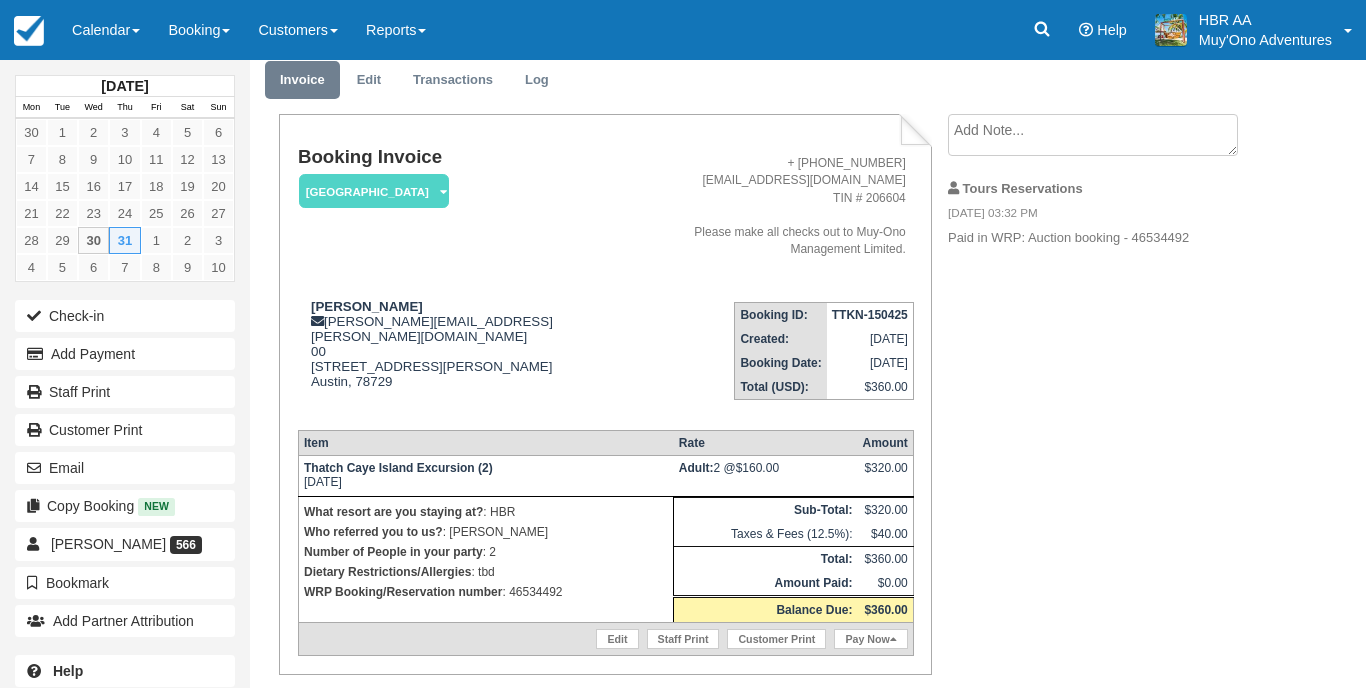 click on "[GEOGRAPHIC_DATA]" at bounding box center (374, 191) 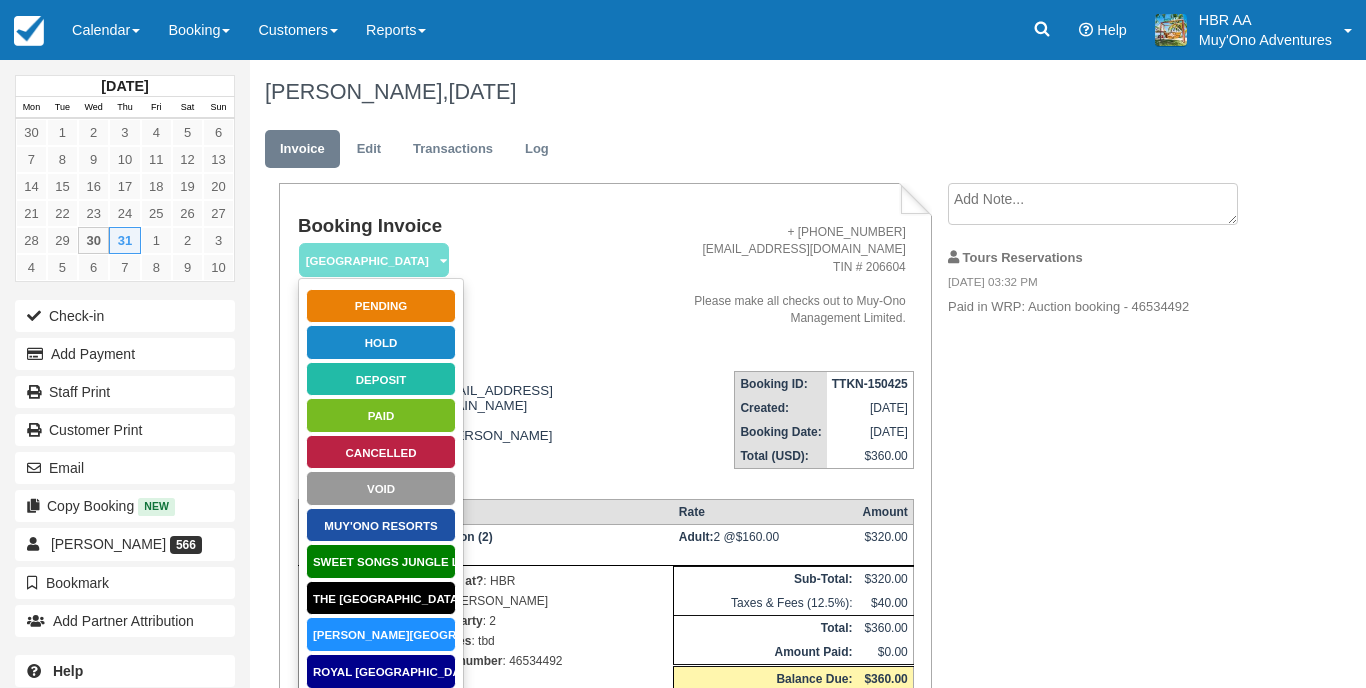 click on "Booking Invoice
Thatch Caye Resort   Pending HOLD Deposit Paid Cancelled Void Muy'Ono Resorts Sweet Songs Jungle L The Placencia Resort Hopkins Bay Resort Royal Belize Discovery Belize Brisa Oceano Resort Other Quote External Company AGENT Watermark
+ 501-670-6958
adventures@muy-ono.com
TIN # 206604
Please make all checks out to Muy-Ono Management Limited.
Jacob Brooks  michelle.hopkins@muy-ono.com 00 7708 San Felipe Blvd #54 Austin, 78729
View on Google Maps
Booking ID:
TTKN-150425
Created:
April 15, 2025
Booking Date:
July 31, 2025
Total (USD):
$360.00
Item
Rate
Amount
Adult:" at bounding box center [605, 463] 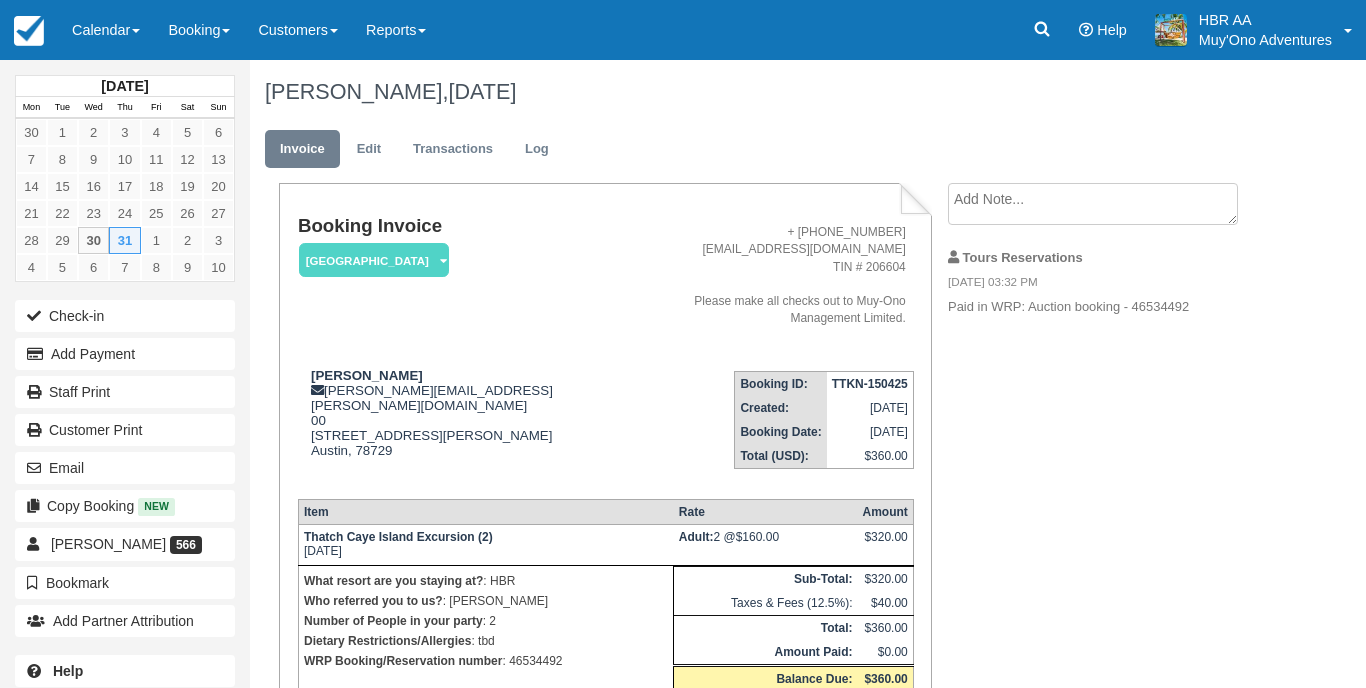 click on "[GEOGRAPHIC_DATA]" at bounding box center (374, 260) 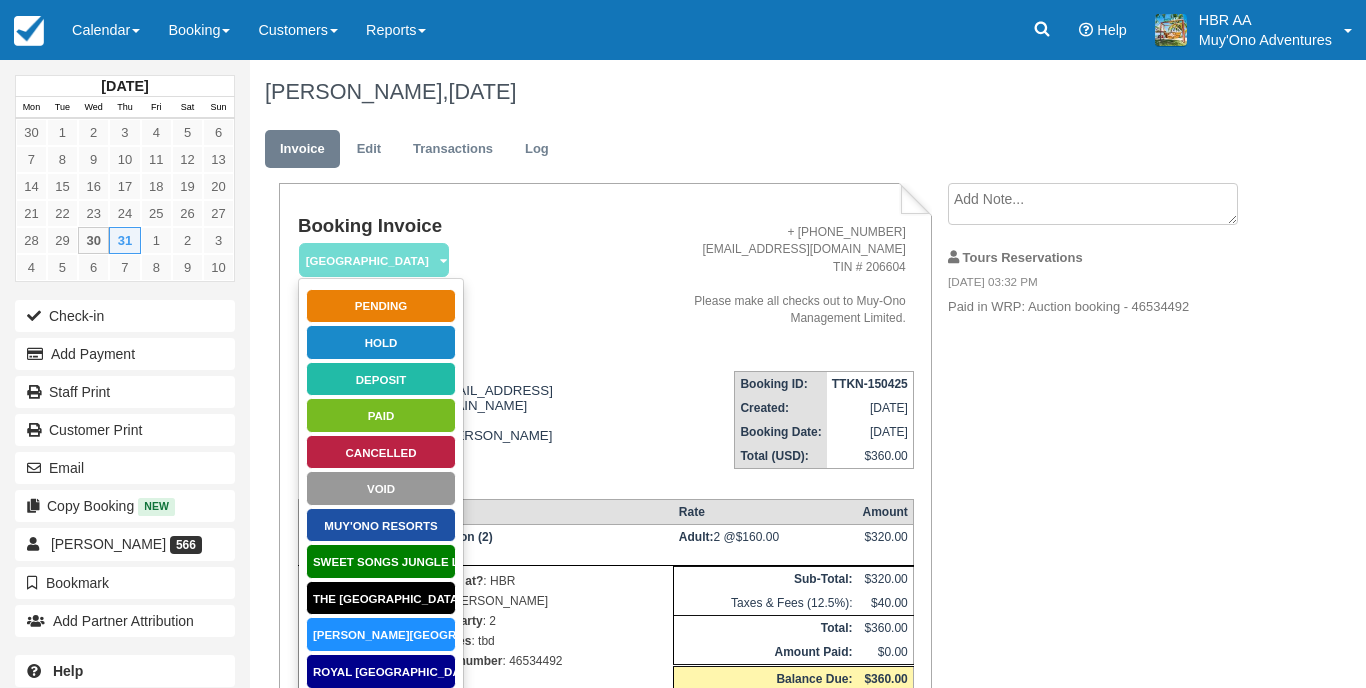 click on "[PERSON_NAME][GEOGRAPHIC_DATA]" at bounding box center (381, 634) 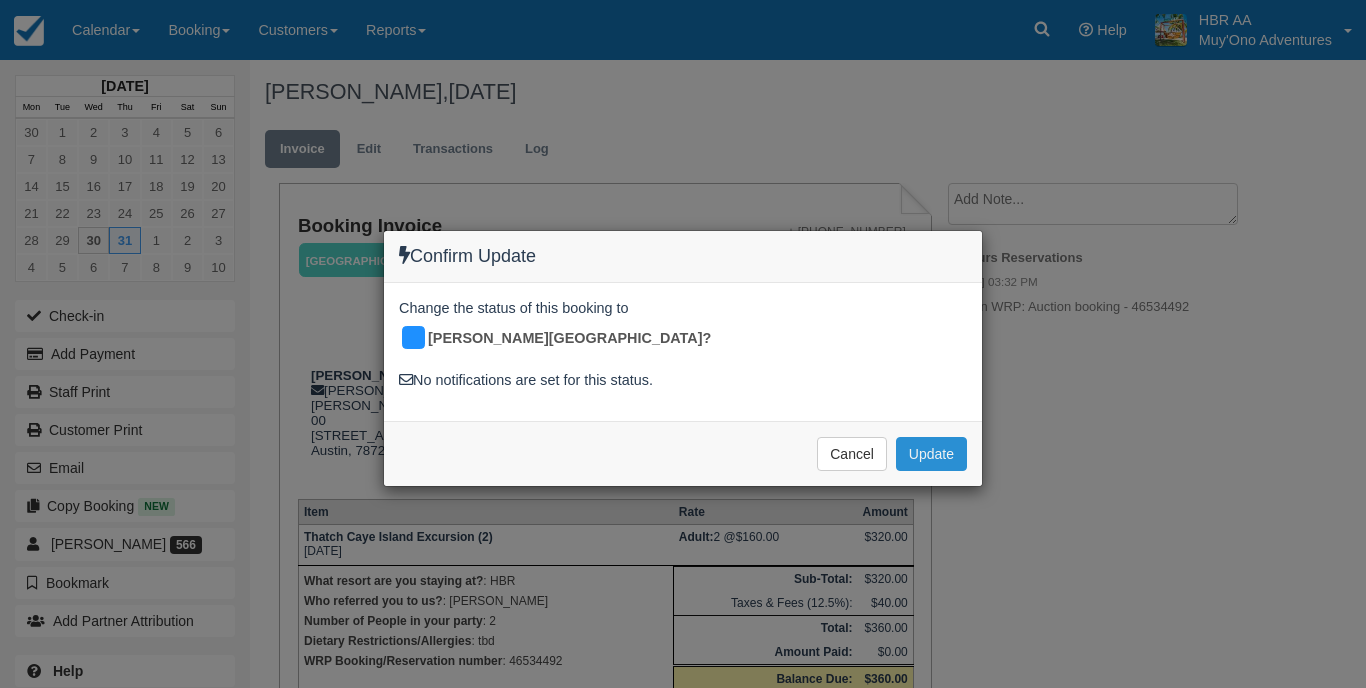 click on "Update" at bounding box center [931, 454] 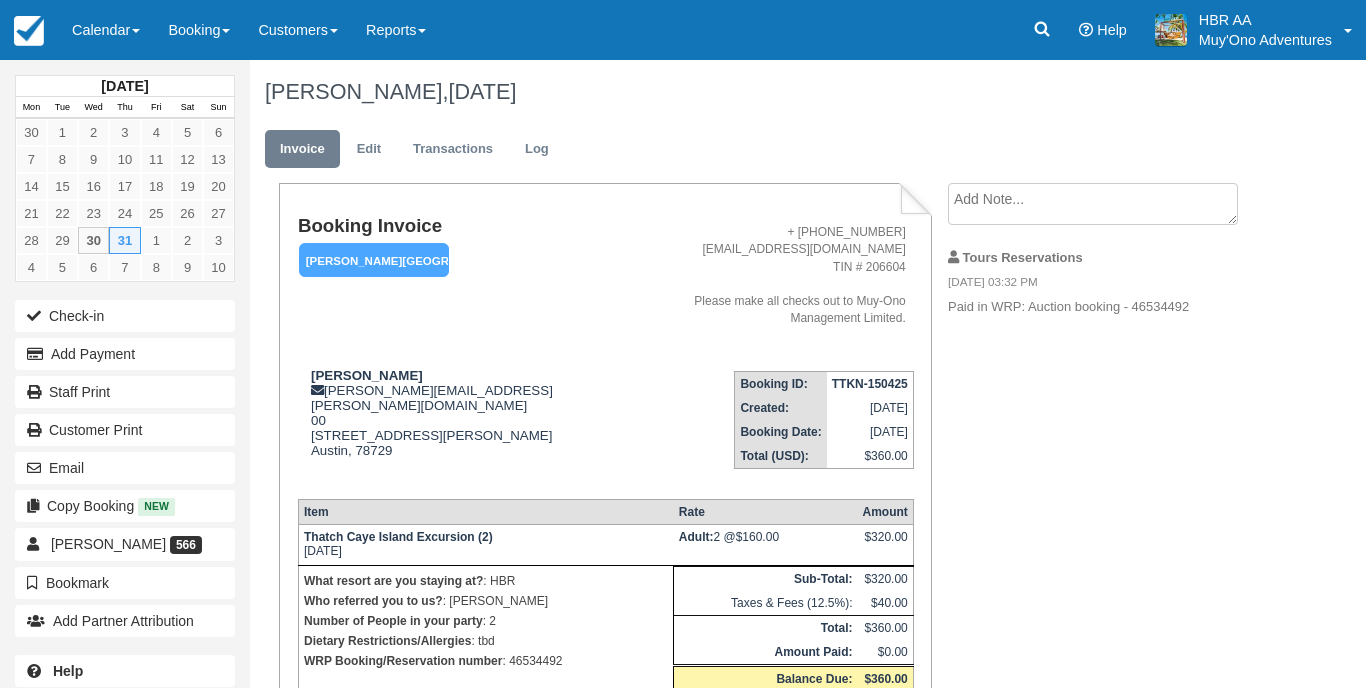 click on "Invoice
Edit
Transactions
Log" at bounding box center (762, 154) 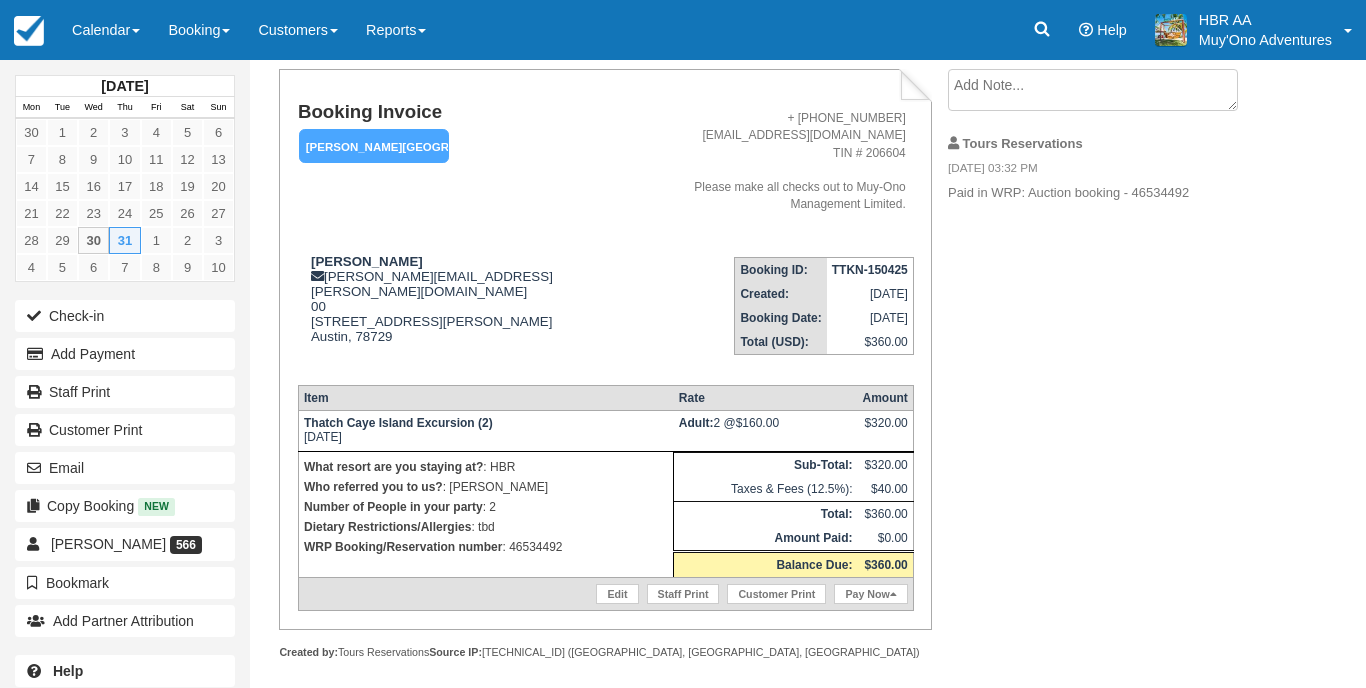 scroll, scrollTop: 107, scrollLeft: 0, axis: vertical 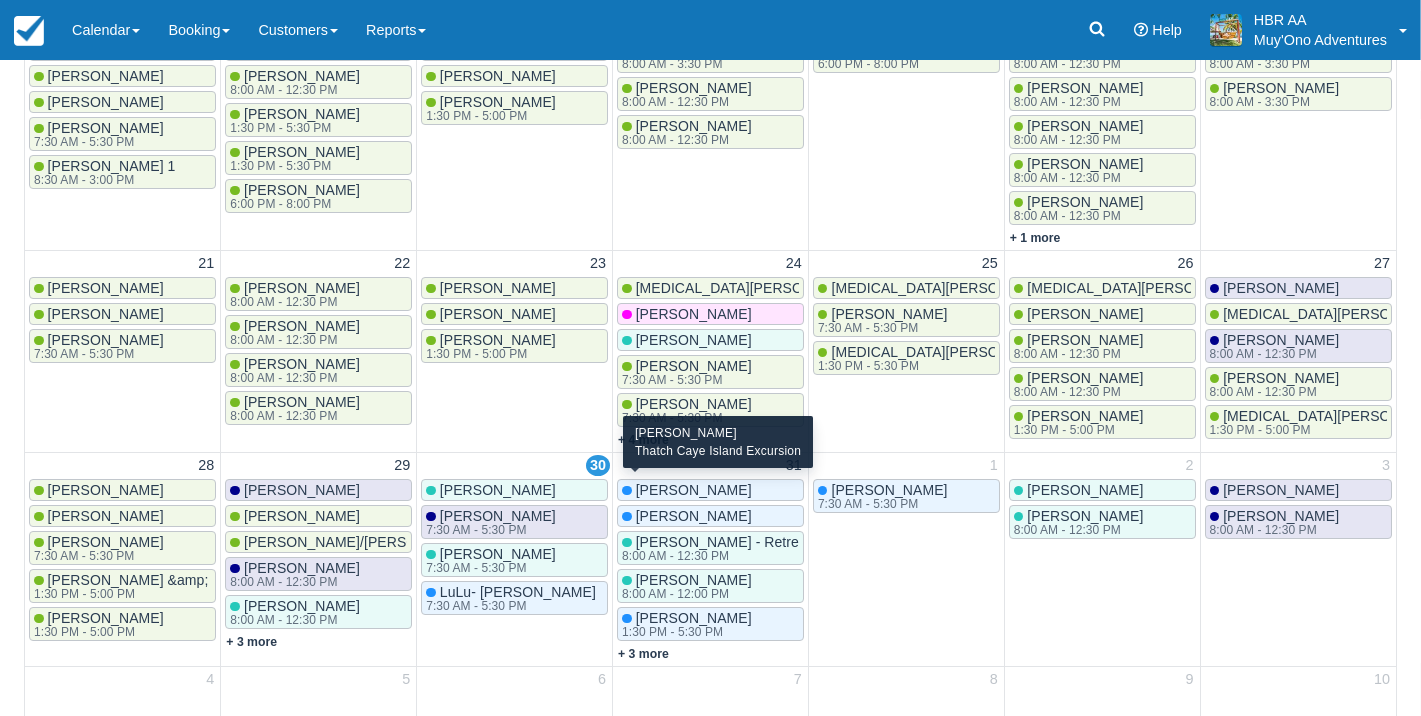 click on "Angel Carter" at bounding box center [710, 490] 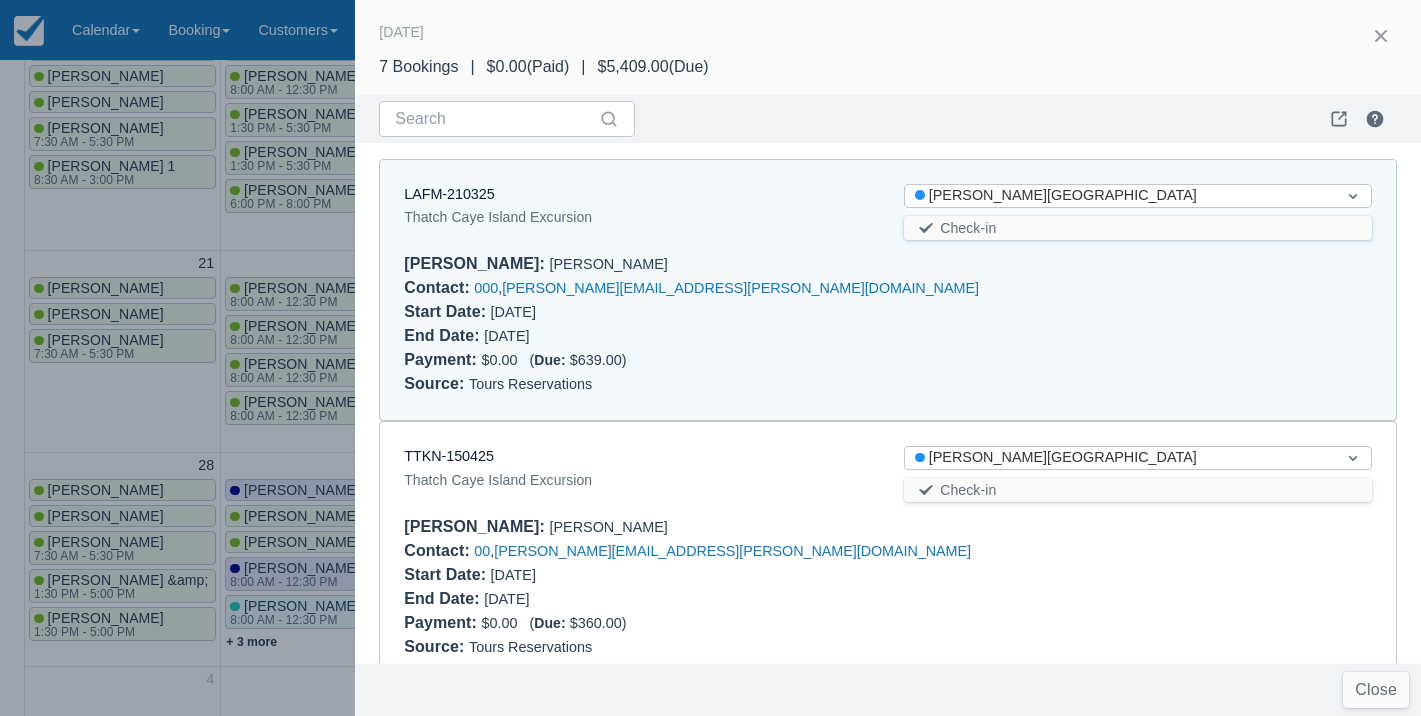 scroll, scrollTop: 0, scrollLeft: 0, axis: both 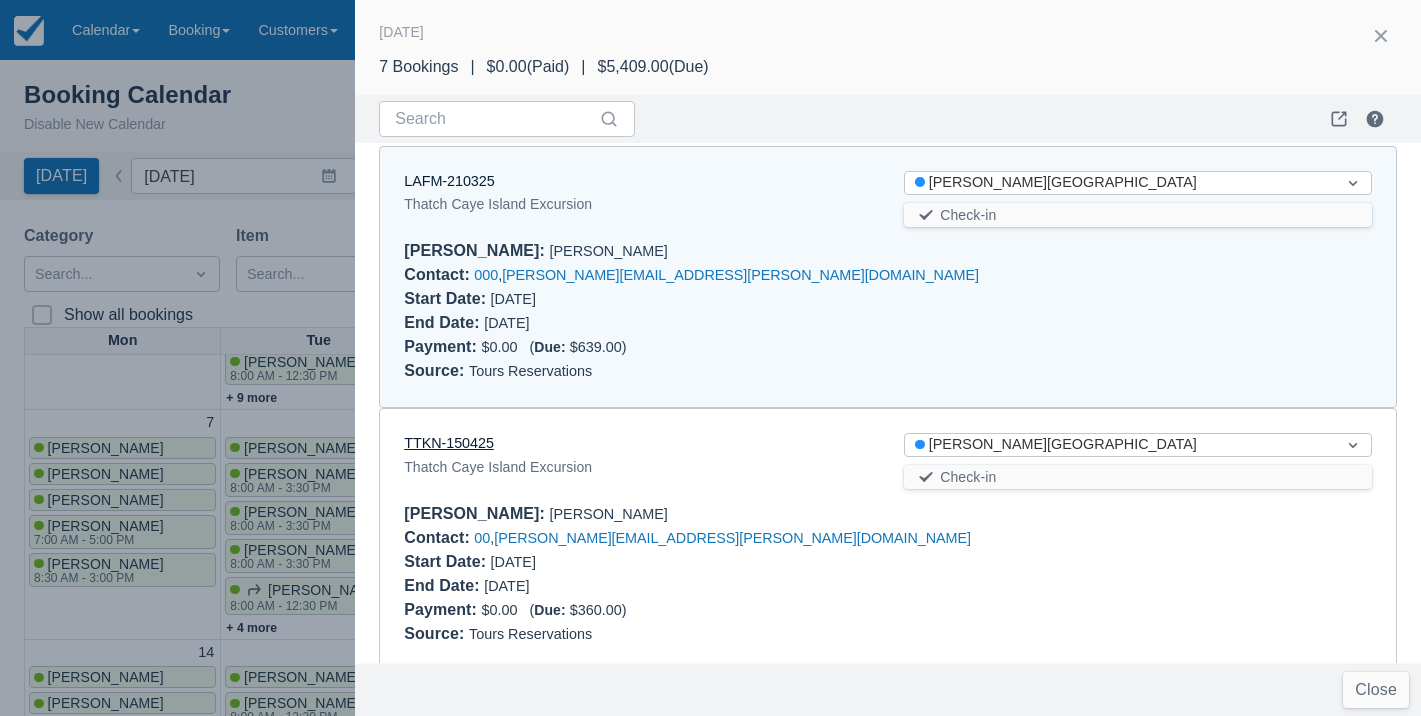 click on "TTKN-150425" at bounding box center [449, 443] 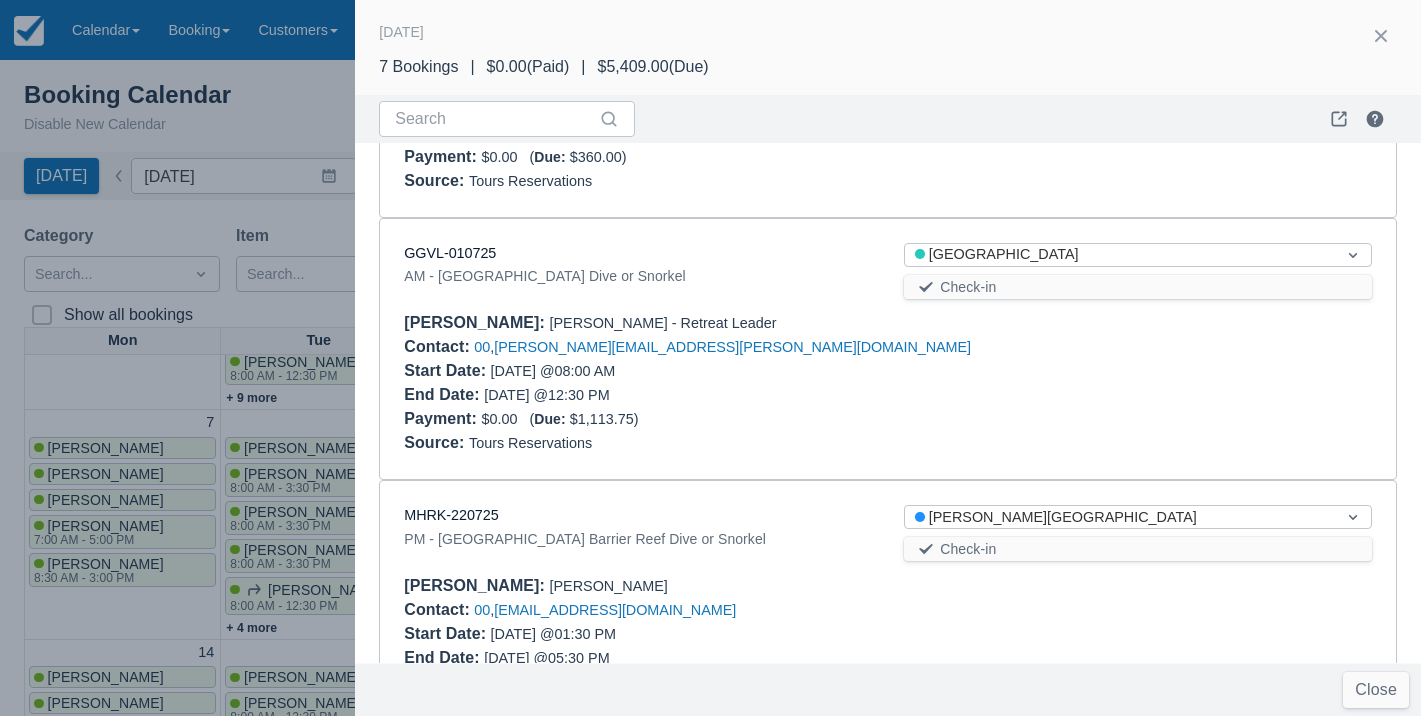 scroll, scrollTop: 467, scrollLeft: 0, axis: vertical 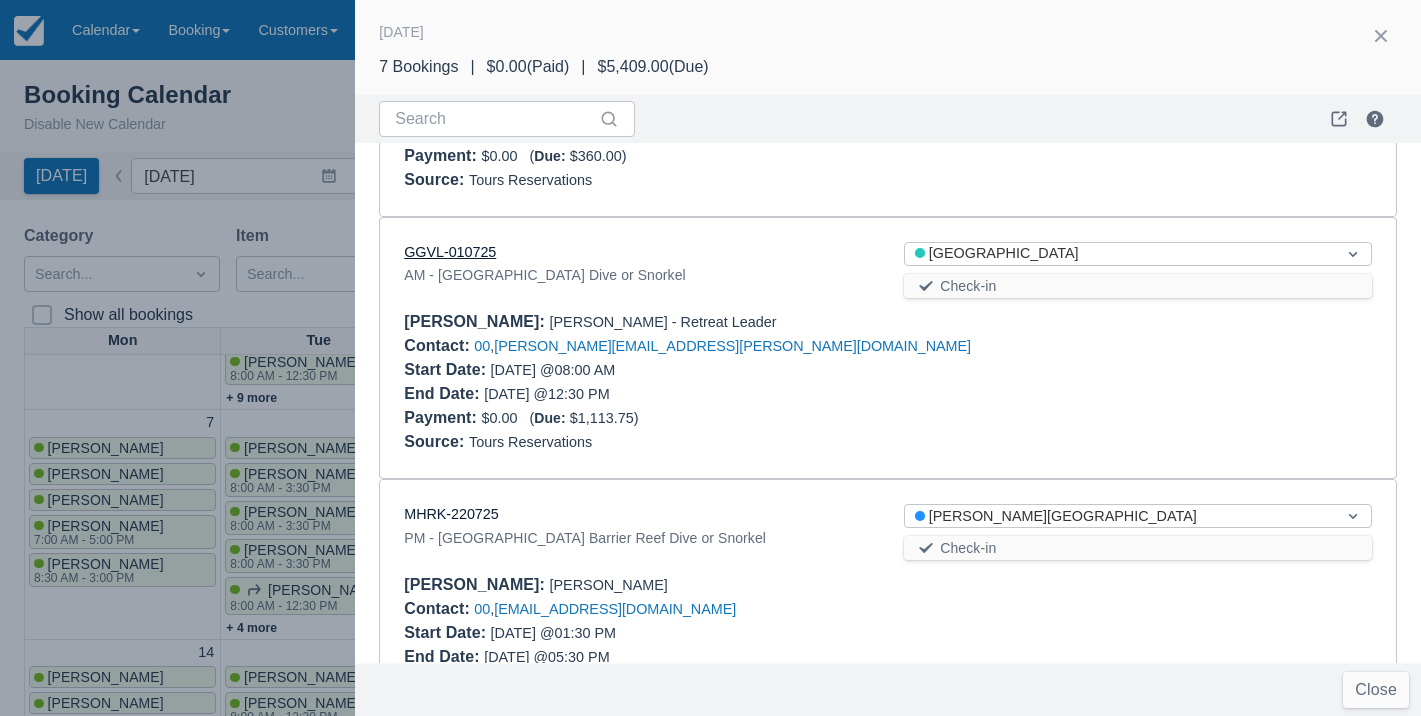 click on "GGVL-010725" at bounding box center [450, 252] 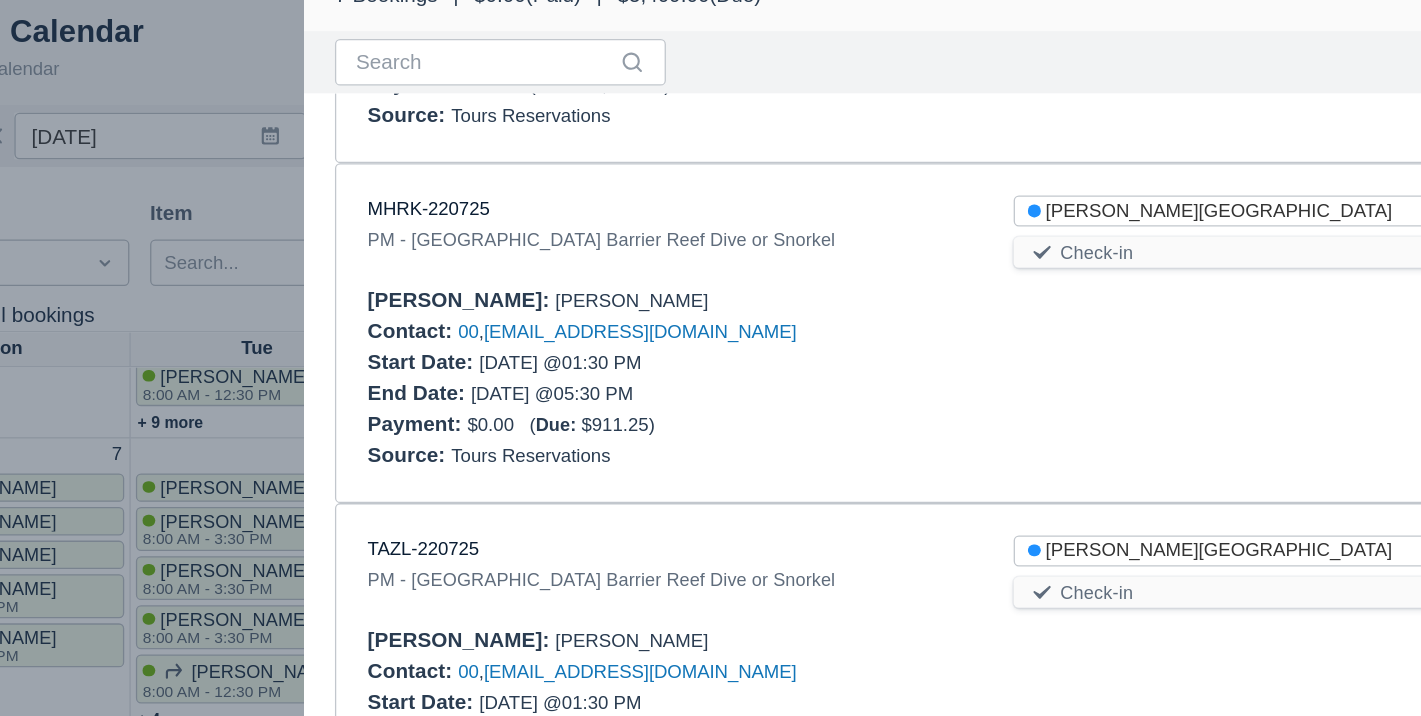 scroll, scrollTop: 748, scrollLeft: 0, axis: vertical 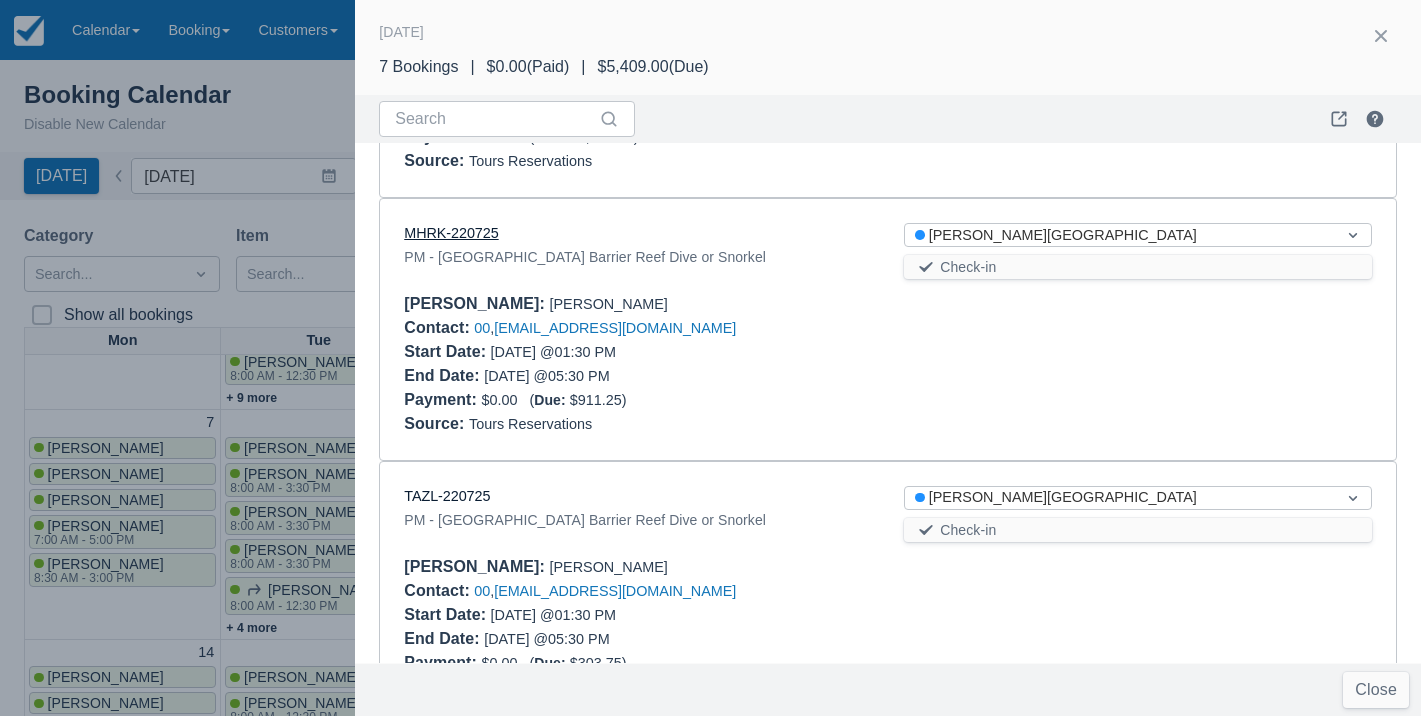 click on "MHRK-220725" at bounding box center [451, 233] 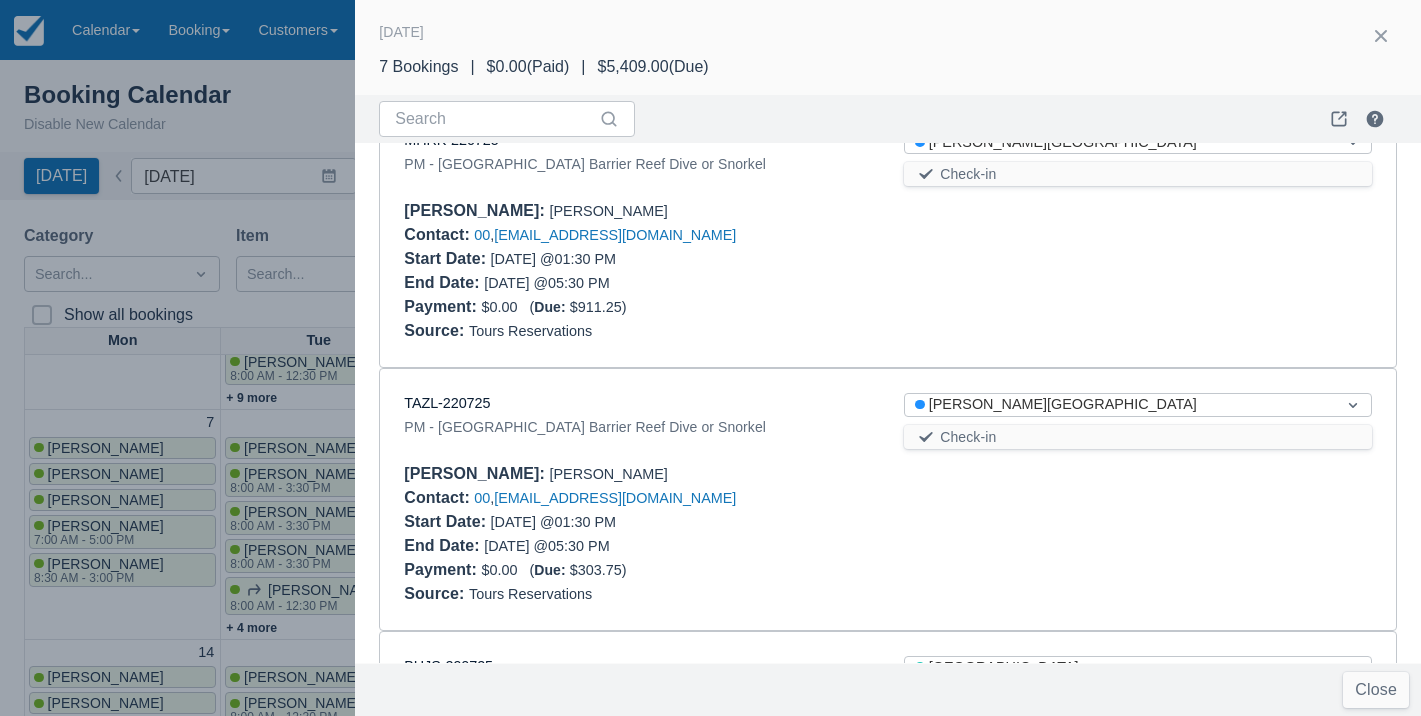 scroll, scrollTop: 843, scrollLeft: 0, axis: vertical 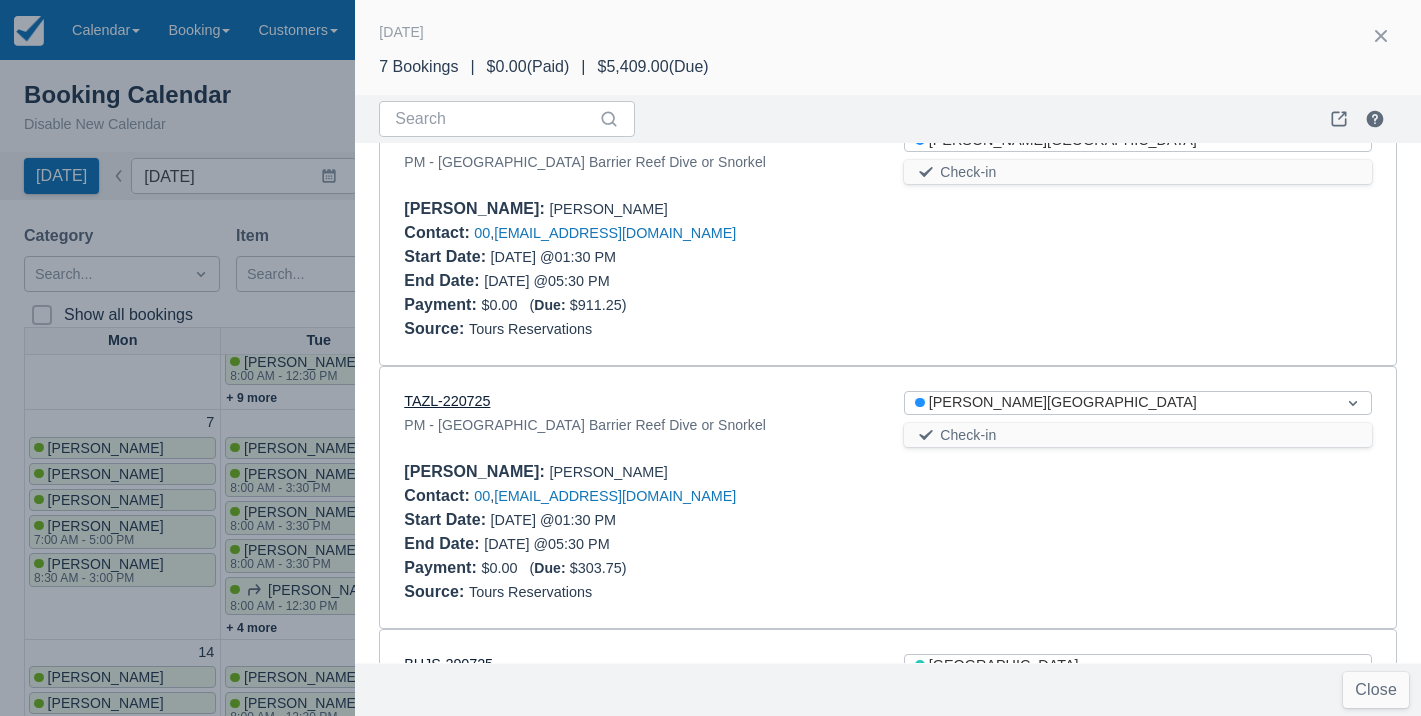 click on "TAZL-220725" at bounding box center [447, 401] 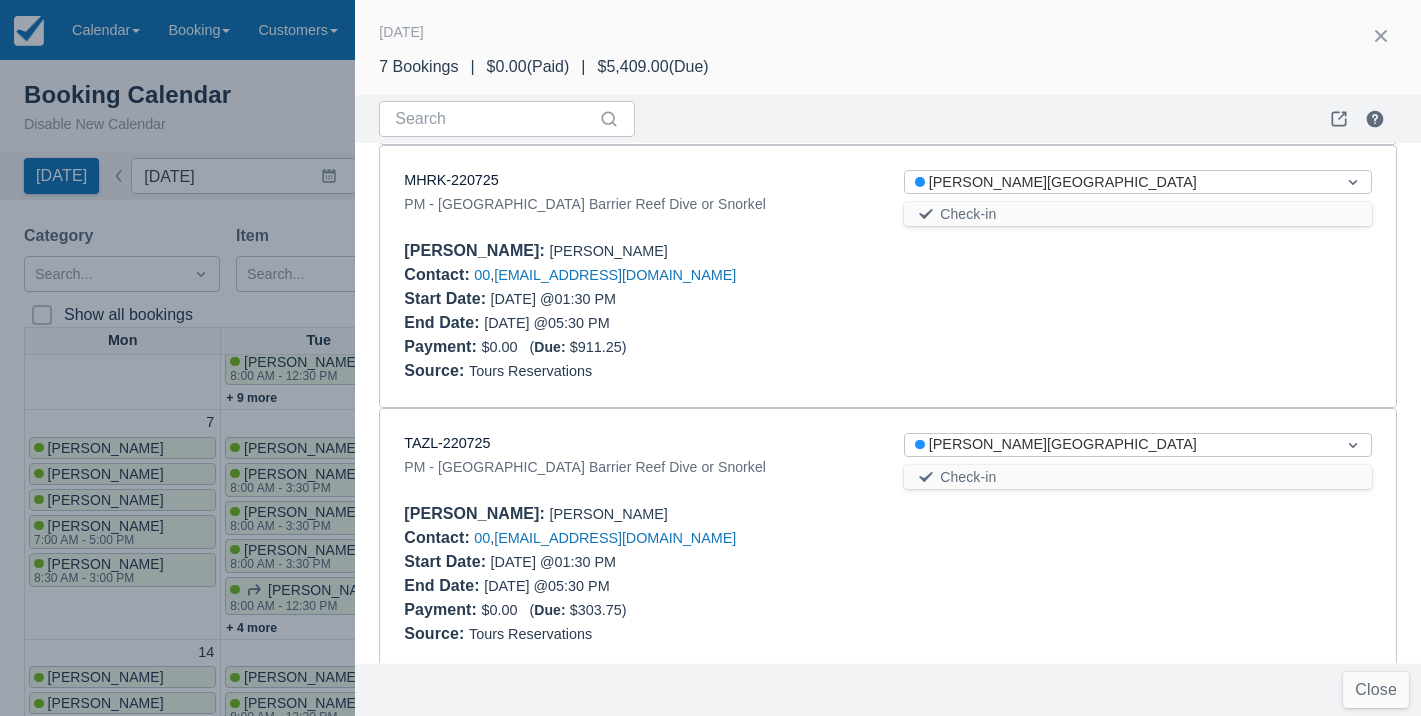 scroll, scrollTop: 787, scrollLeft: 0, axis: vertical 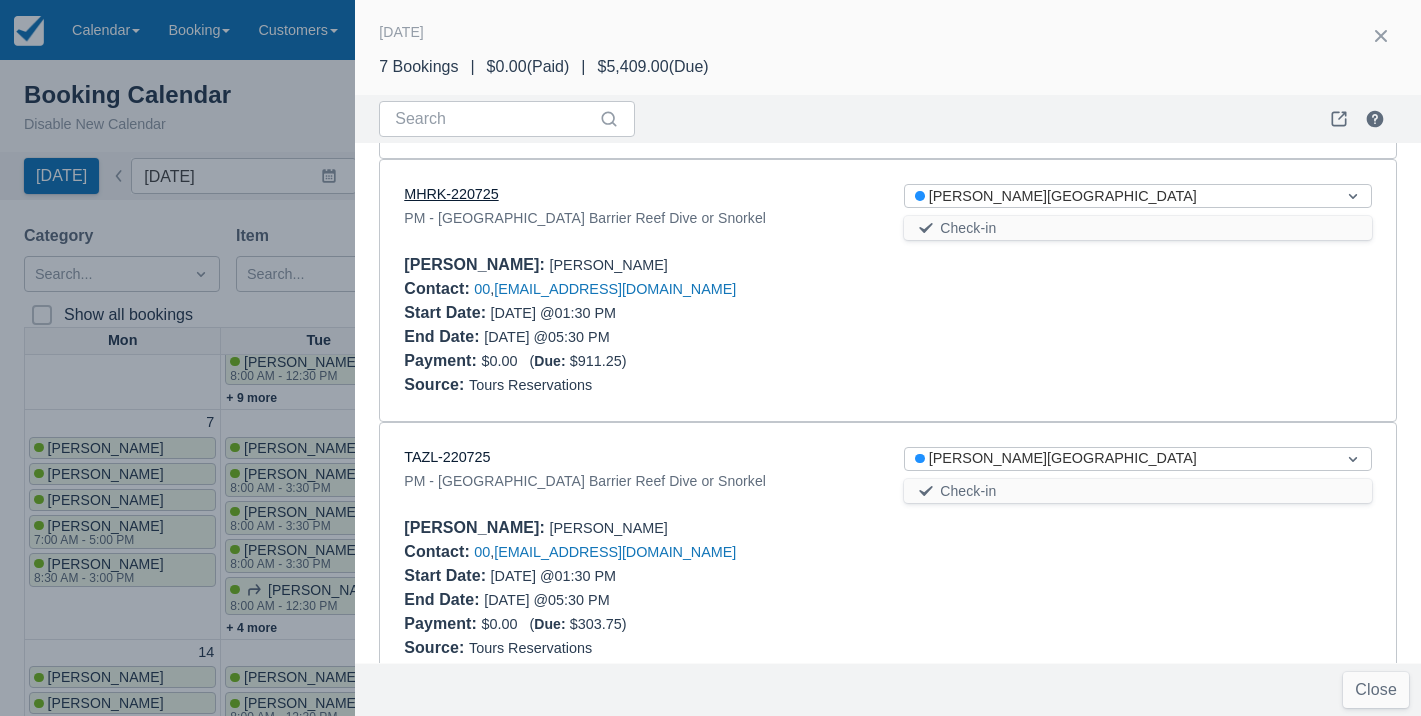 click on "MHRK-220725" at bounding box center [451, 194] 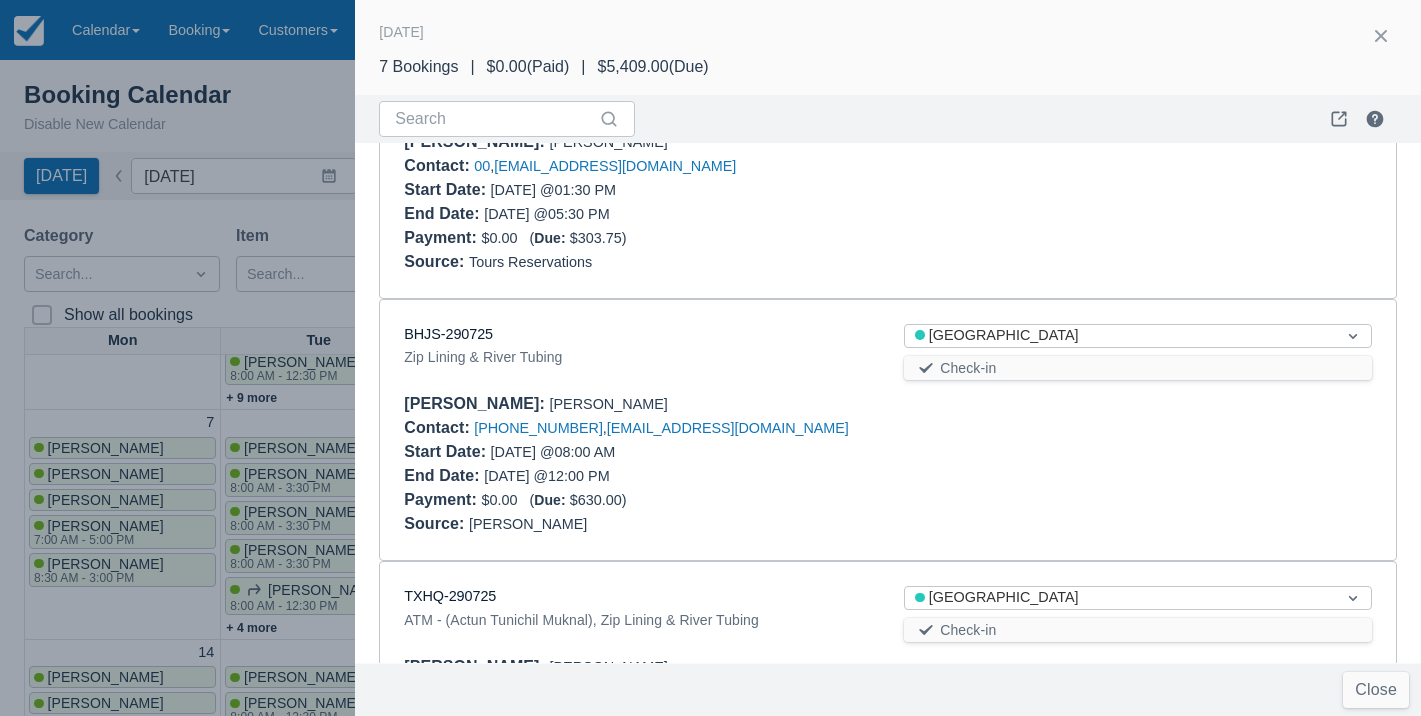 scroll, scrollTop: 1175, scrollLeft: 0, axis: vertical 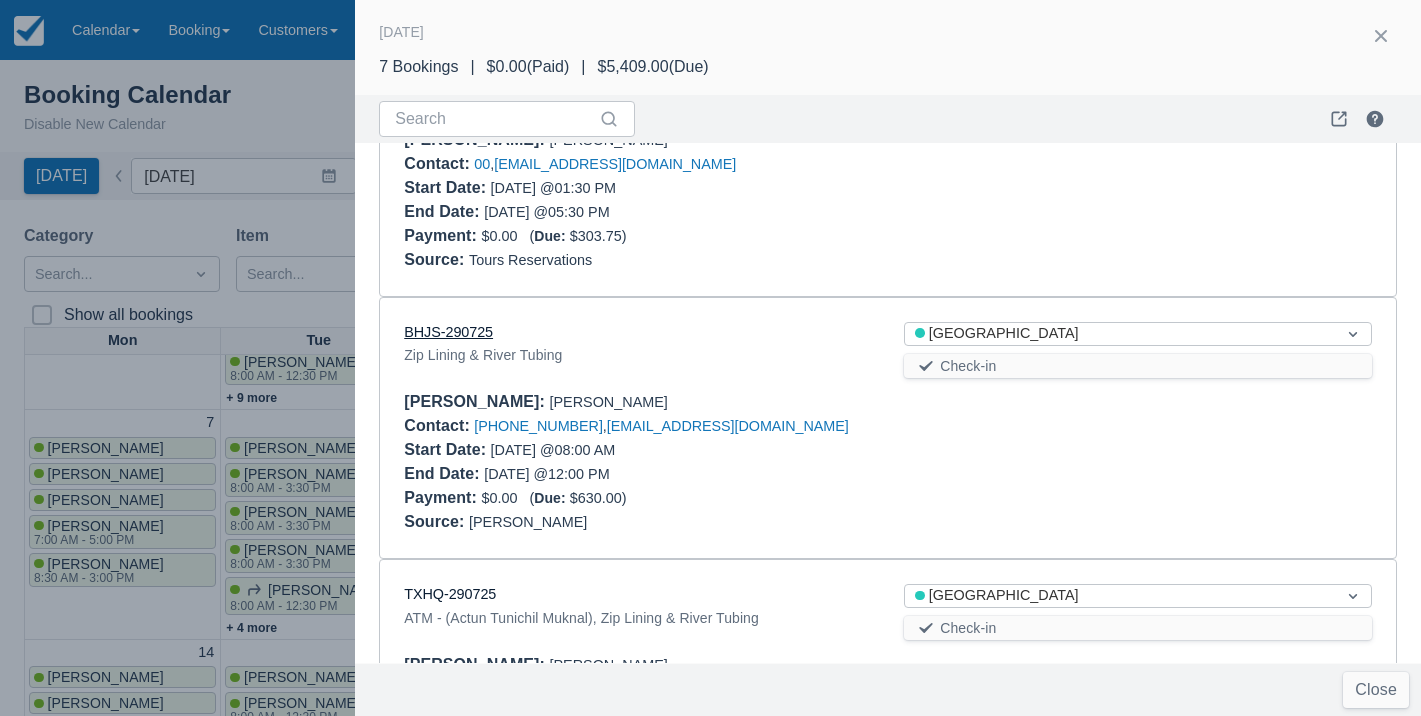 click on "BHJS-290725" at bounding box center (448, 332) 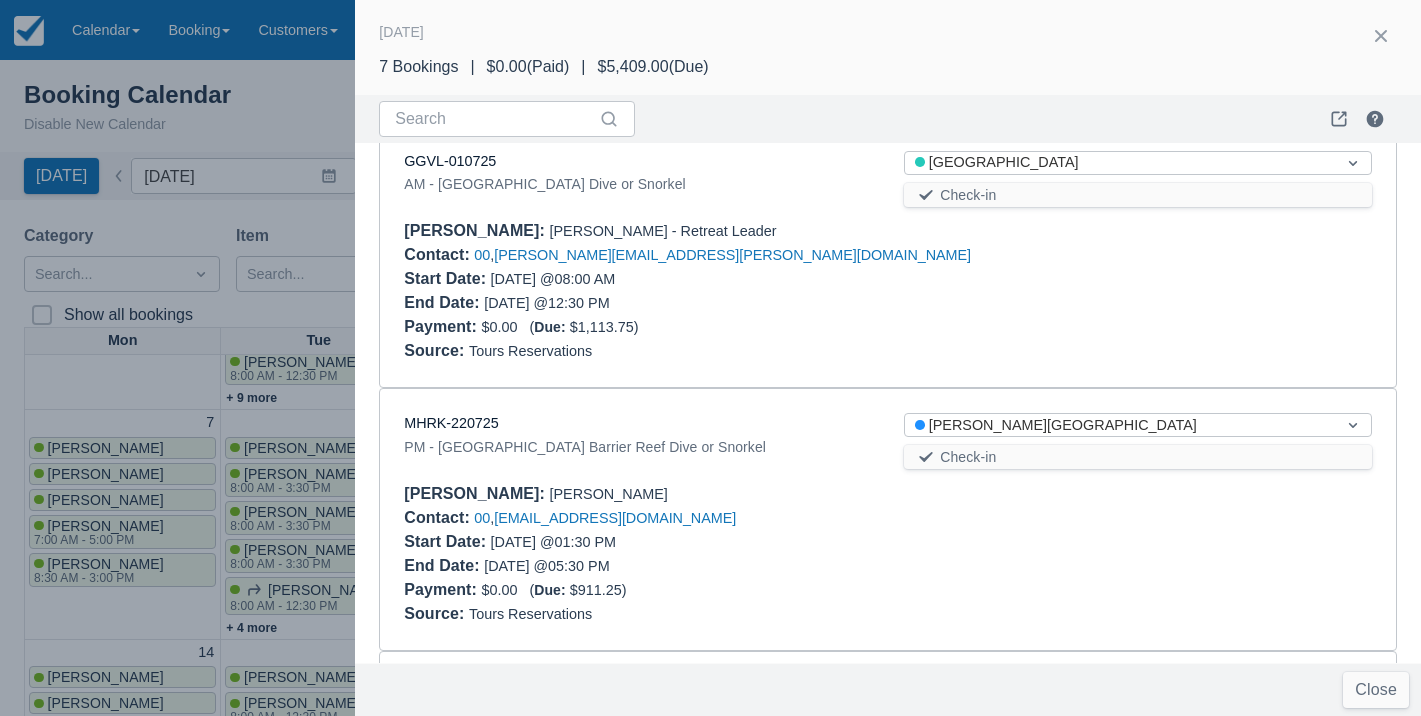 scroll, scrollTop: 569, scrollLeft: 0, axis: vertical 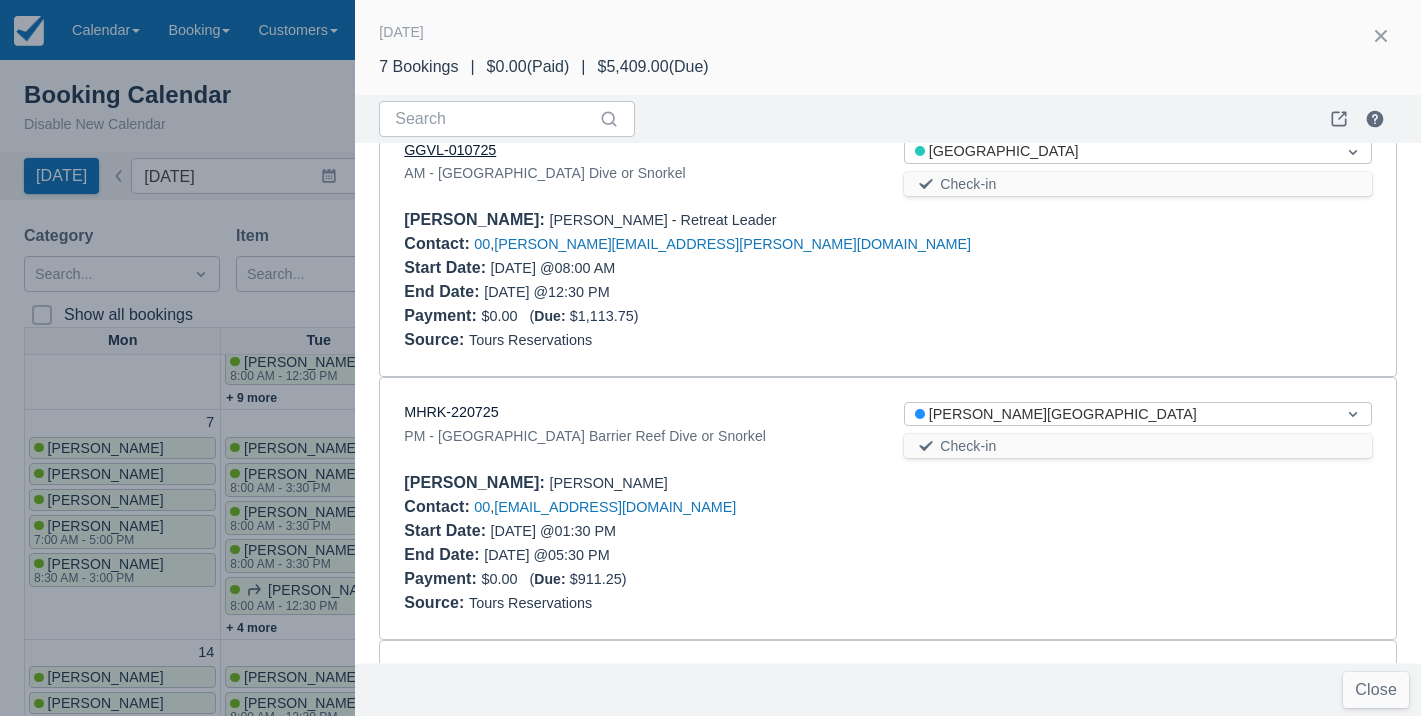 click on "GGVL-010725" at bounding box center (450, 150) 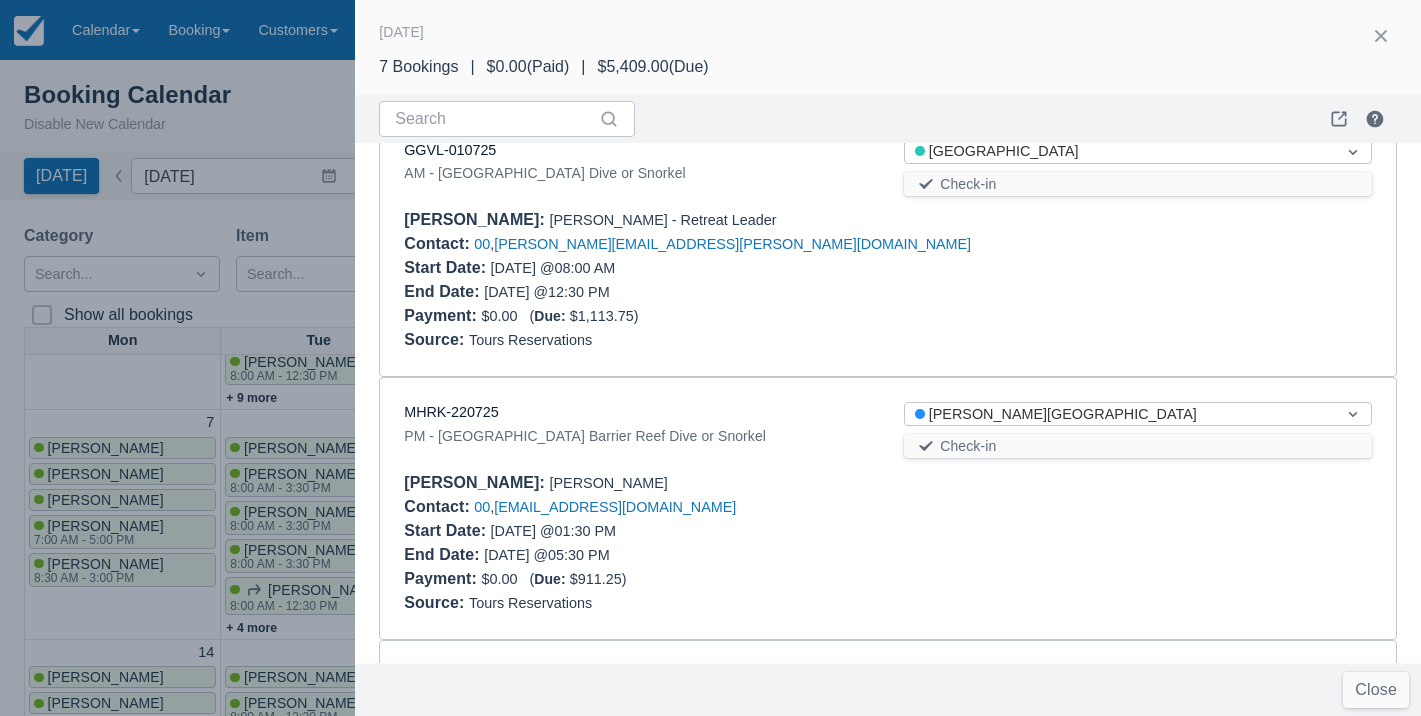 click on "GGVL-010725 AM - Belize Barrier Reef Dive or Snorkel Status Thatch Caye Resort Check-in Booker :   Alex M. - Retreat Leader Contact :   00 ,  michelle.hopkins@muy-ono.com Start Date :   07/31/25   @  08:00 AM End Date :   07/31/25   @  12:30 PM Payment :   $0.00 ( Due:   $1,113.75 ) Source :   Tours Reservations" at bounding box center [888, 246] 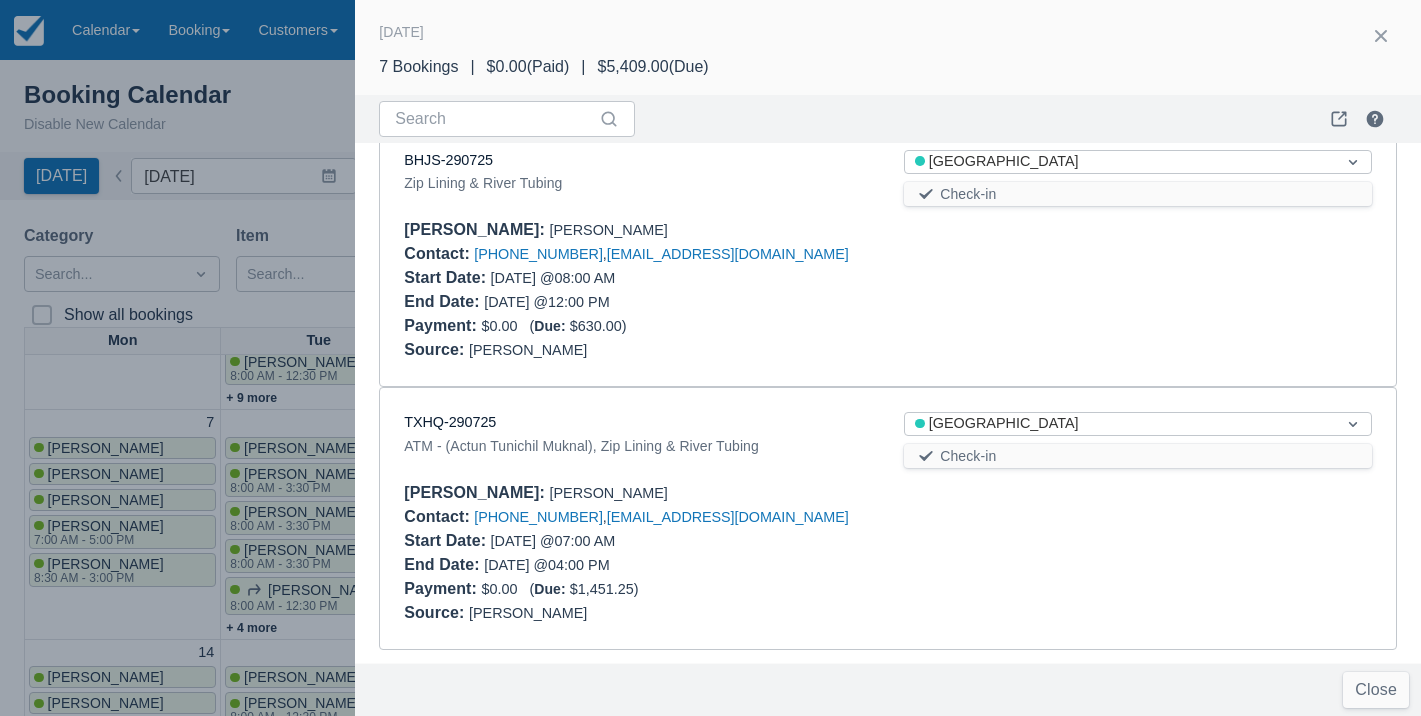 scroll, scrollTop: 1344, scrollLeft: 0, axis: vertical 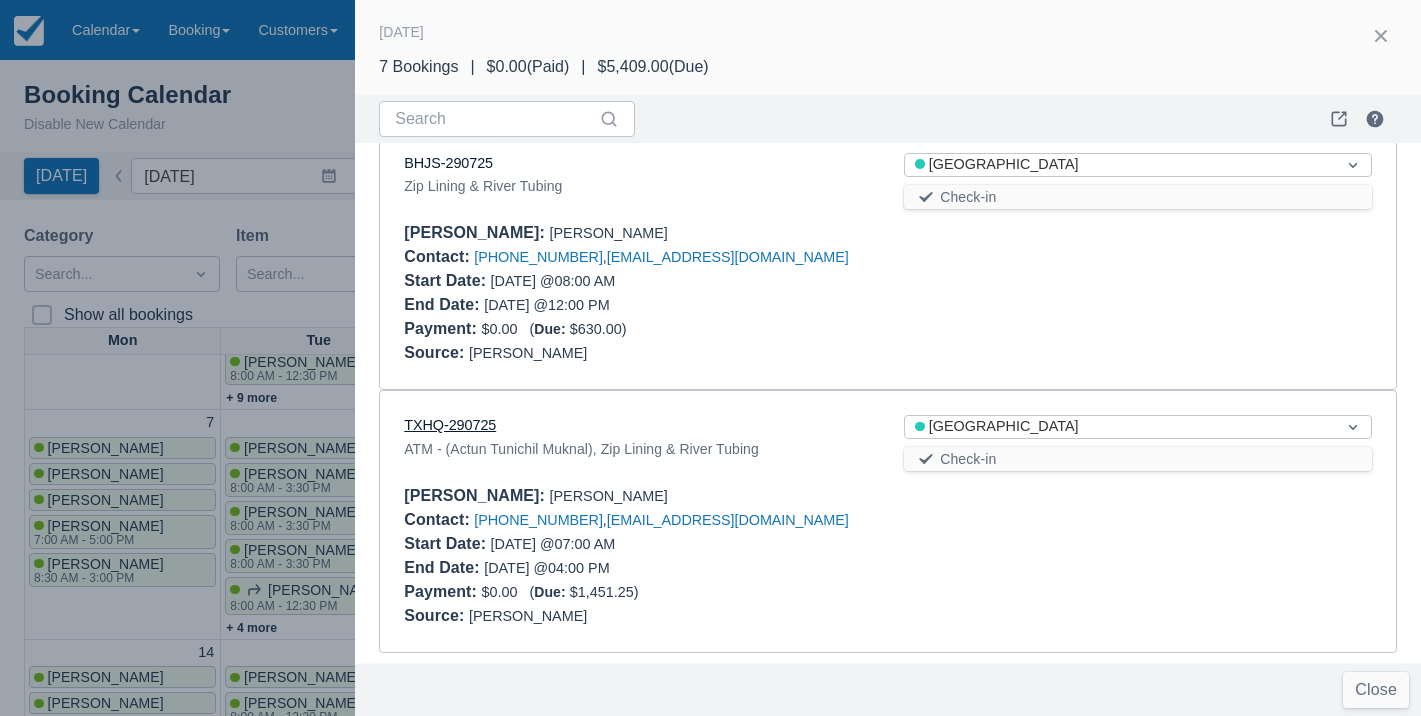 click on "TXHQ-290725" at bounding box center (450, 425) 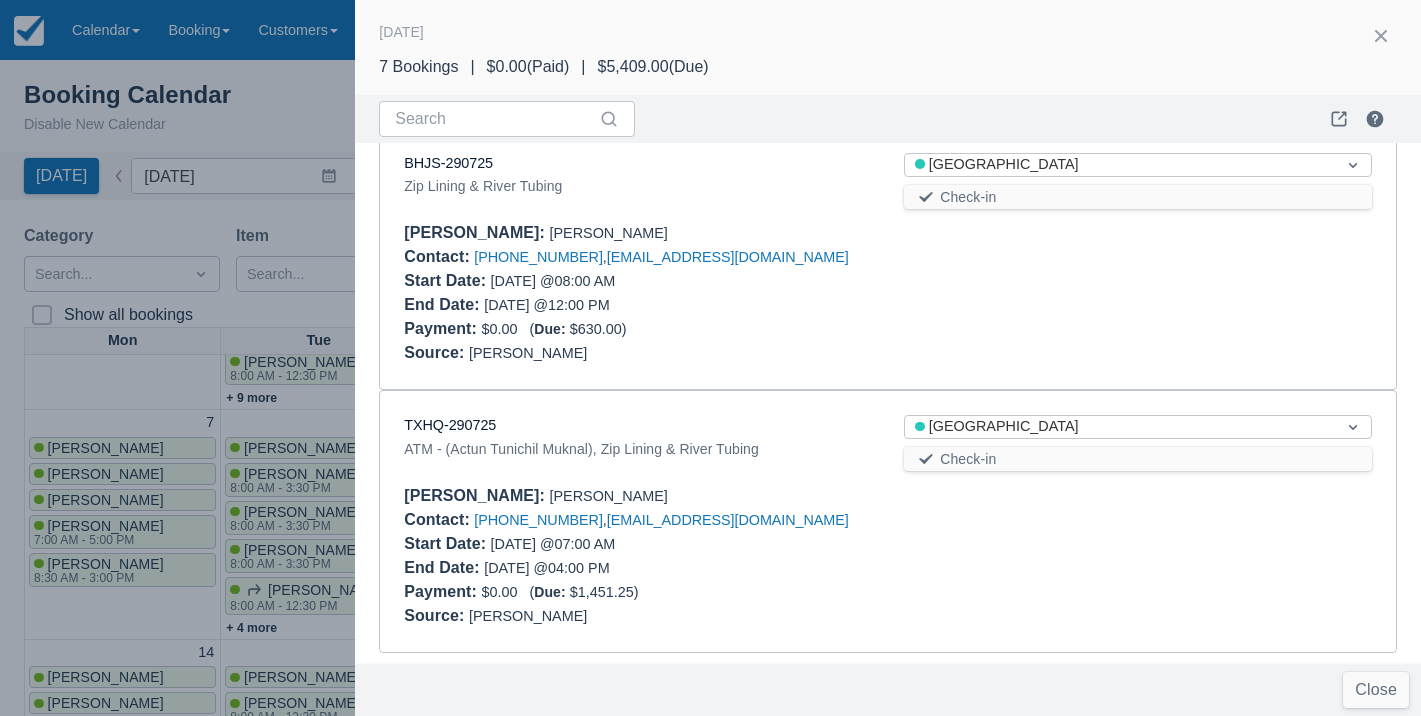 click at bounding box center [710, 358] 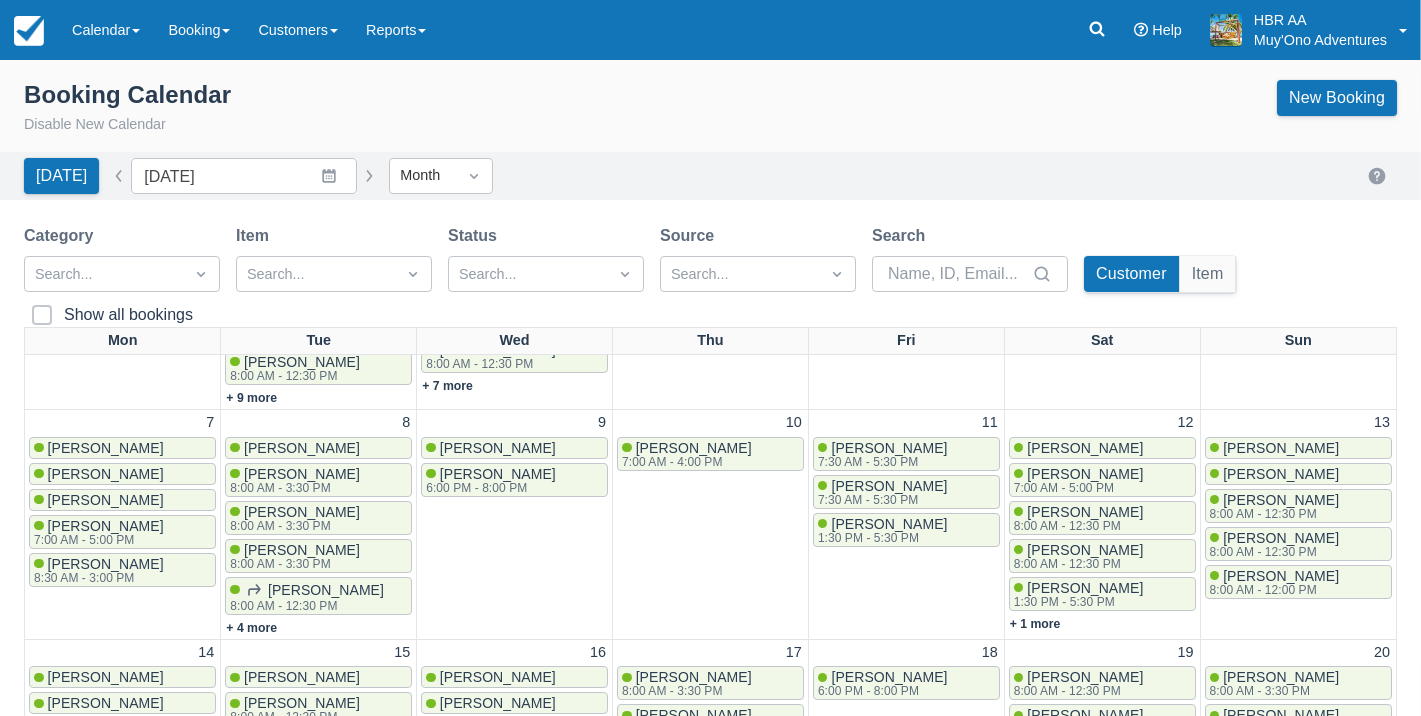 scroll, scrollTop: 0, scrollLeft: 0, axis: both 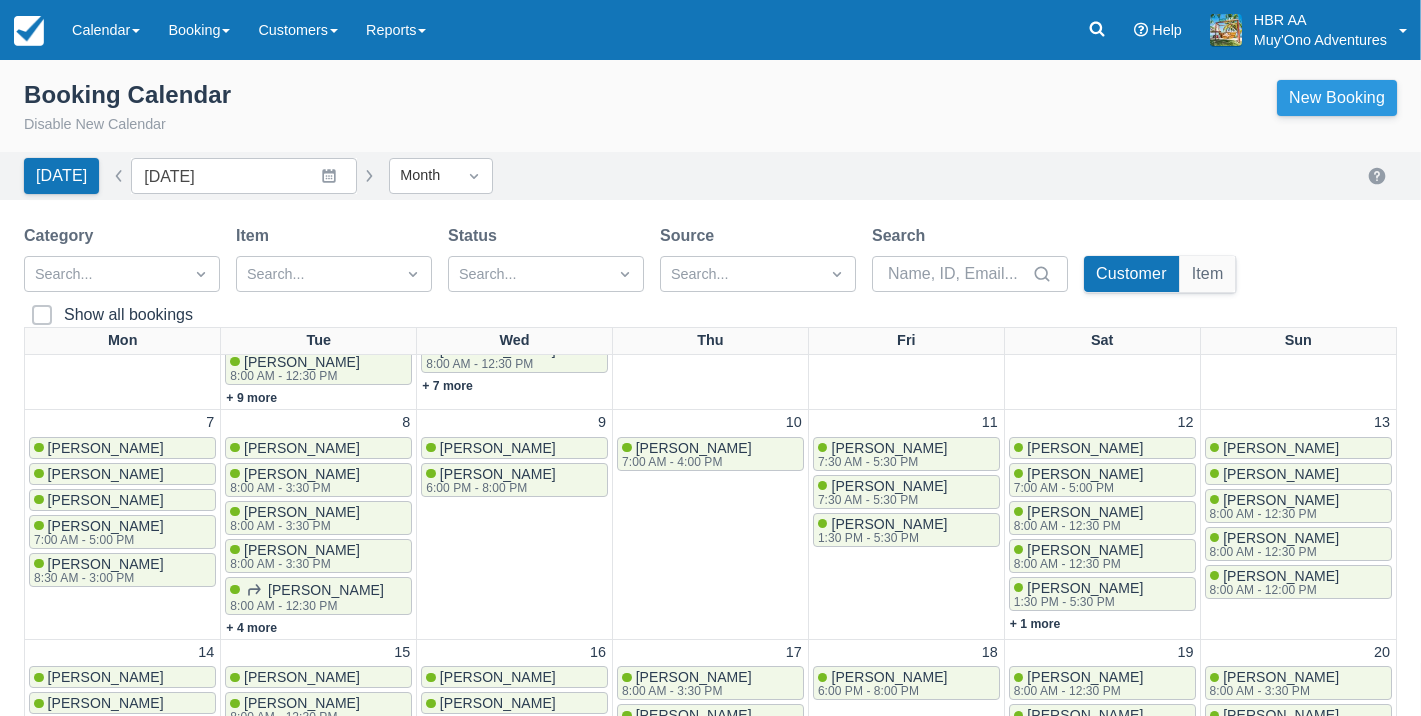 click on "New Booking" at bounding box center (1337, 98) 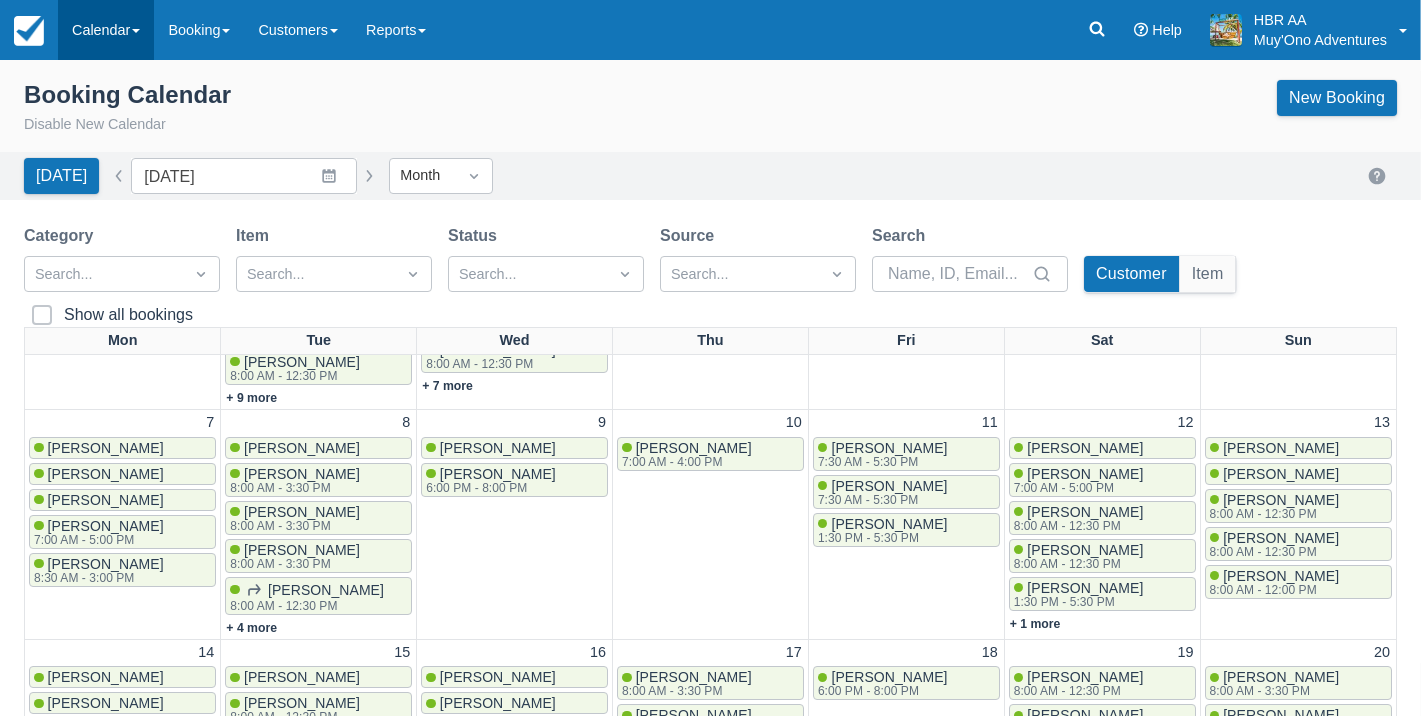 click on "Calendar" at bounding box center (106, 30) 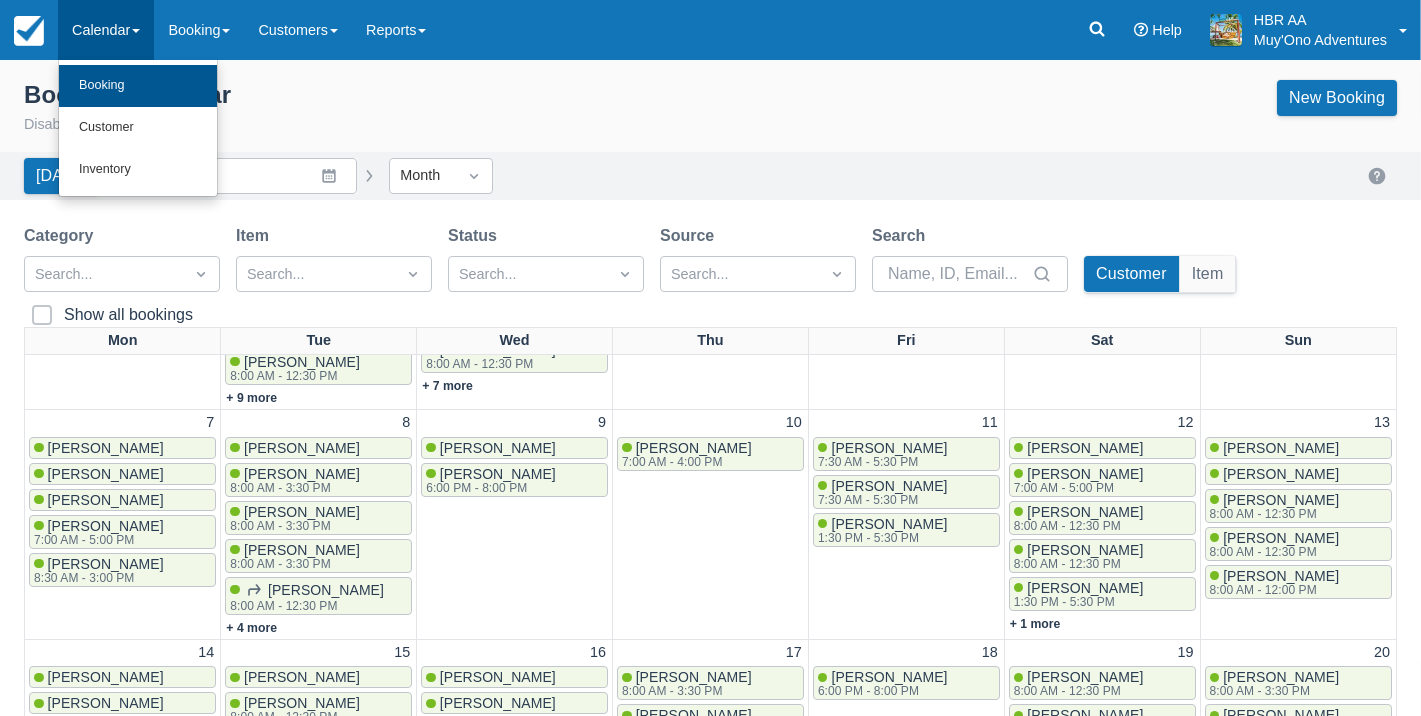 click on "Booking" at bounding box center [138, 86] 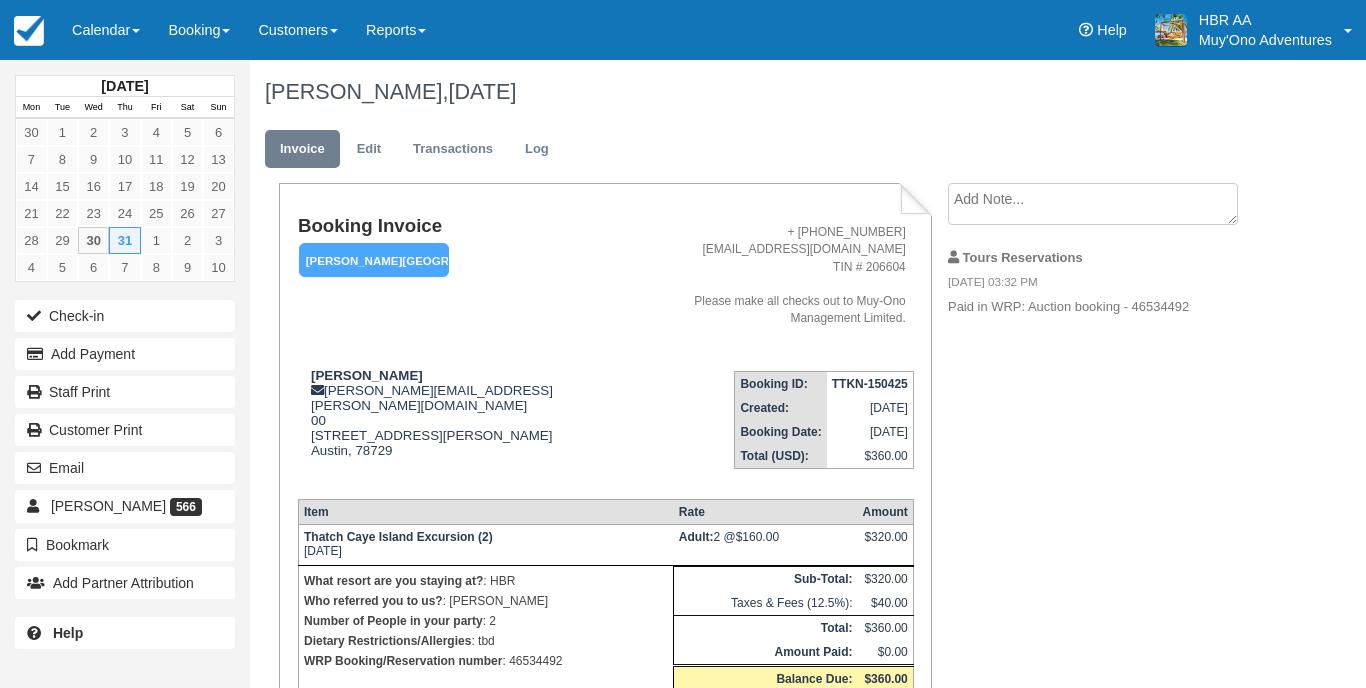 scroll, scrollTop: 1, scrollLeft: 0, axis: vertical 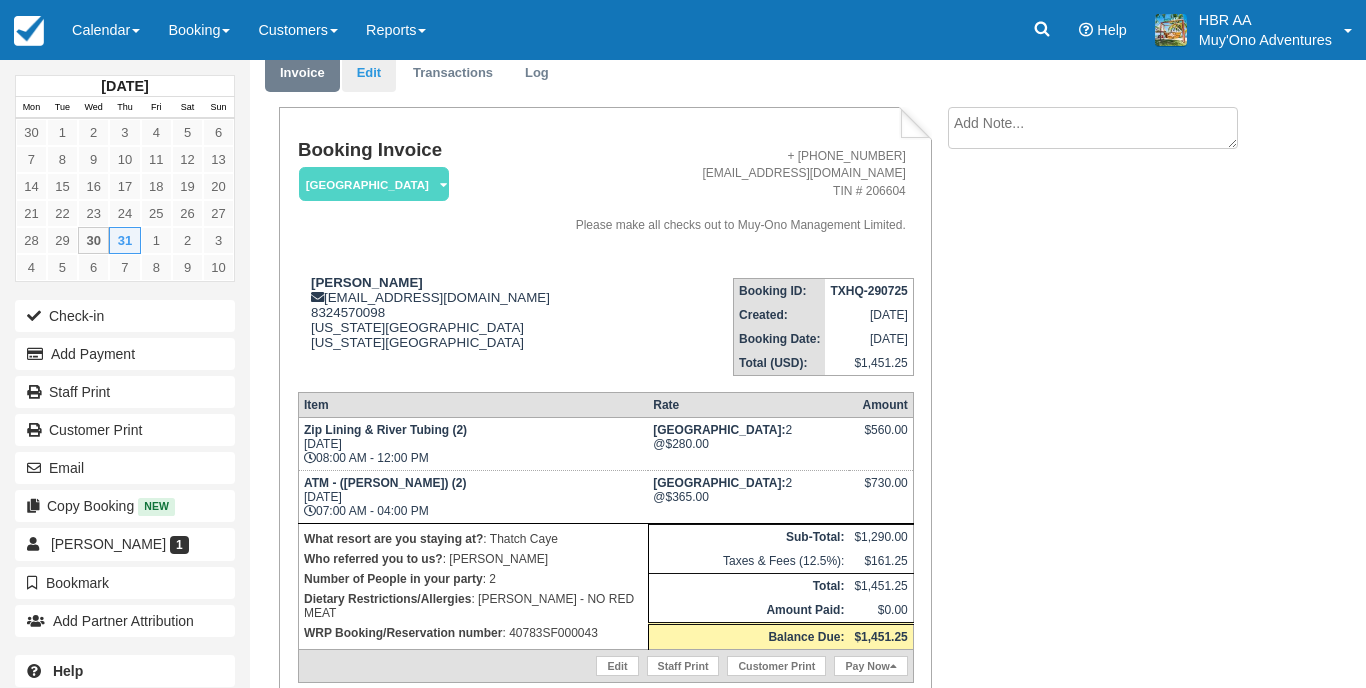 click on "Edit" at bounding box center [369, 73] 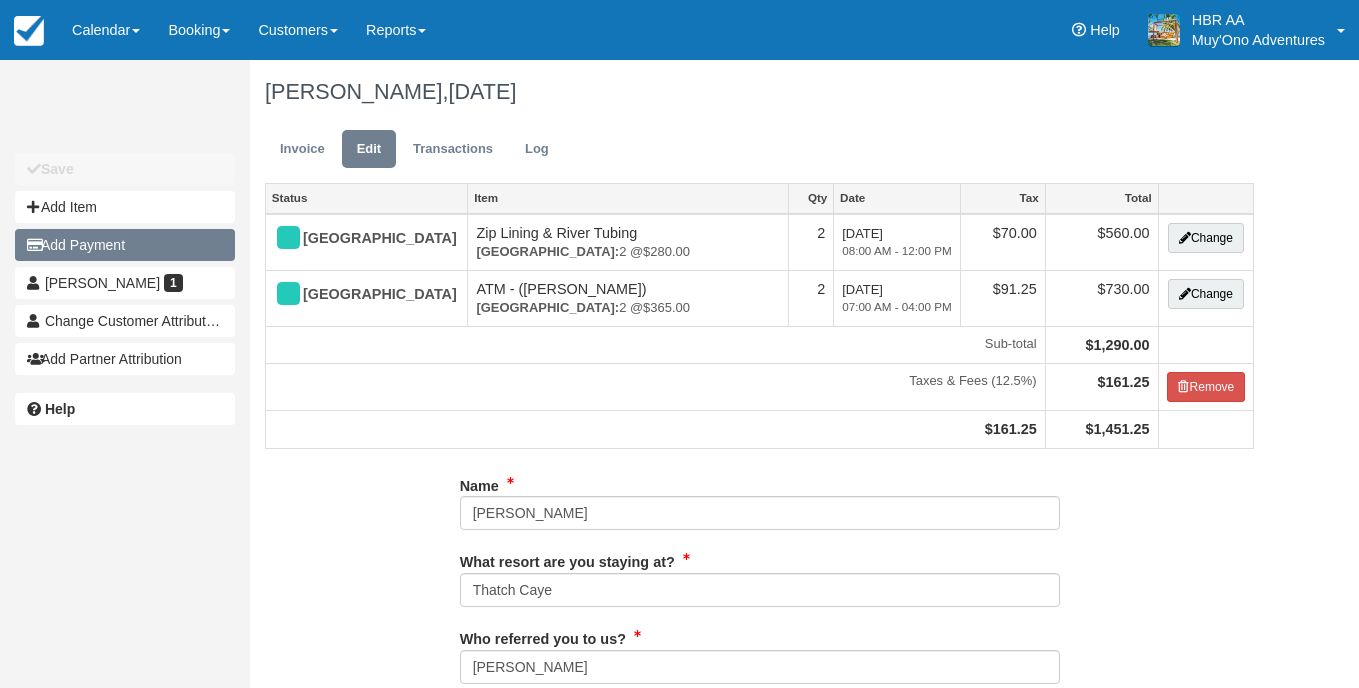 scroll, scrollTop: 0, scrollLeft: 0, axis: both 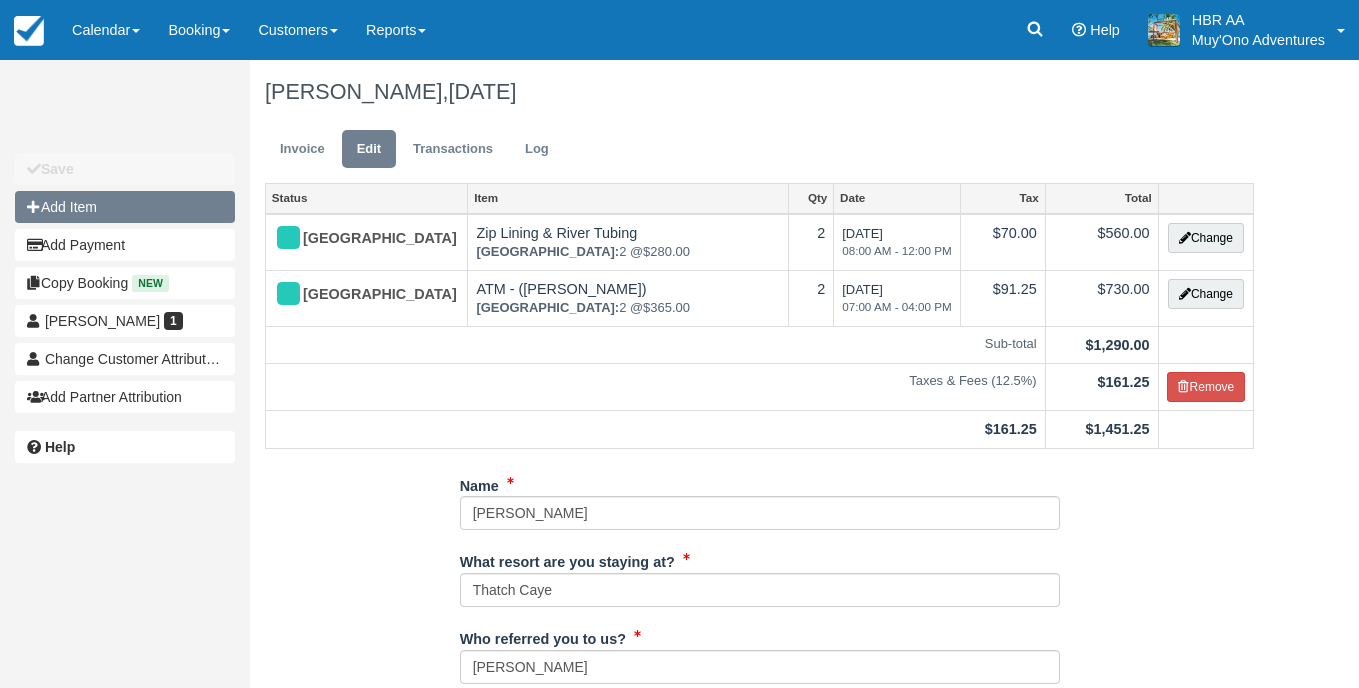 click on "Add Item" at bounding box center (125, 207) 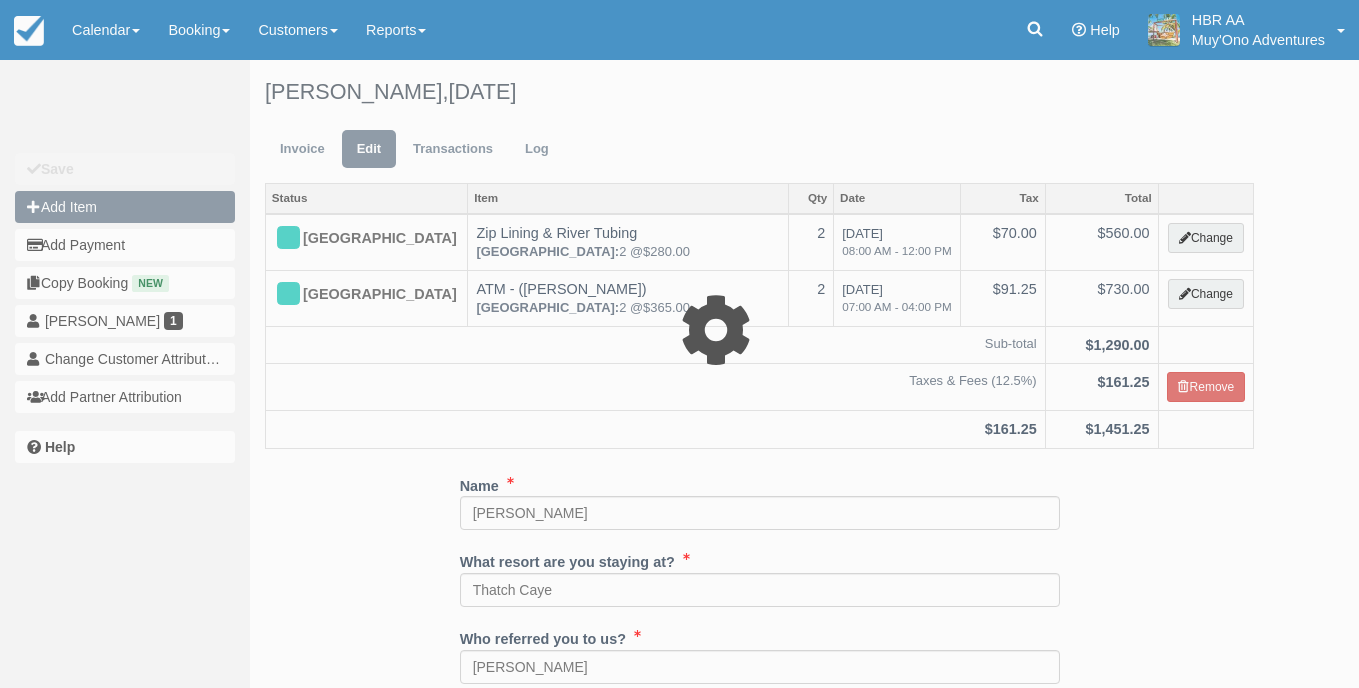 type on "0.00" 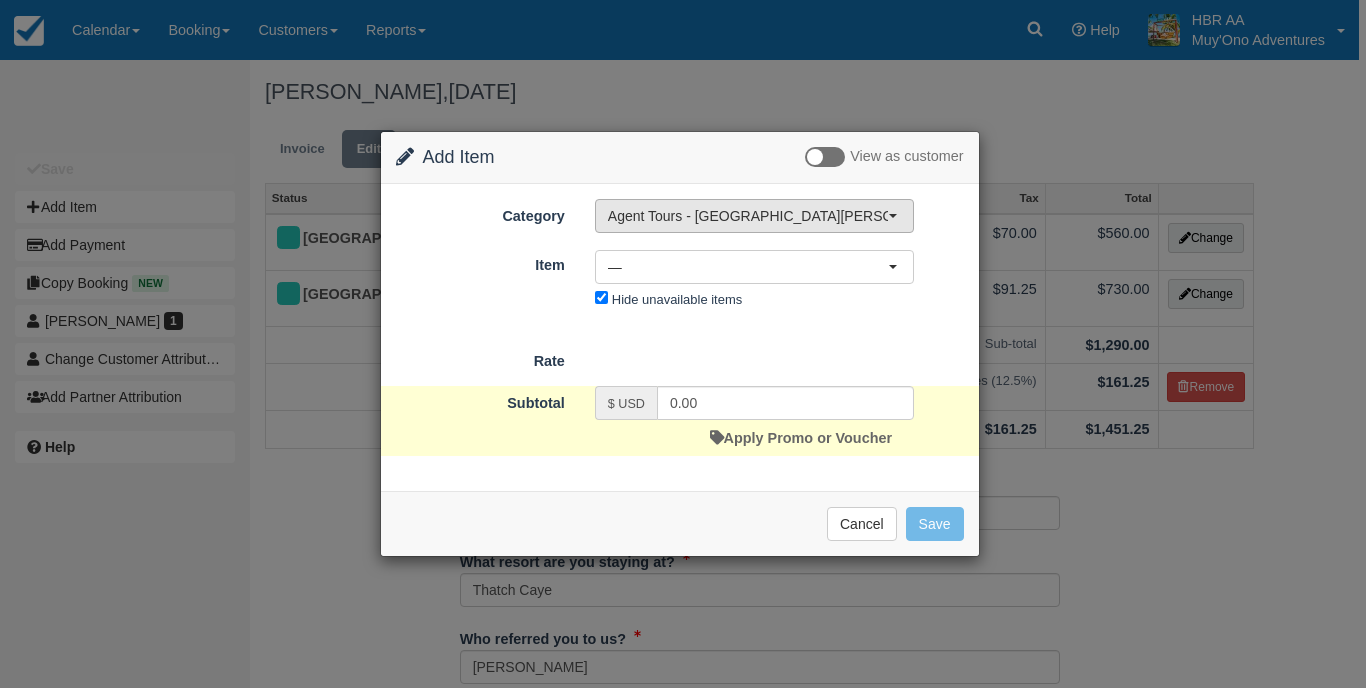 click on "Agent Tours - [GEOGRAPHIC_DATA][PERSON_NAME] Caulker/[GEOGRAPHIC_DATA] City Tours" at bounding box center [748, 216] 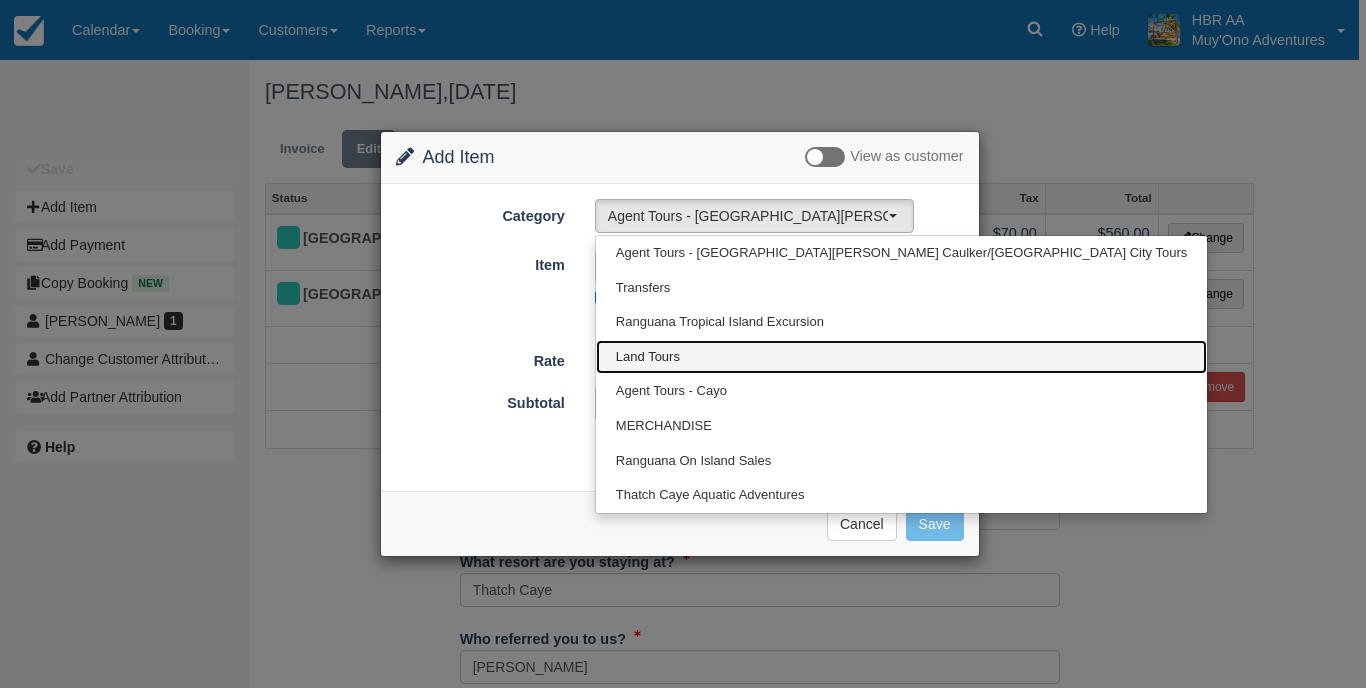 click on "Land Tours" at bounding box center [648, 357] 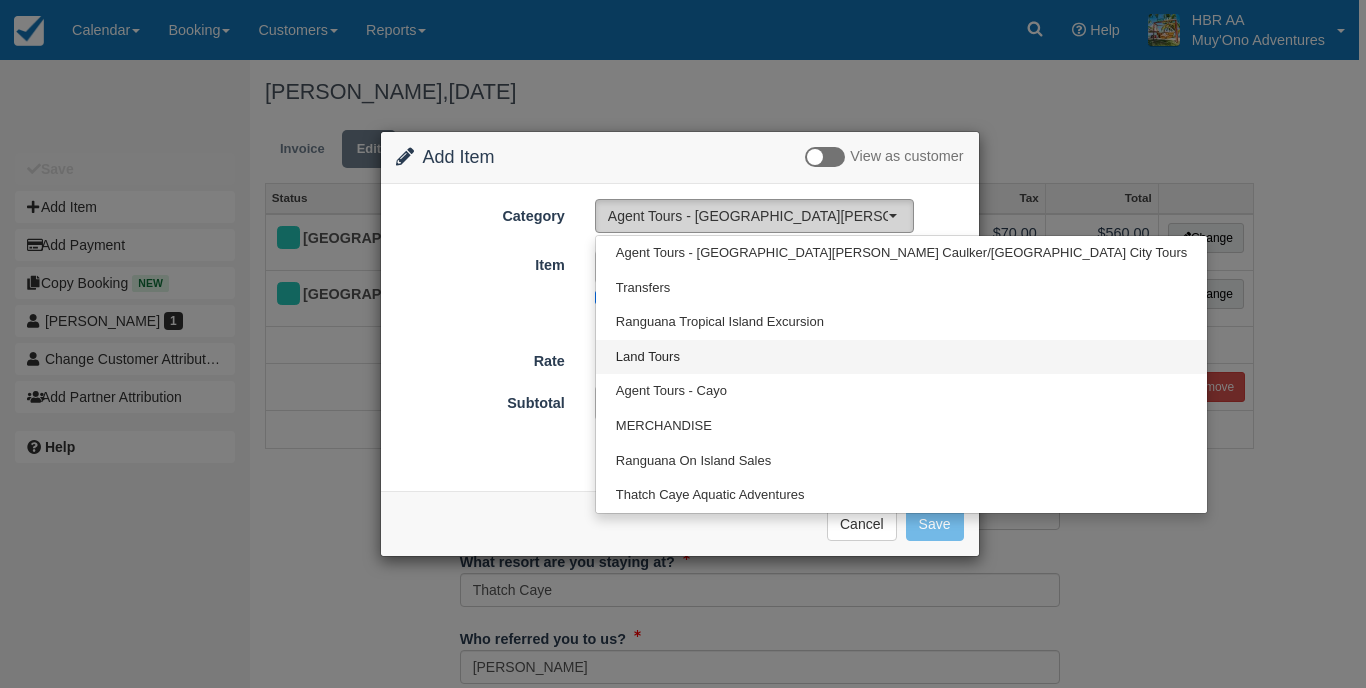 select on "15" 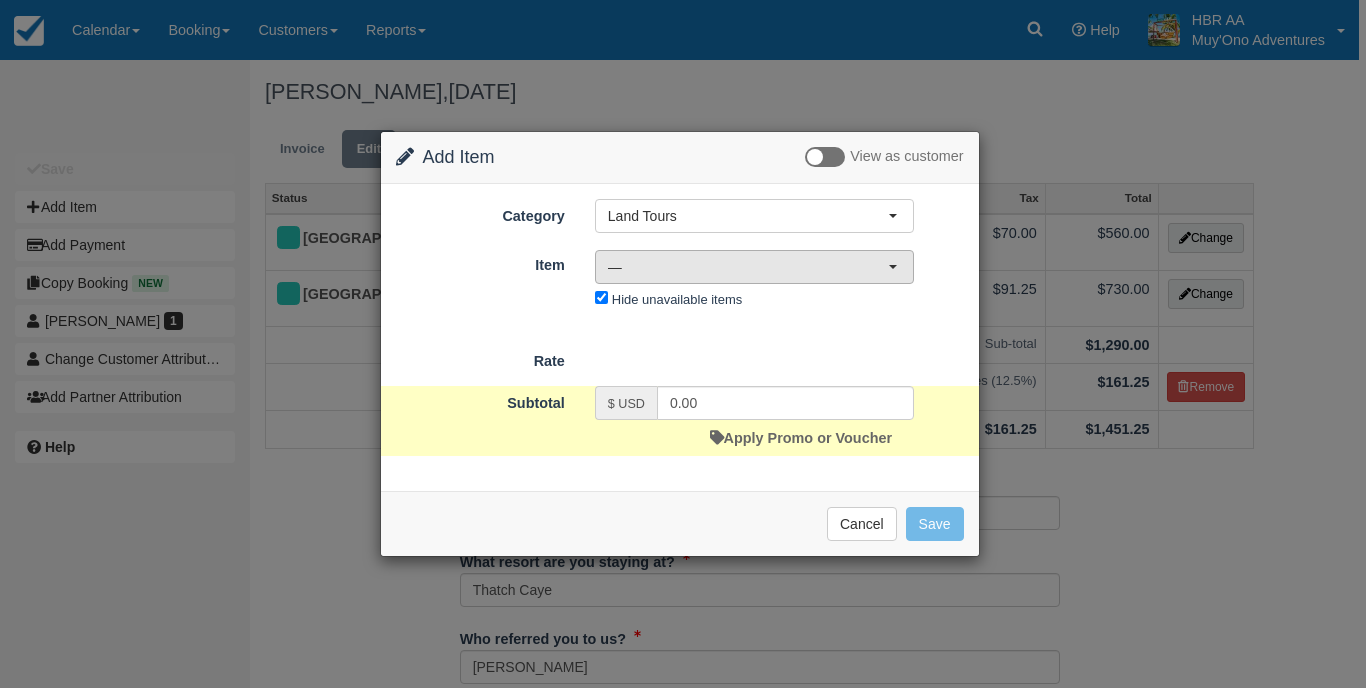 click on "—" at bounding box center [748, 267] 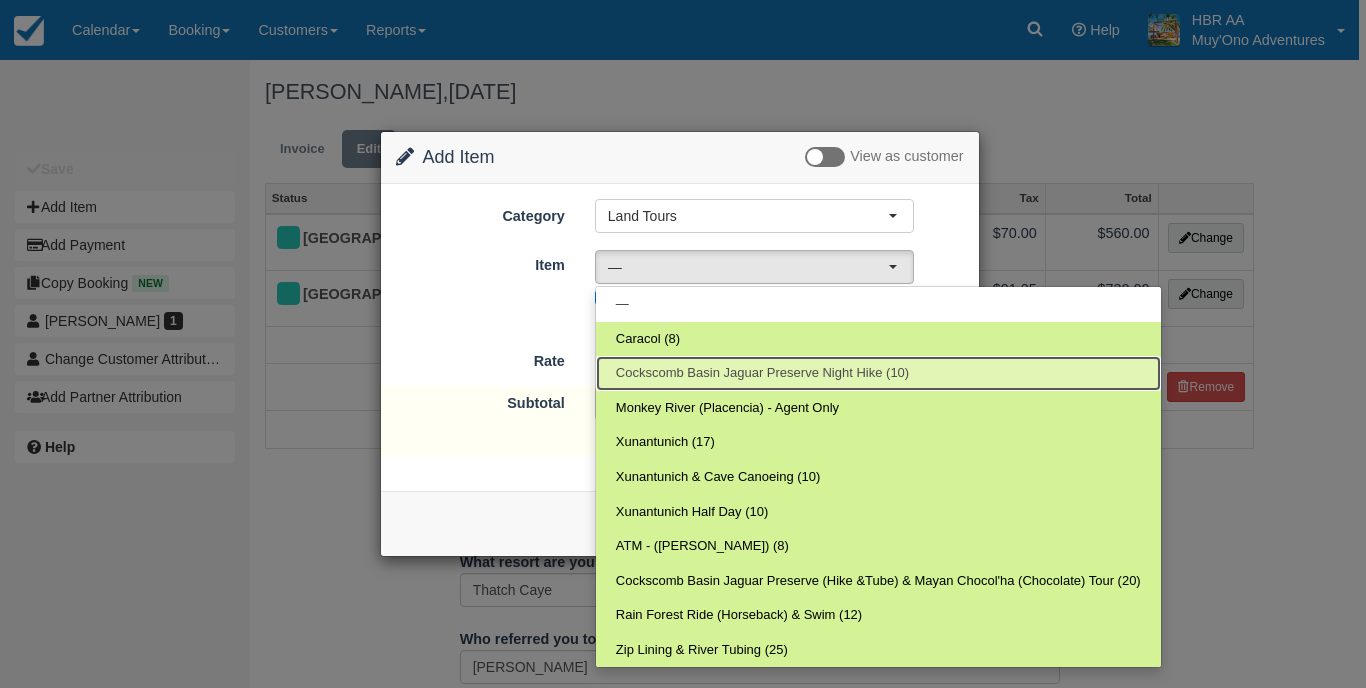 click on "Cockscomb Basin Jaguar Preserve Night Hike (10)" at bounding box center (762, 373) 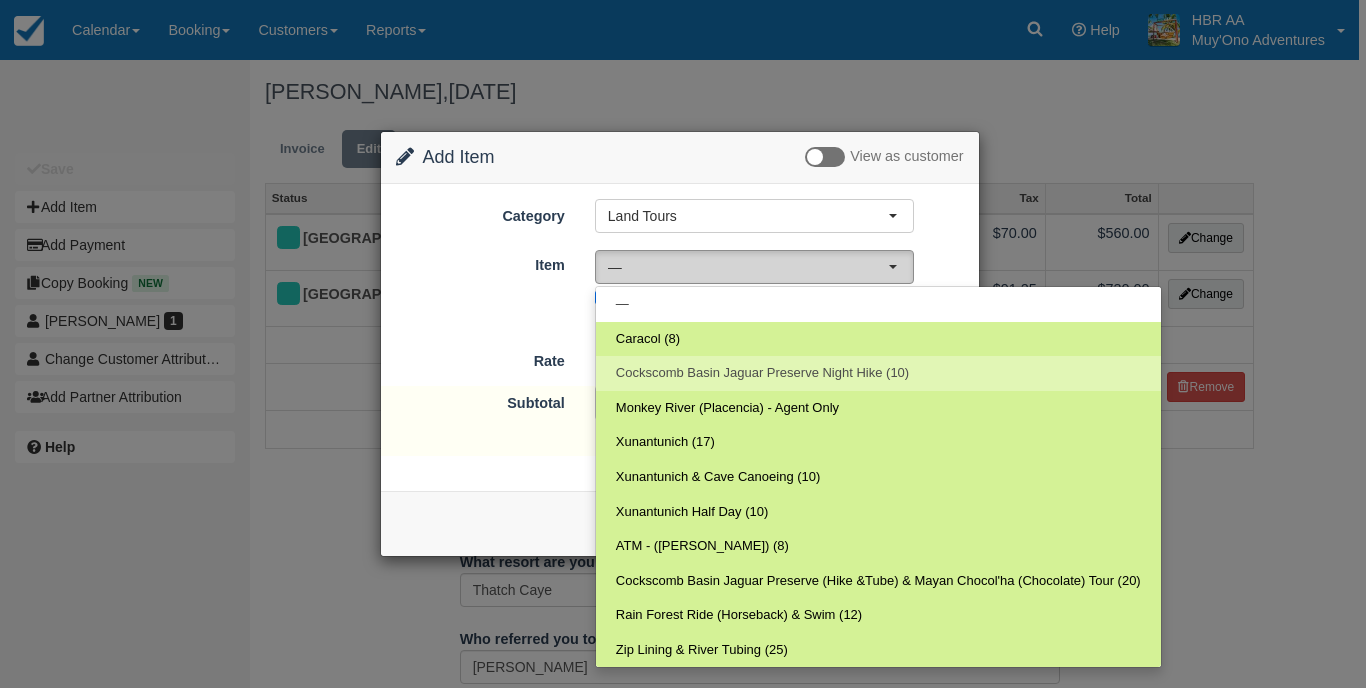 select on "104" 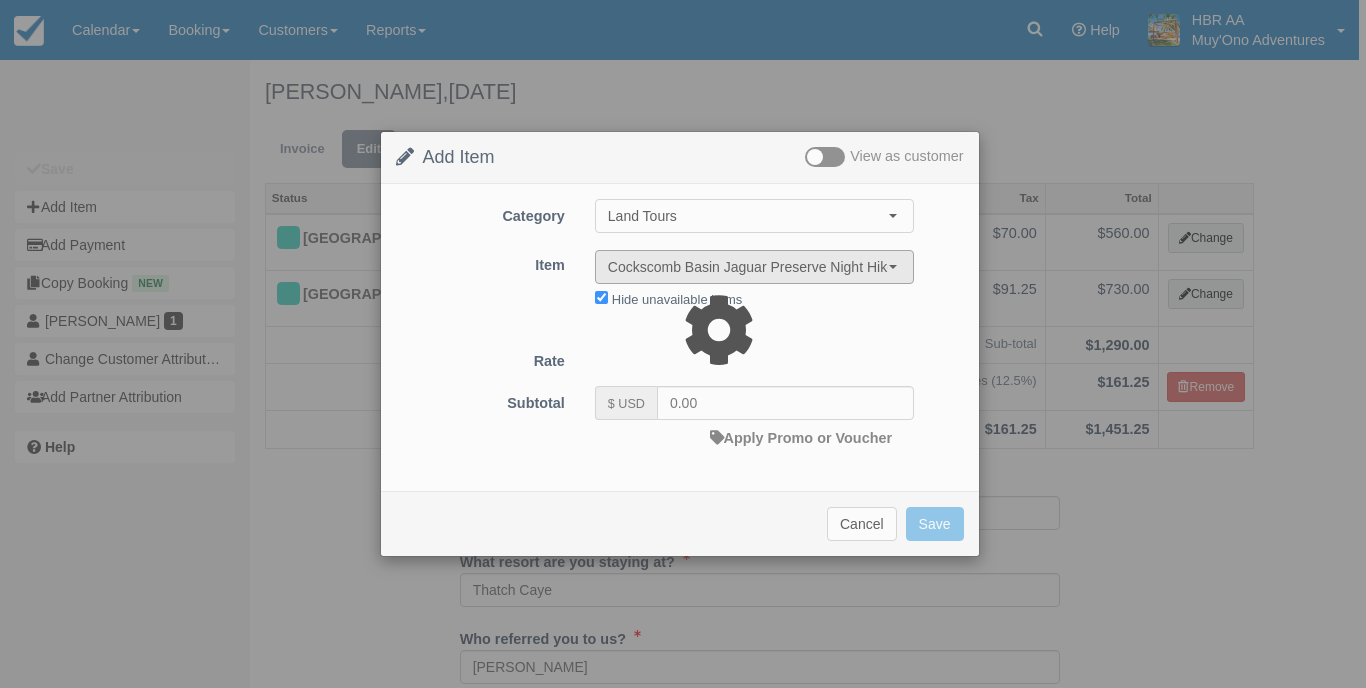 type on "200.00" 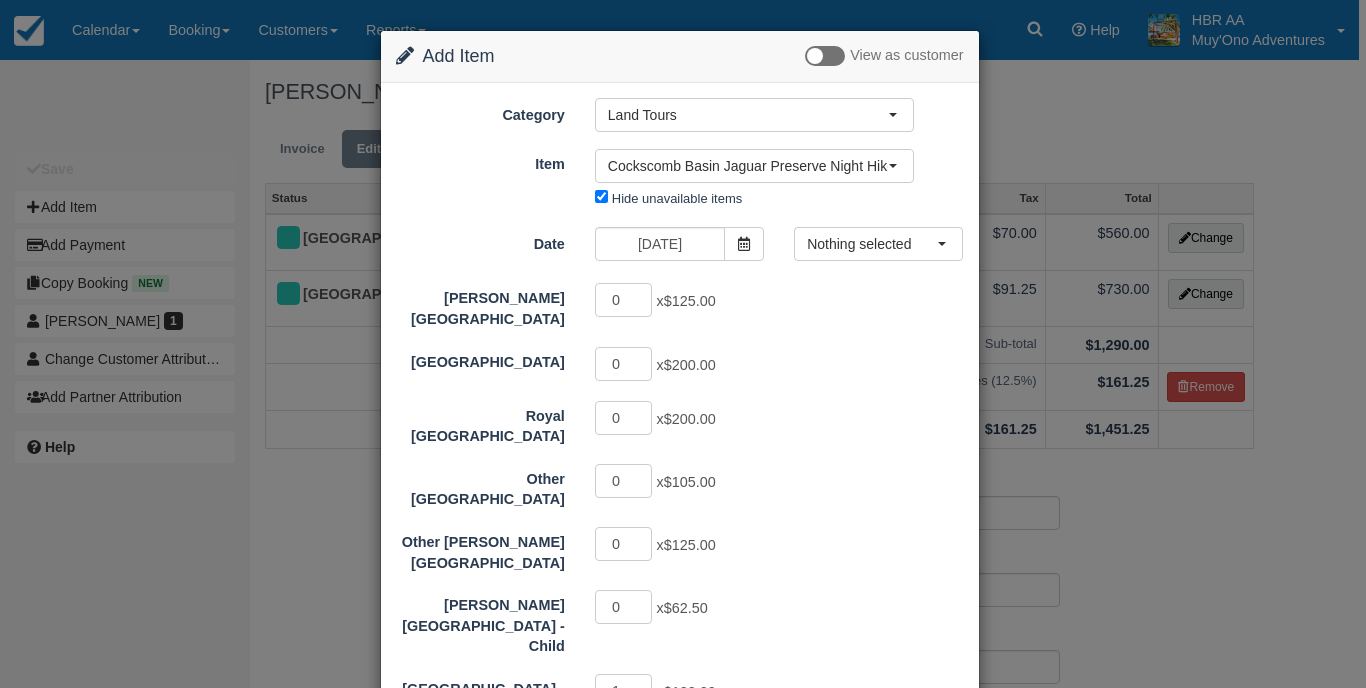 click on "Change Item
Add Item
View as customer
Category
Land Tours   Agent Tours - San Pedro/Caye Caulker/Belize City Tours Transfers Ranguana Tropical Island Excursion Land Tours Agent Tours - Cayo MERCHANDISE Ranguana On Island Sales Thatch Caye Aquatic Adventures
Agent Tours - San Pedro/Caye Caulker/Belize City Tours Transfers Ranguana Tropical Island Excursion Land Tours Agent Tours - Cayo MERCHANDISE Ranguana On Island Sales Thatch Caye Aquatic Adventures
Item
Nothing selected
Cockscomb Basin Jaguar Preserve Night Hike (10)   Caracol (8) Cockscomb Basin Jaguar Preserve Night Hike (10) Monkey River (Placencia) - Agent Only Xunantunich (17) Xunantunich & Cave Canoeing (10) Birds of Belize" at bounding box center [683, 344] 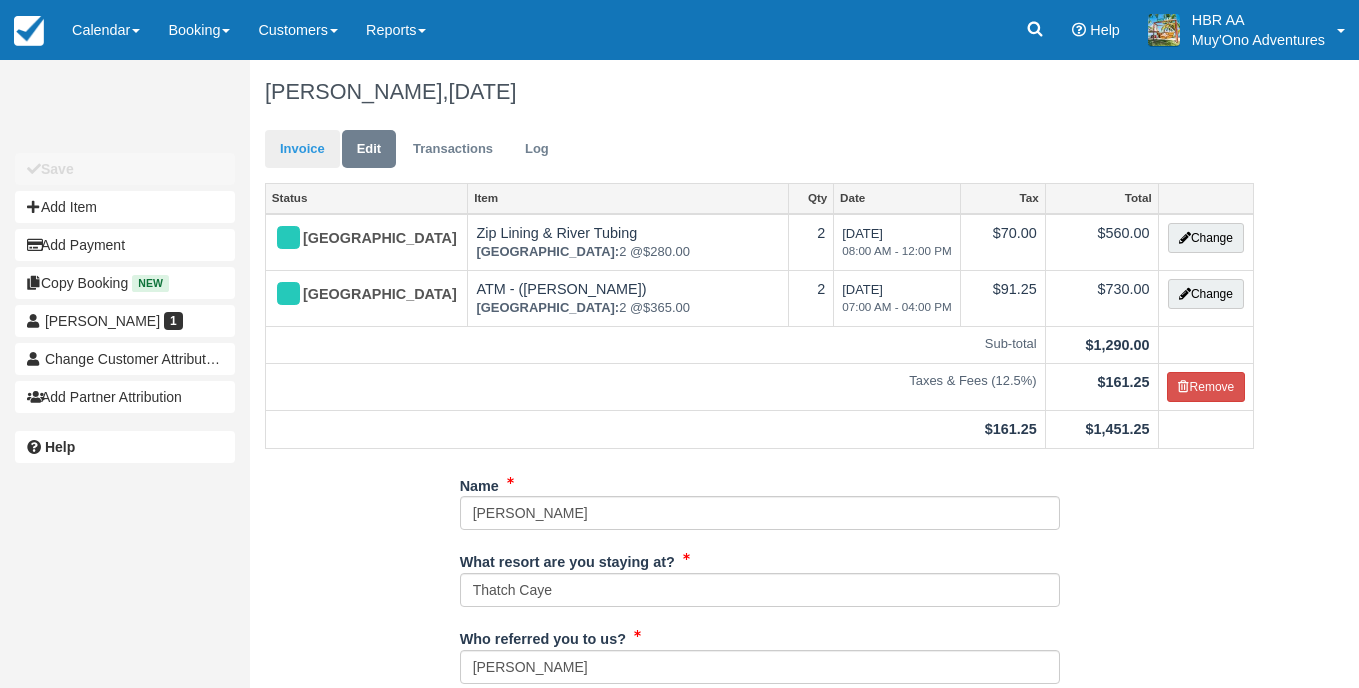 click on "Invoice" at bounding box center (302, 149) 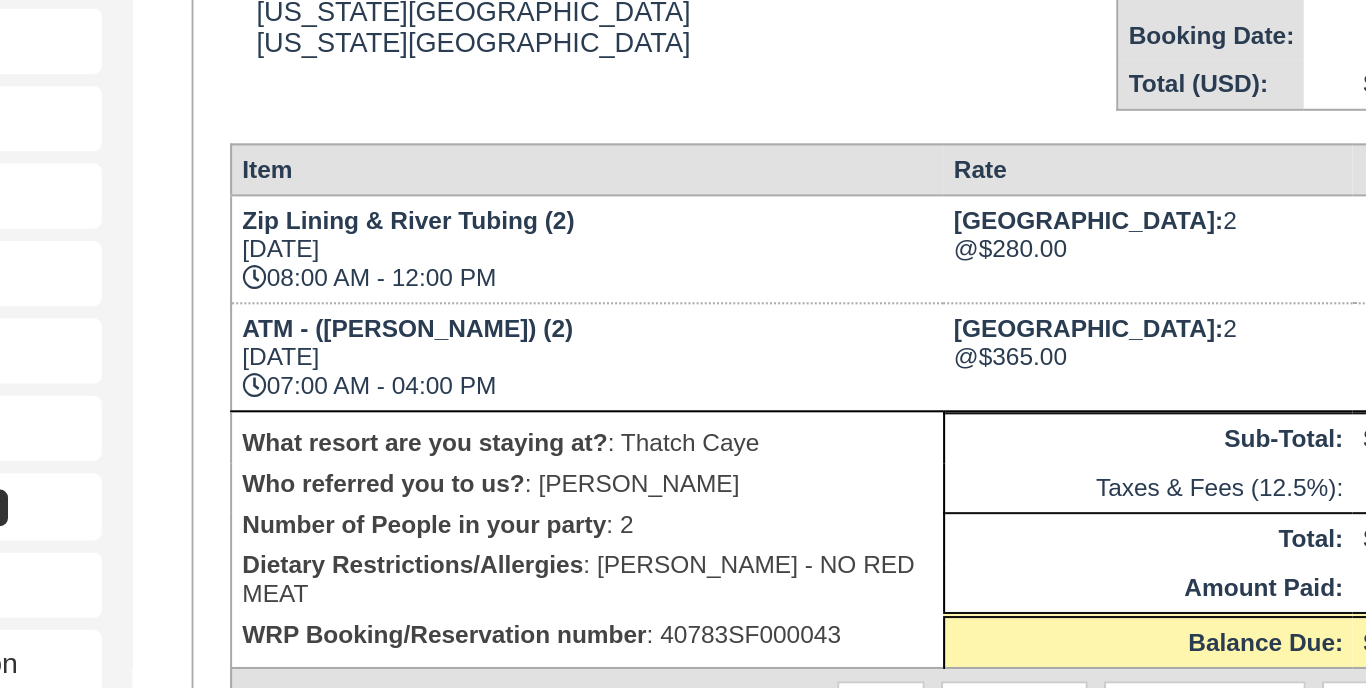 scroll, scrollTop: 174, scrollLeft: 0, axis: vertical 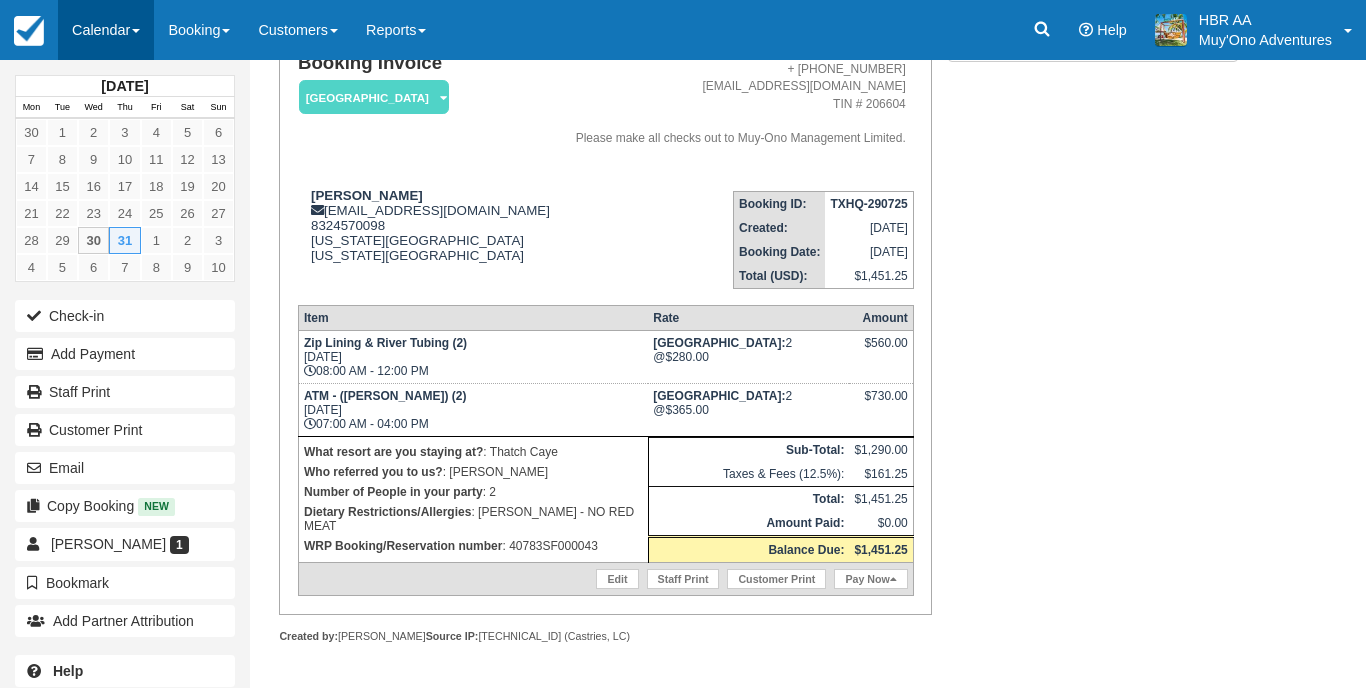 click on "Calendar" at bounding box center (106, 30) 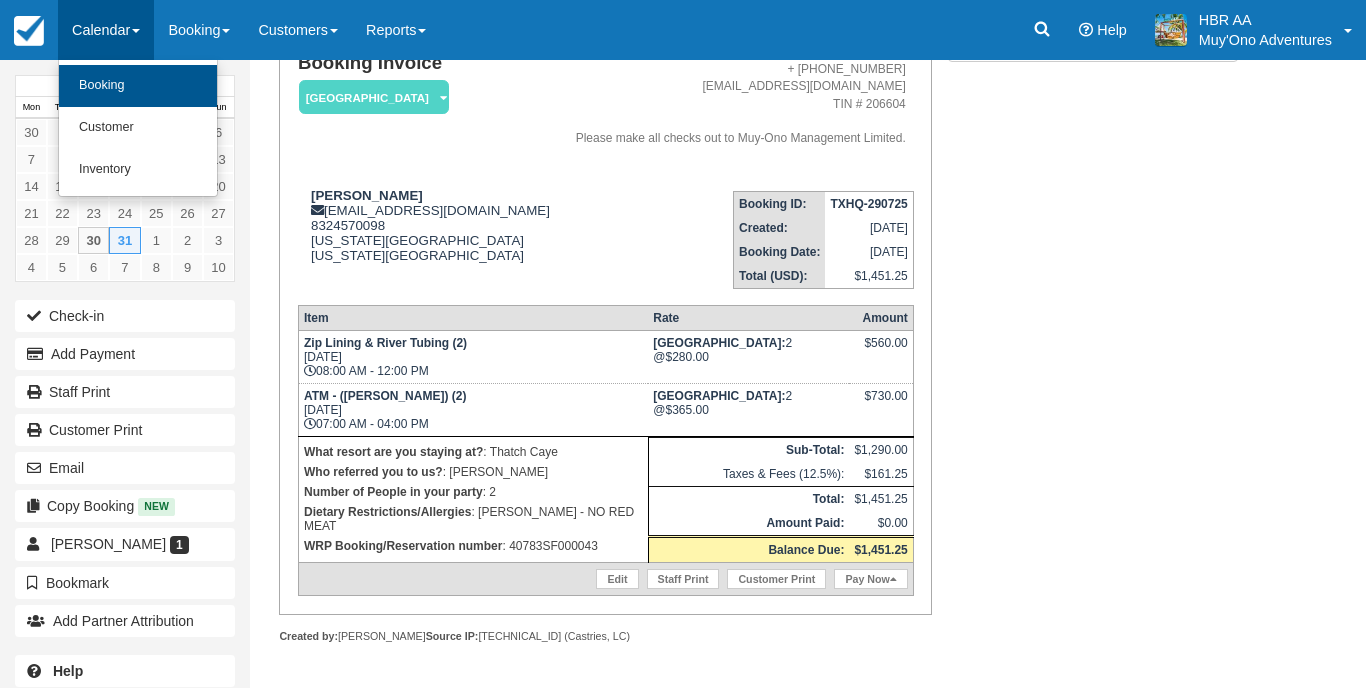 click on "Booking" at bounding box center [138, 86] 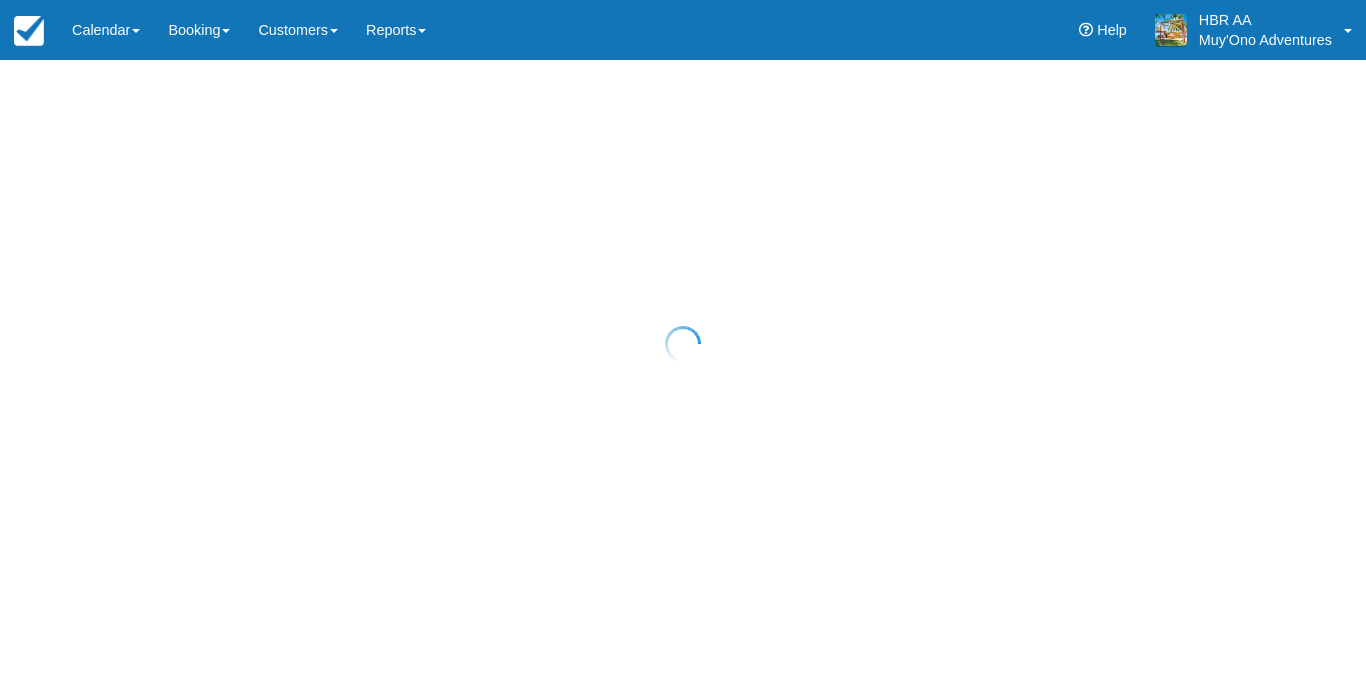 scroll, scrollTop: 0, scrollLeft: 0, axis: both 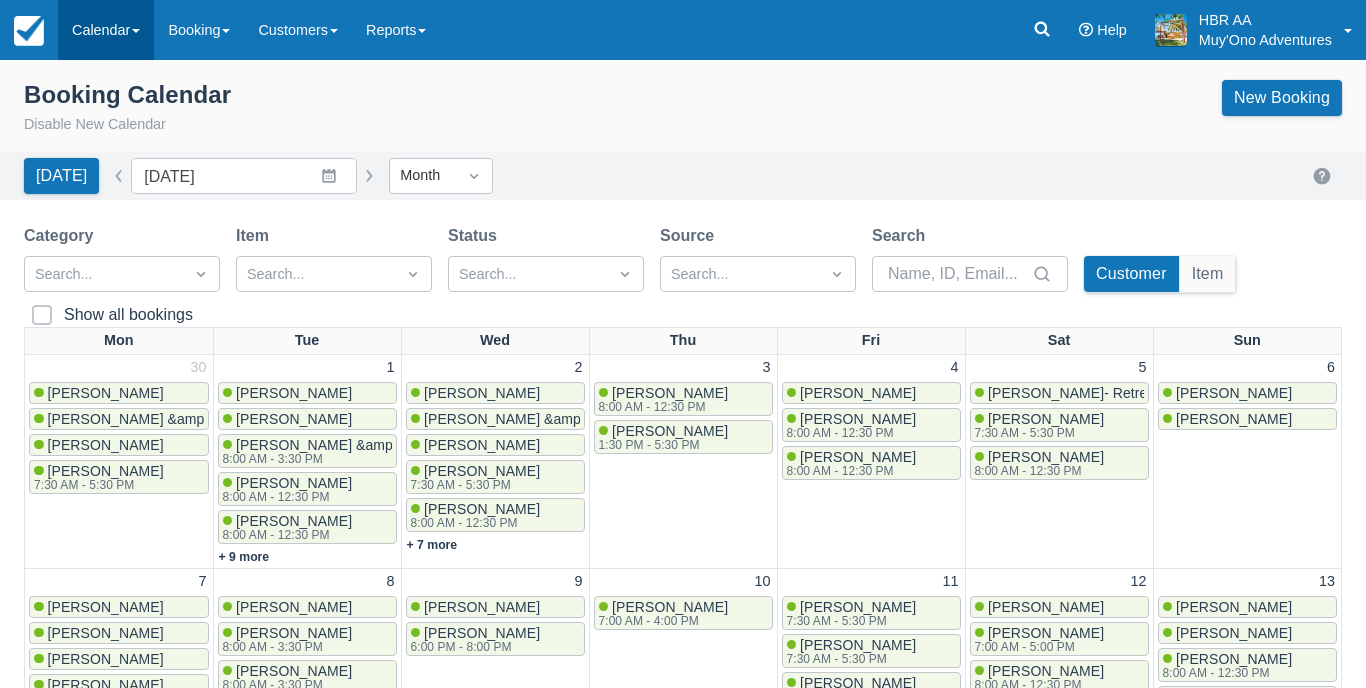 click on "Calendar" at bounding box center [106, 30] 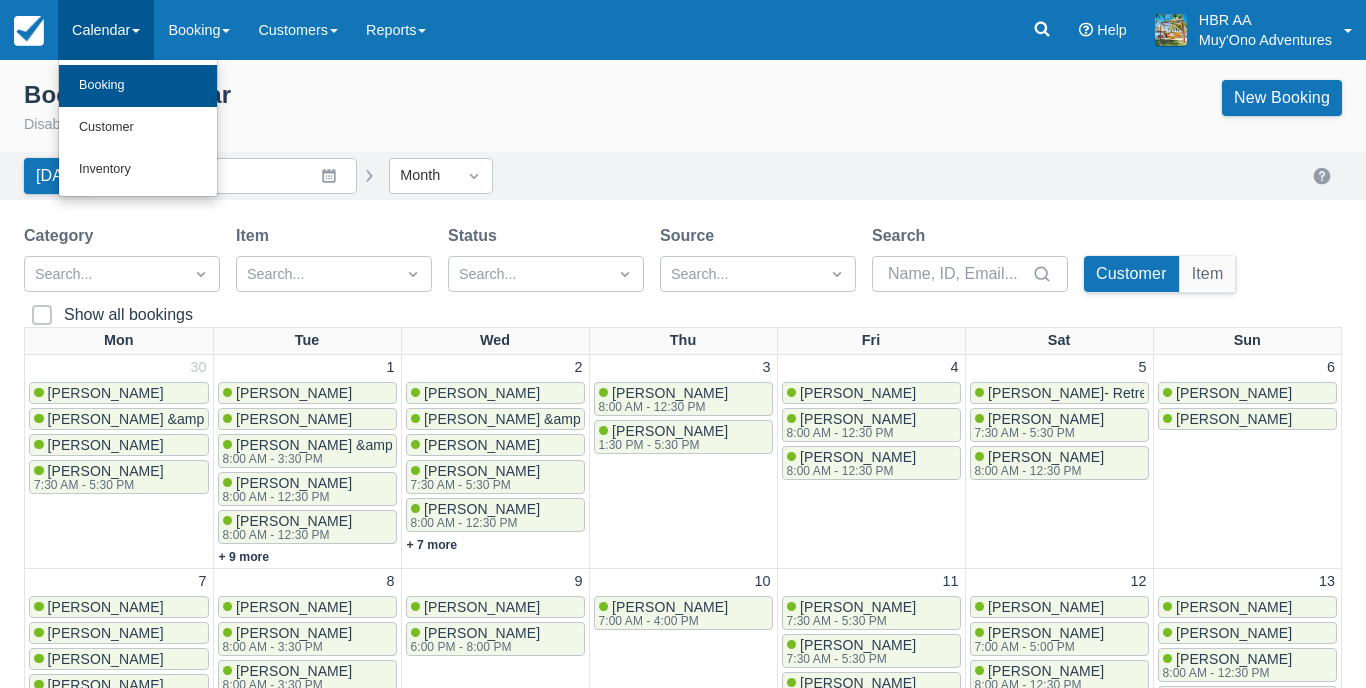 click on "Booking" at bounding box center [138, 86] 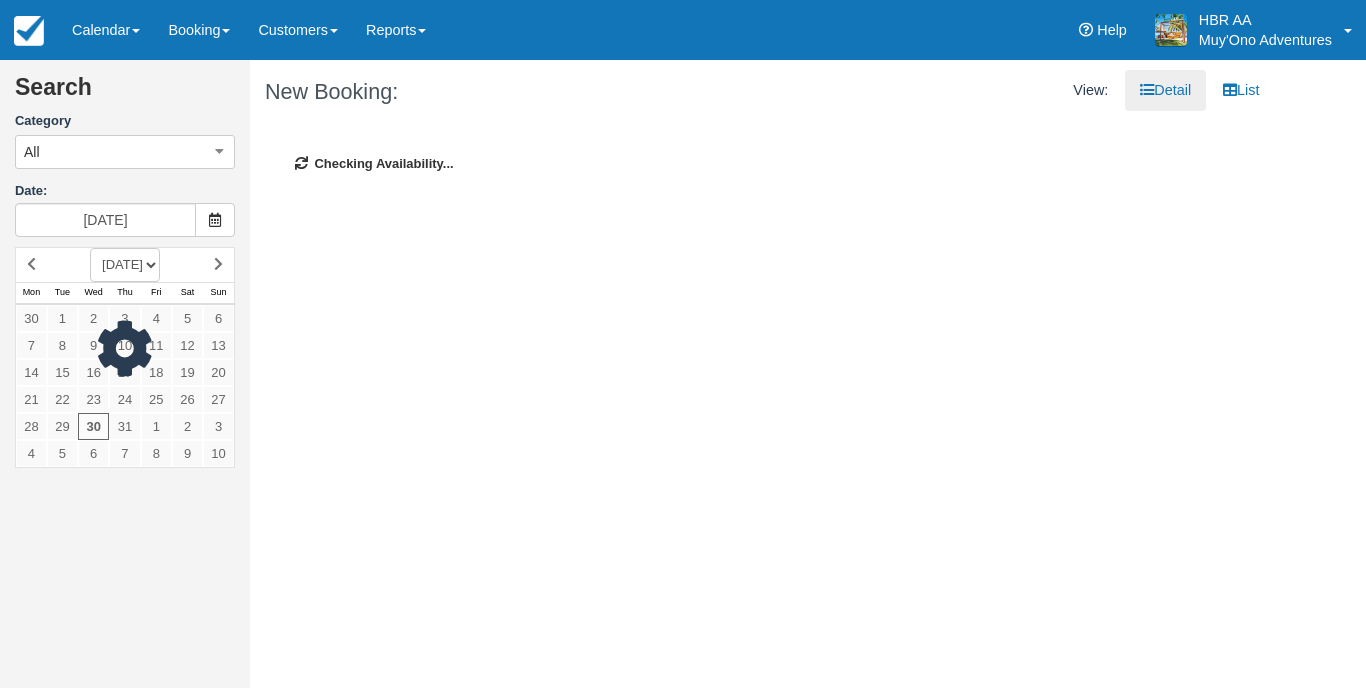 scroll, scrollTop: 0, scrollLeft: 0, axis: both 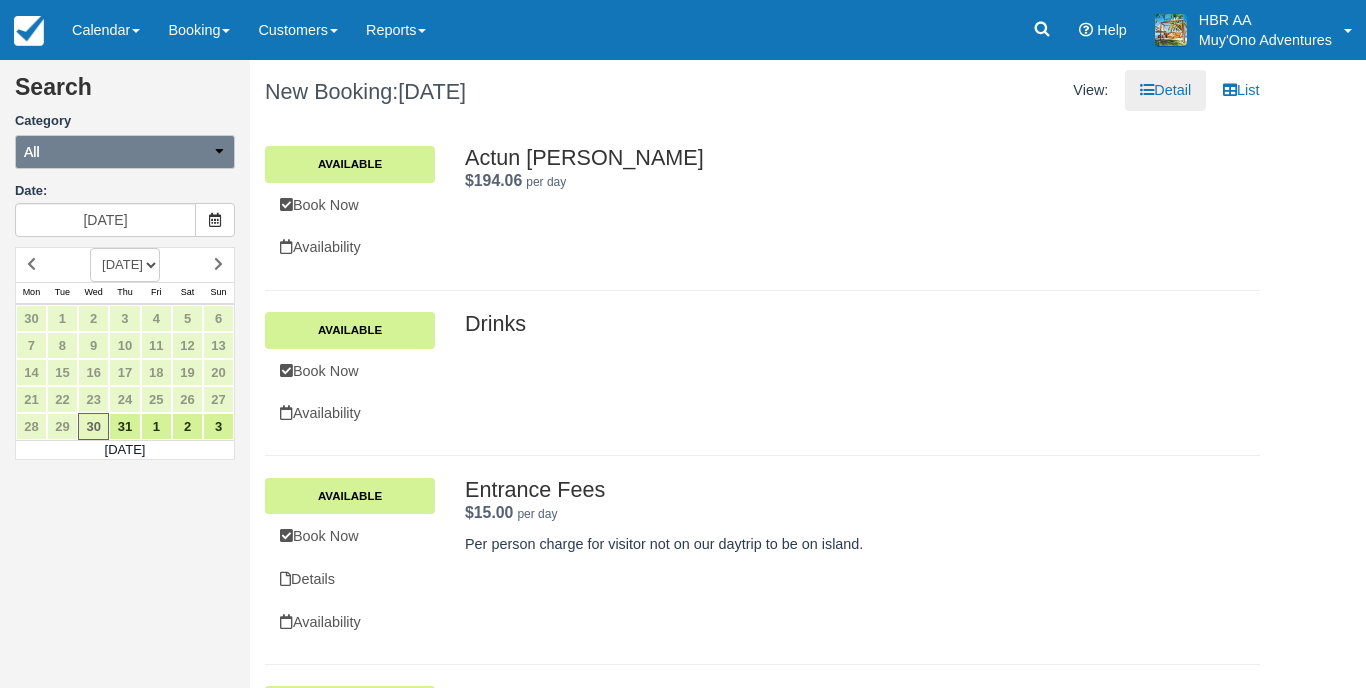 click on "All" at bounding box center [125, 152] 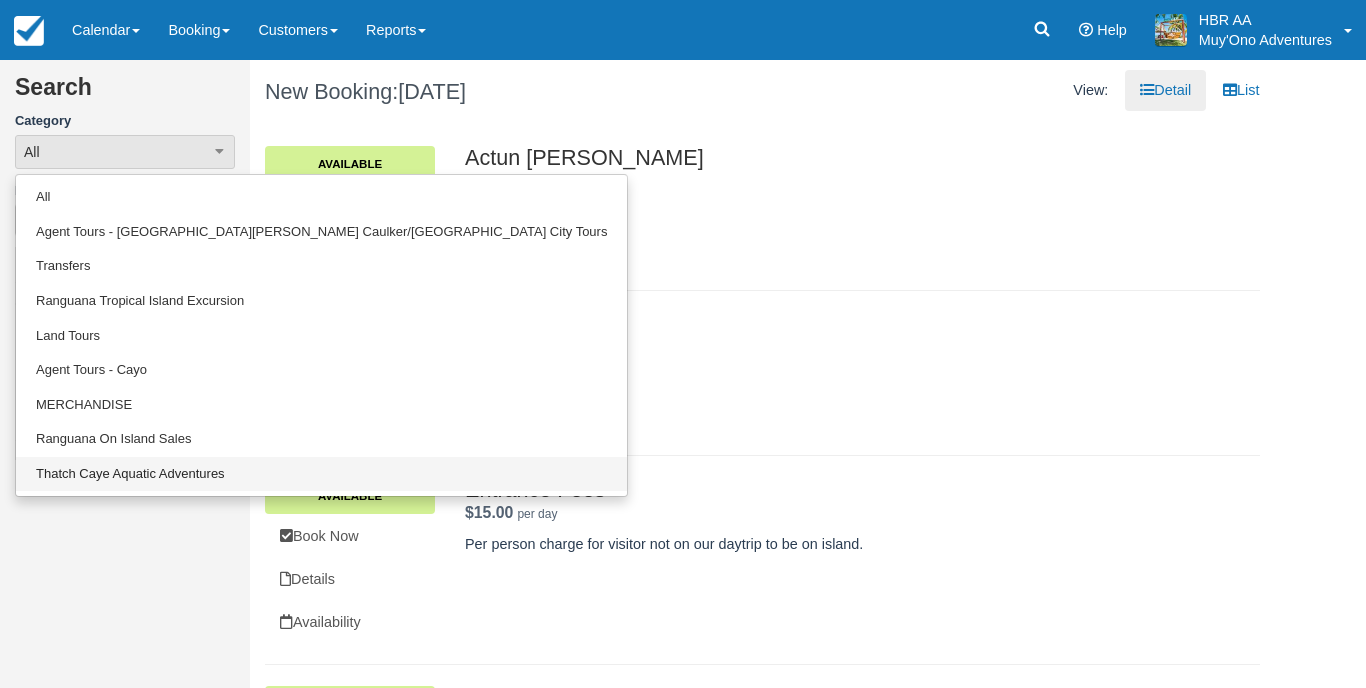 click on "Thatch Caye Aquatic Adventures" at bounding box center [321, 474] 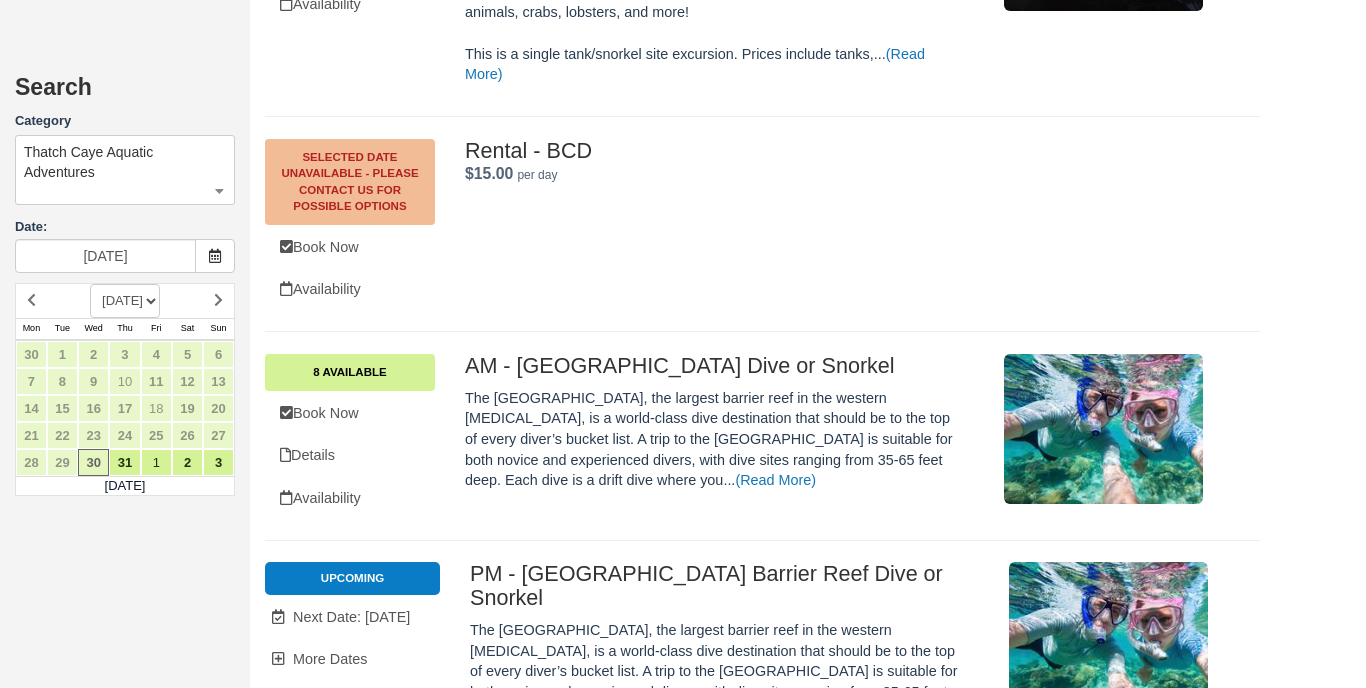 scroll, scrollTop: 2150, scrollLeft: 0, axis: vertical 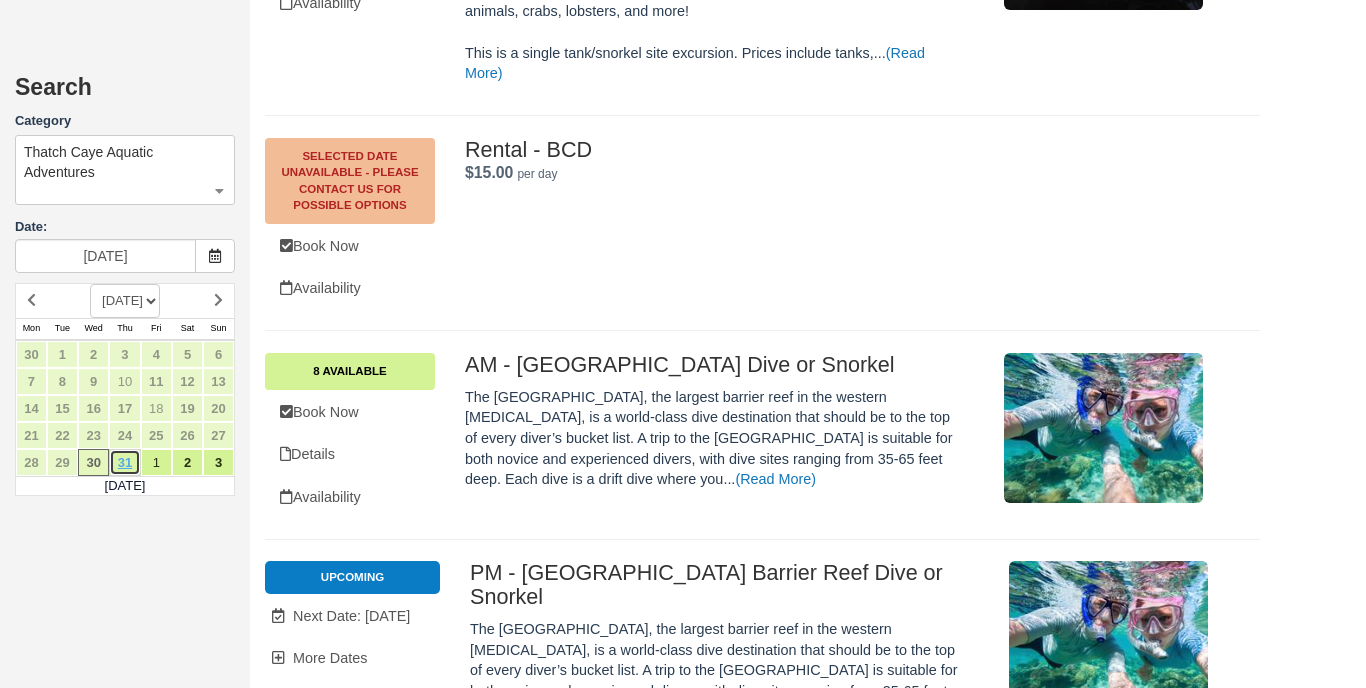 click on "31" at bounding box center [124, 462] 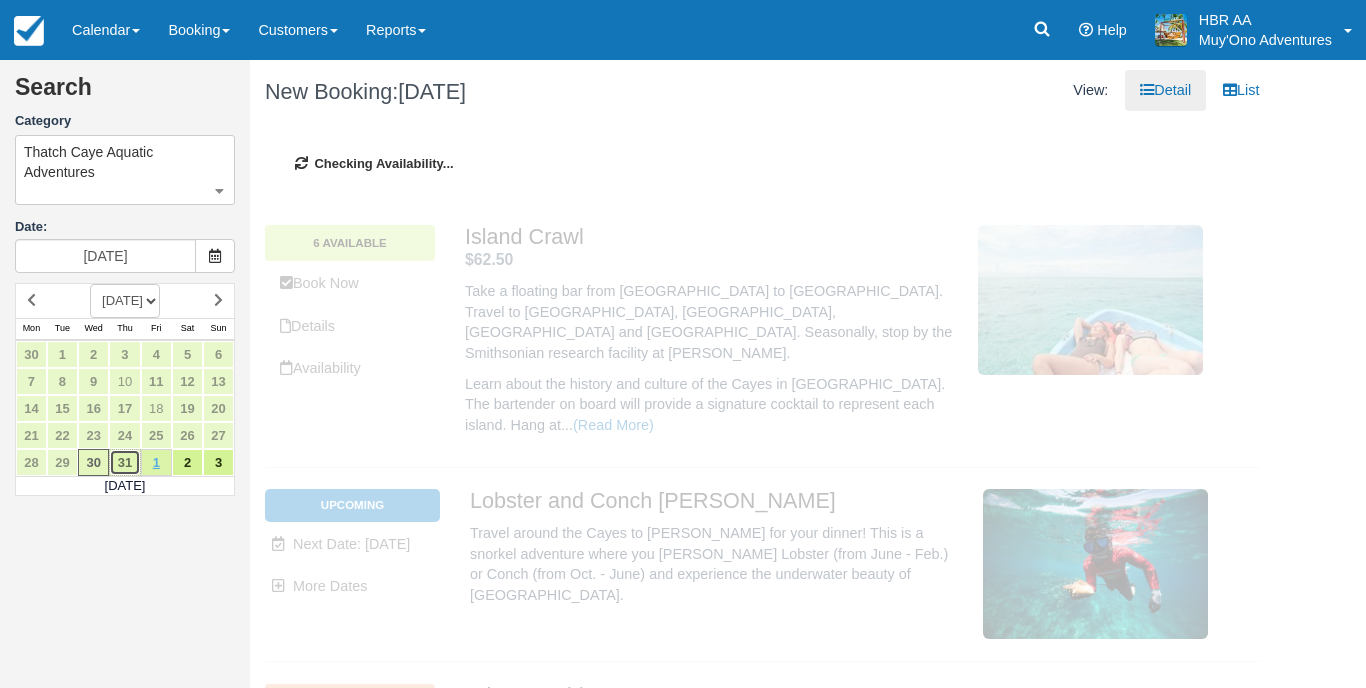 type on "[DATE]" 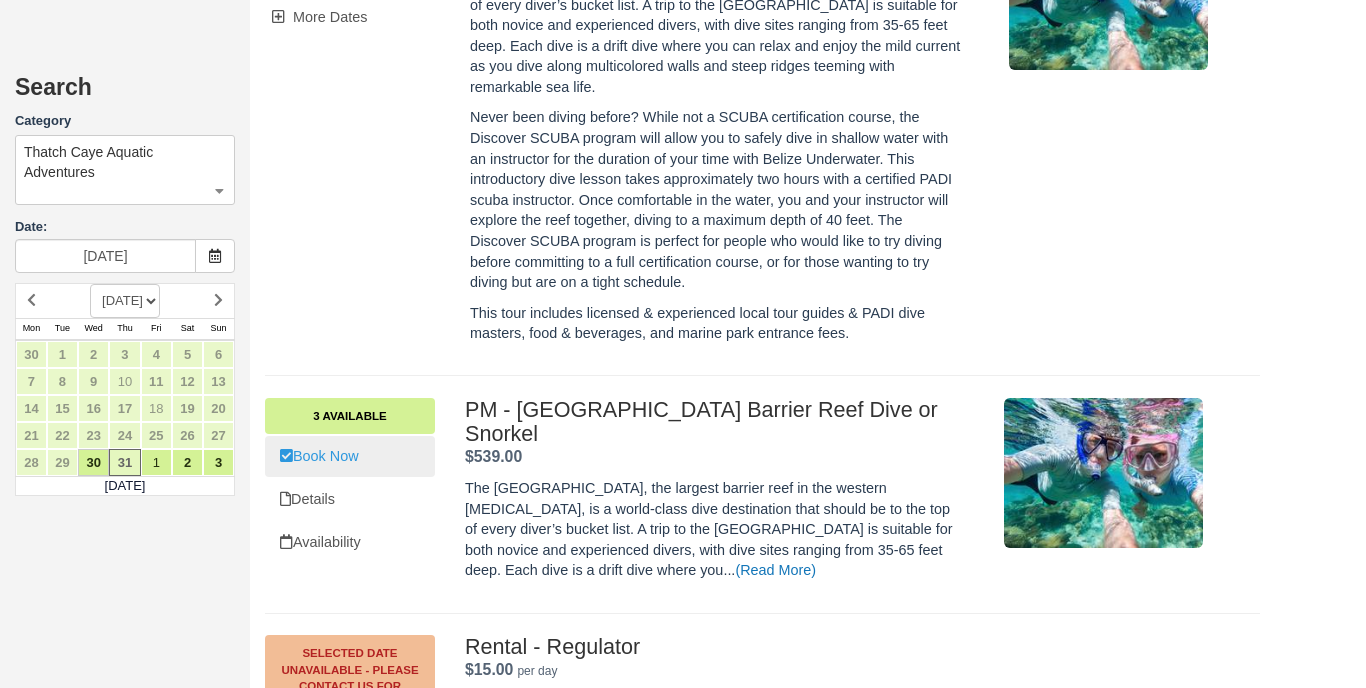 scroll, scrollTop: 2623, scrollLeft: 0, axis: vertical 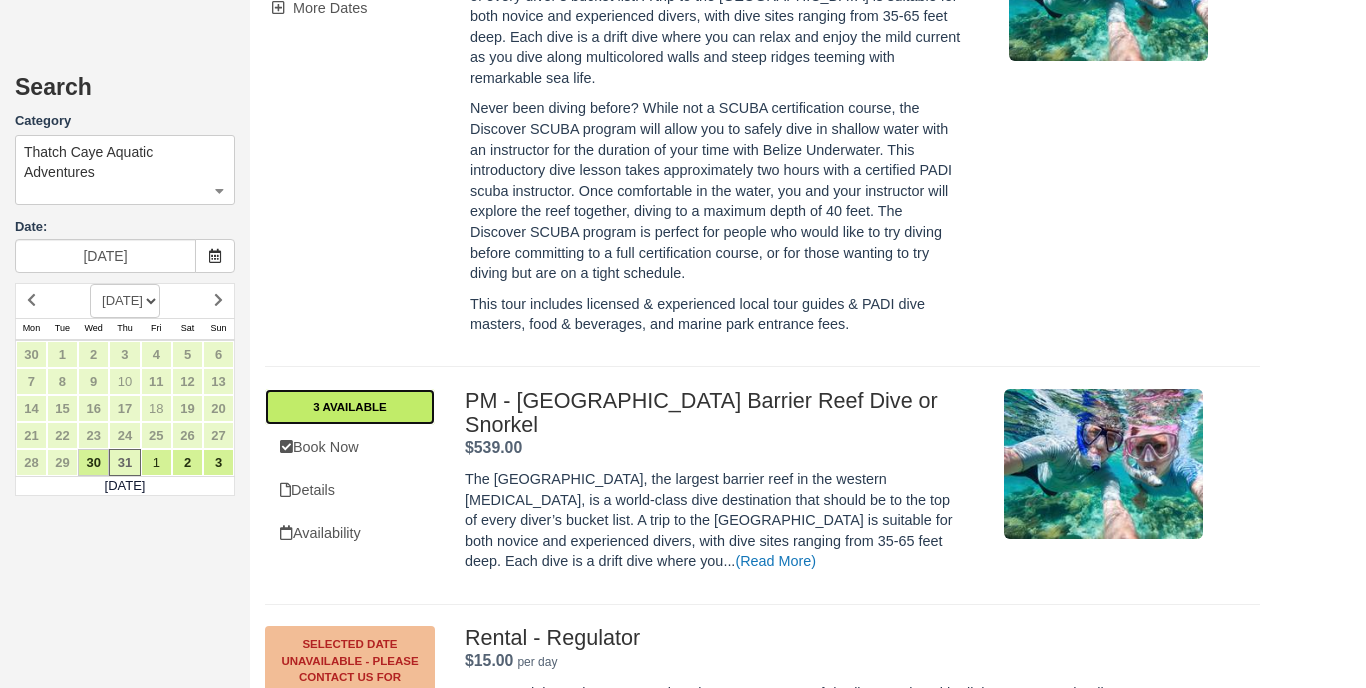 click on "3 Available" at bounding box center (350, 407) 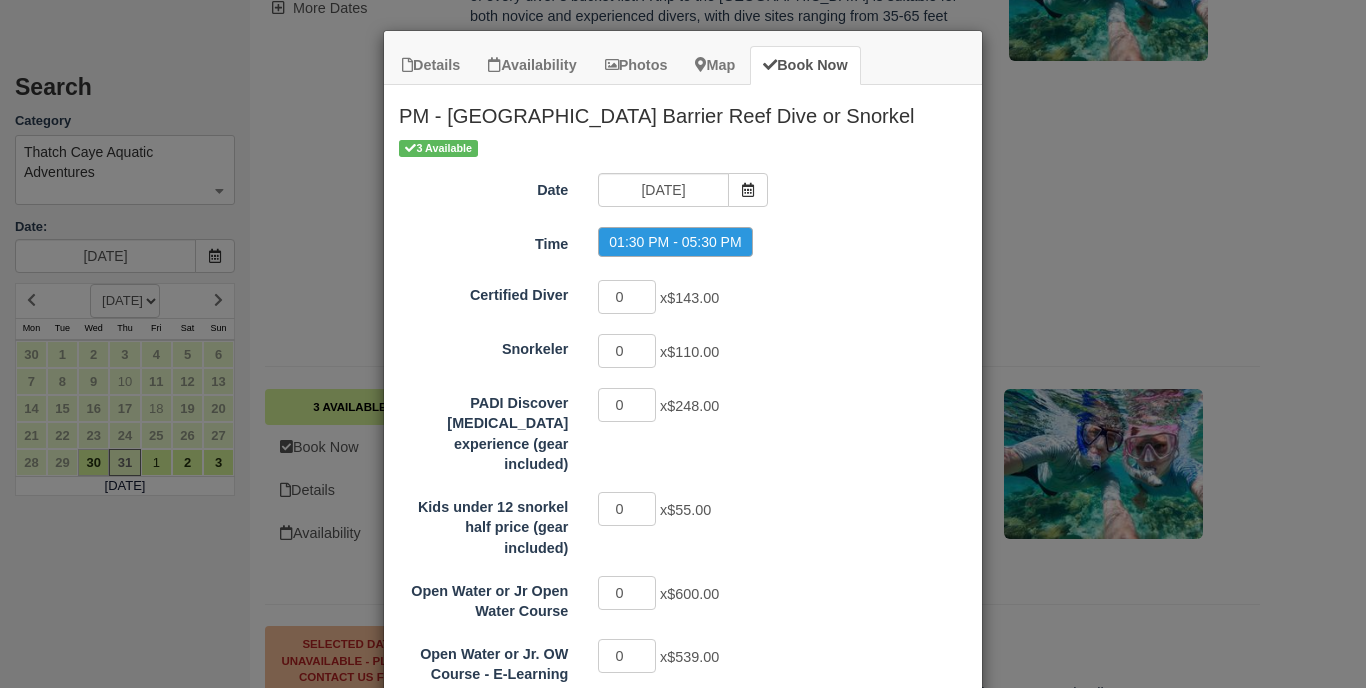 click on "Details
Availability
Photos
Map
Book Now
PM - Belize Barrier Reef Dive or Snorkel
The Belize Barrier Reef,
the largest barrier reef in the western hemisphere, is a world-class dive destination that should be to the top of every diver’s bucket list. A trip to
the Belize Barrier Reef is suitable for both novice and experienced divers,
with dive sites ranging from 35-65 feet deep. Each dive is a drift dive where you can relax
and enjoy the mild current as you dive along multicolored walls and steep ridges teeming with remarkable sea life.
This tour includes licensed & experienced local tour guides & PADI dive masters, food & beverages, and marine park entrance fees. Typical day:
Arrive at Dive Center at 12:30 PM
Depart Dive Center at 1:00 PM Boat departure at 1:30 PM
Hop in for your first guided snorkel or dive
***PLEASE NOTE***" at bounding box center [683, 344] 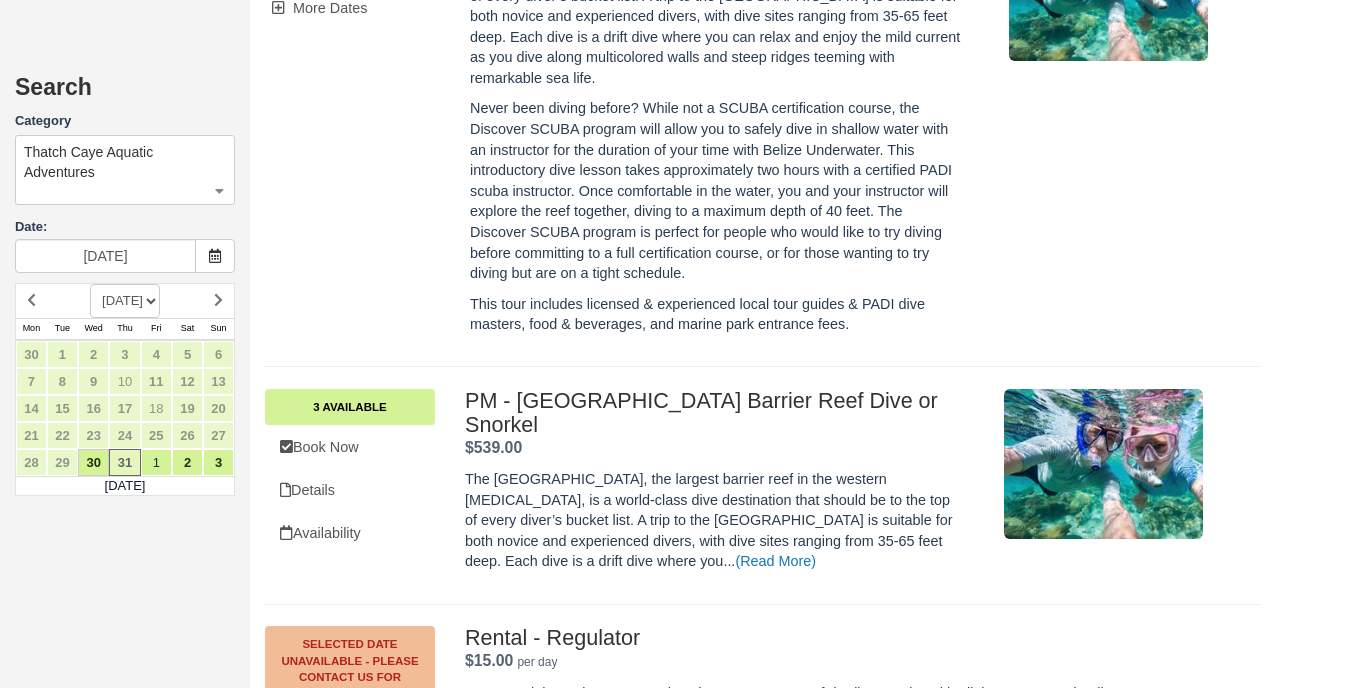 click on "Book Now" at bounding box center (350, 447) 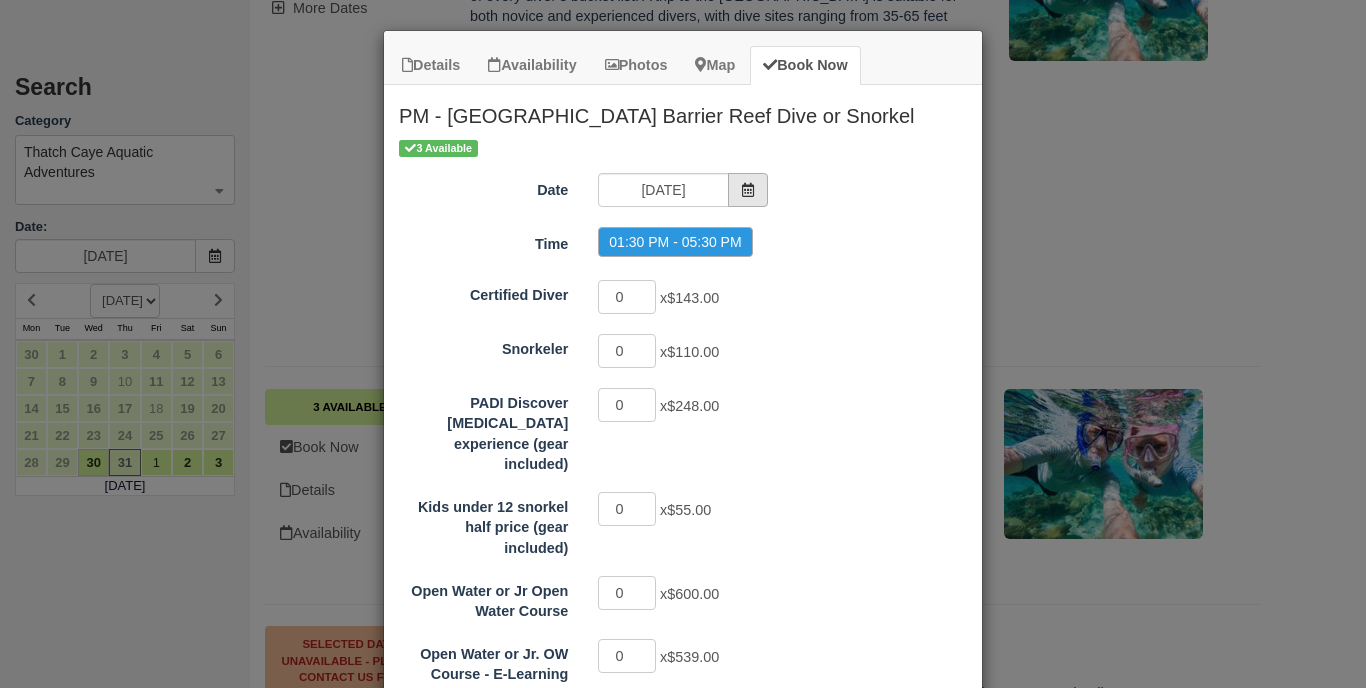 click at bounding box center [748, 190] 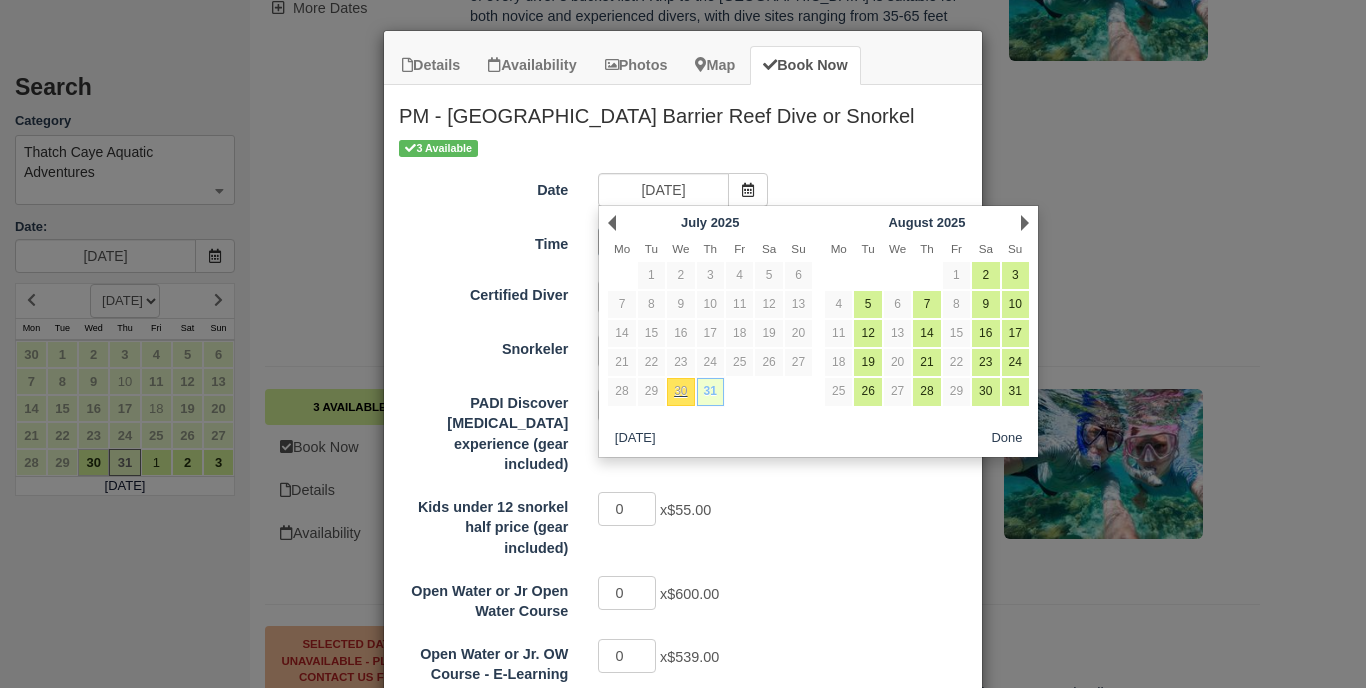 click on "31" at bounding box center [710, 391] 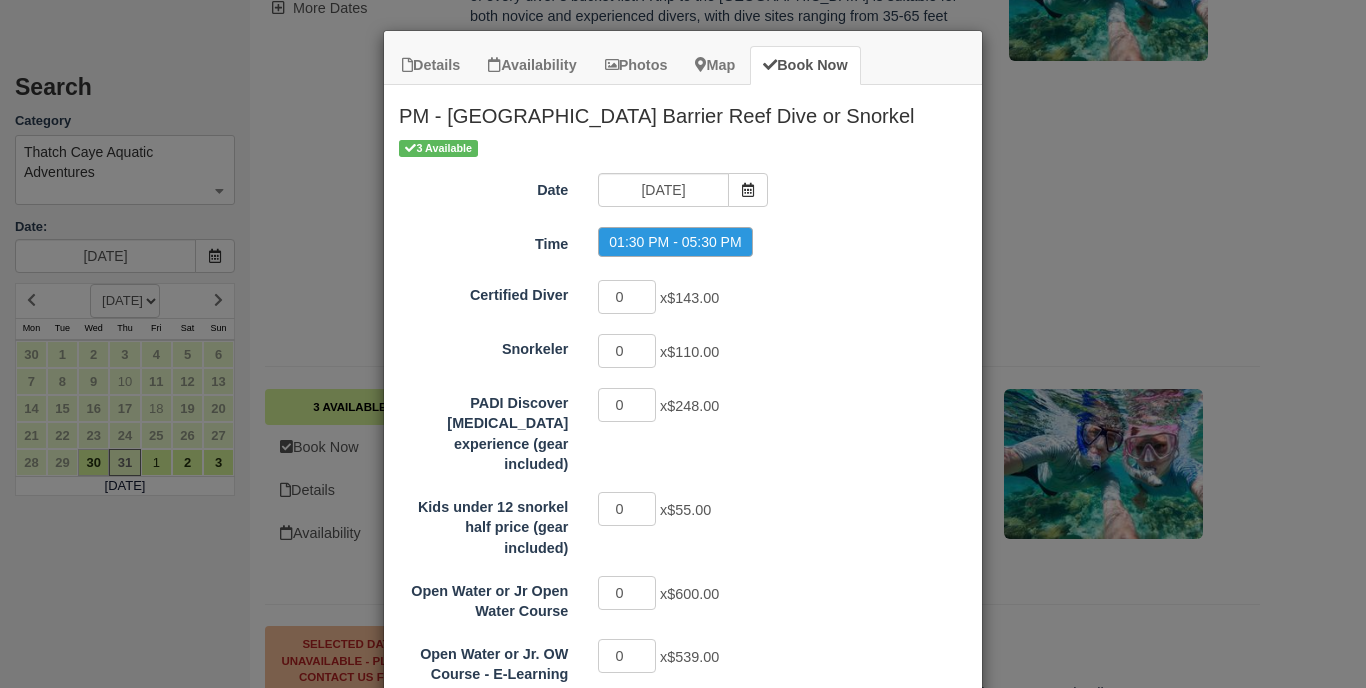 click on "PADI Discover Scuba Diving experience (gear included) 0    x  $248.00" at bounding box center (683, 430) 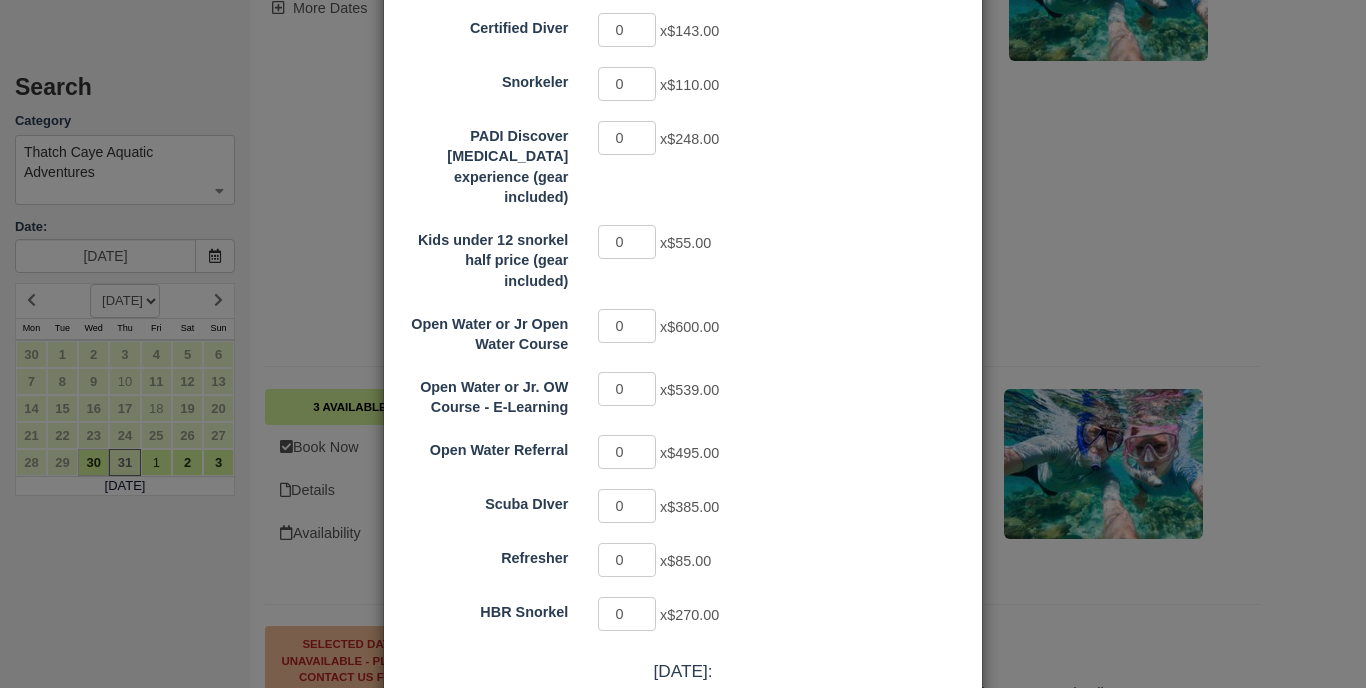 scroll, scrollTop: 266, scrollLeft: 0, axis: vertical 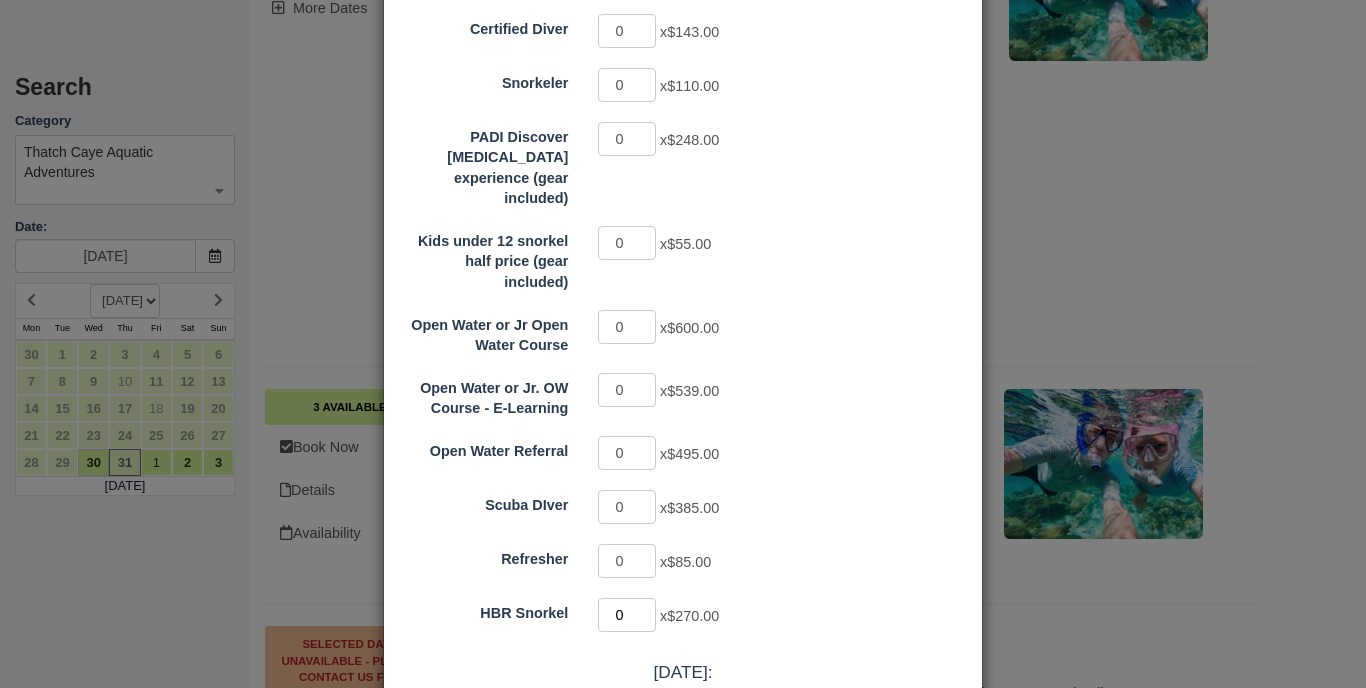 click on "0" at bounding box center [627, 615] 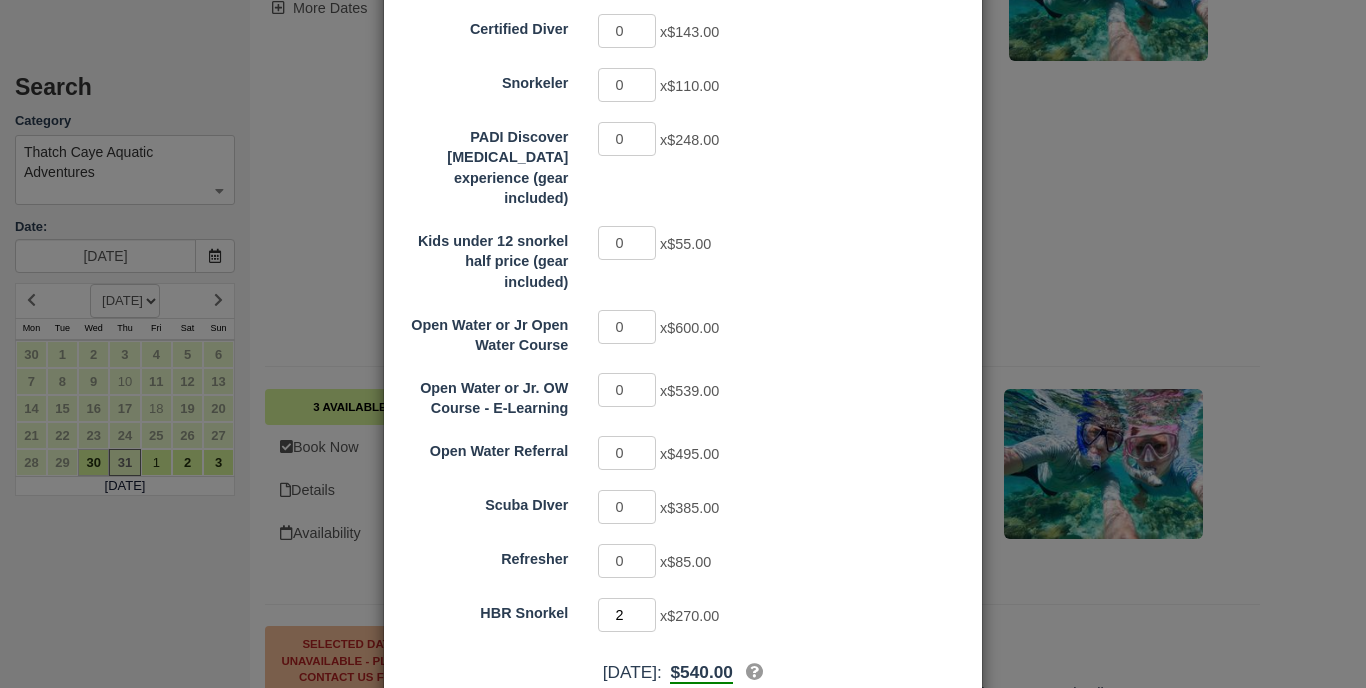 type on "2" 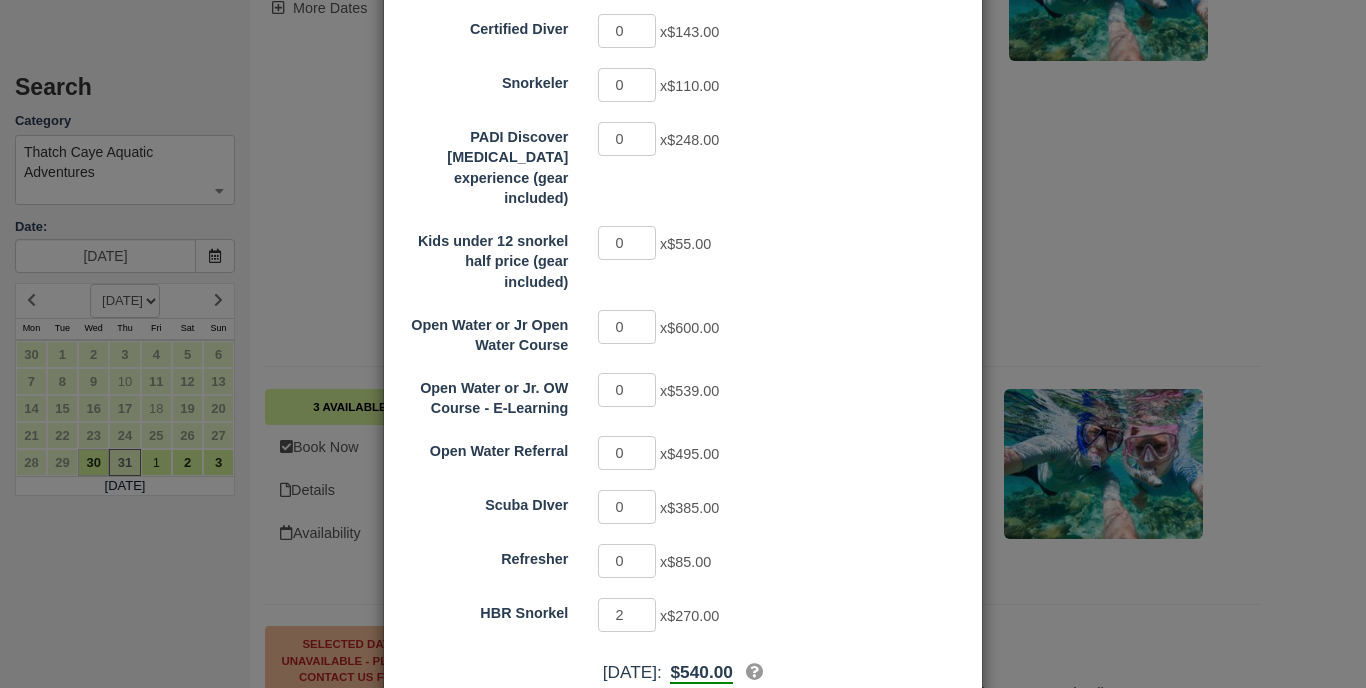 click on "Certified Diver 0    x  $143.00 Snorkeler 0    x  $110.00 PADI Discover Scuba Diving experience (gear included) 0    x  $248.00 Kids under 12 snorkel half price (gear included) 0    x  $55.00 Open Water or Jr Open Water Course 0    x  $600.00 Open Water or Jr. OW Course - E-Learning 0    x  $539.00 Open Water Referral 0    x  $495.00 Scuba DIver 0    x  $385.00 Refresher 0    x  $85.00 HBR Snorkel 2    x  $270.00" at bounding box center [683, 323] 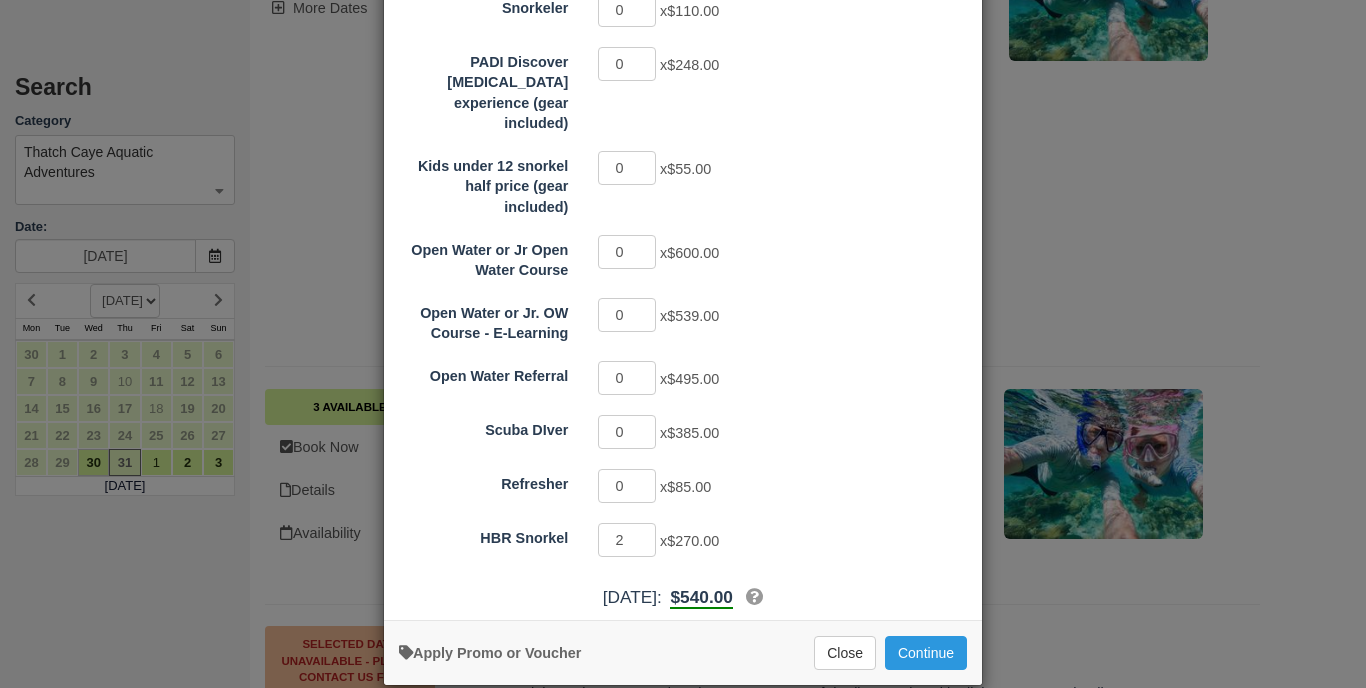 scroll, scrollTop: 340, scrollLeft: 0, axis: vertical 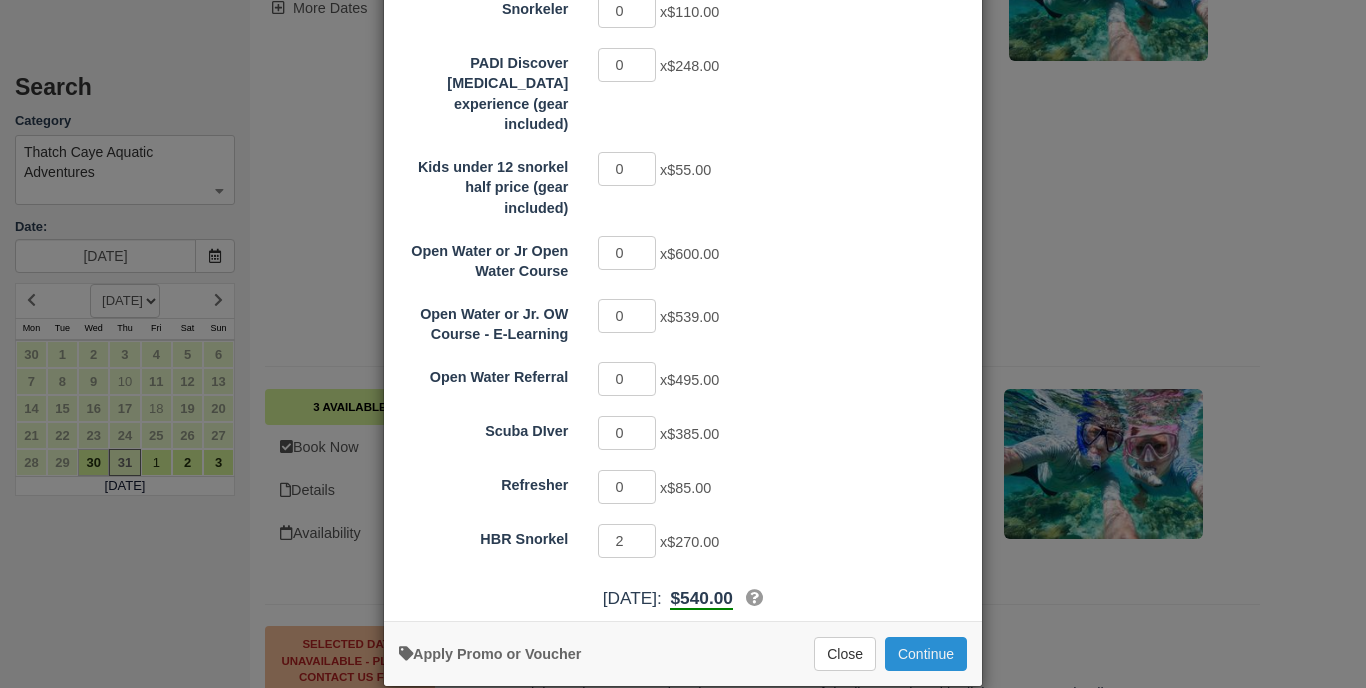 click on "Continue" at bounding box center (926, 654) 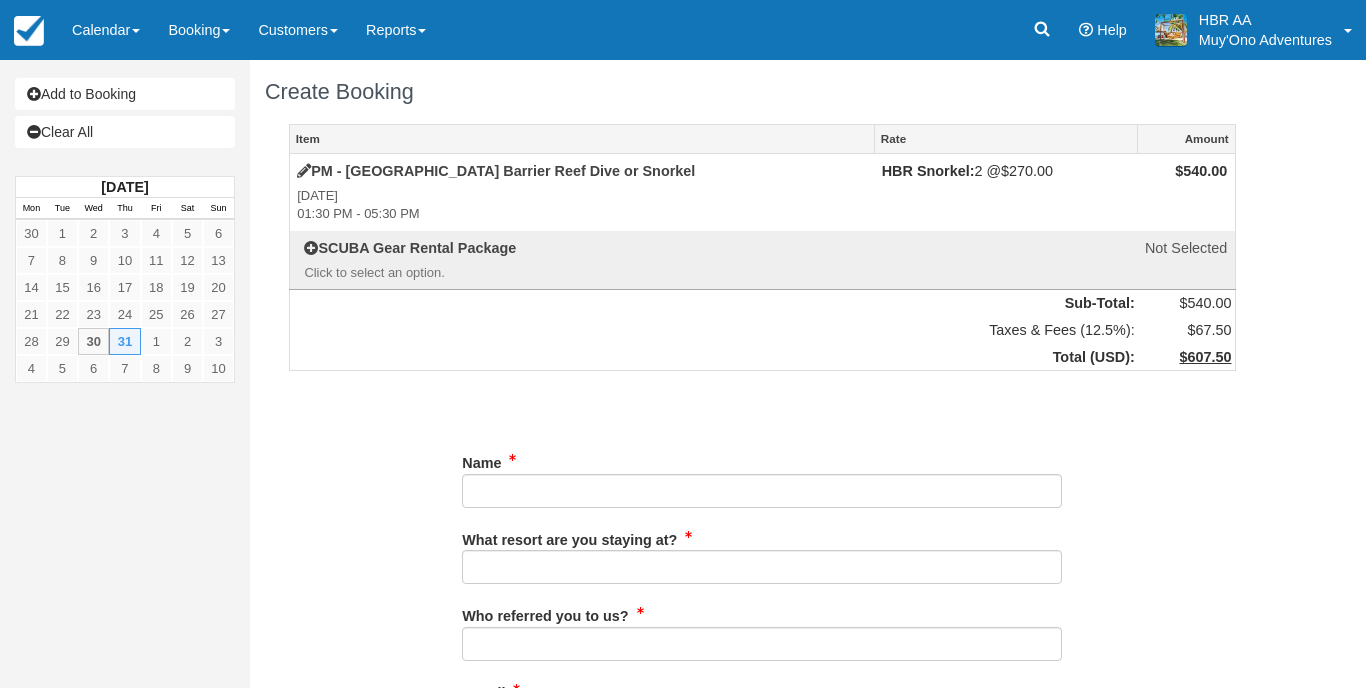 scroll, scrollTop: 0, scrollLeft: 0, axis: both 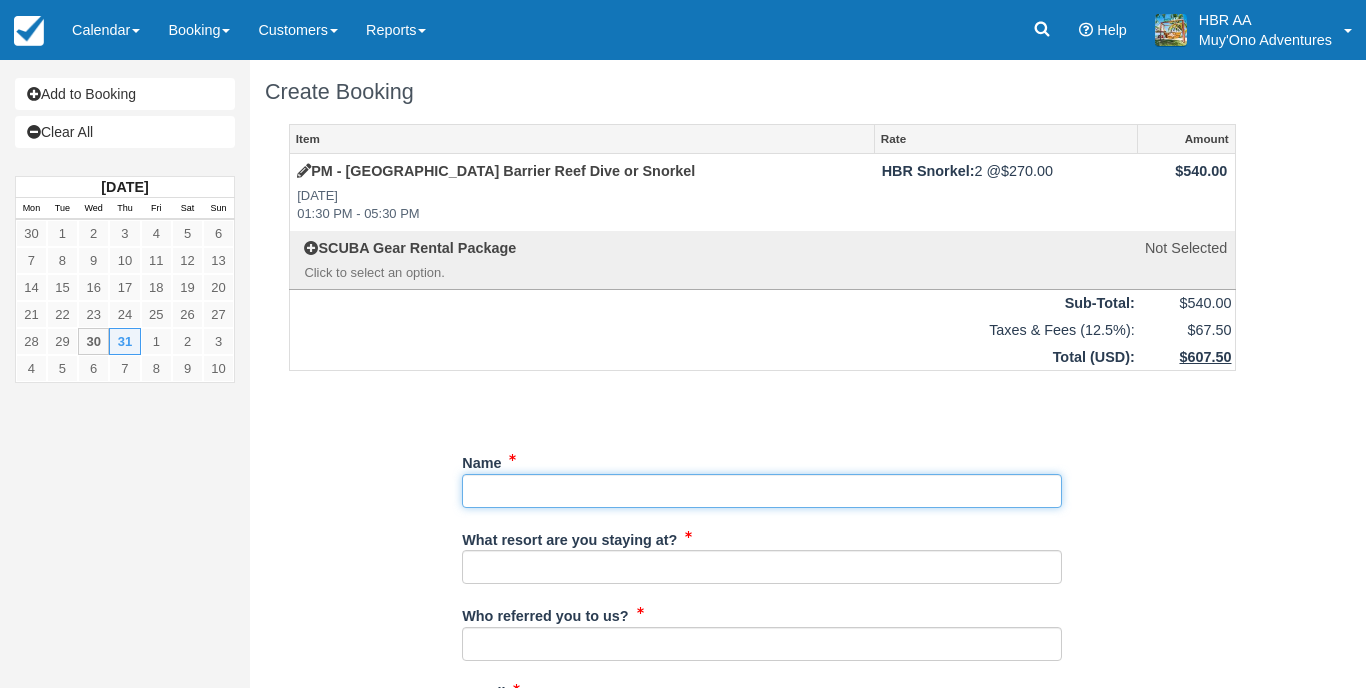 click on "Name" at bounding box center (762, 491) 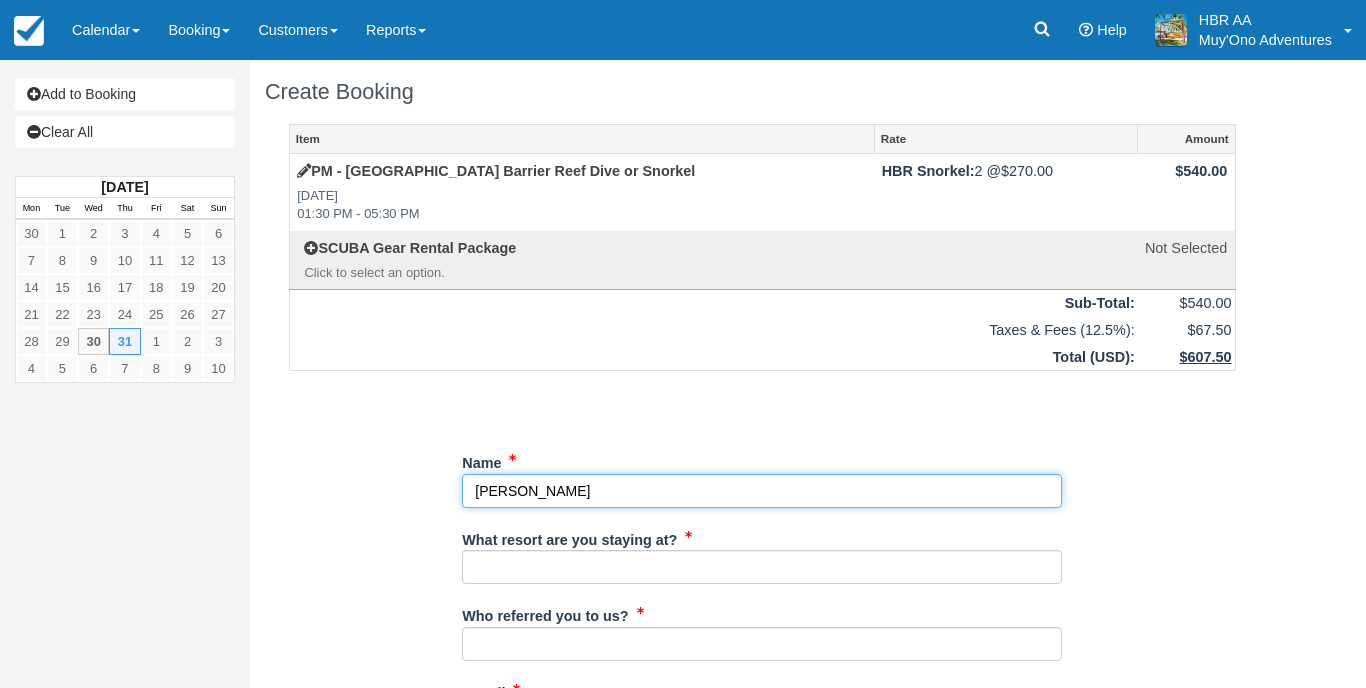 type on "[PERSON_NAME]" 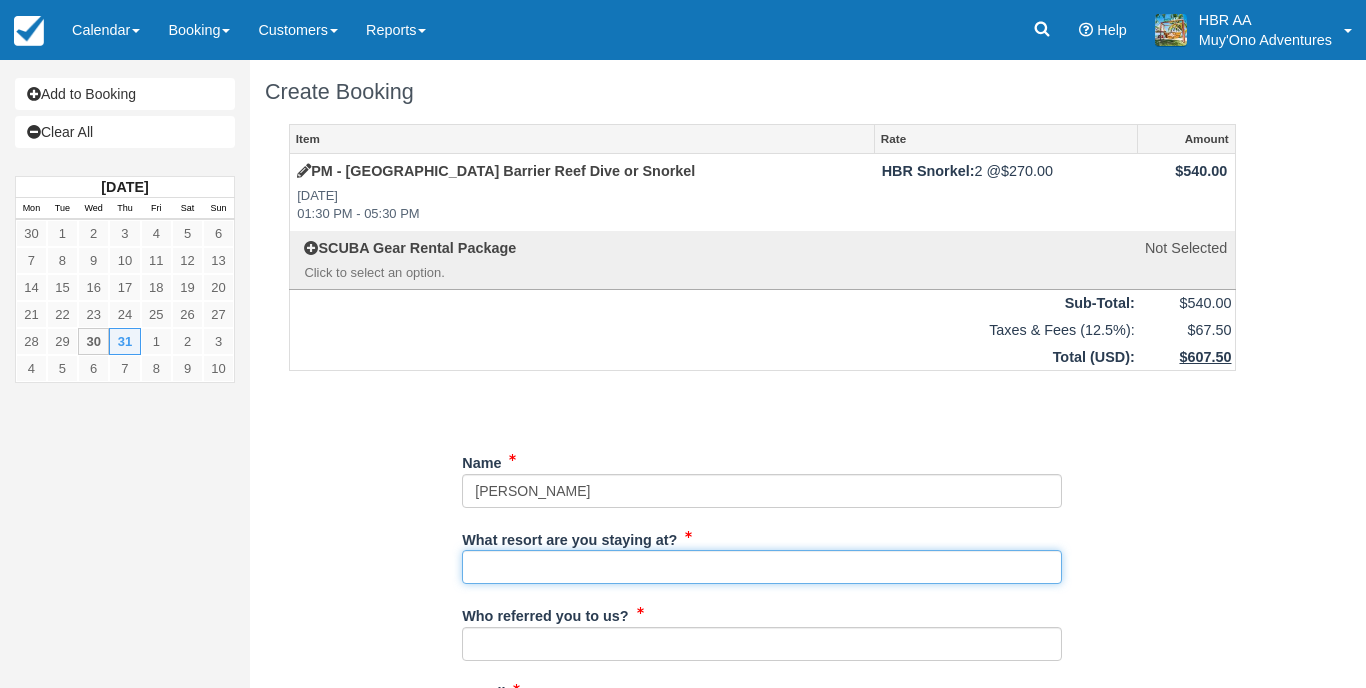 click on "What resort are you staying at?" at bounding box center [762, 567] 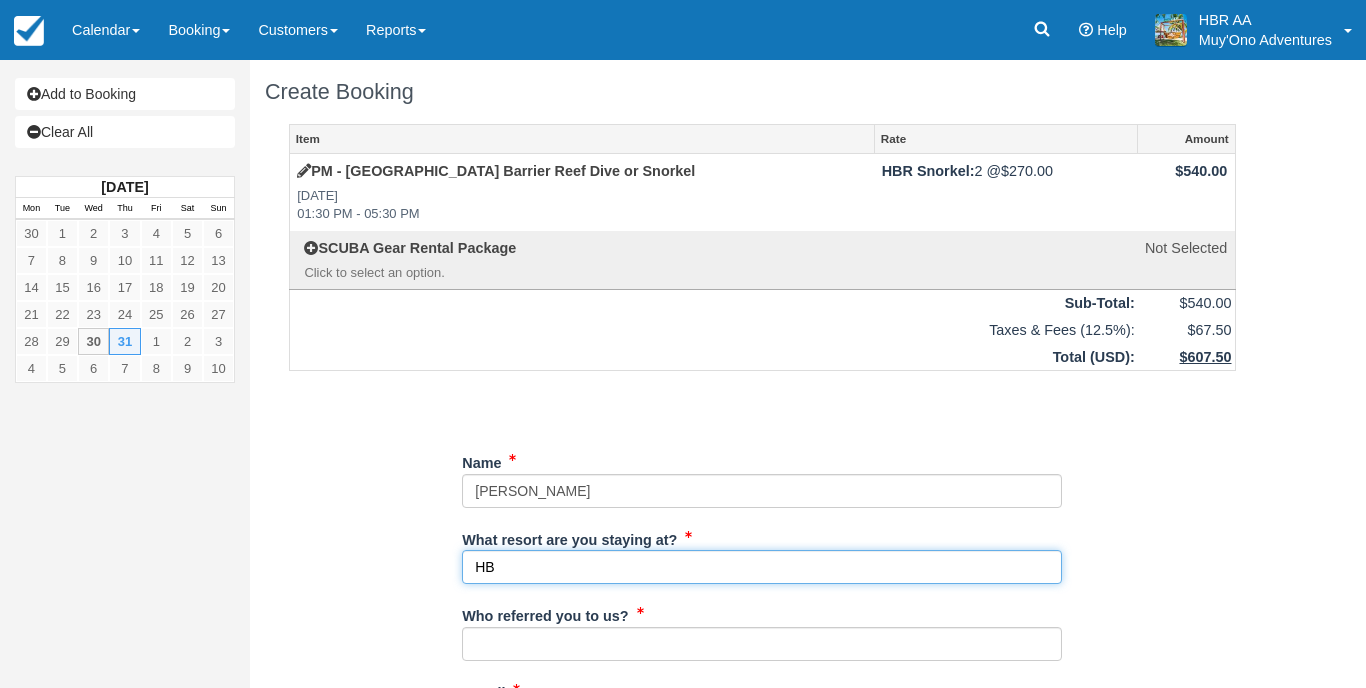 type on "H" 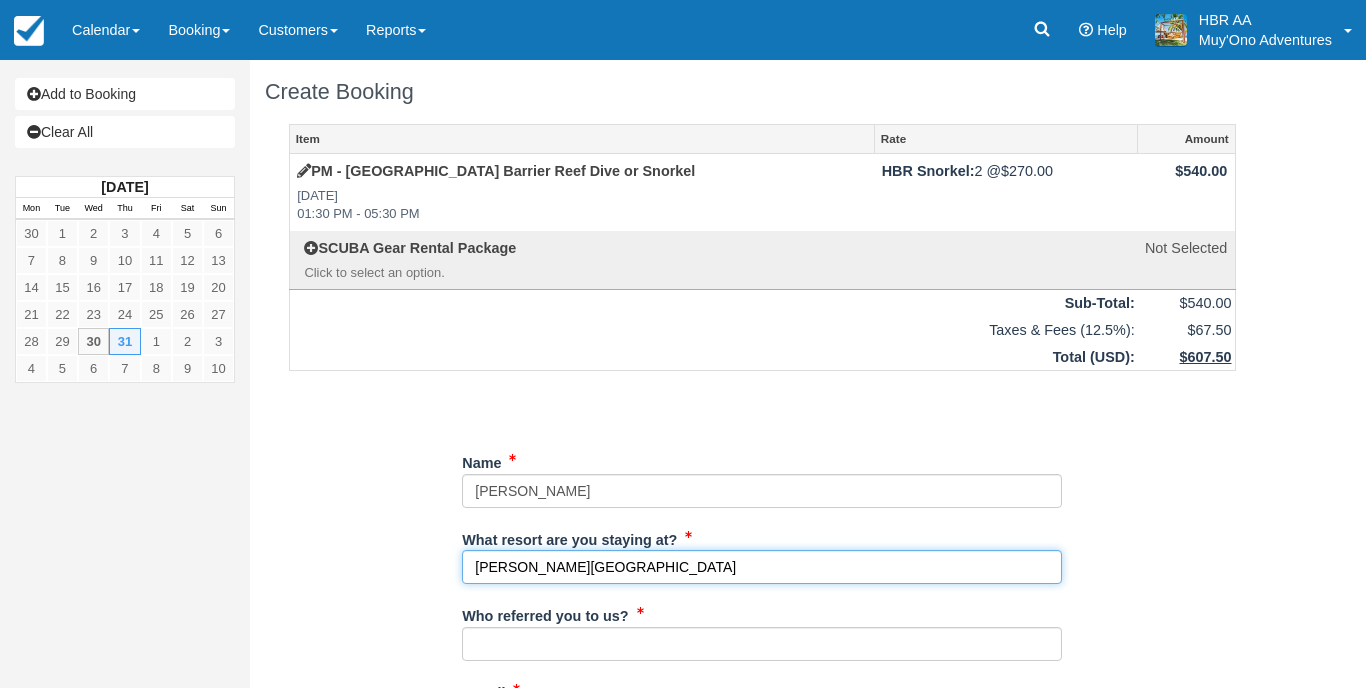 type on "[PERSON_NAME][GEOGRAPHIC_DATA]" 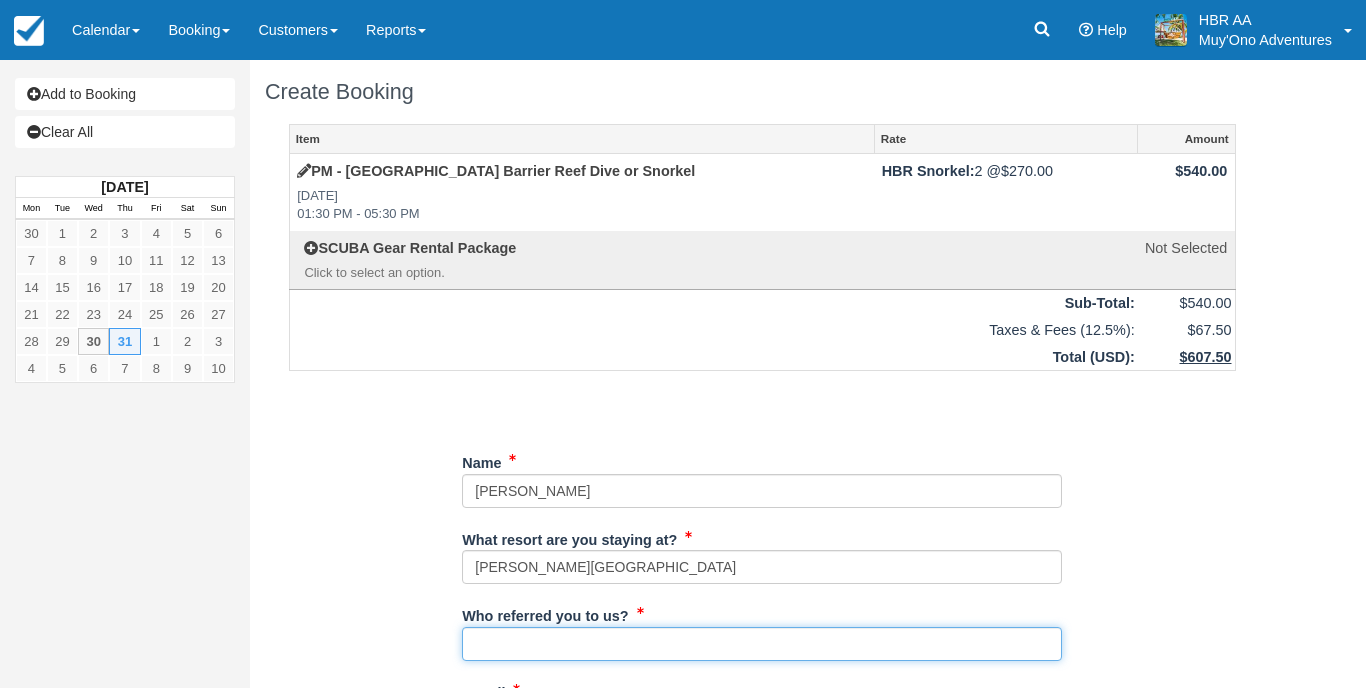 click on "Who referred you to us?" at bounding box center [762, 644] 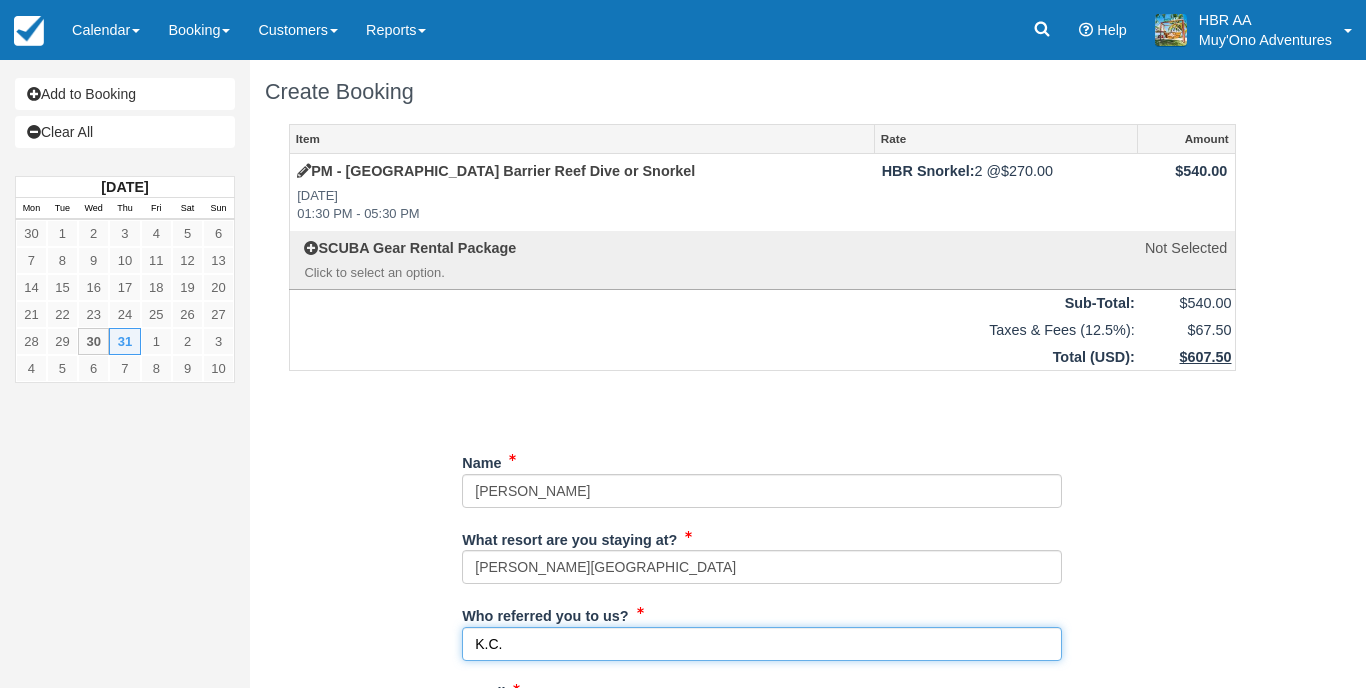 type on "K.C." 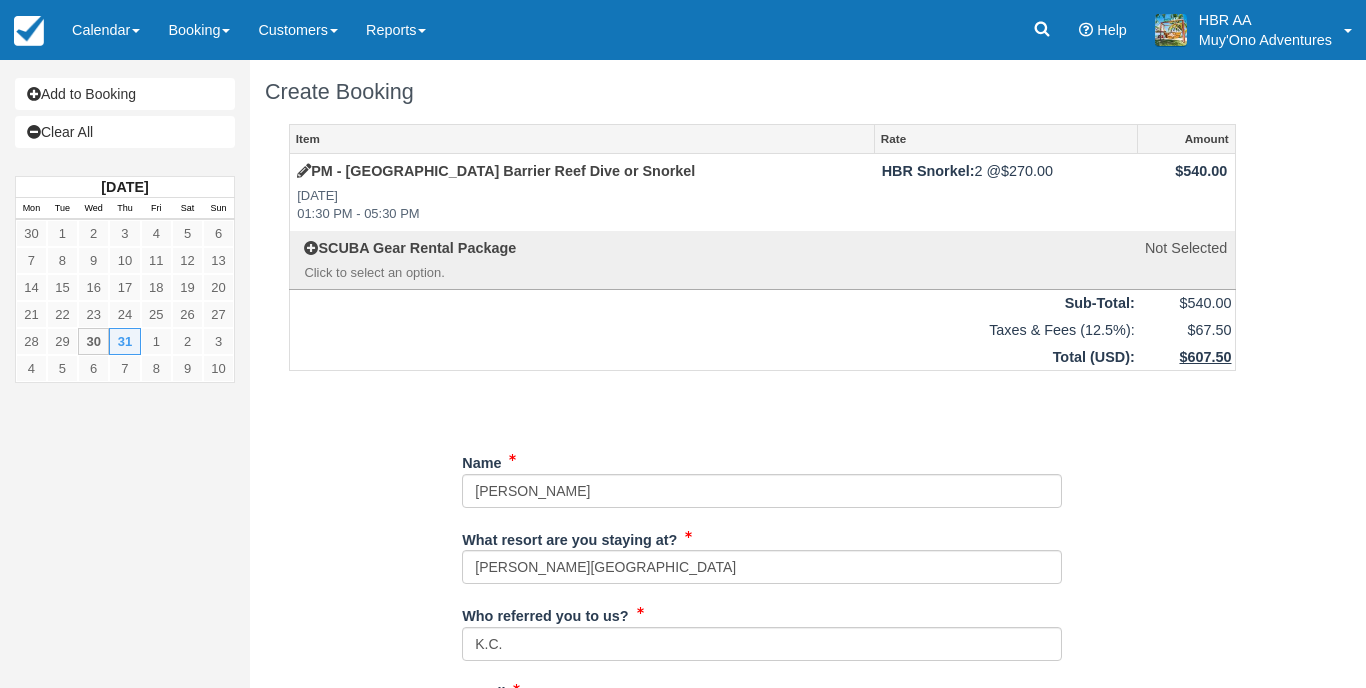 click on "Item
Rate
Amount
PM - [GEOGRAPHIC_DATA] Dive or Snorkel
[DATE] 01:30 PM - 05:30 PM
HBR Snorkel:  2 @  $270.00
$540.00
SCUBA Gear Rental Package
Click to select an option.
Not Selected
Sub-Total:
$540.00
Taxes & Fees (12.5%):
$67.50
Total ( USD ):
$607.50
Unsaved Changes
Name
What resort are you staying at?
[PERSON_NAME][GEOGRAPHIC_DATA]
Who referred you to us?
K.C." at bounding box center (762, 877) 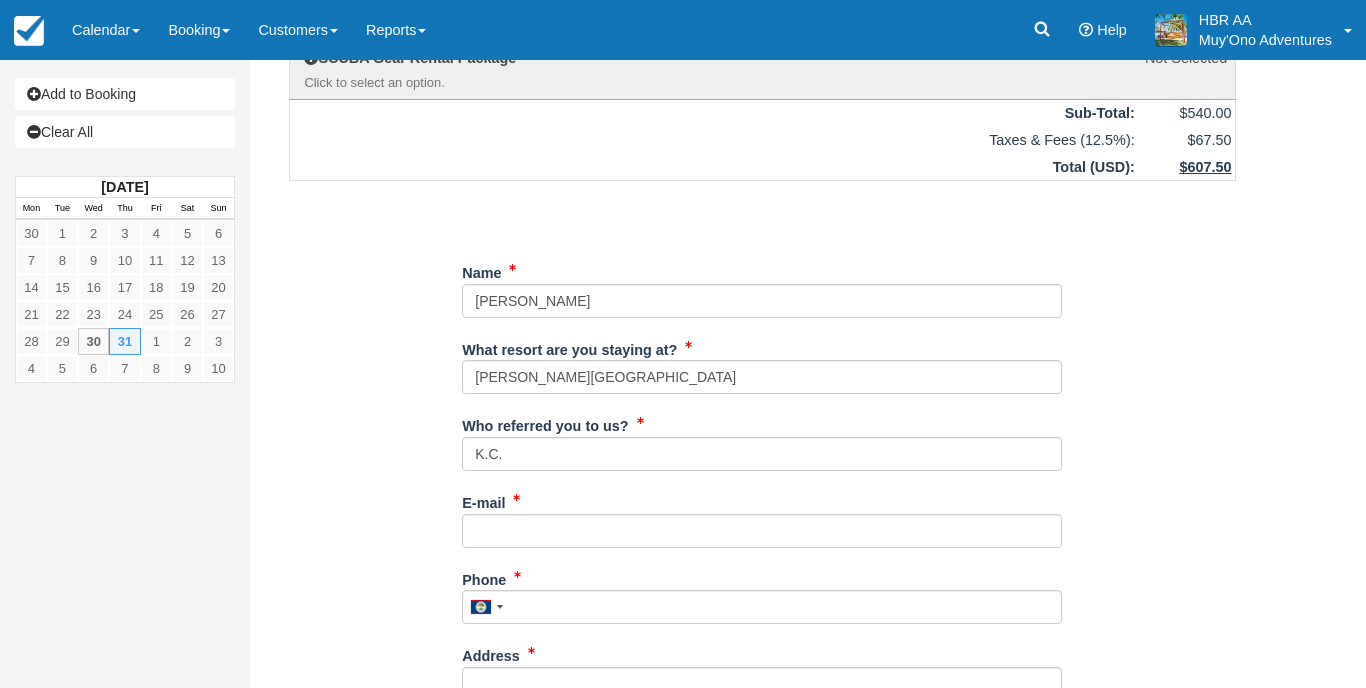 scroll, scrollTop: 193, scrollLeft: 0, axis: vertical 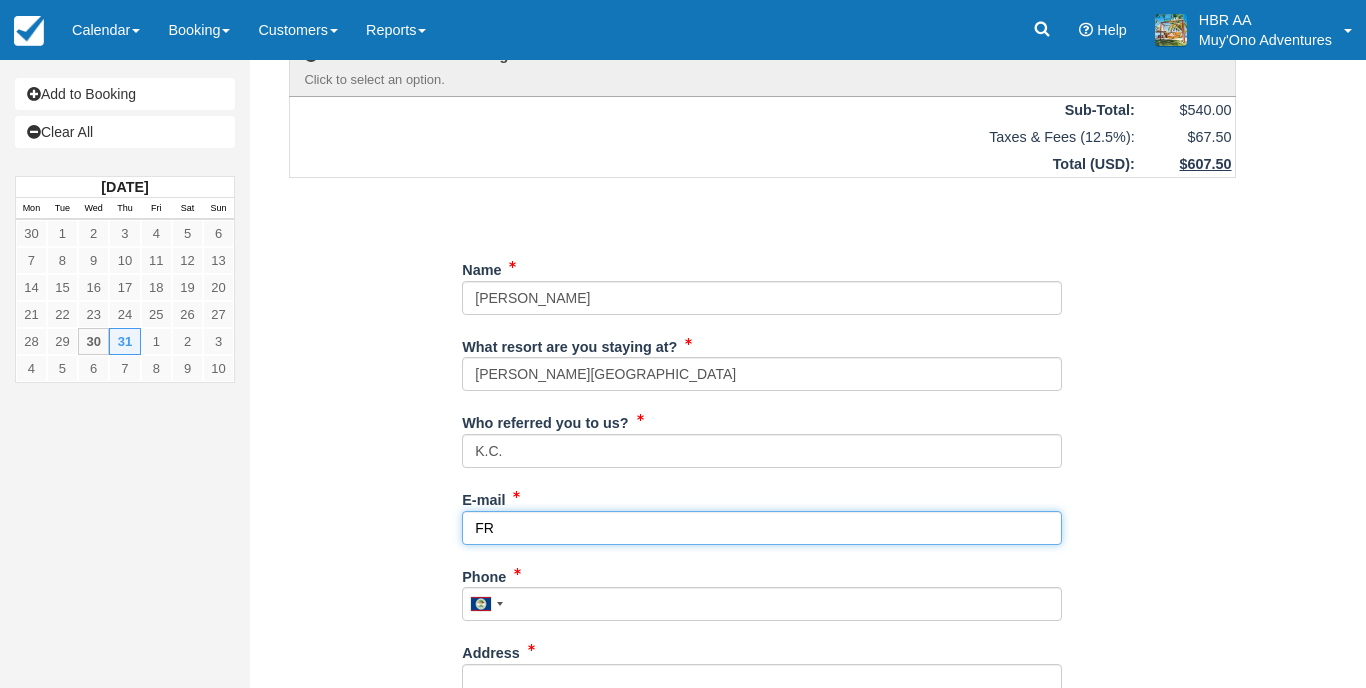 type on "F" 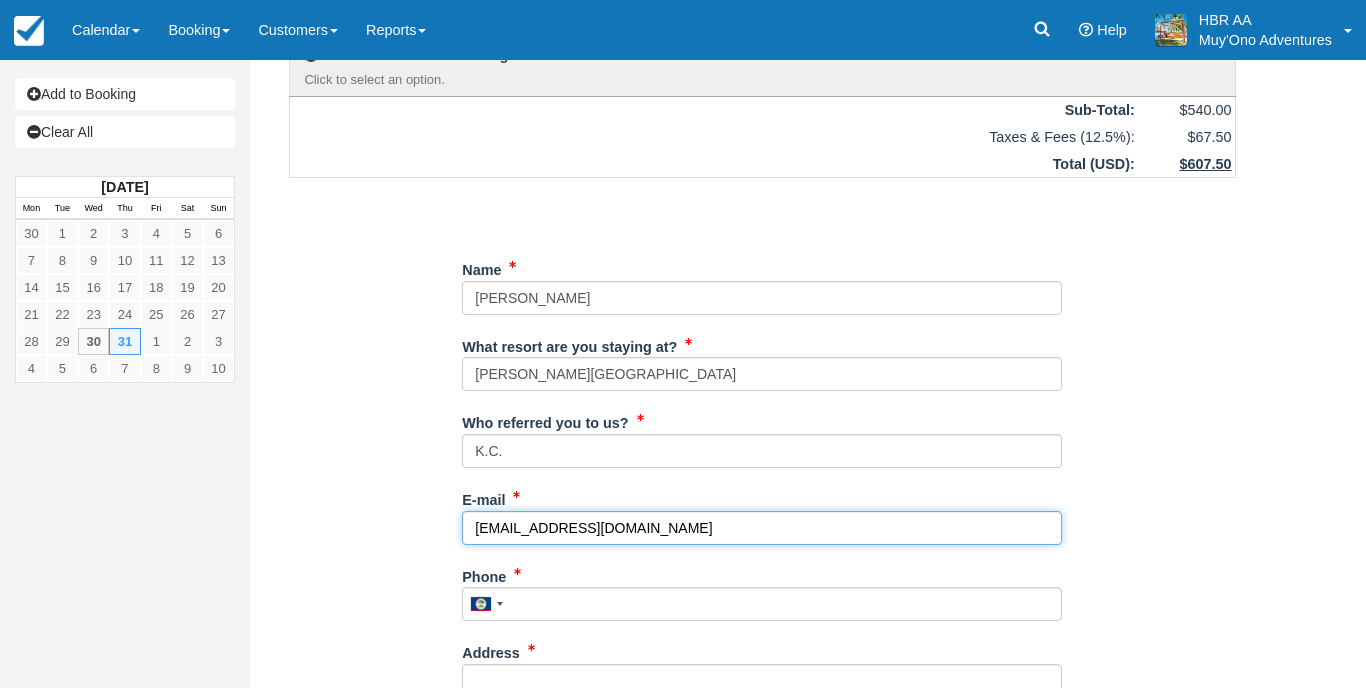 click on "[EMAIL_ADDRESS][DOMAIN_NAME]" at bounding box center [762, 528] 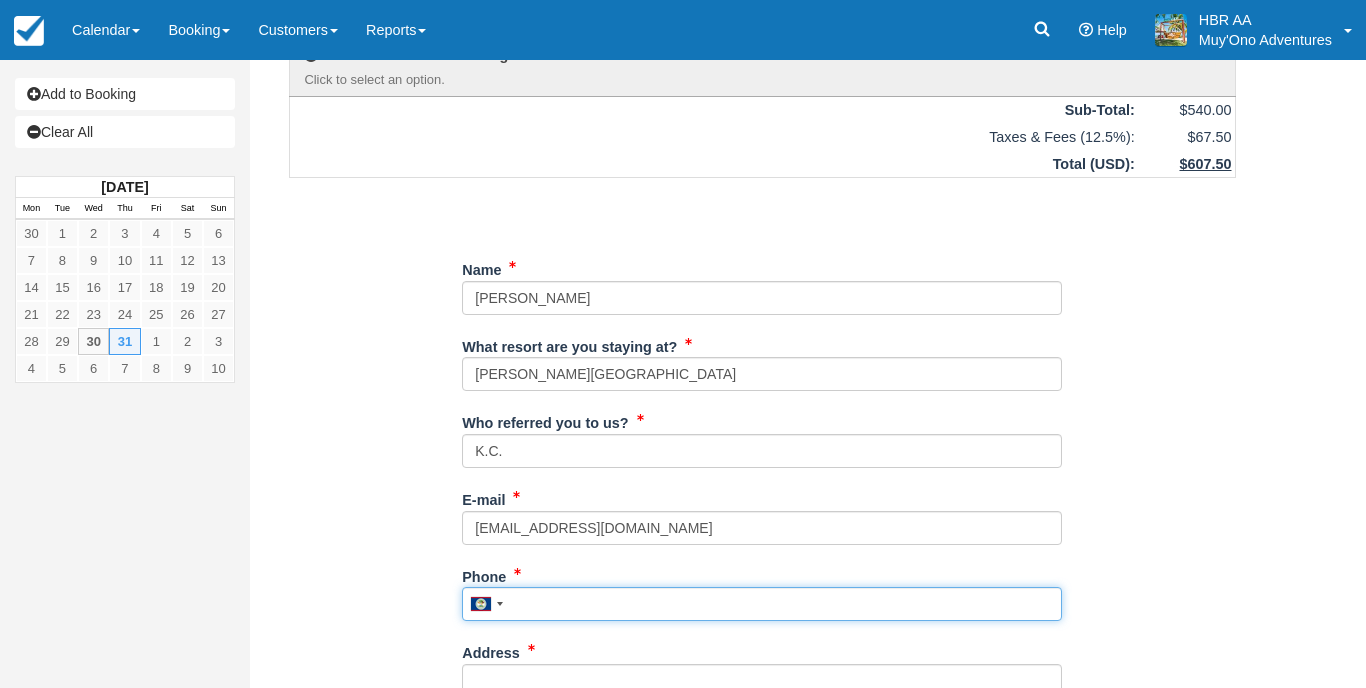 click on "Phone" at bounding box center (762, 604) 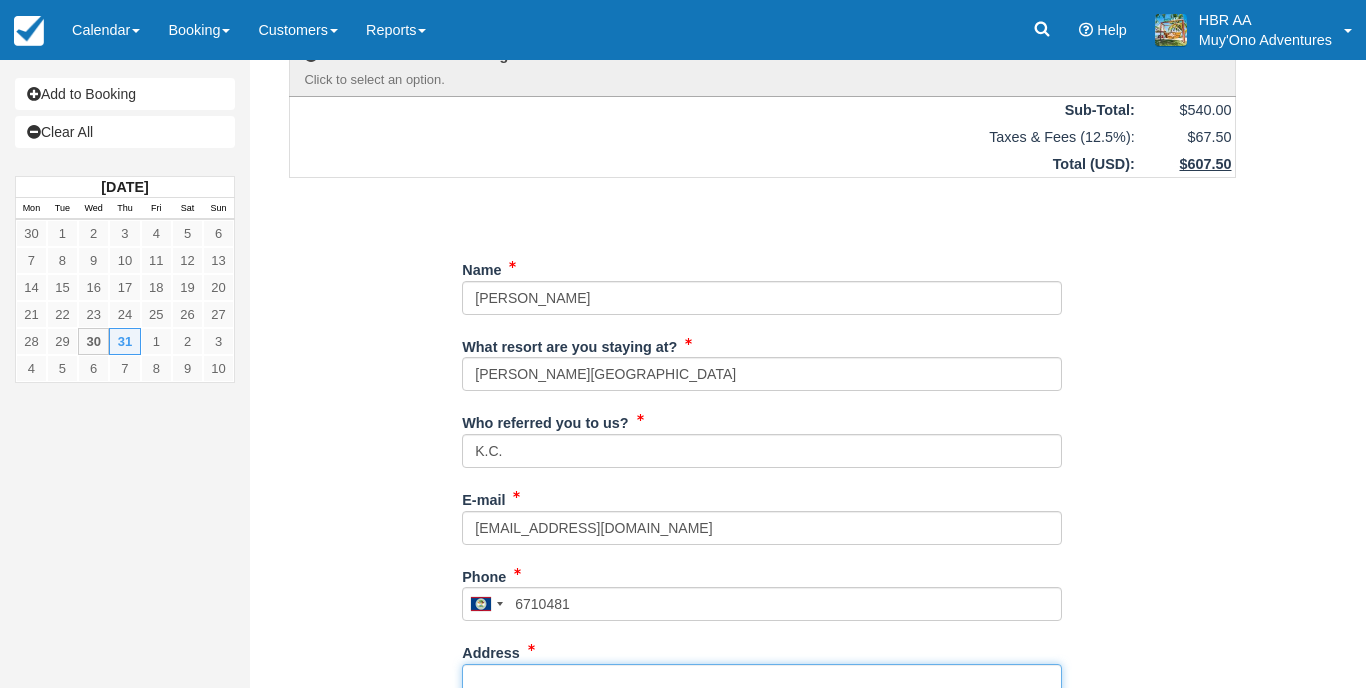 type on "671-0481" 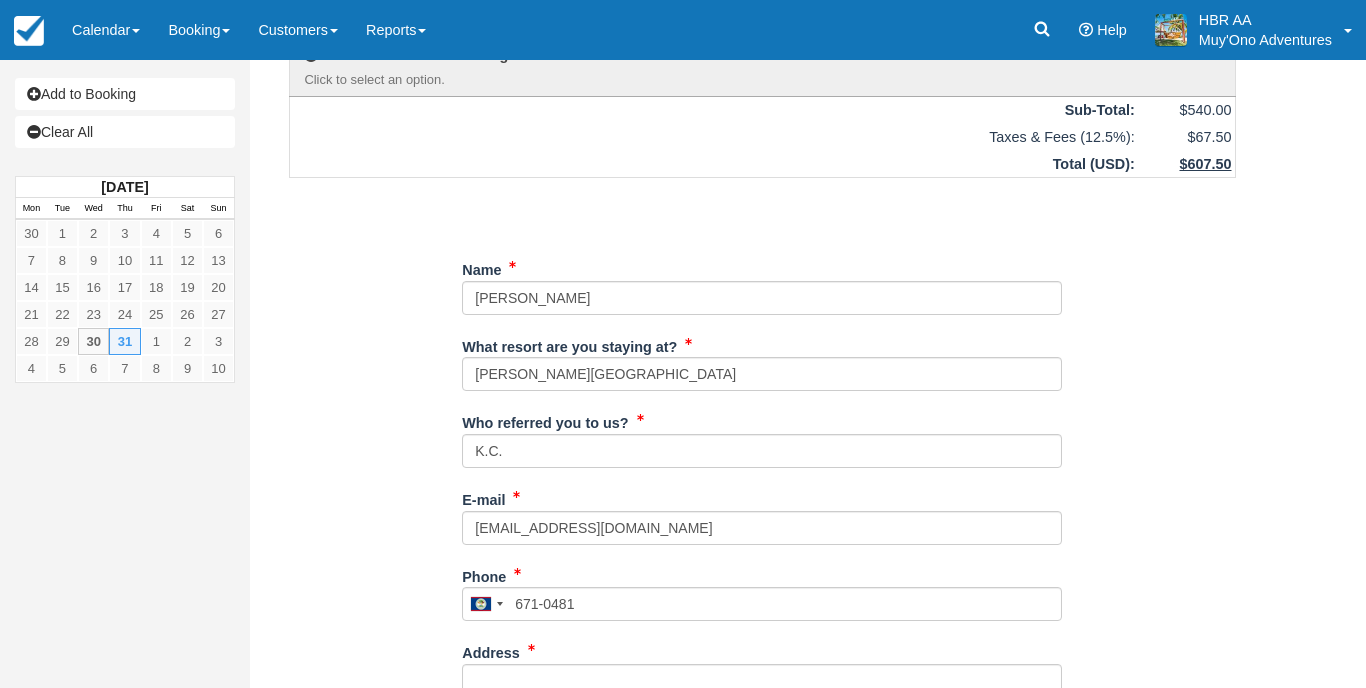 click on "Item
Rate
Amount
PM - Belize Barrier Reef Dive or Snorkel
Thu Jul 31, 2025 01:30 PM - 05:30 PM
HBR Snorkel:  2 @  $270.00
$540.00
SCUBA Gear Rental Package
Click to select an option.
Not Selected
Sub-Total:
$540.00
Taxes & Fees (12.5%):
$67.50
Total ( USD ):
$607.50
Unsaved Changes
Name
What resort are you staying at?
Hopkins Bay Resort
Who referred you to us?
K.C." at bounding box center [762, 684] 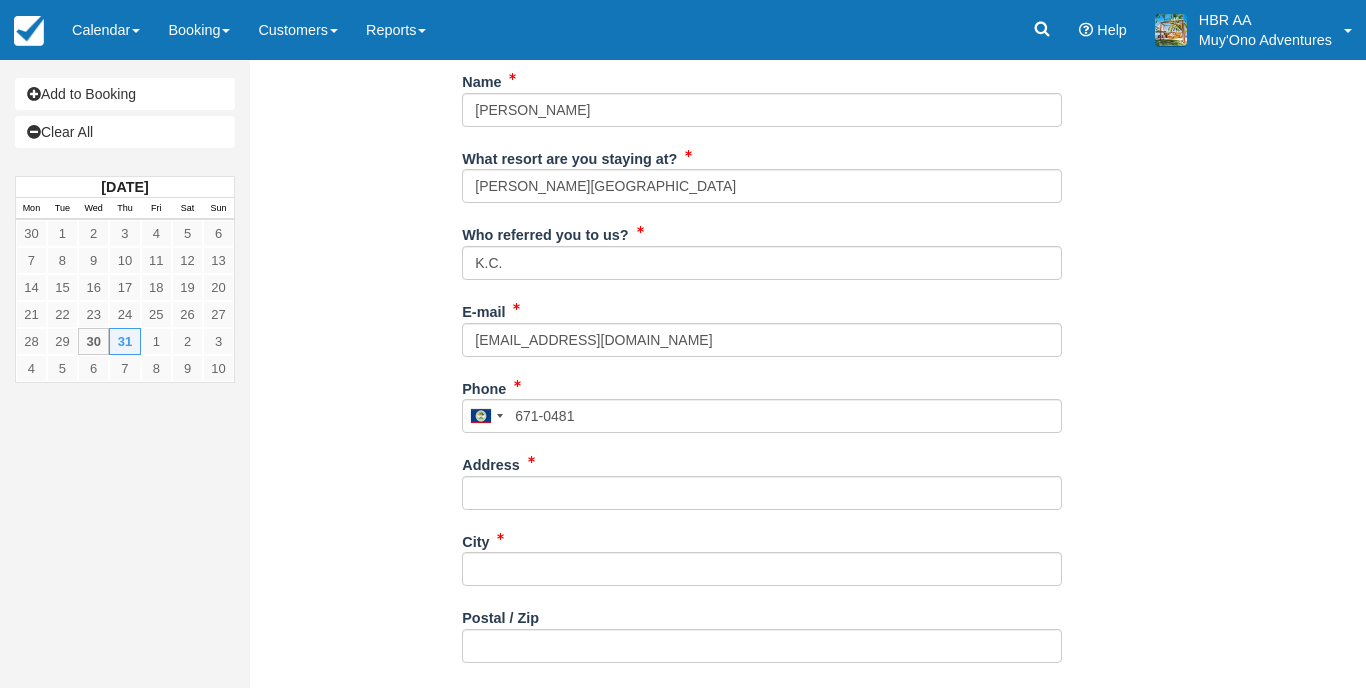 scroll, scrollTop: 388, scrollLeft: 0, axis: vertical 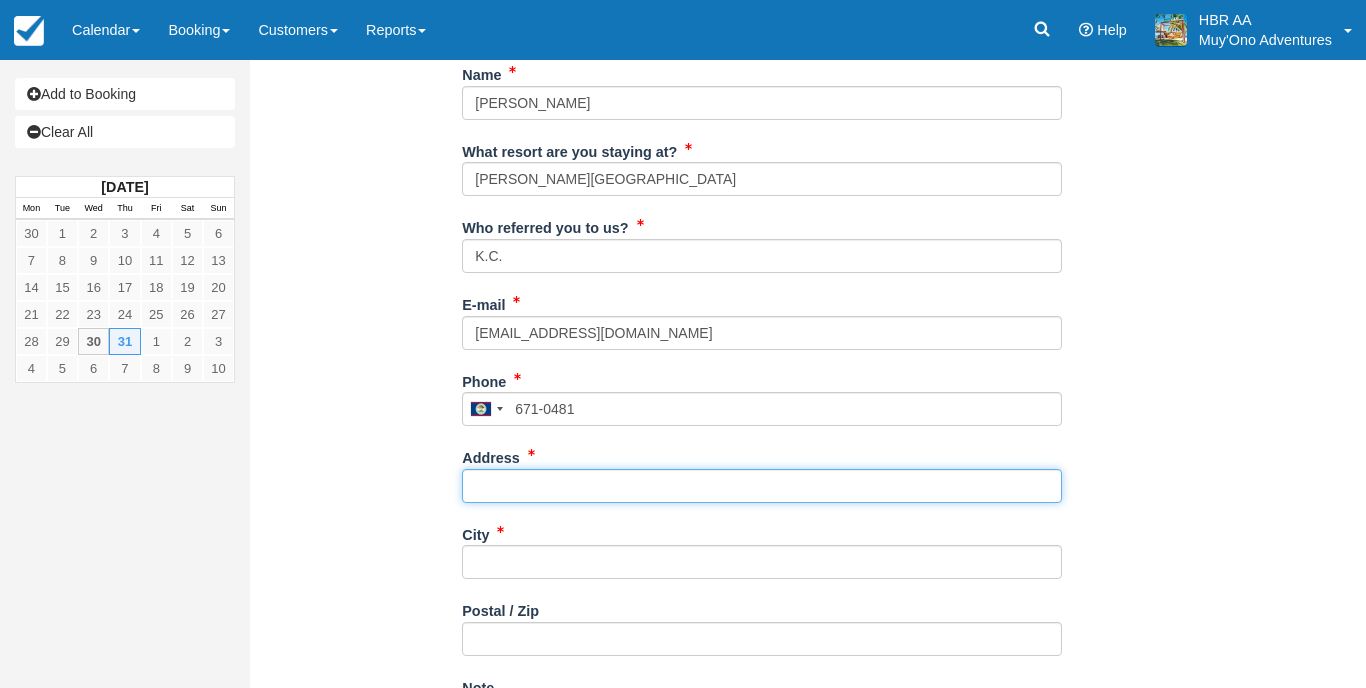click on "Address" at bounding box center (762, 486) 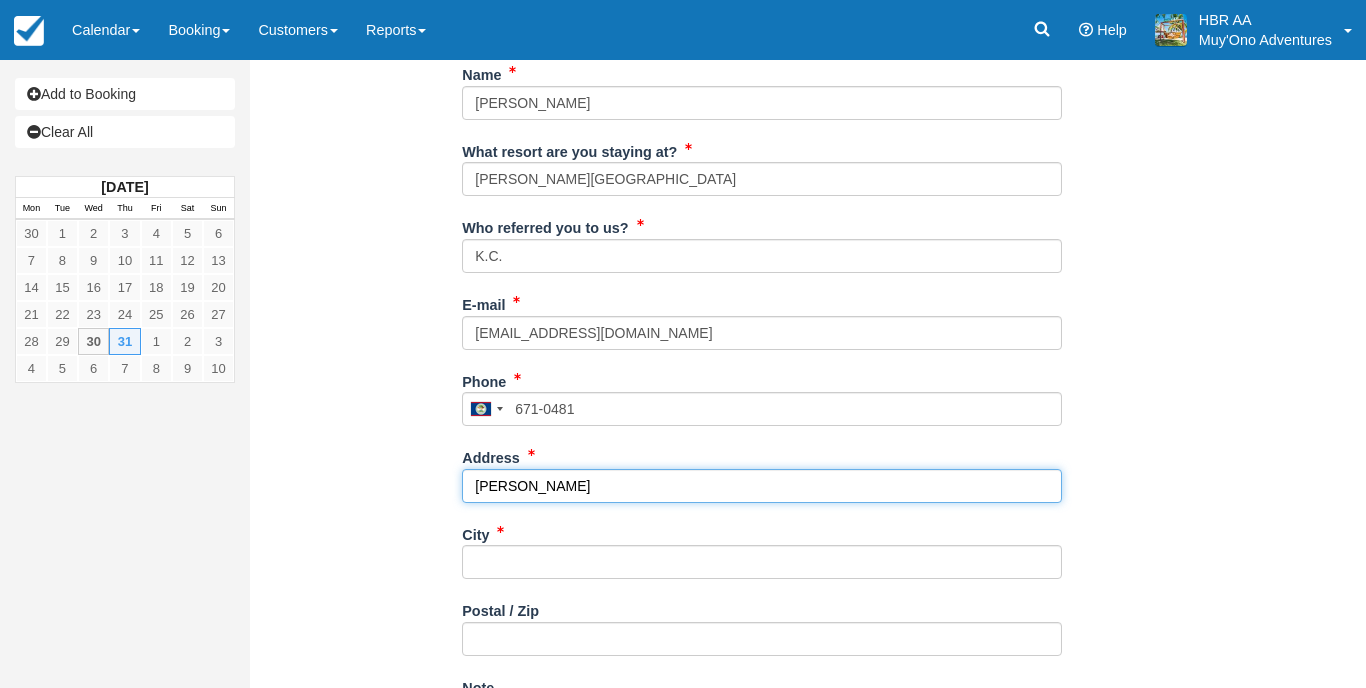 type on "[PERSON_NAME]" 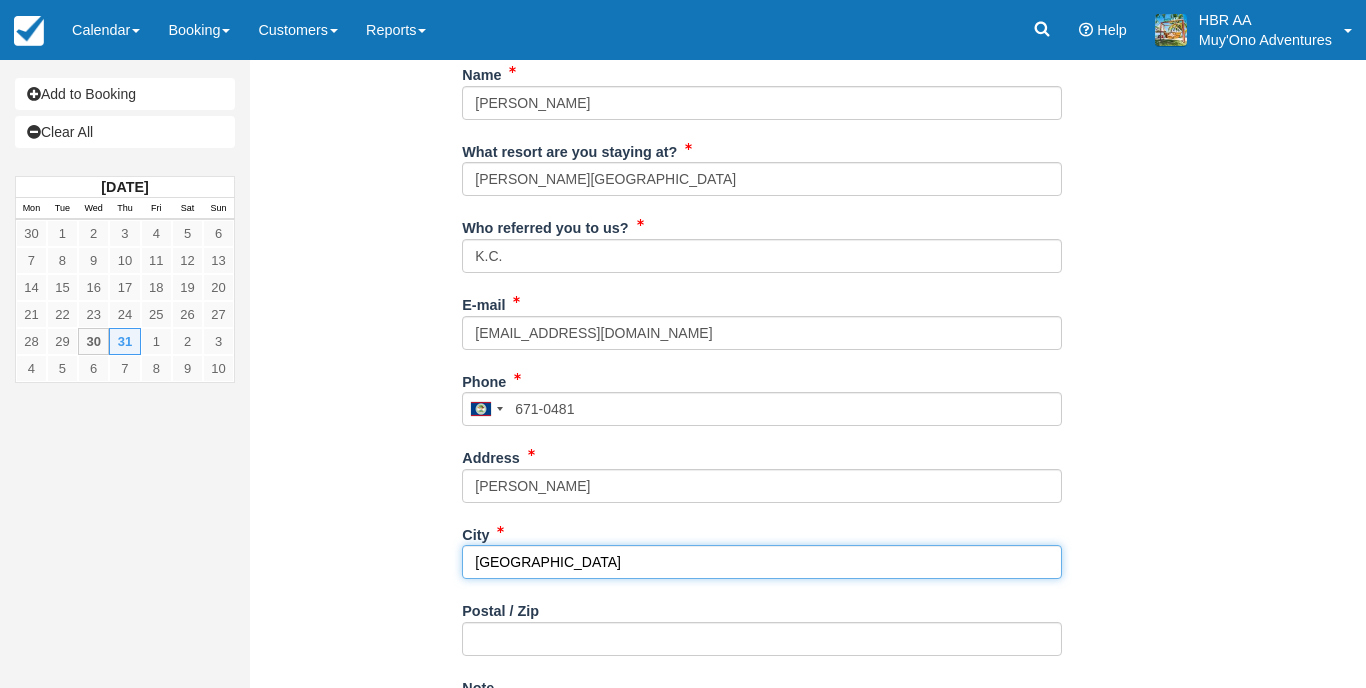 type on "[GEOGRAPHIC_DATA]" 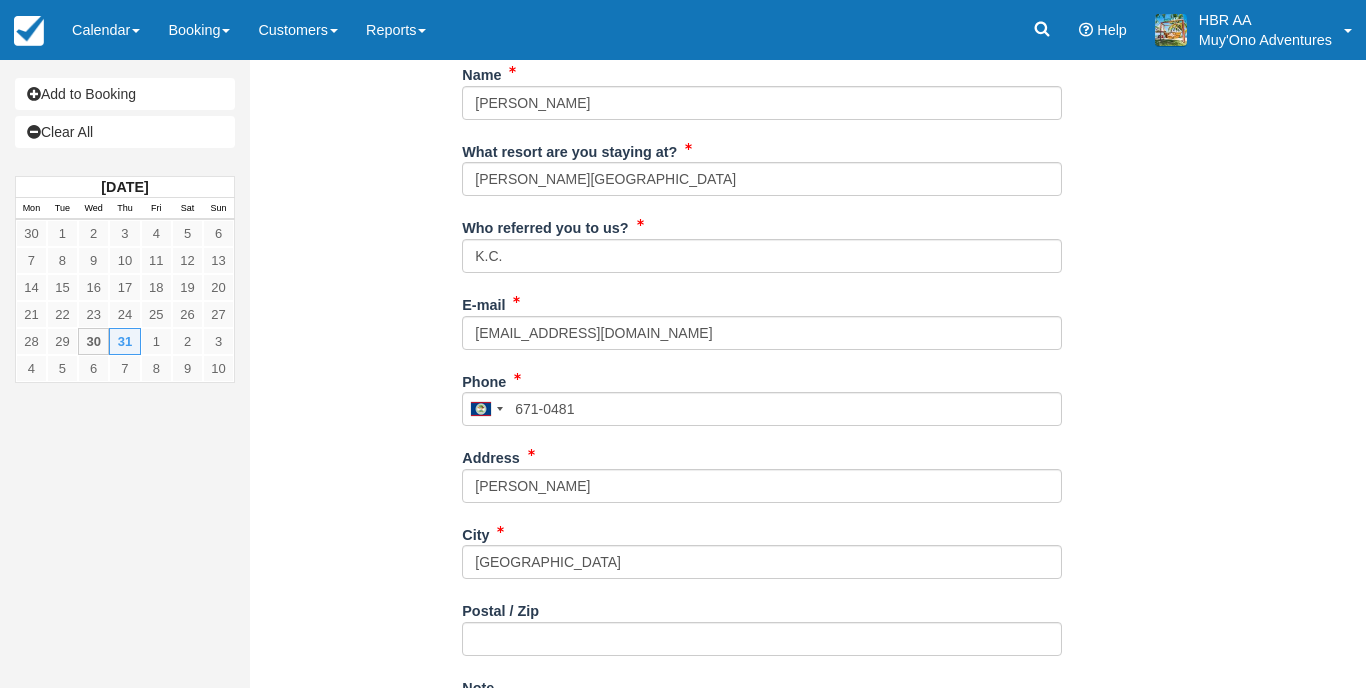 click on "Item
Rate
Amount
PM - Belize Barrier Reef Dive or Snorkel
Thu Jul 31, 2025 01:30 PM - 05:30 PM
HBR Snorkel:  2 @  $270.00
$540.00
SCUBA Gear Rental Package
Click to select an option.
Not Selected
Sub-Total:
$540.00
Taxes & Fees (12.5%):
$67.50
Total ( USD ):
$607.50
Unsaved Changes
Name
What resort are you staying at?
Hopkins Bay Resort
Who referred you to us?
K.C." at bounding box center [762, 489] 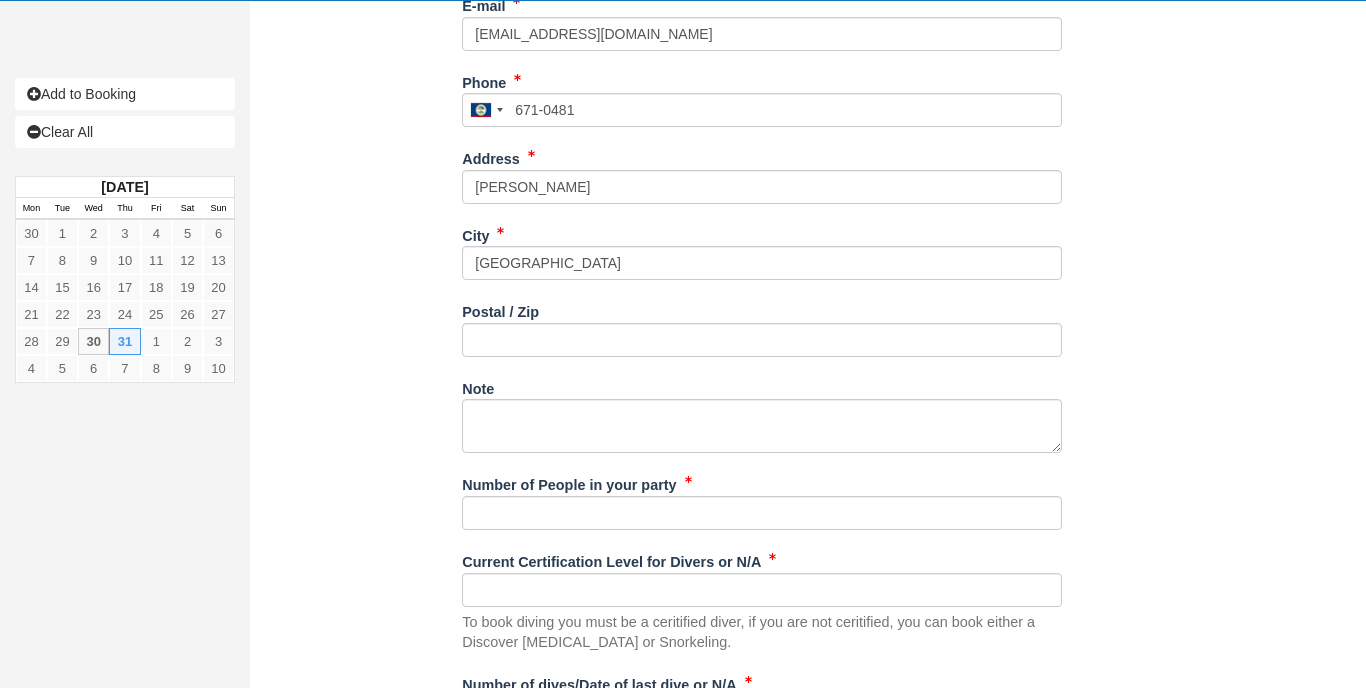 scroll, scrollTop: 691, scrollLeft: 0, axis: vertical 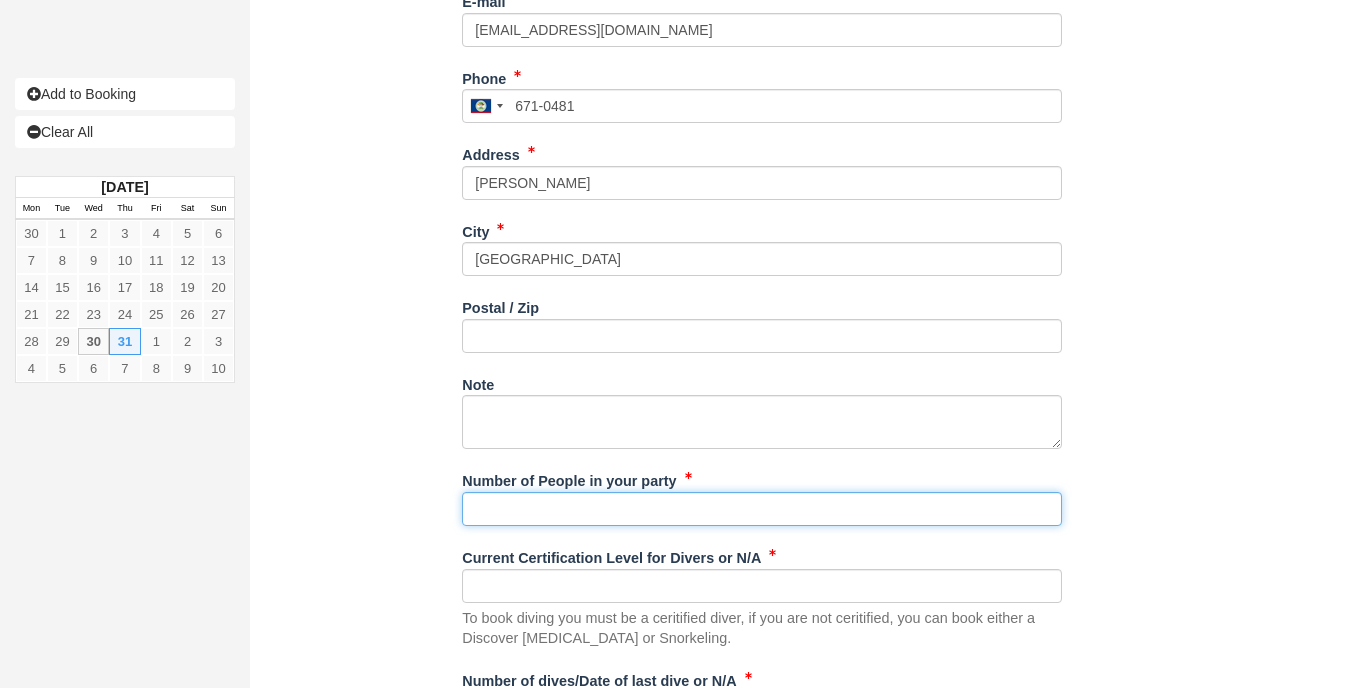 click on "Number of People in your party" at bounding box center (762, 509) 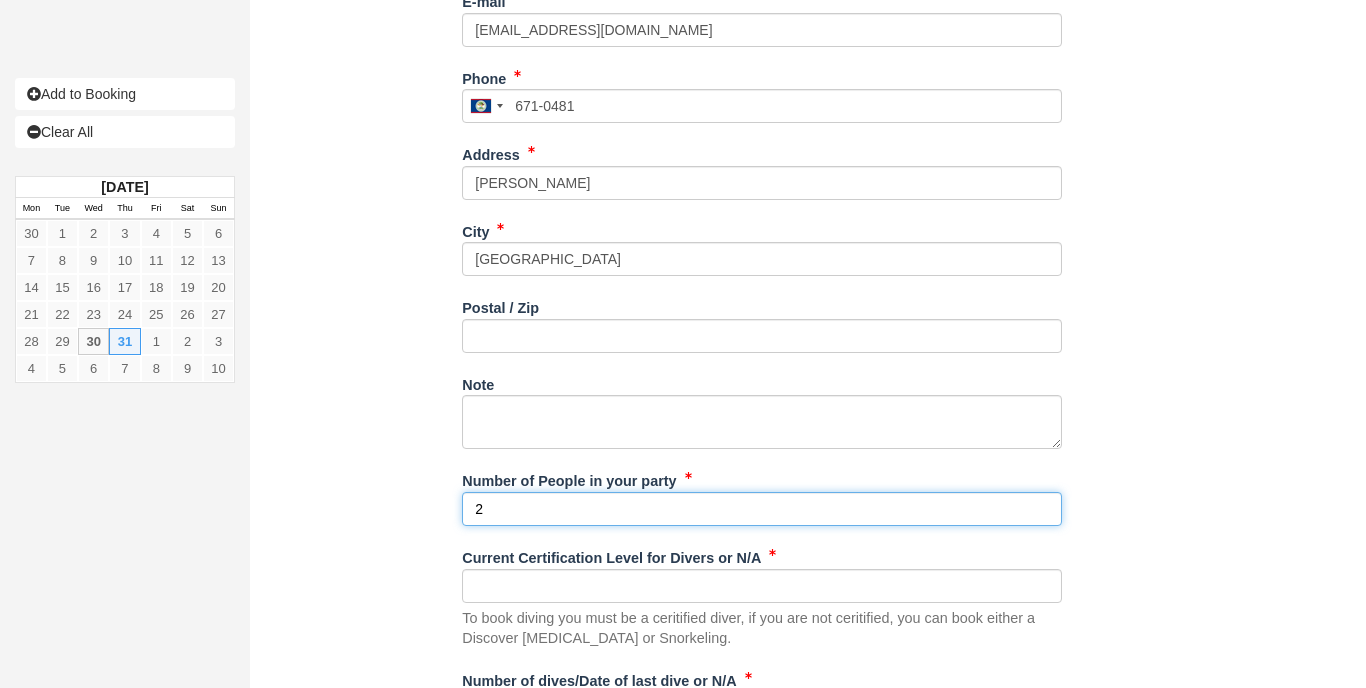 type on "2" 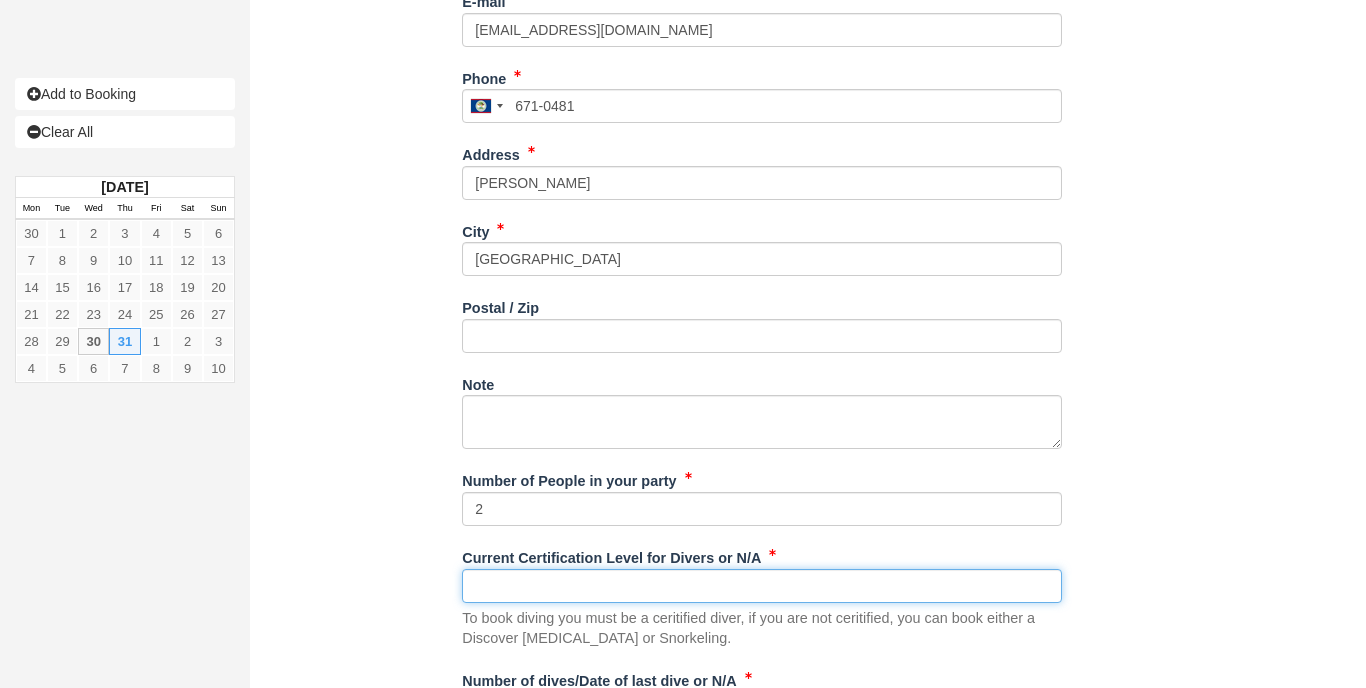 click on "Current Certification Level for Divers or N/A" at bounding box center [762, 586] 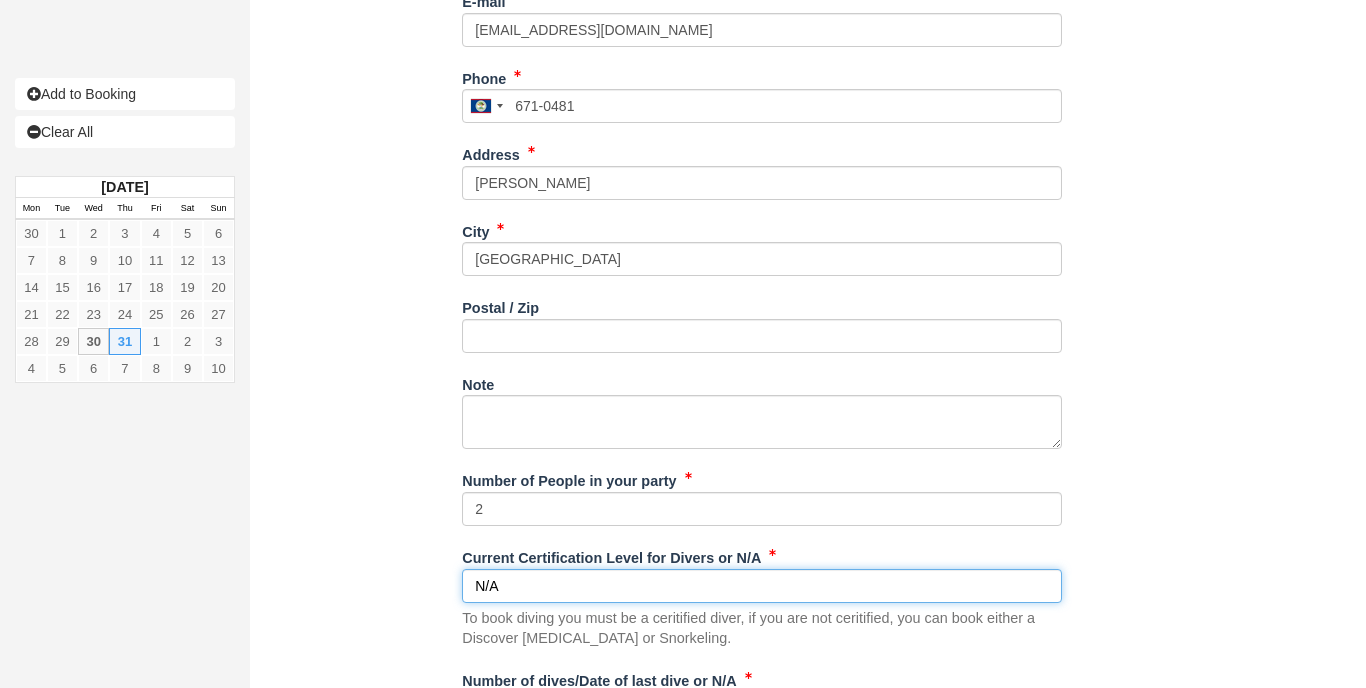 type on "N/A" 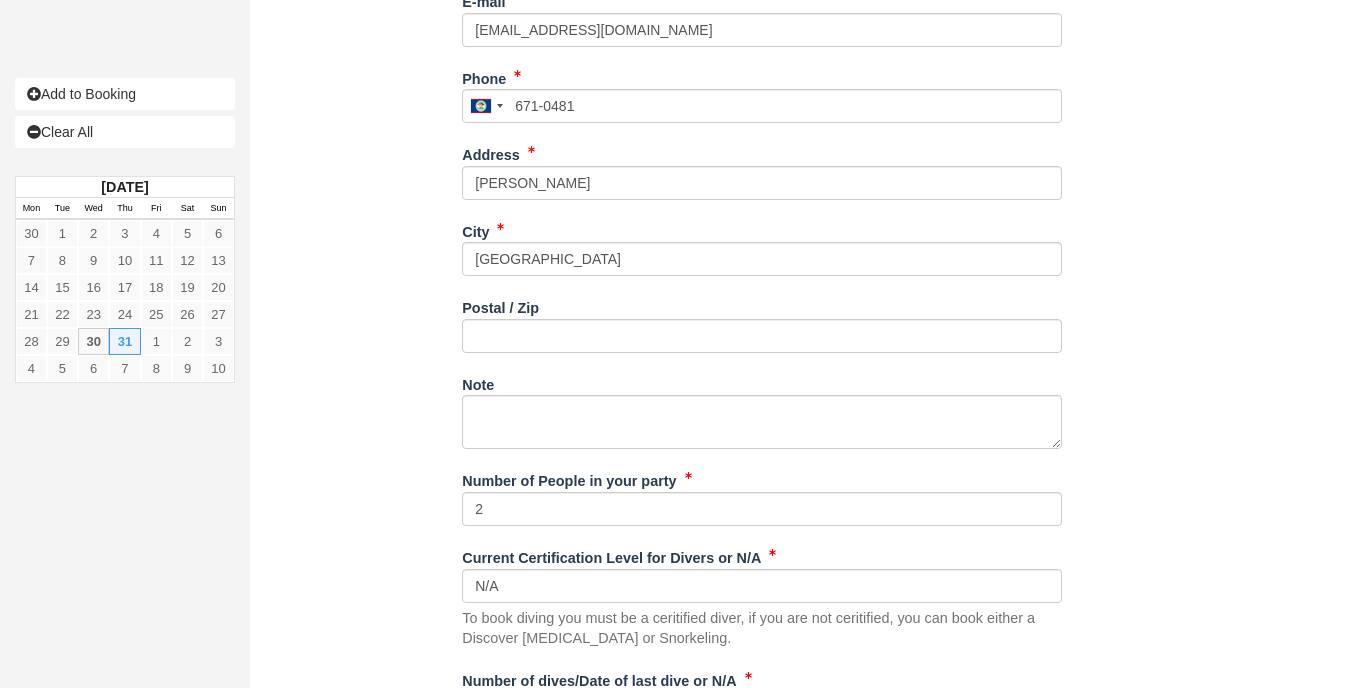 click on "Item
Rate
Amount
PM - Belize Barrier Reef Dive or Snorkel
Thu Jul 31, 2025 01:30 PM - 05:30 PM
HBR Snorkel:  2 @  $270.00
$540.00
SCUBA Gear Rental Package
Click to select an option.
Not Selected
Sub-Total:
$540.00
Taxes & Fees (12.5%):
$67.50
Total ( USD ):
$607.50
Unsaved Changes
Name
What resort are you staying at?
Hopkins Bay Resort
Who referred you to us?
K.C." at bounding box center (762, 186) 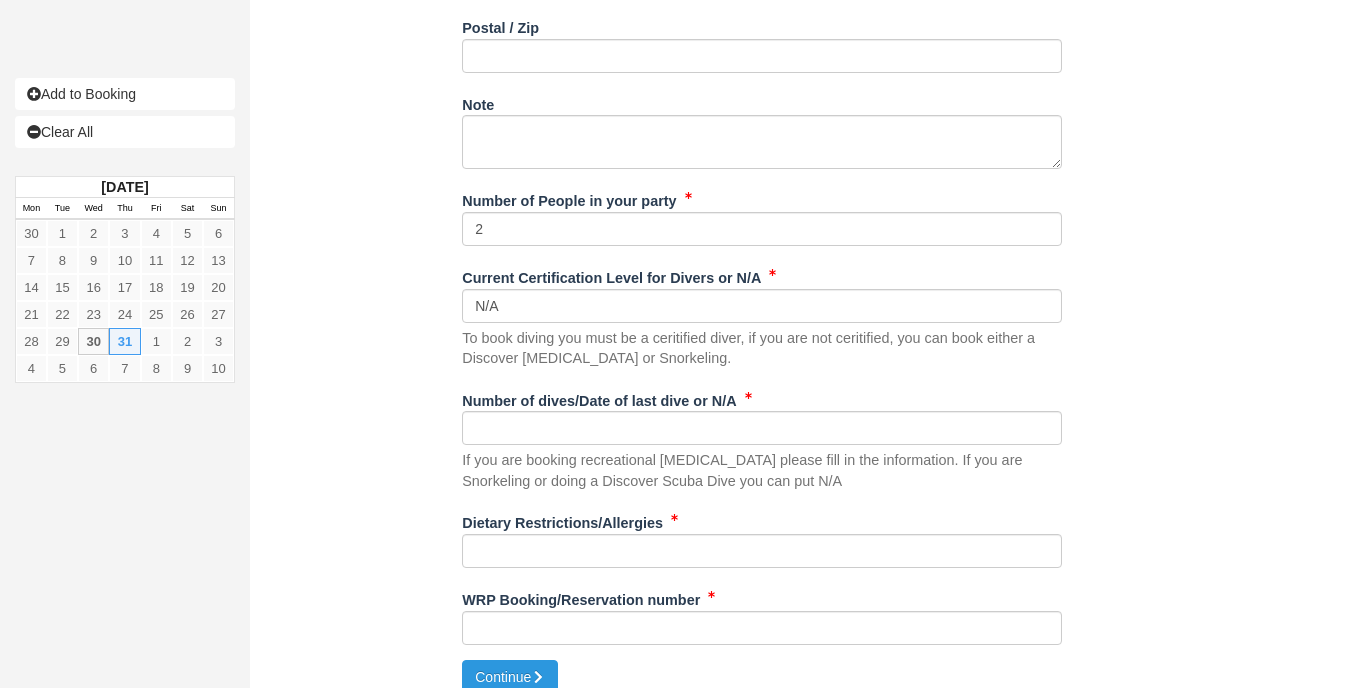 scroll, scrollTop: 975, scrollLeft: 0, axis: vertical 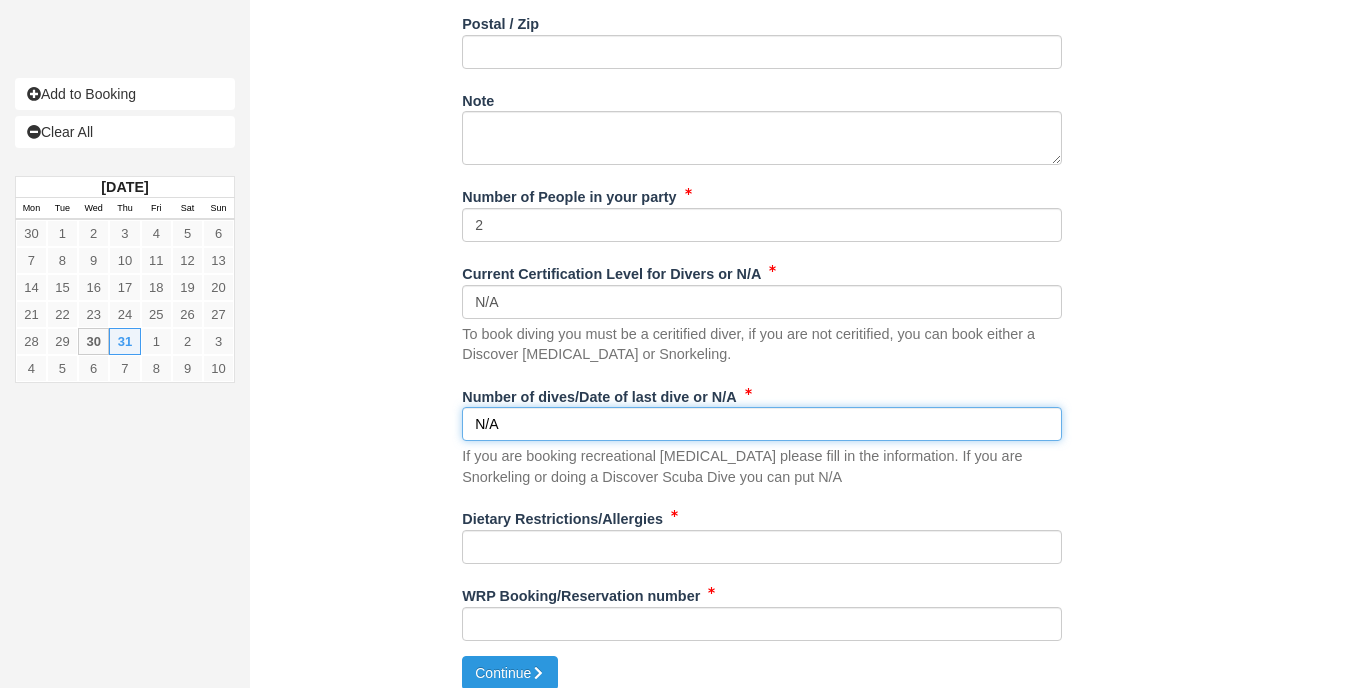 type on "N/A" 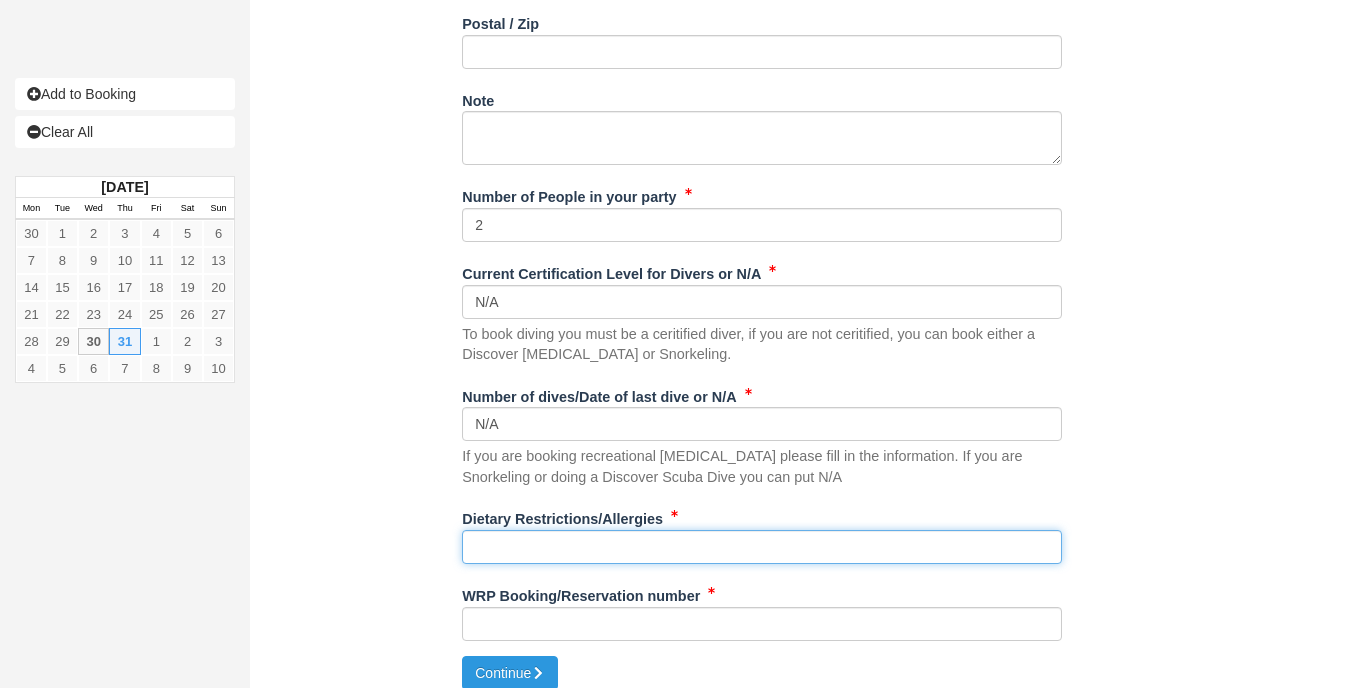 click on "Dietary Restrictions/Allergies" at bounding box center (762, 547) 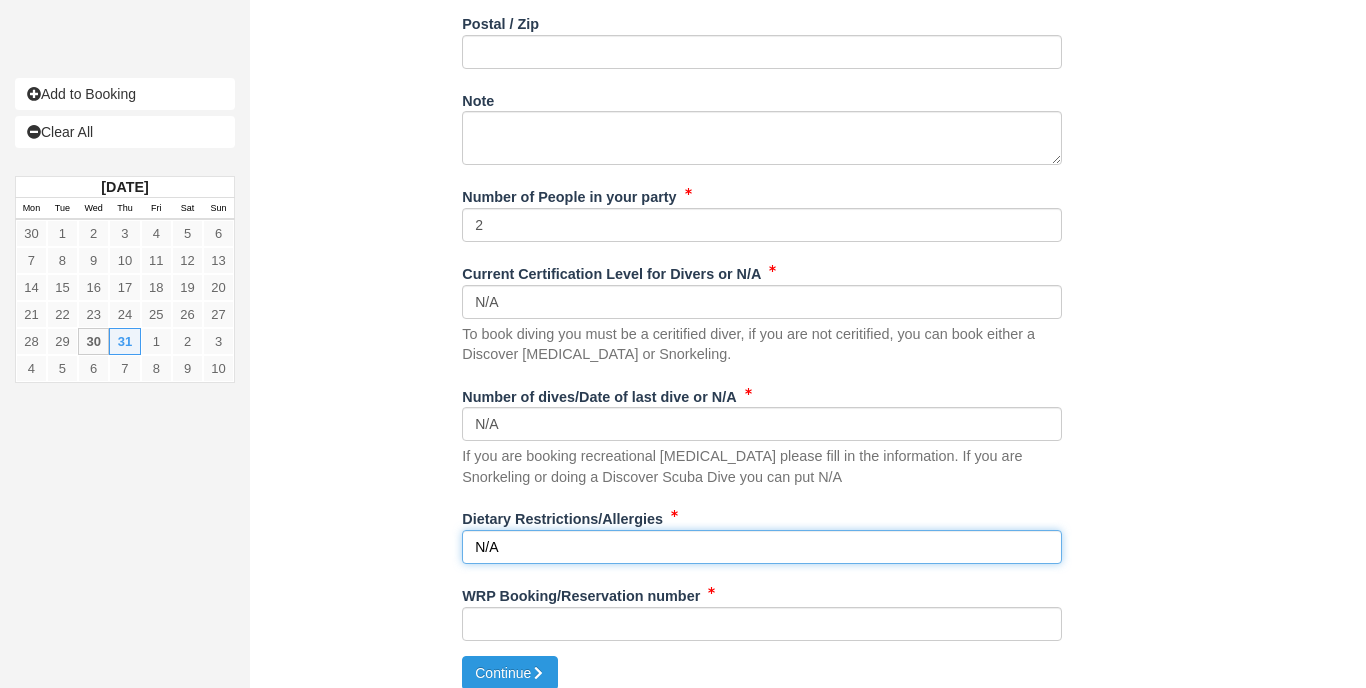 type on "N/A" 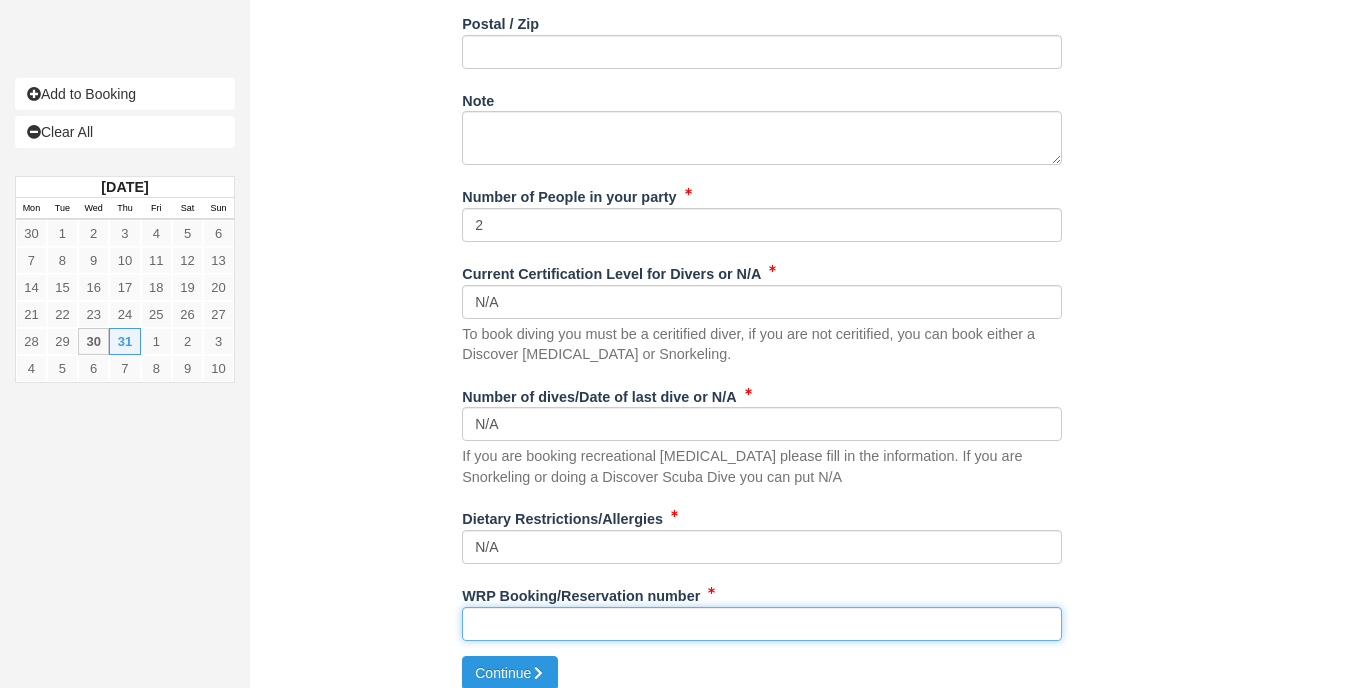 click on "WRP Booking/Reservation number" at bounding box center (762, 624) 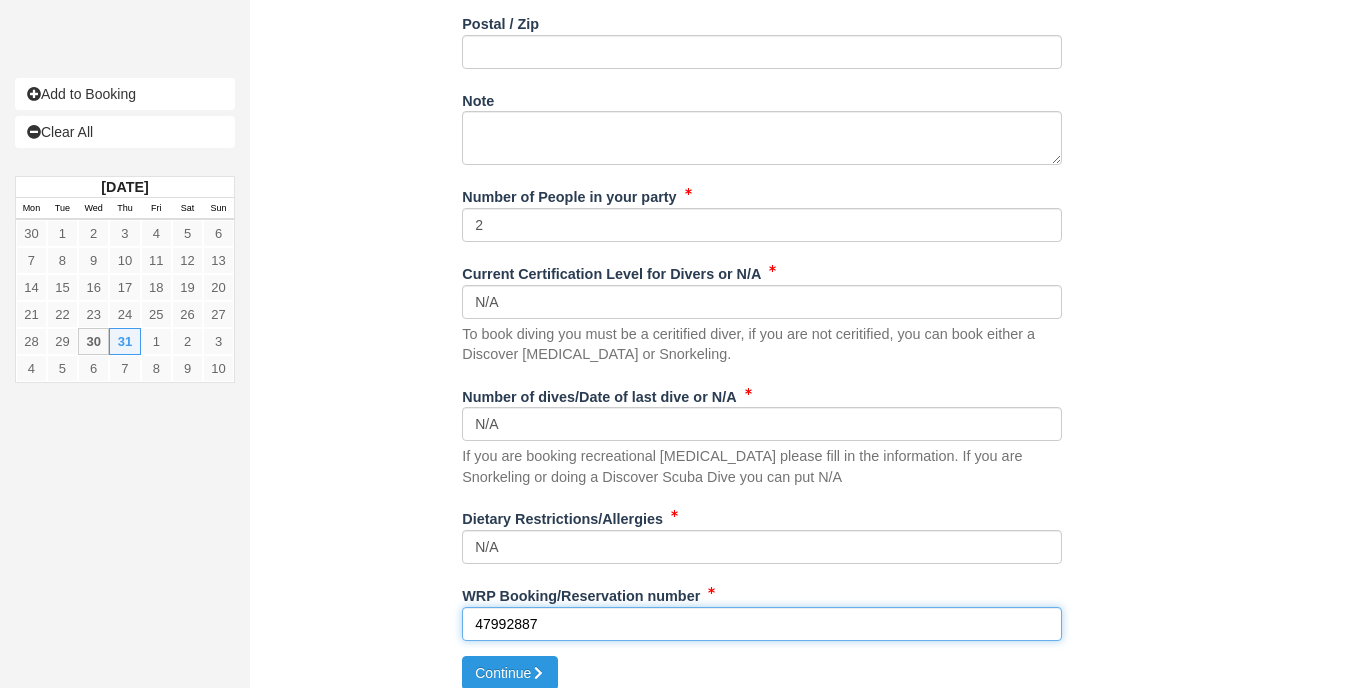 type on "47992887" 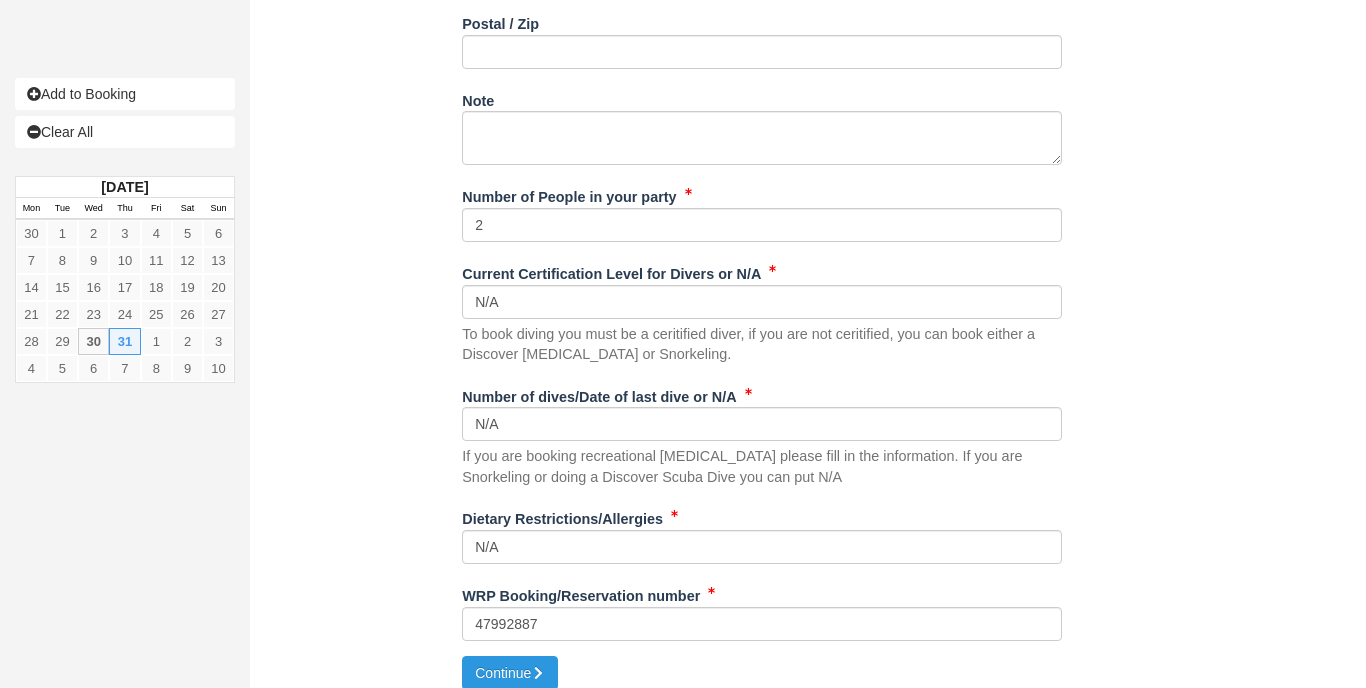 click on "Item
Rate
Amount
PM - Belize Barrier Reef Dive or Snorkel
Thu Jul 31, 2025 01:30 PM - 05:30 PM
HBR Snorkel:  2 @  $270.00
$540.00
SCUBA Gear Rental Package
Click to select an option.
Not Selected
Sub-Total:
$540.00
Taxes & Fees (12.5%):
$67.50
Total ( USD ):
$607.50
Unsaved Changes
Name
What resort are you staying at?
Hopkins Bay Resort
Who referred you to us?
K.C." at bounding box center [762, -98] 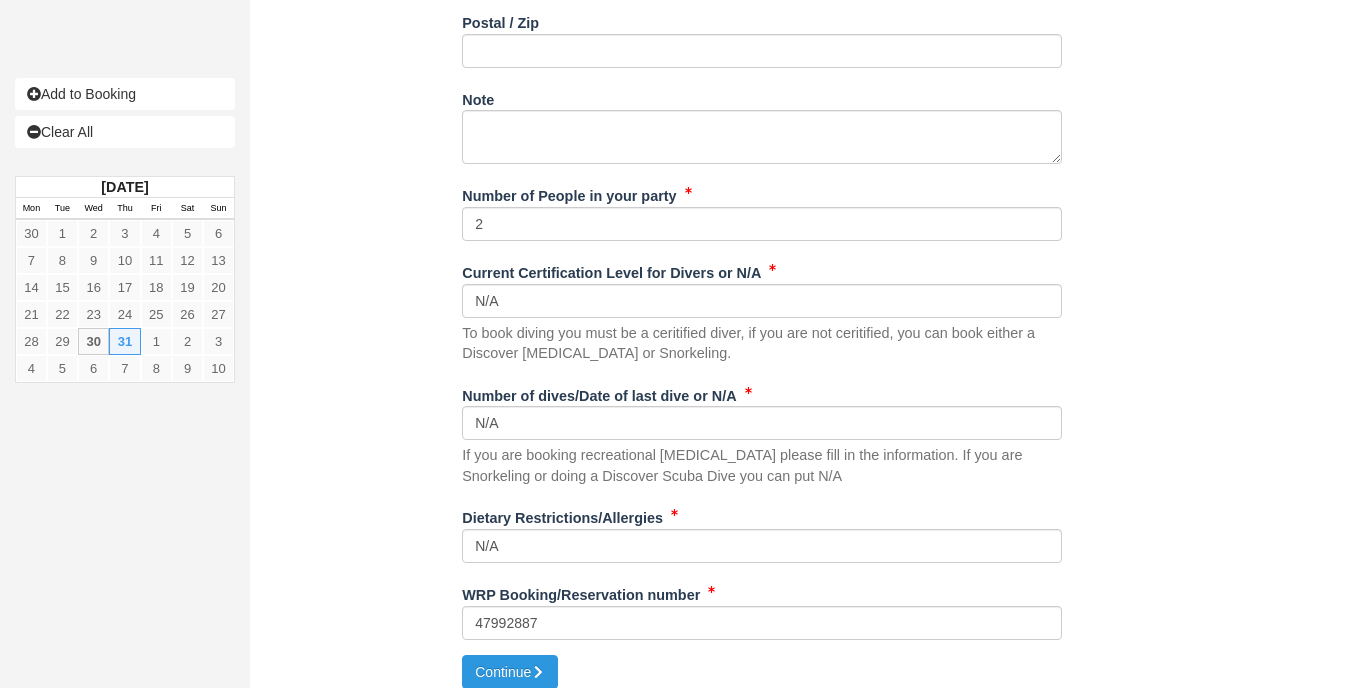 scroll, scrollTop: 975, scrollLeft: 0, axis: vertical 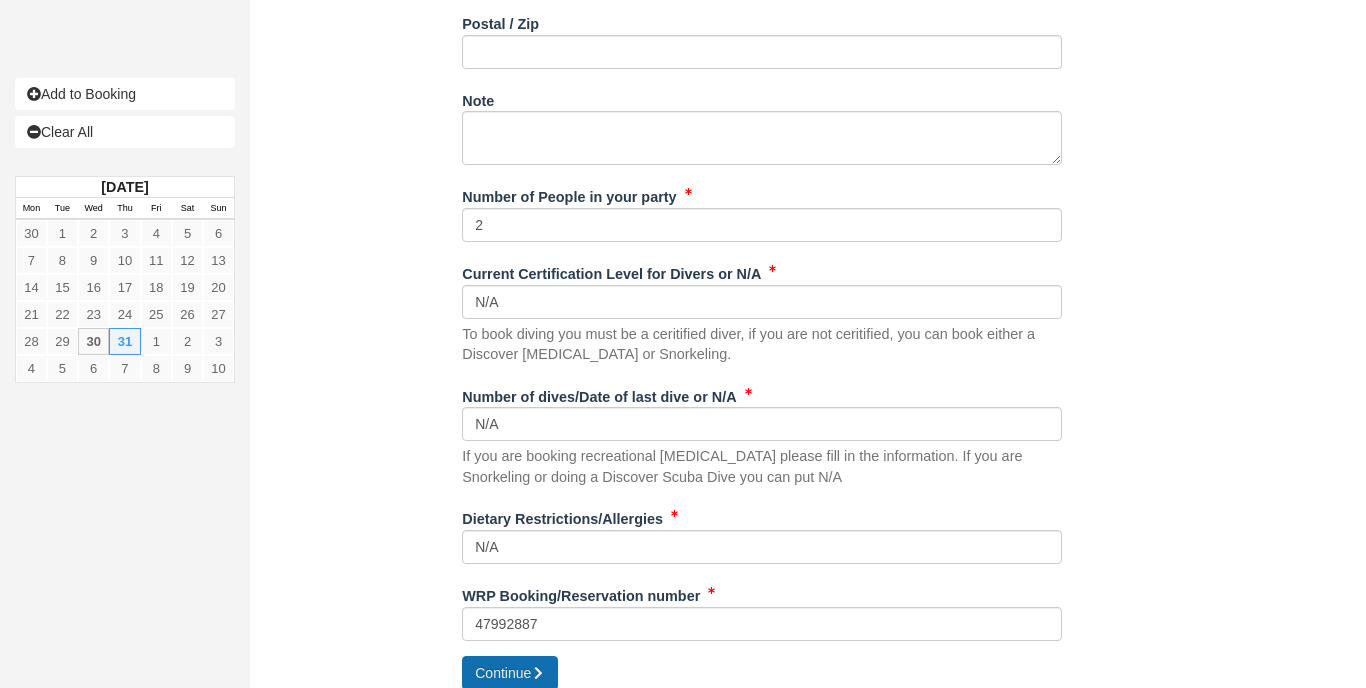 click at bounding box center (538, 673) 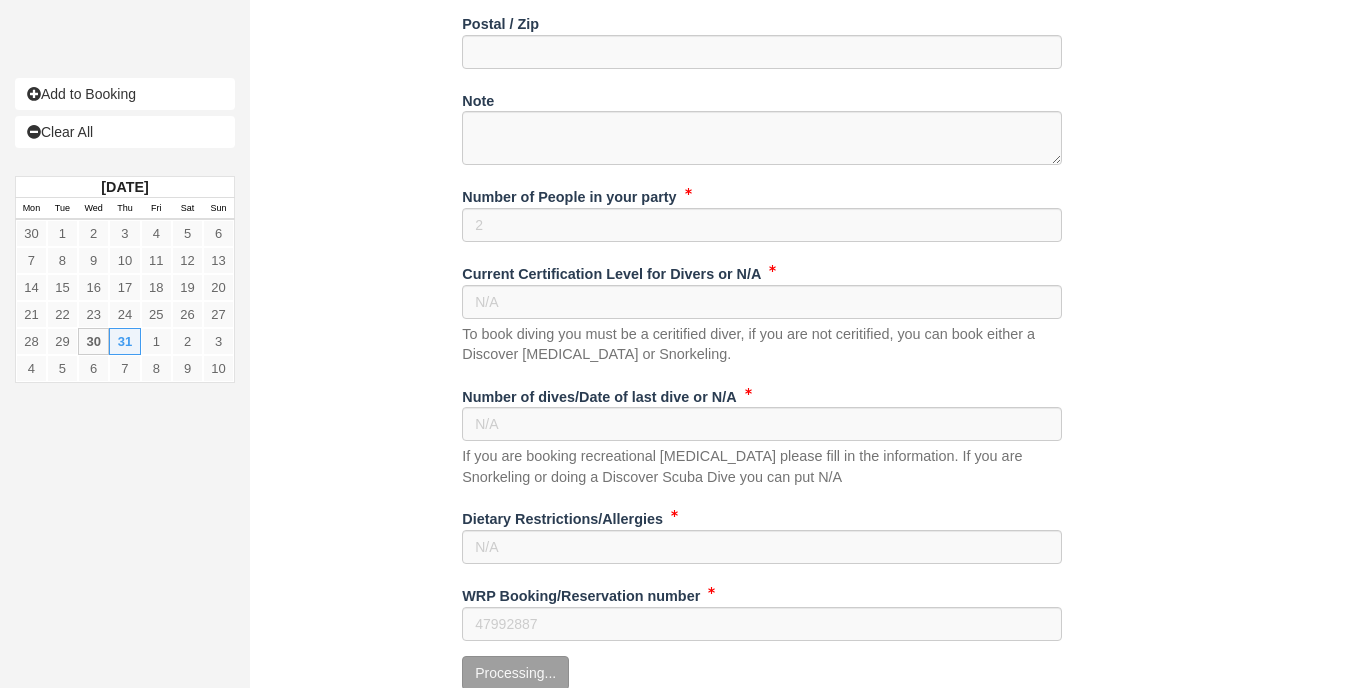 type on "+5016710481" 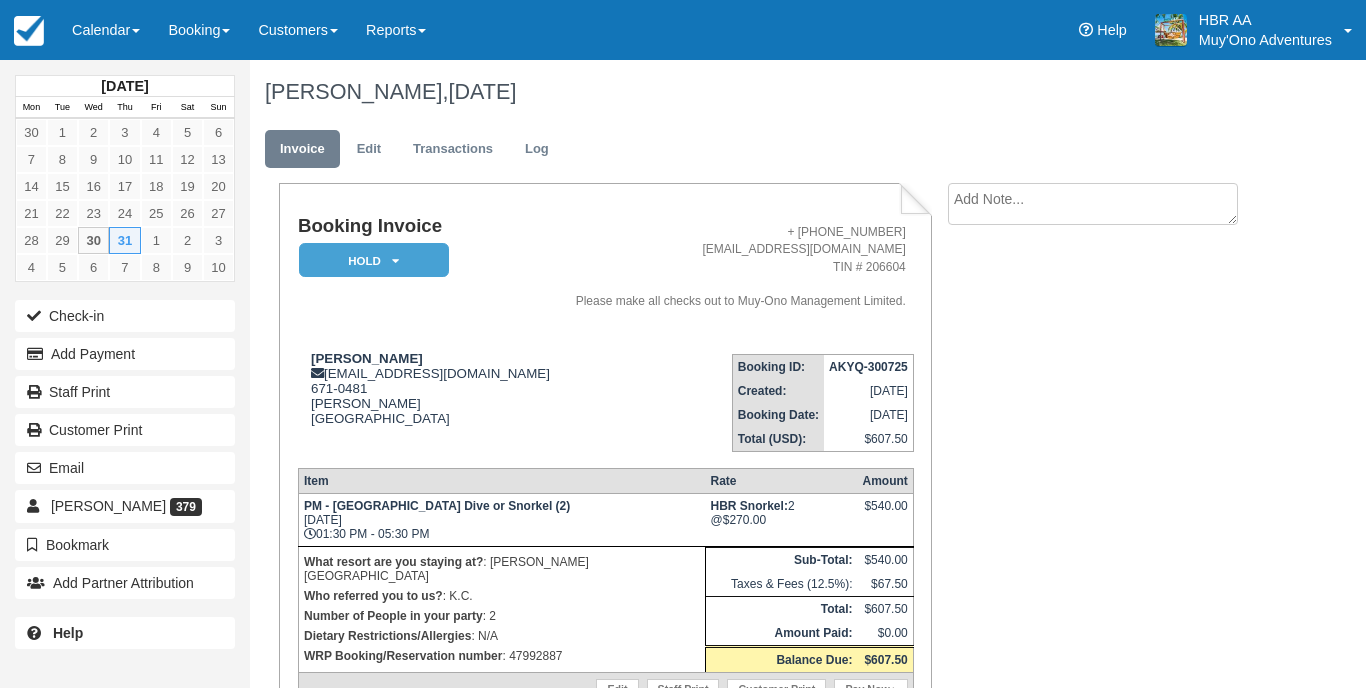 scroll, scrollTop: 0, scrollLeft: 0, axis: both 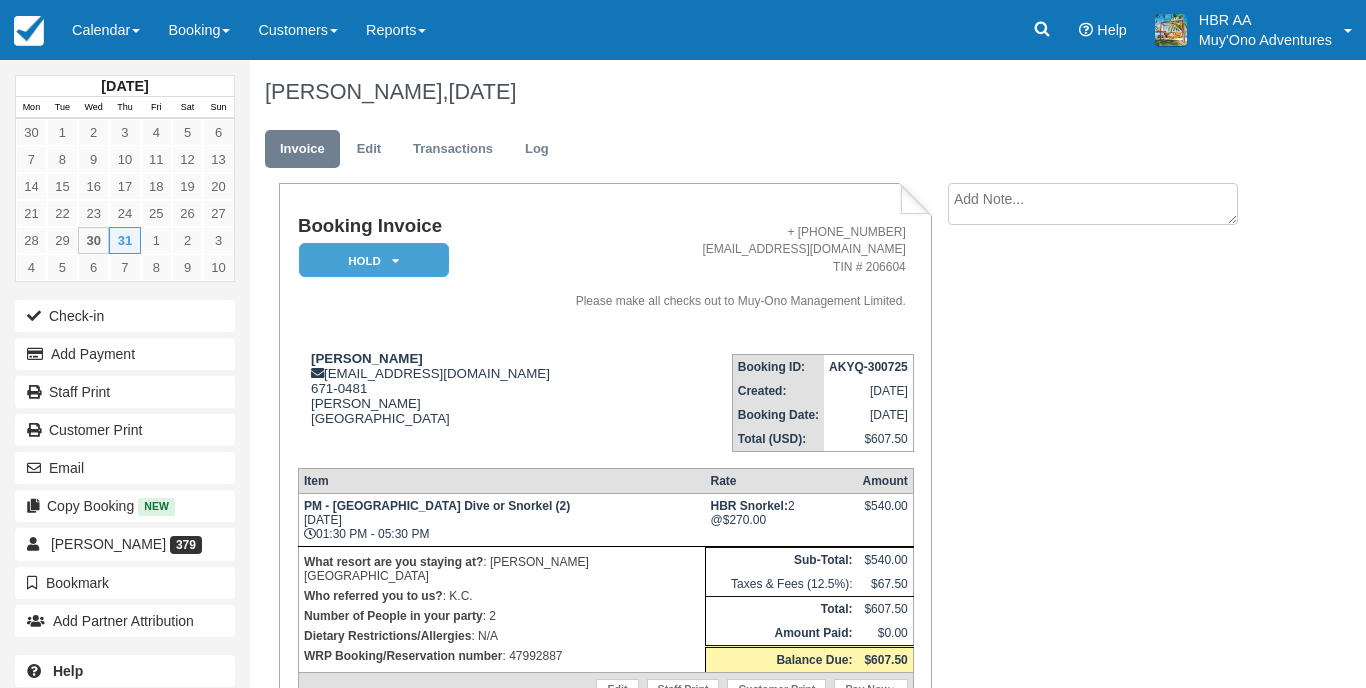 click on "HOLD" at bounding box center [374, 260] 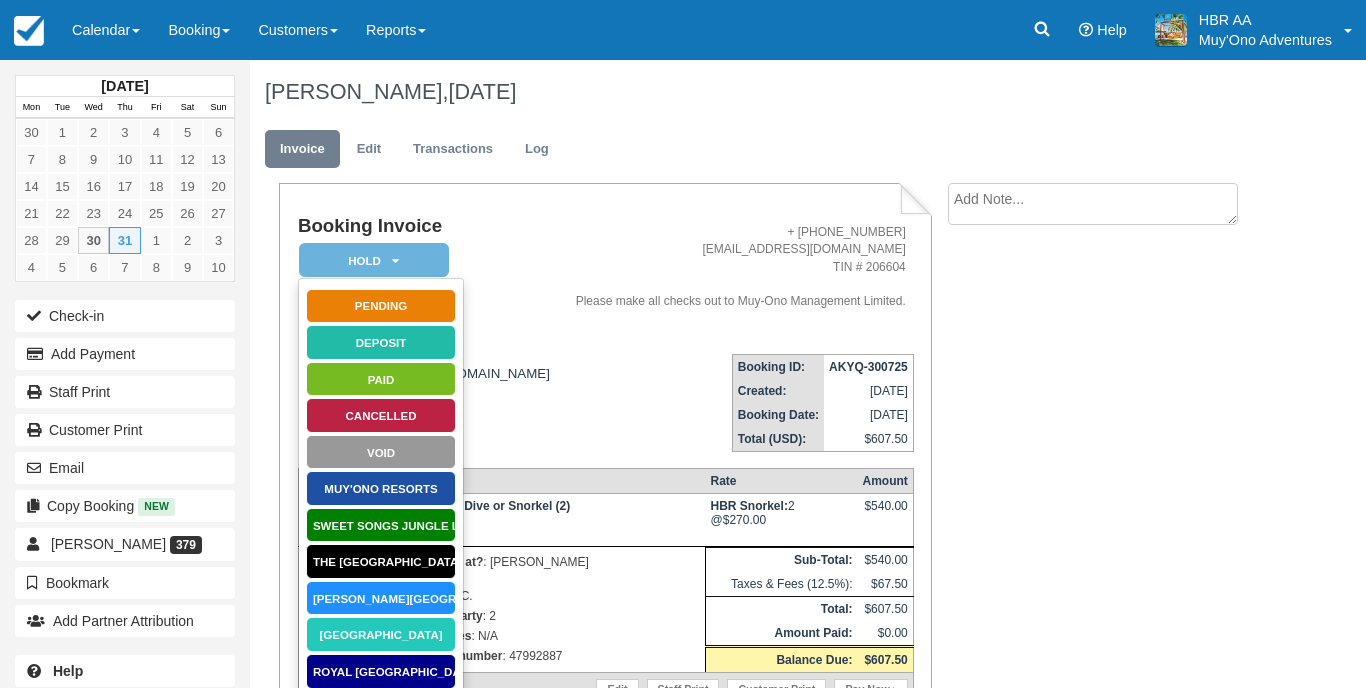 click on "[PERSON_NAME][GEOGRAPHIC_DATA]" at bounding box center [381, 598] 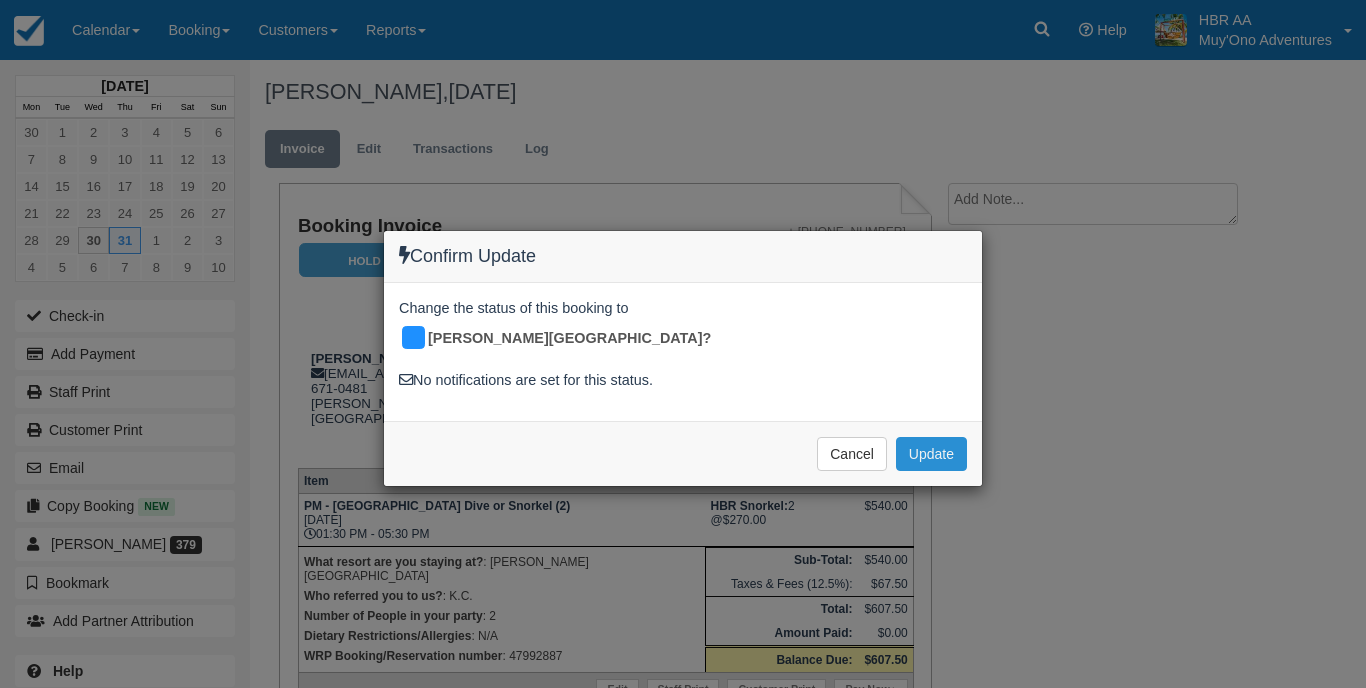 click on "Update" at bounding box center (931, 454) 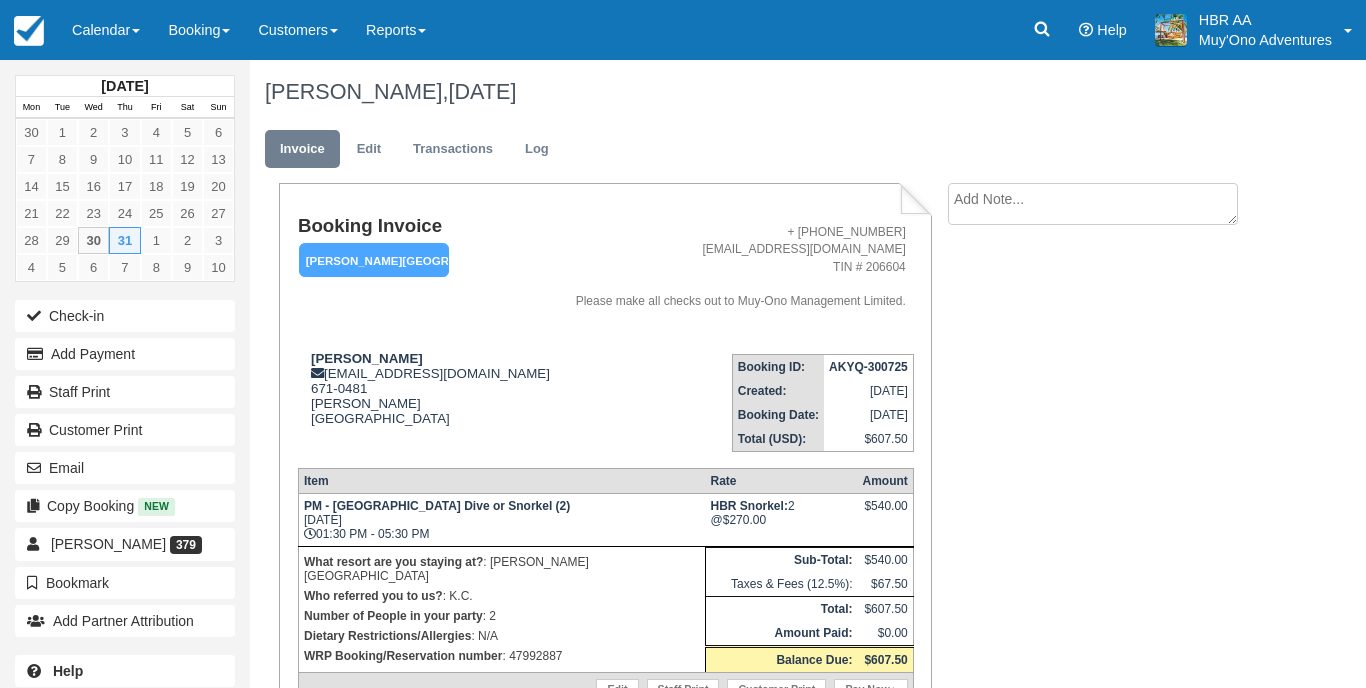 click on "Booking Invoice
[PERSON_NAME][GEOGRAPHIC_DATA]   Pending HOLD Deposit Paid Cancelled Void Muy'Ono Resorts Sweet Songs Jungle [GEOGRAPHIC_DATA] [GEOGRAPHIC_DATA] Discovery [GEOGRAPHIC_DATA] [GEOGRAPHIC_DATA] Other Quote External Company AGENT Watermark
+ [PHONE_NUMBER]
[EMAIL_ADDRESS][DOMAIN_NAME]
TIN # 206604
Please make all checks out to Muy-Ono Management Limited.
[PERSON_NAME]  [EMAIL_ADDRESS][DOMAIN_NAME] 671-0481 [PERSON_NAME] [GEOGRAPHIC_DATA]
View on Google Maps
Booking ID:
AKYQ-300725
Created:
[DATE]
Booking Date:
[DATE]
Total (USD):
$607.50
Item
Rate" at bounding box center (762, 490) 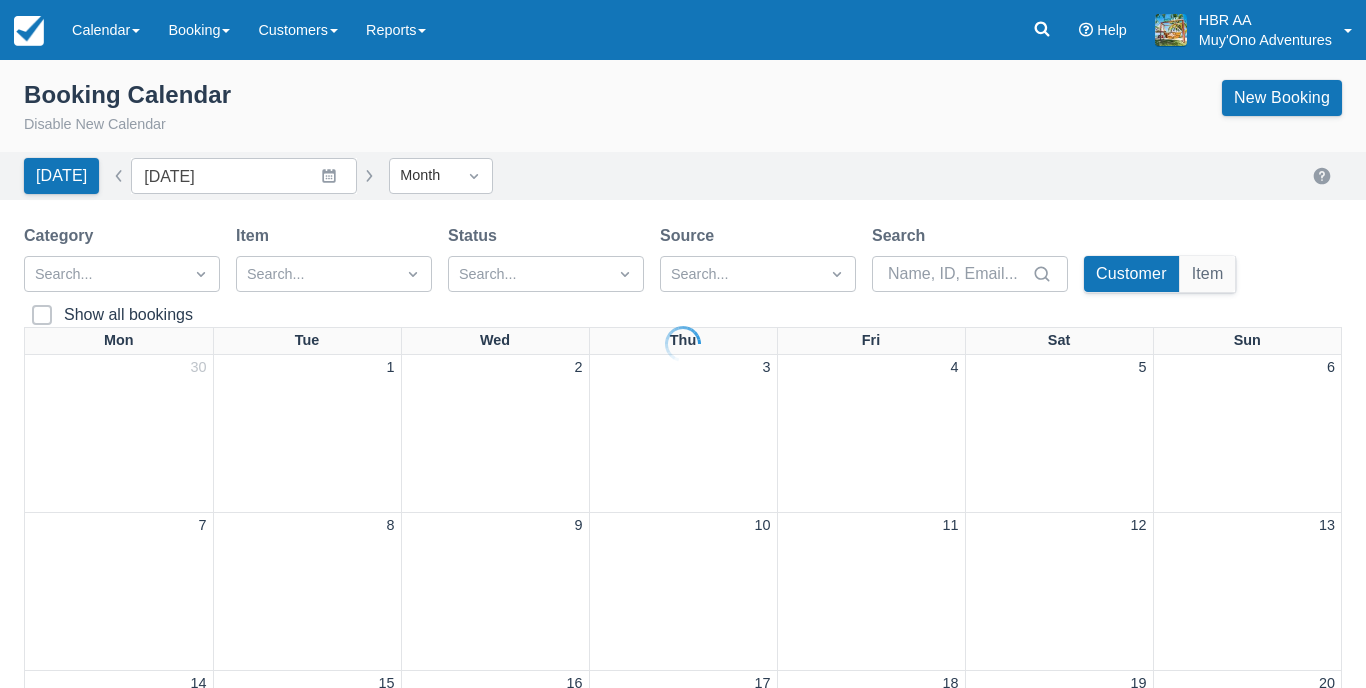 scroll, scrollTop: 0, scrollLeft: 0, axis: both 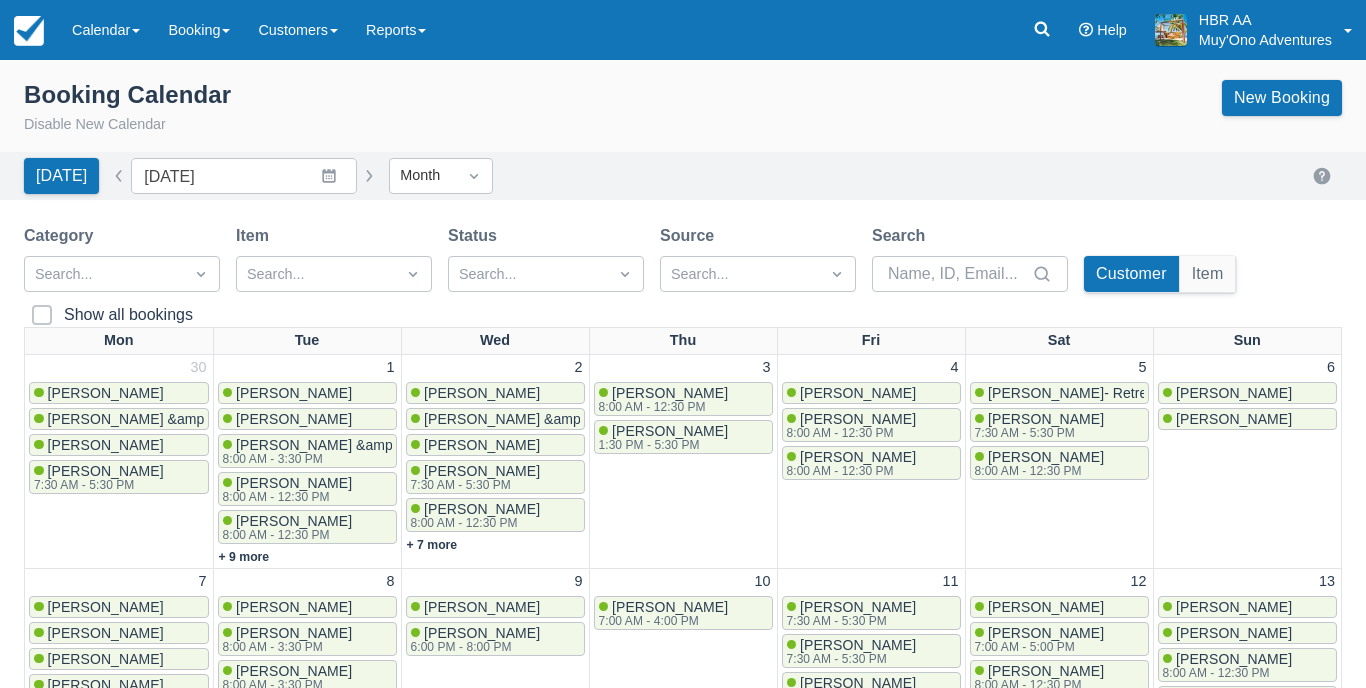 click on "Booking Calendar Disable New Calendar New Booking" at bounding box center (683, 112) 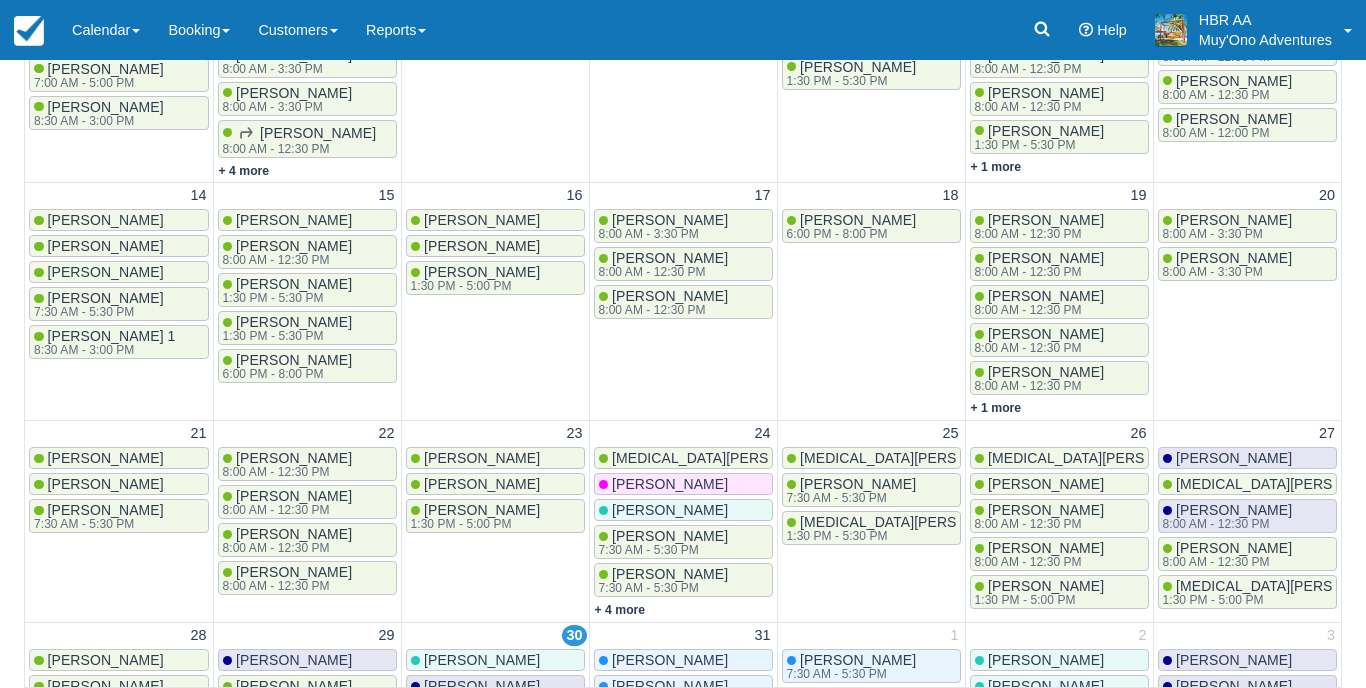 scroll, scrollTop: 614, scrollLeft: 0, axis: vertical 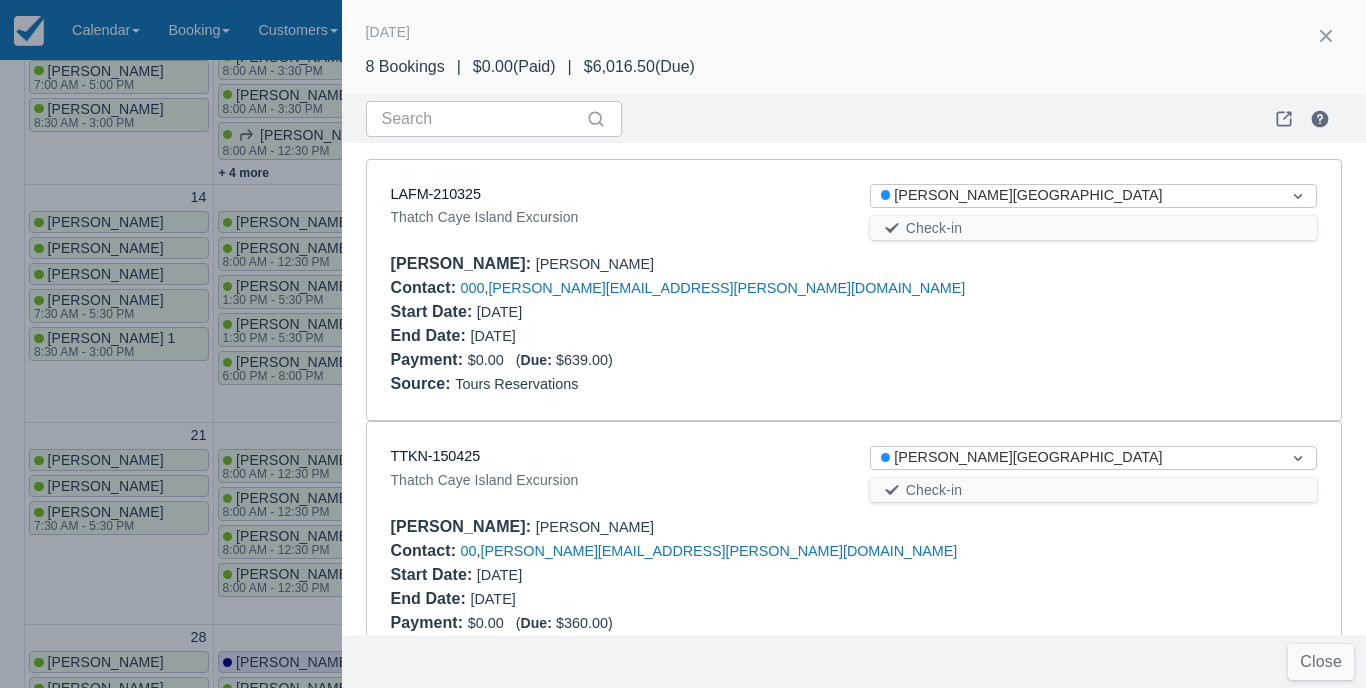click at bounding box center (1093, 324) 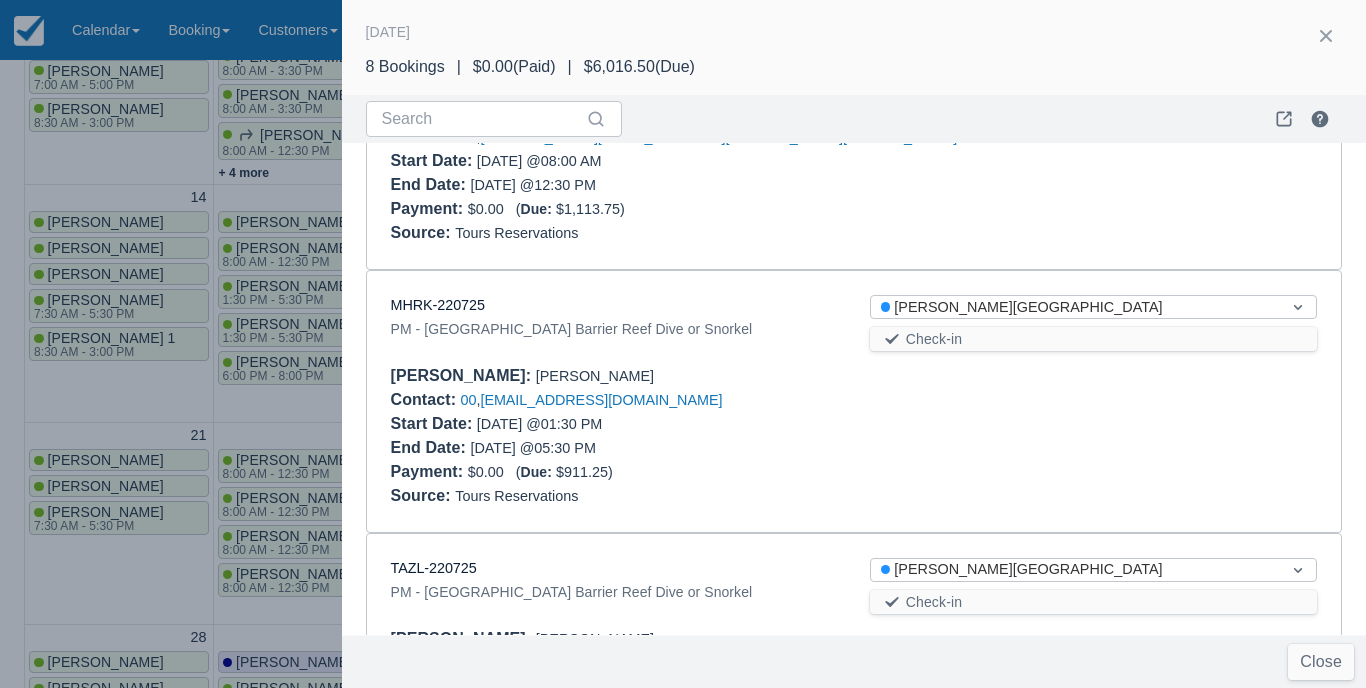 scroll, scrollTop: 677, scrollLeft: 0, axis: vertical 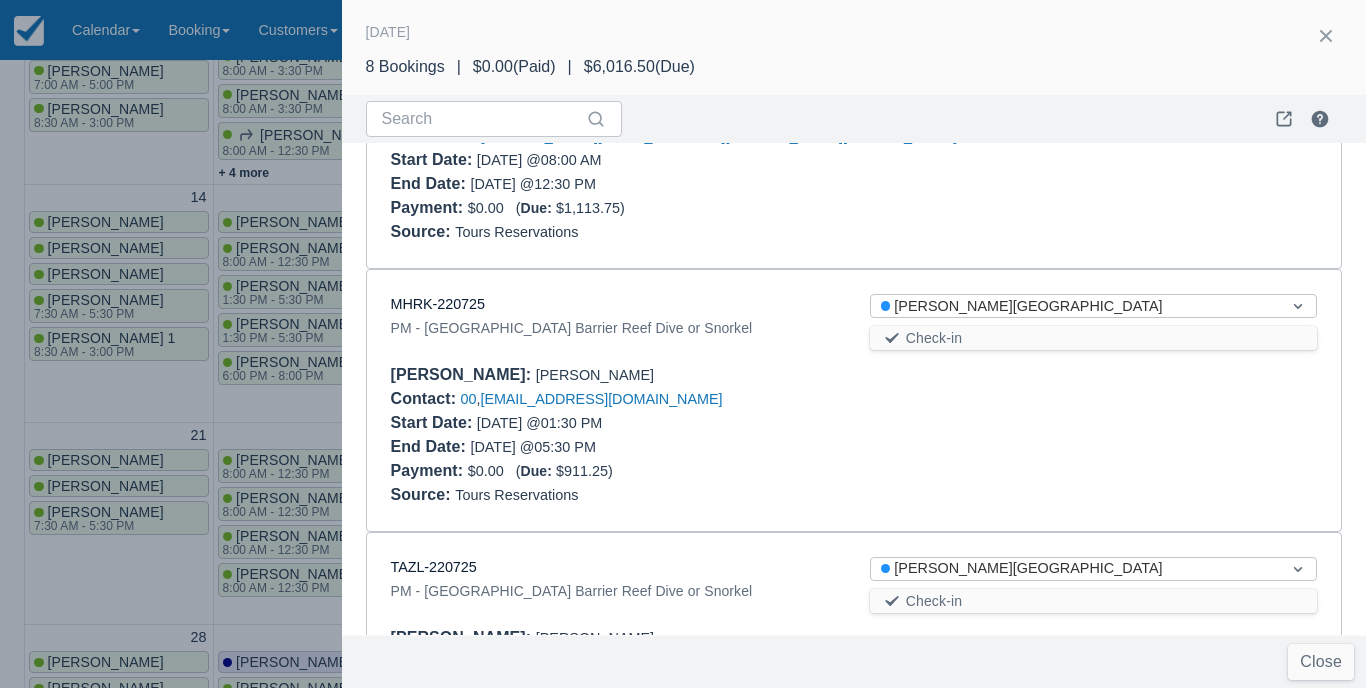 click on "Payment :   $0.00 ( Due:   $911.25 )" at bounding box center [854, 471] 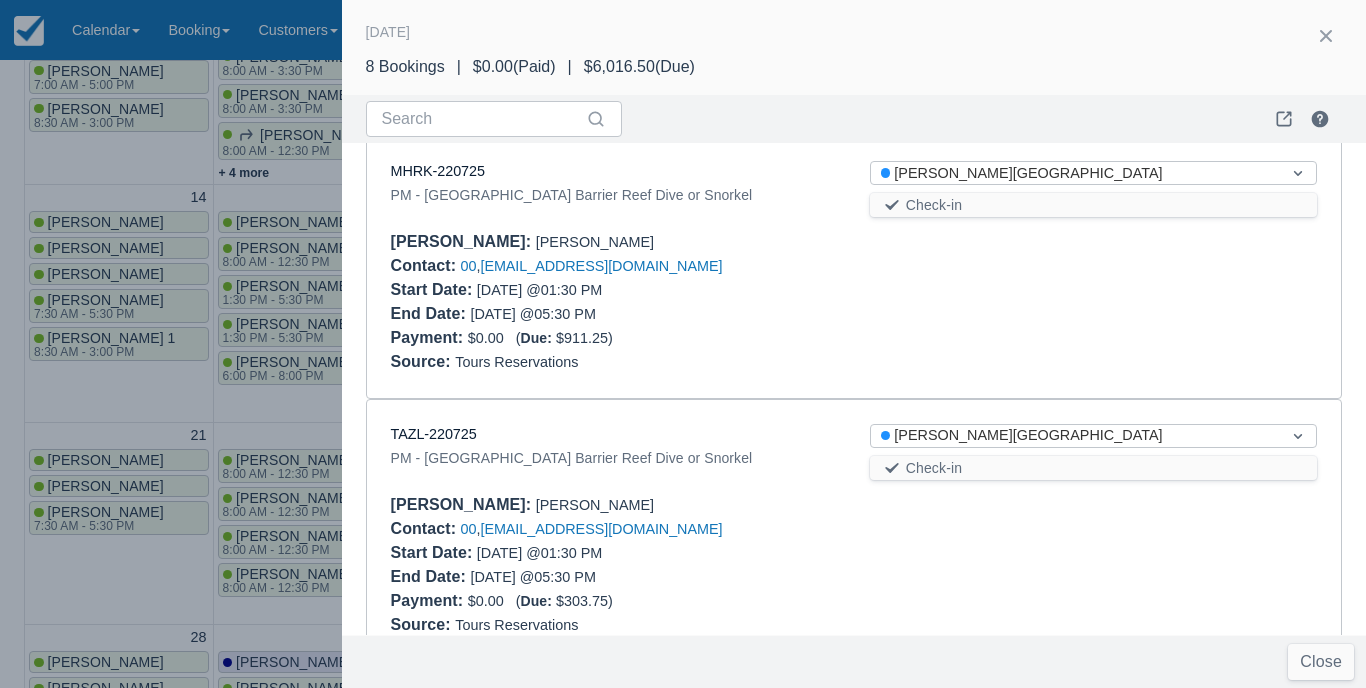 scroll, scrollTop: 815, scrollLeft: 0, axis: vertical 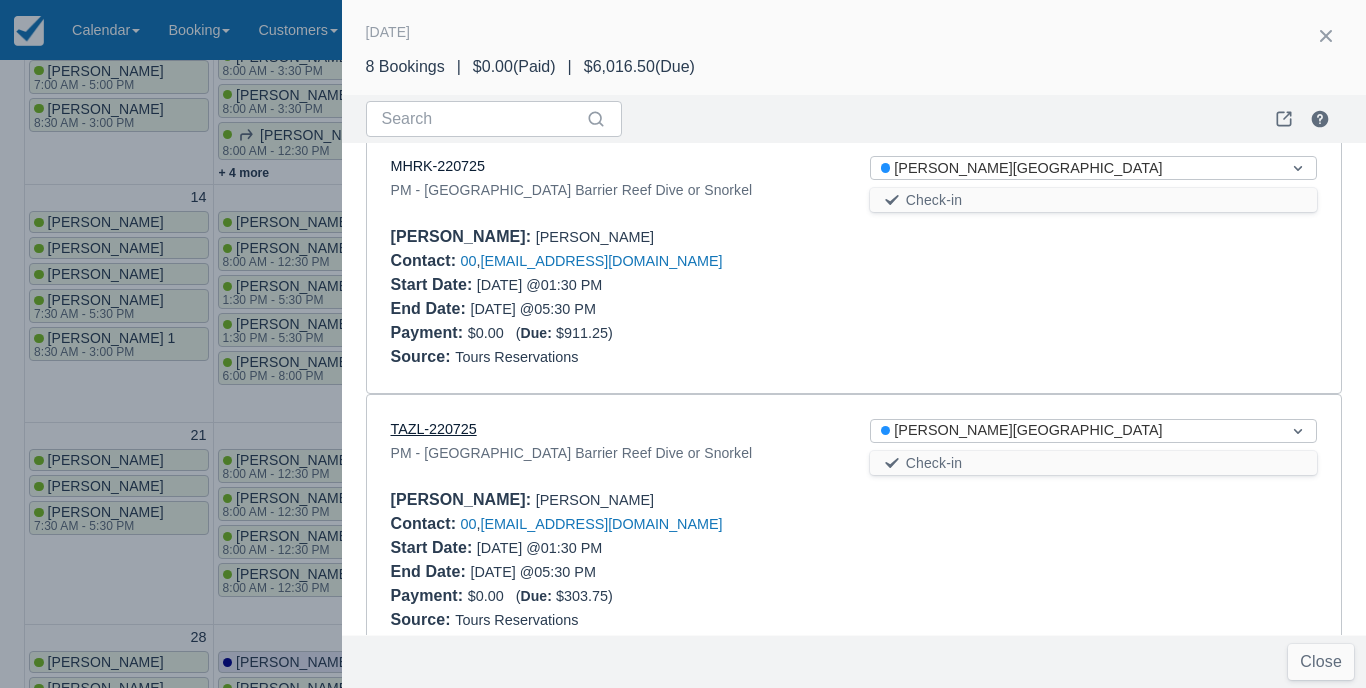 click on "TAZL-220725" at bounding box center [434, 429] 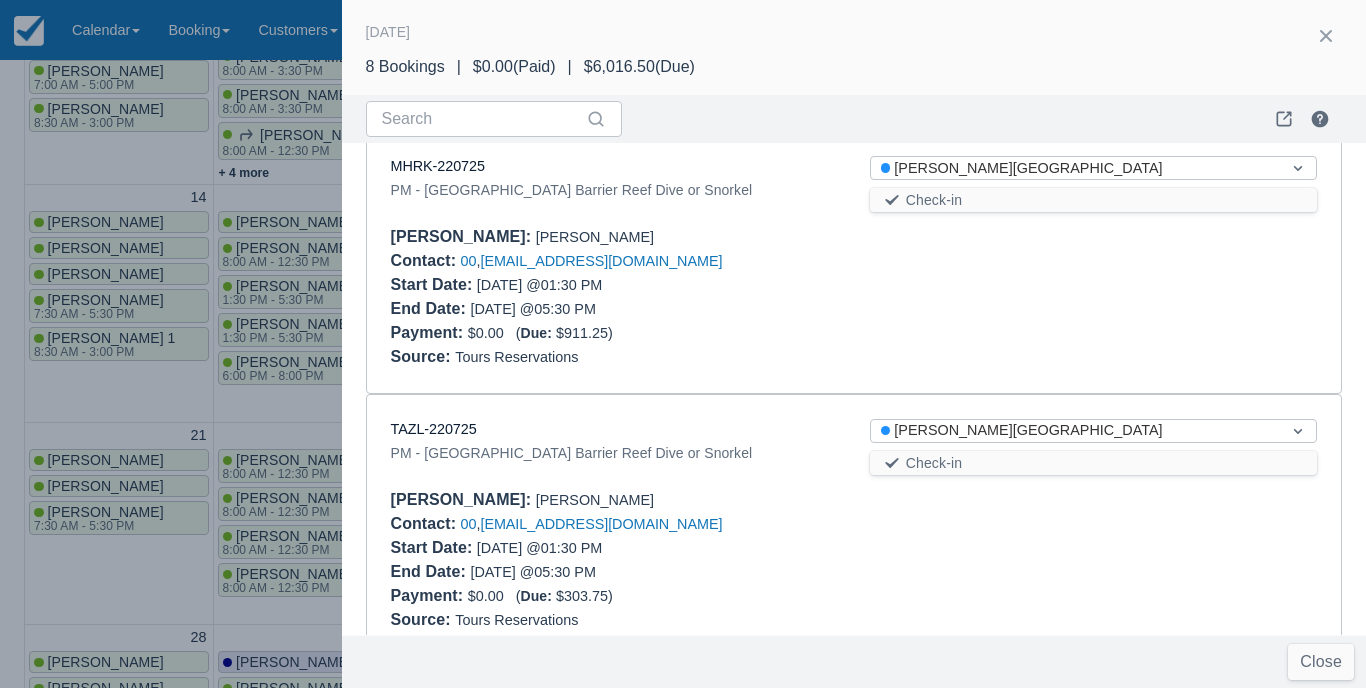 click on "PM - [GEOGRAPHIC_DATA] Barrier Reef Dive or Snorkel" at bounding box center [614, 453] 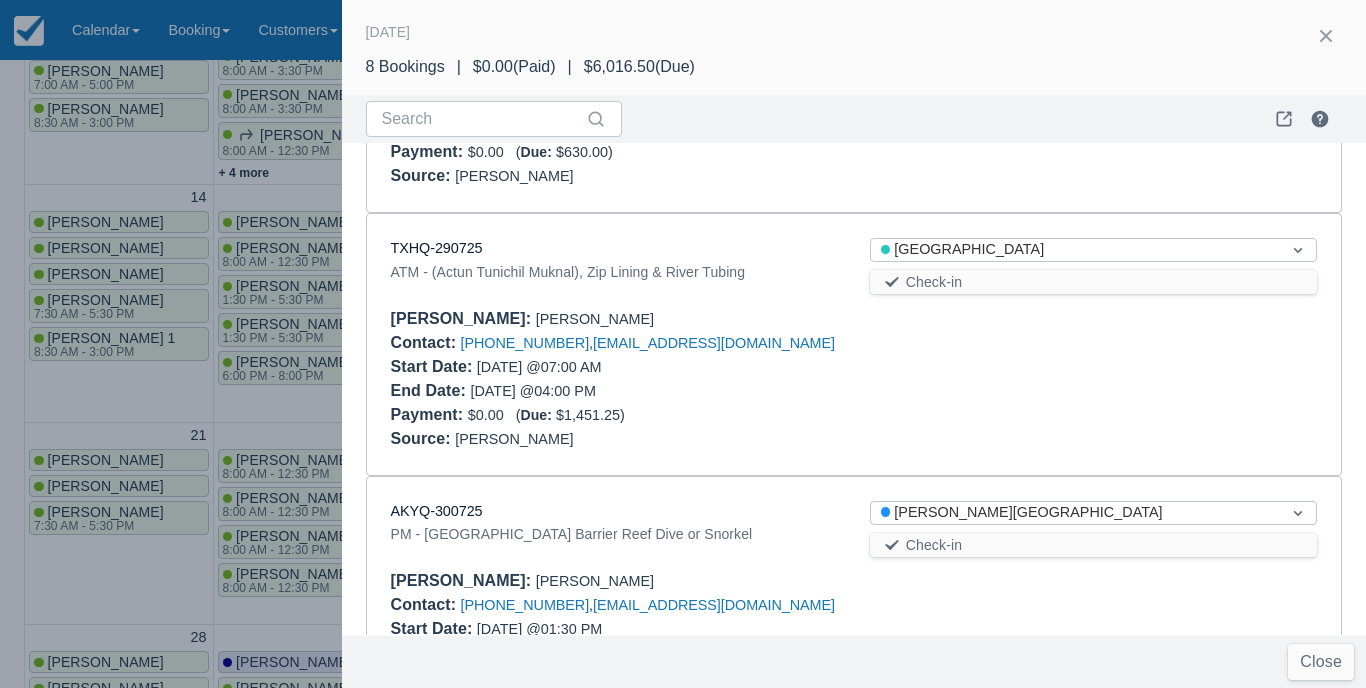 scroll, scrollTop: 1520, scrollLeft: 0, axis: vertical 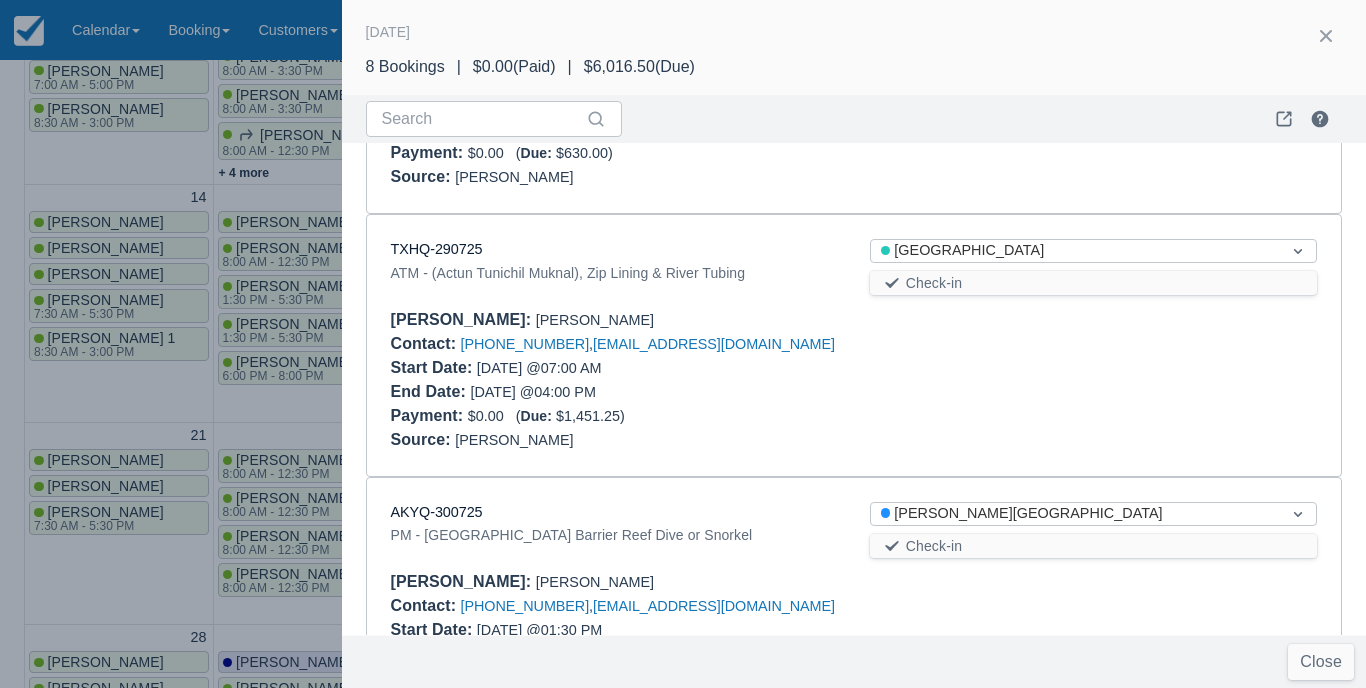 click at bounding box center (683, 344) 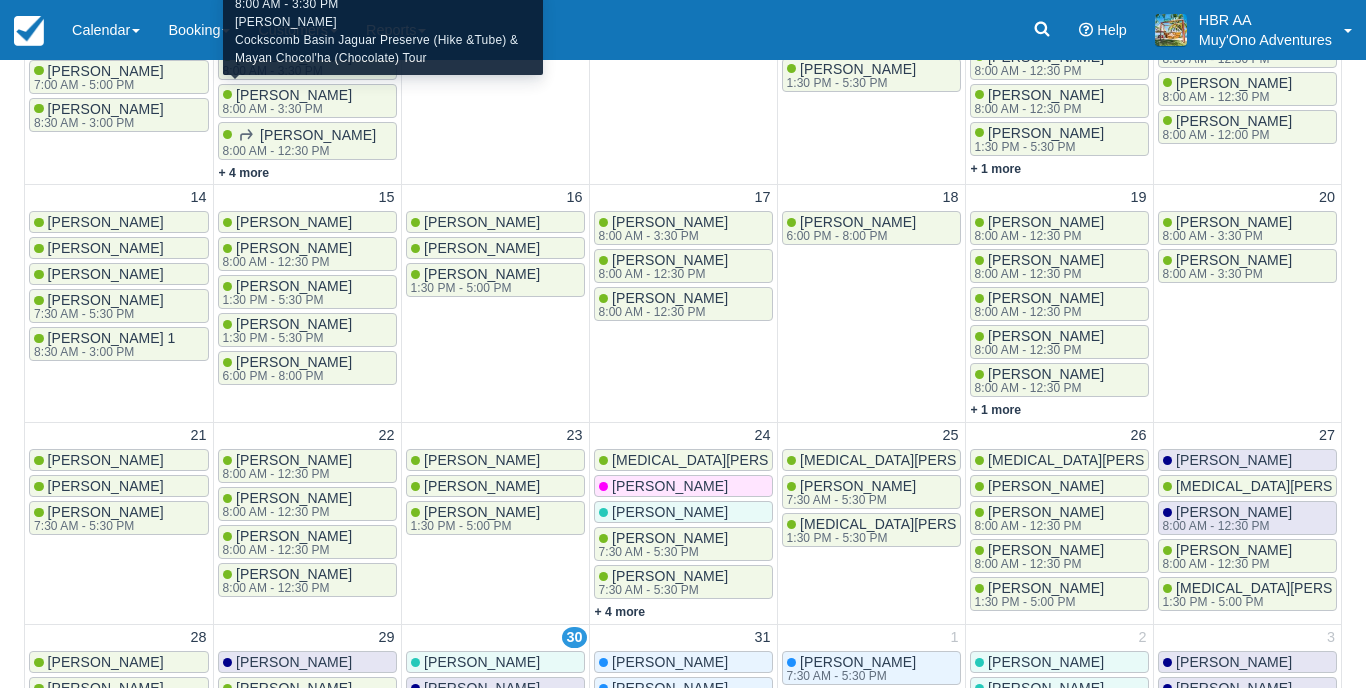 scroll, scrollTop: 0, scrollLeft: 0, axis: both 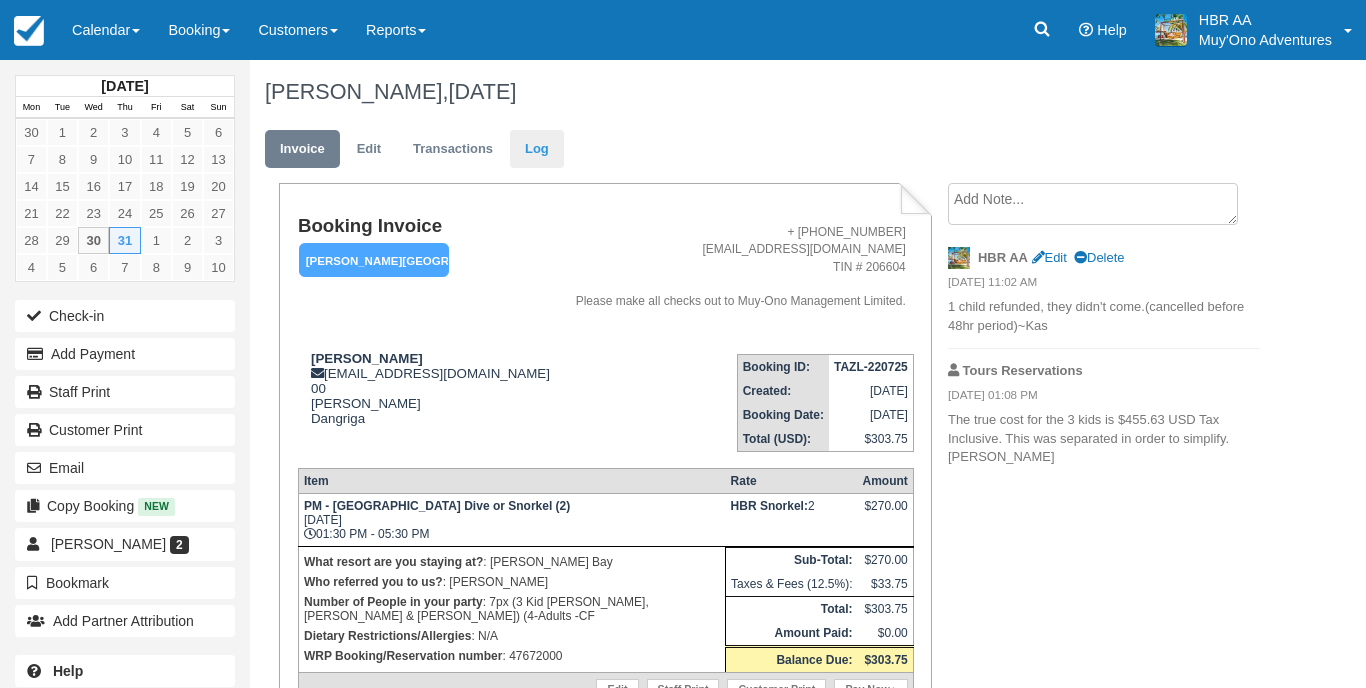 click on "Log" at bounding box center [537, 149] 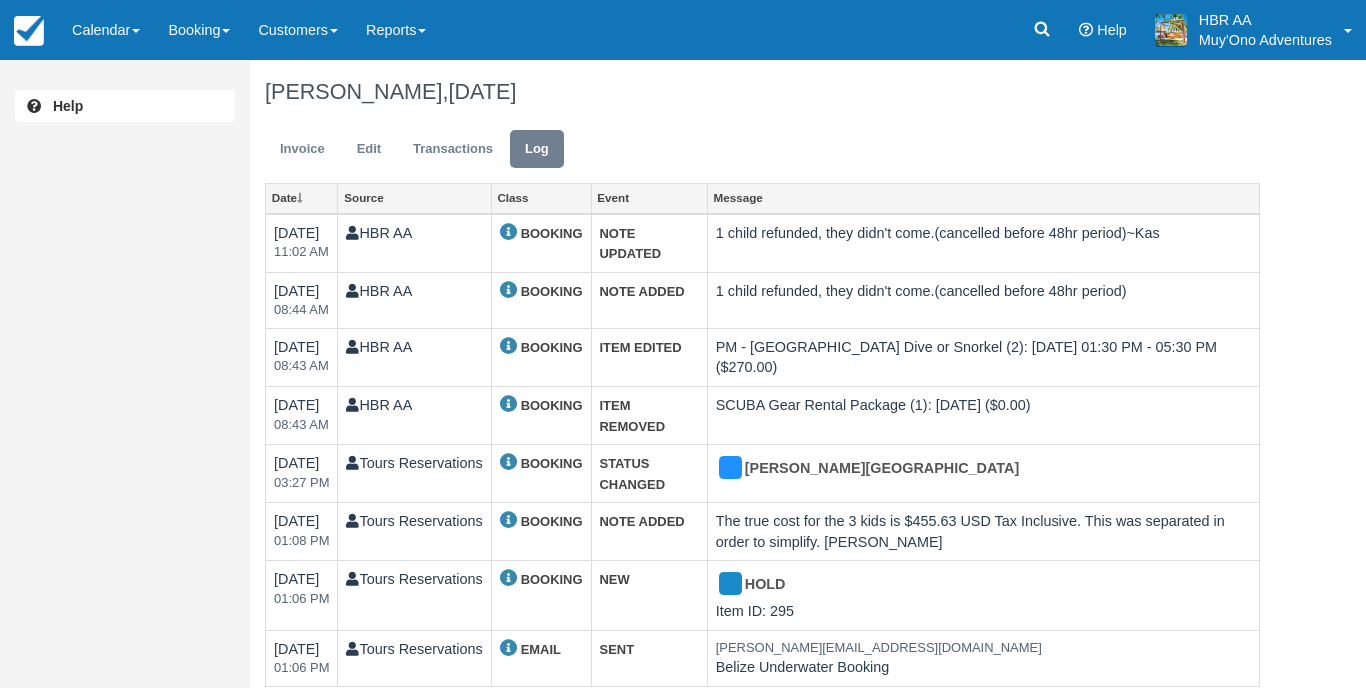 scroll, scrollTop: 0, scrollLeft: 0, axis: both 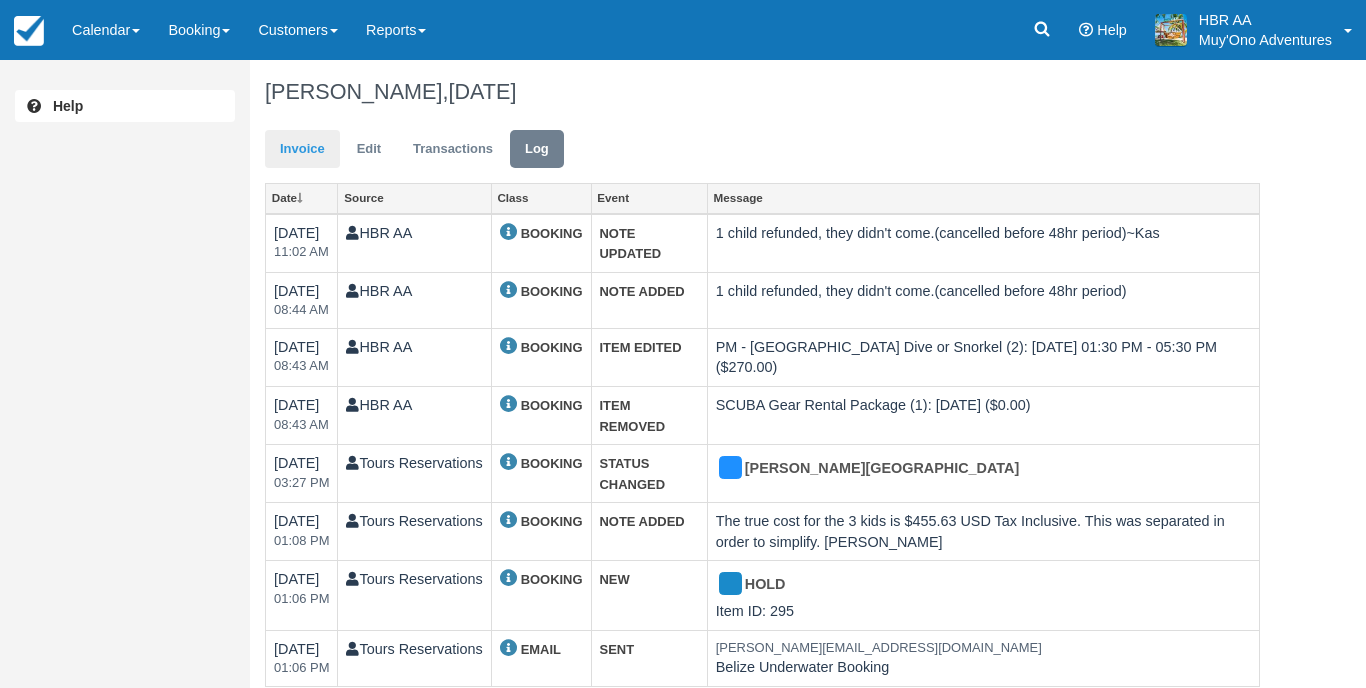 click on "Invoice" at bounding box center (302, 149) 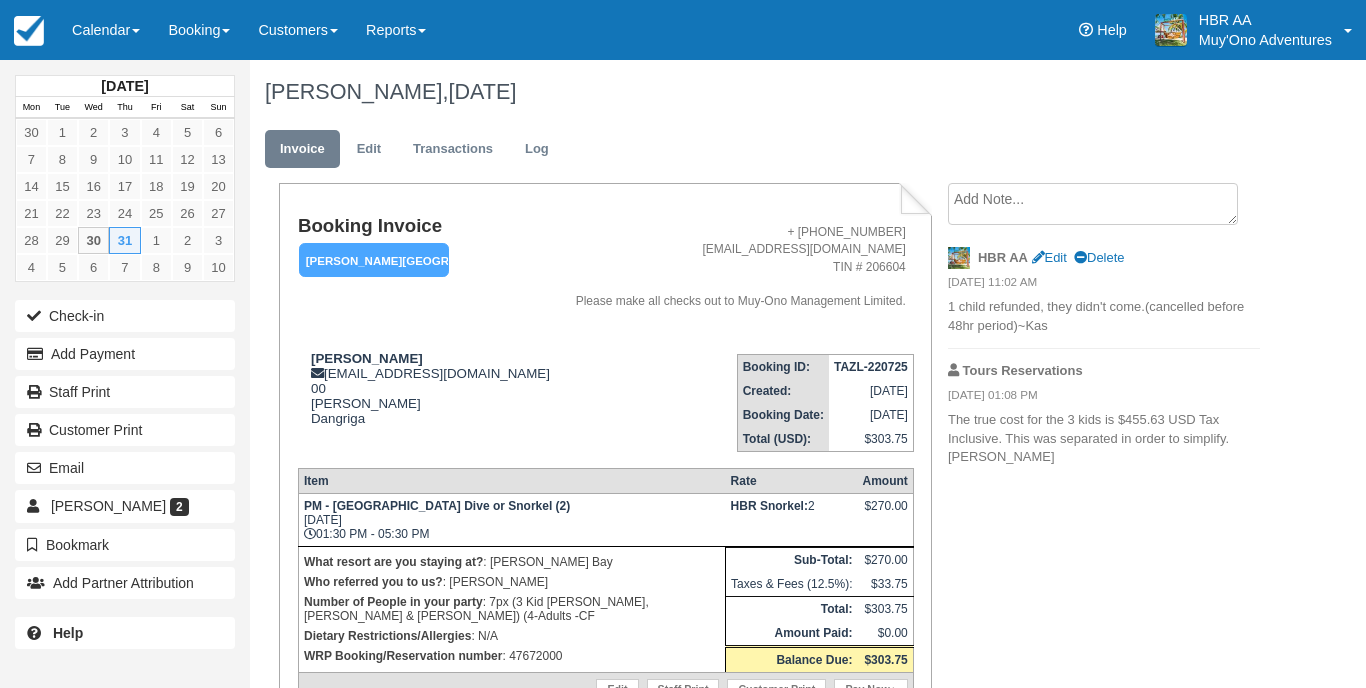 scroll, scrollTop: 0, scrollLeft: 0, axis: both 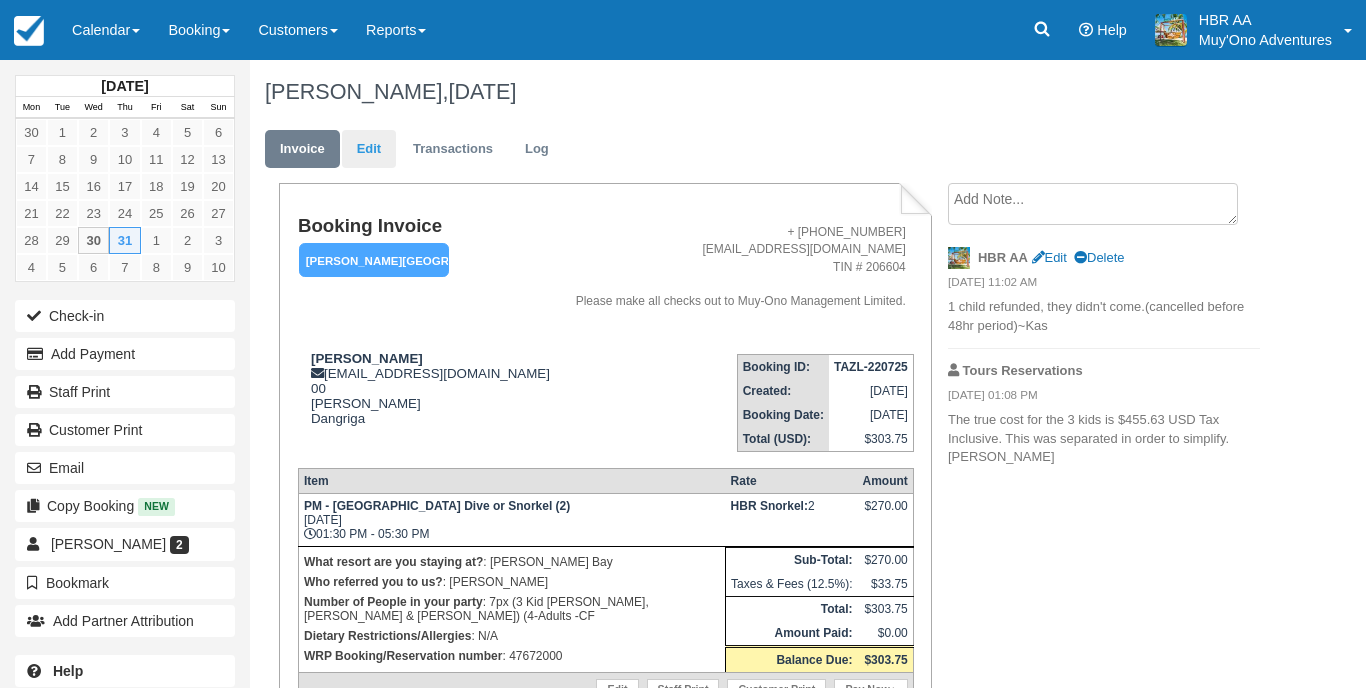 click on "Edit" at bounding box center (369, 149) 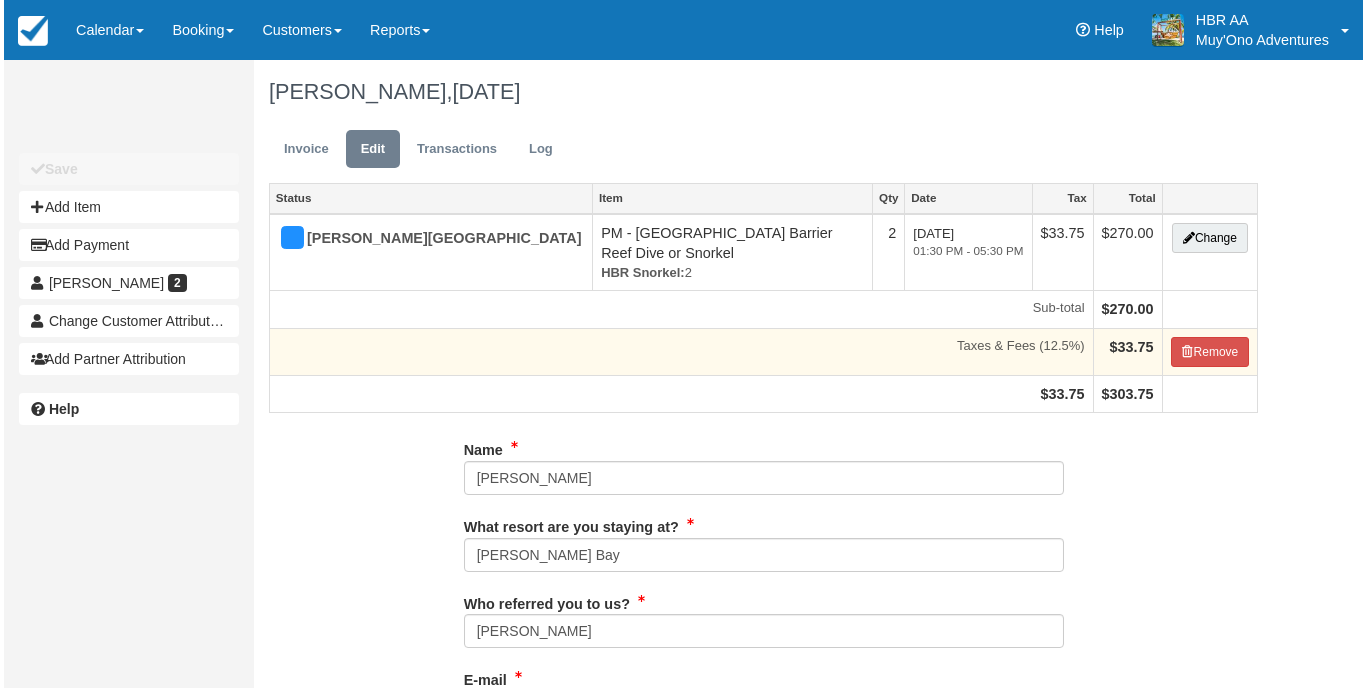 scroll, scrollTop: 0, scrollLeft: 0, axis: both 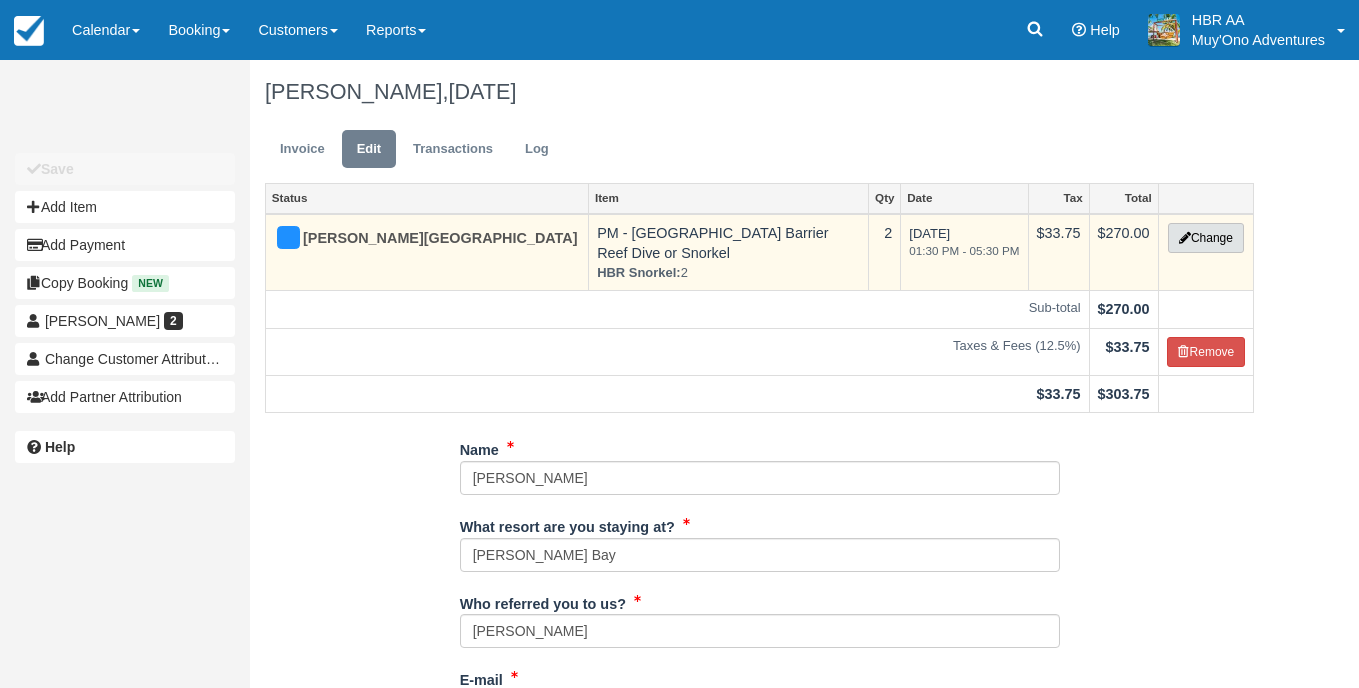 click on "Change" at bounding box center [1206, 238] 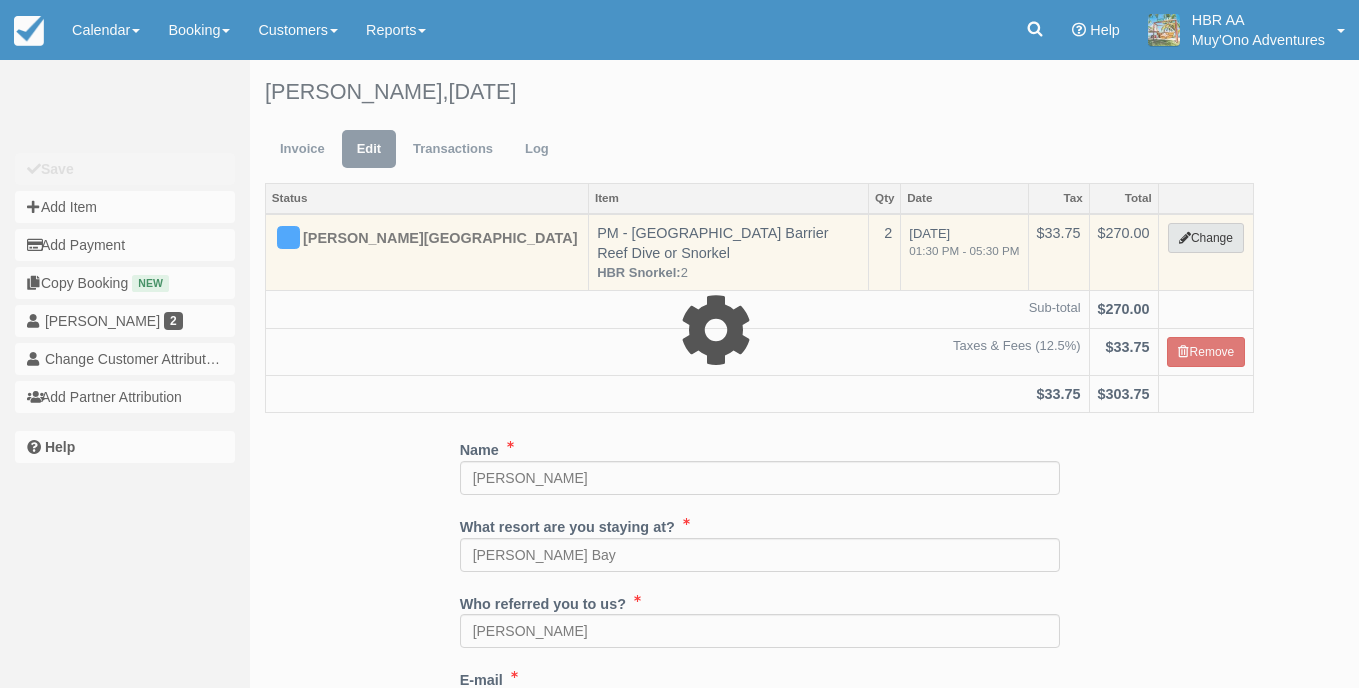select on "64" 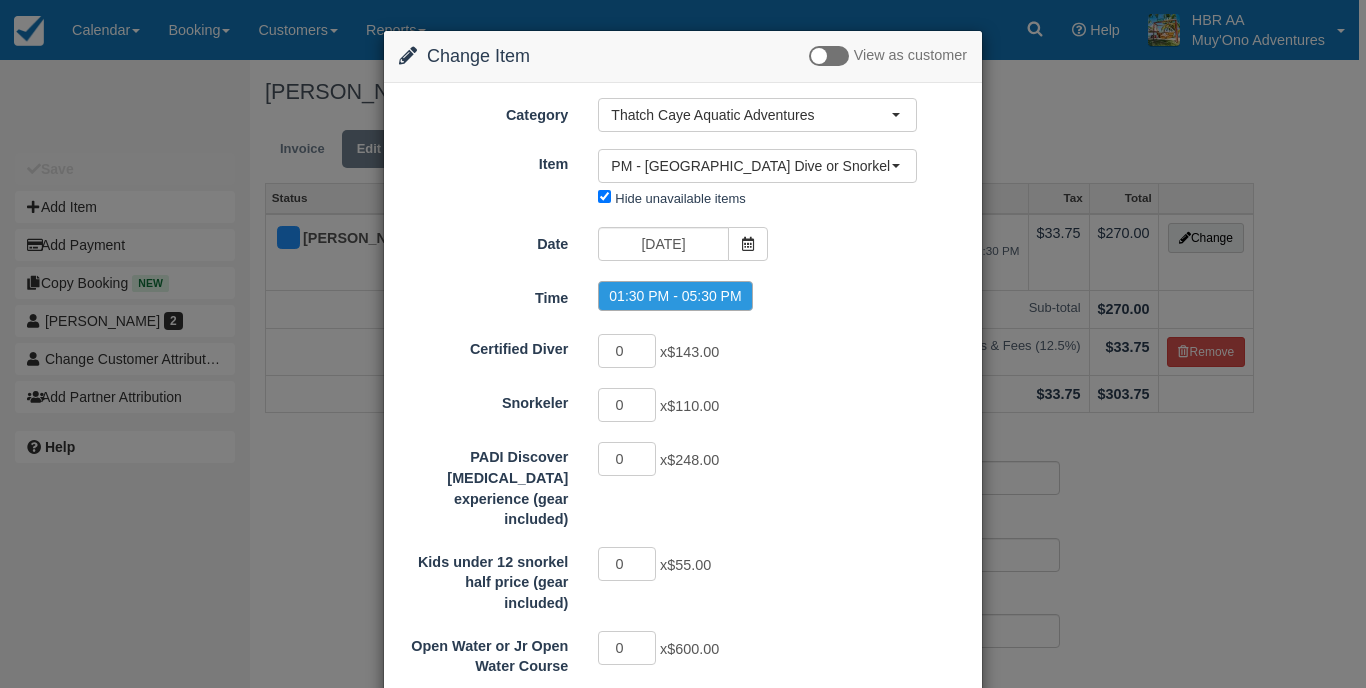 click on "Date 07/31/25" at bounding box center [683, 246] 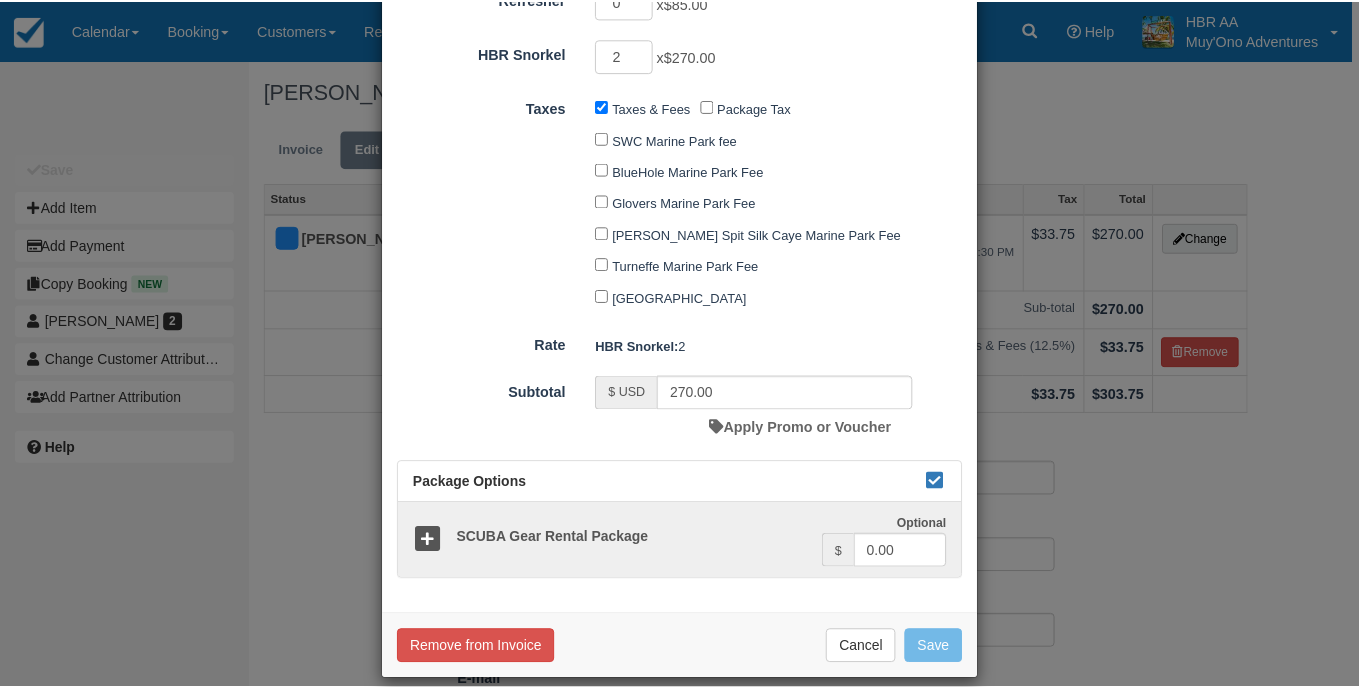 scroll, scrollTop: 876, scrollLeft: 0, axis: vertical 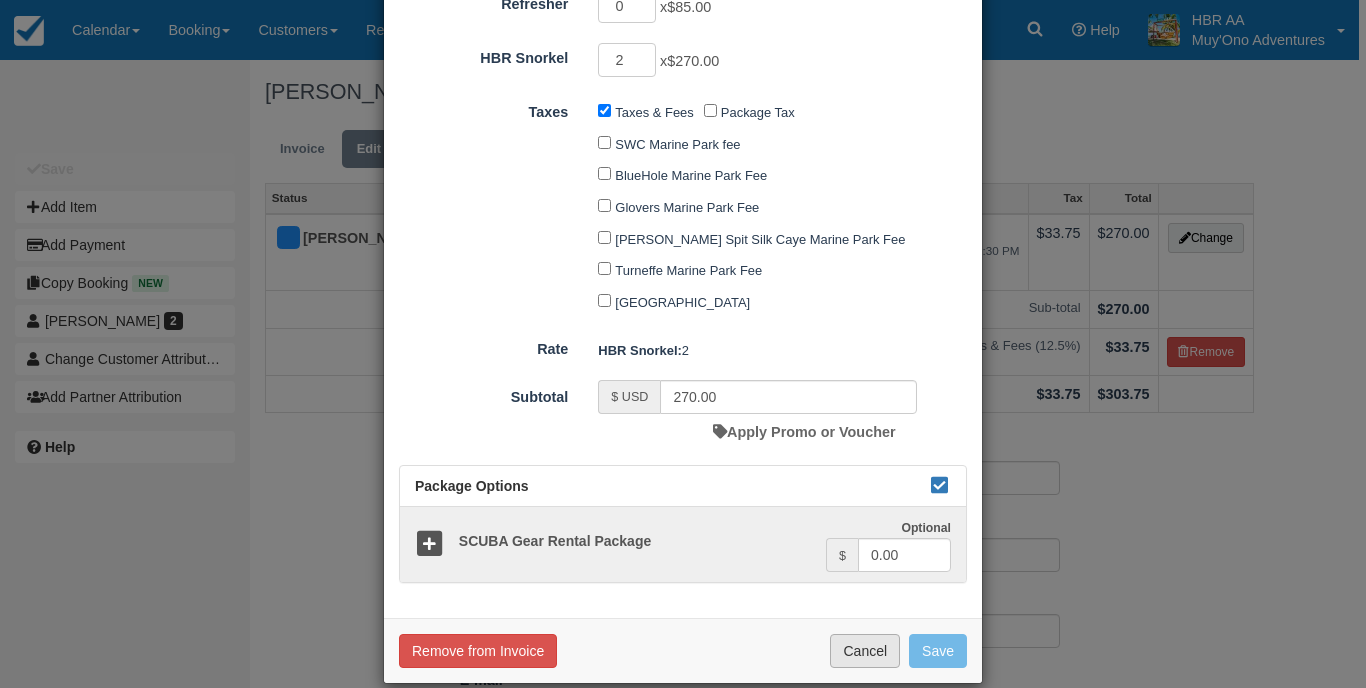 click on "Cancel" at bounding box center (865, 651) 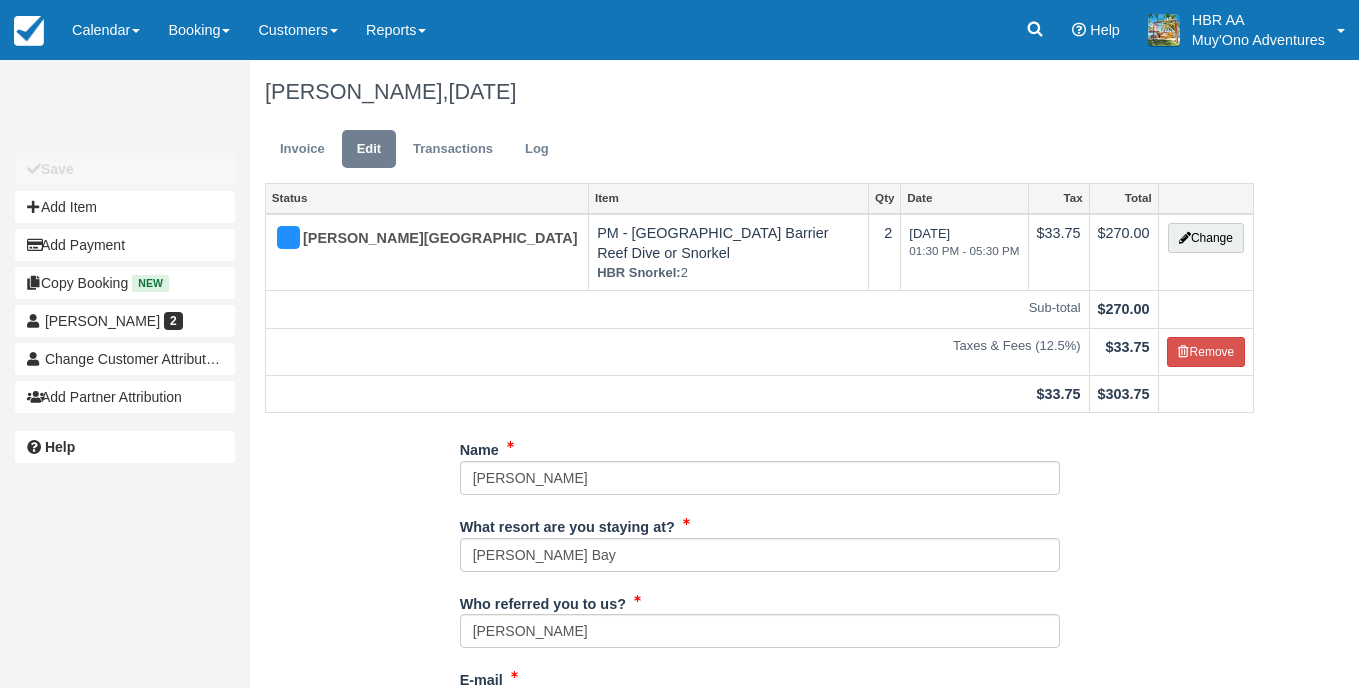 click on "Name
Michal Waechter
What resort are you staying at?
Hopkins Bay
Who referred you to us?
Eduar Burns
E-mail
michalwaechter@gmail.com
Did you mean  ?
Phone
United States +1 Canada +1 United Kingdom +44 Afghanistan (‫افغانستان‬‎) +93 Albania (Shqipëri) +355 Algeria (‫الجزائر‬‎) +213 American Samoa +1684 Andorra +376 Angola +244 Anguilla +1264 Antigua and Barbuda +1268 Argentina +54 Armenia (Հայաստան) +374 Aruba +297 Australia +61 Austria (Österreich) +43 Azerbaijan (Azərbaycan) +994 Bahamas +1242 +973" at bounding box center (759, 1001) 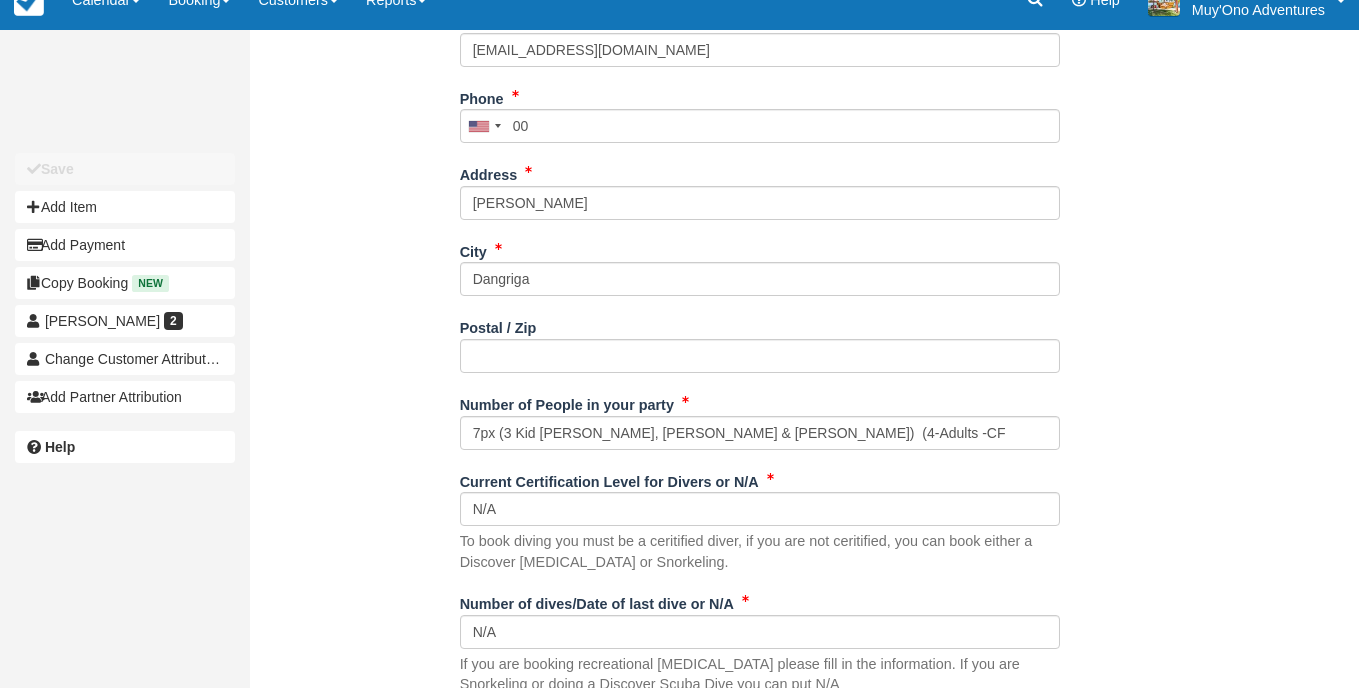 scroll, scrollTop: 659, scrollLeft: 0, axis: vertical 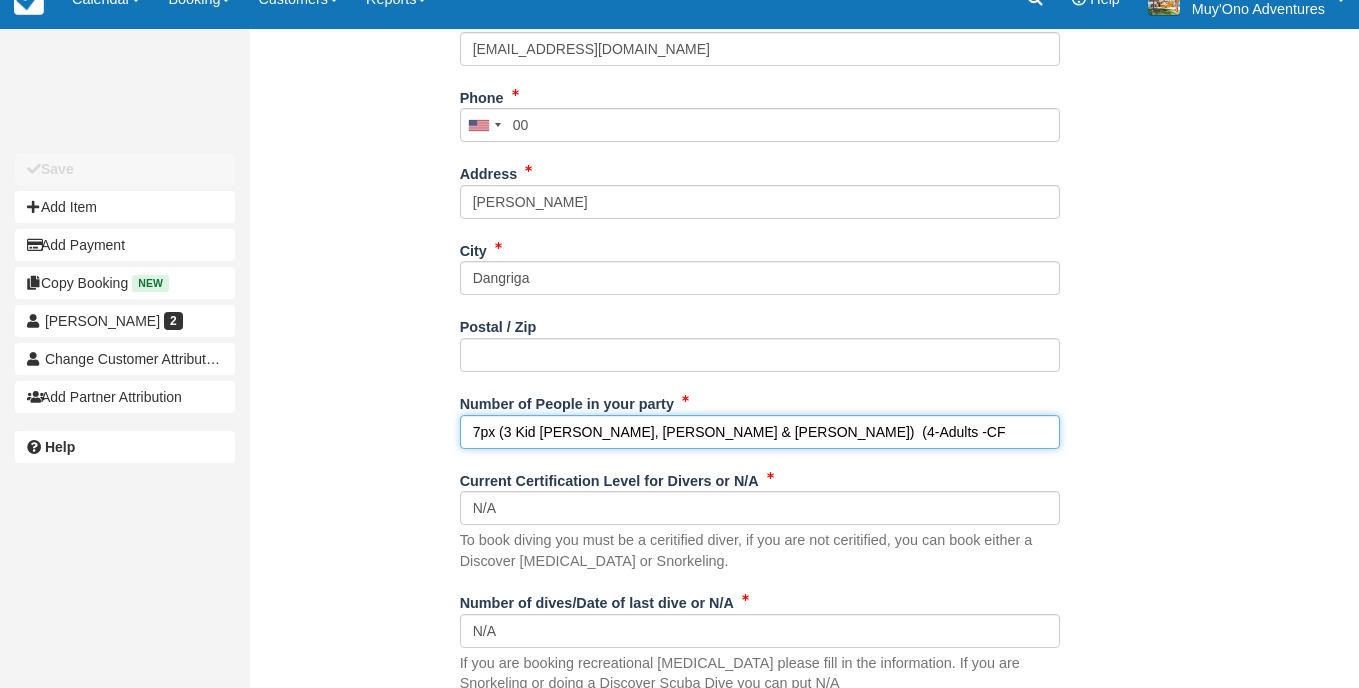 click on "7px (3 Kid Olivia Austin, Owen & Finley Waechter)  (4-Adults -CF" at bounding box center (760, 432) 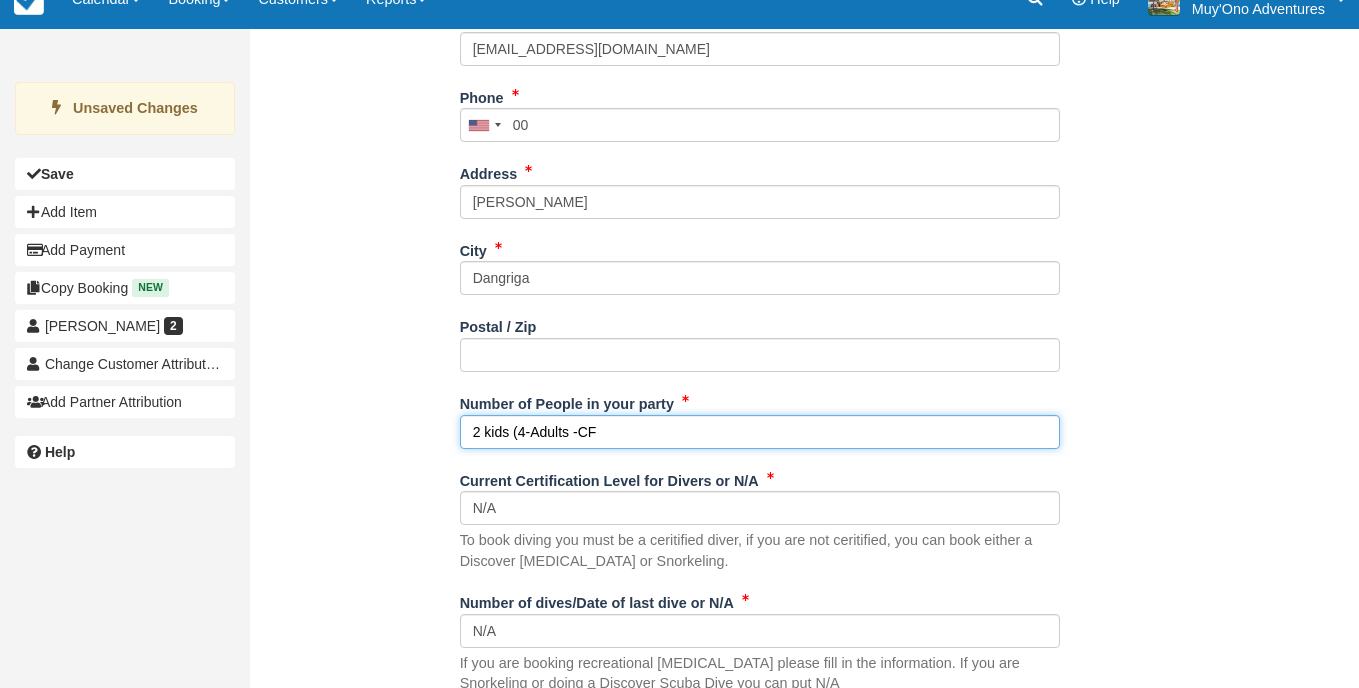 click on "2 kids (4-Adults -CF" at bounding box center (760, 432) 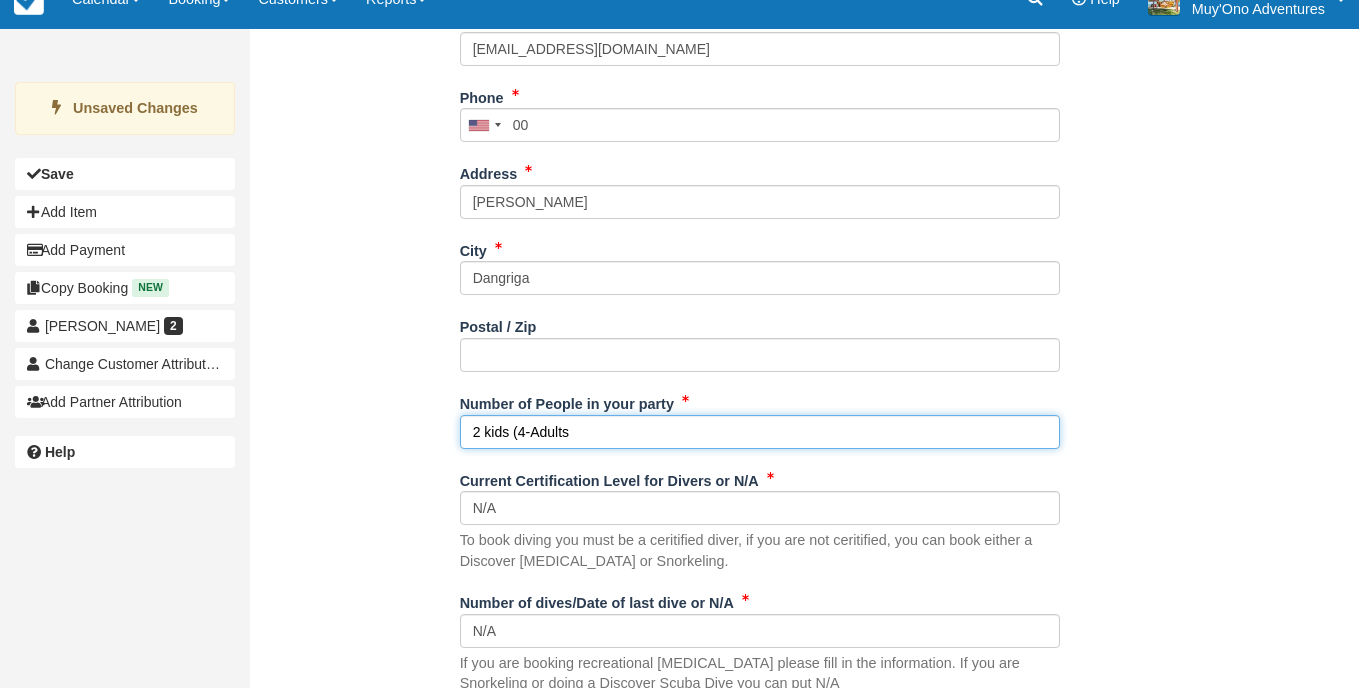 click on "2 kids (4-Adults" at bounding box center [760, 432] 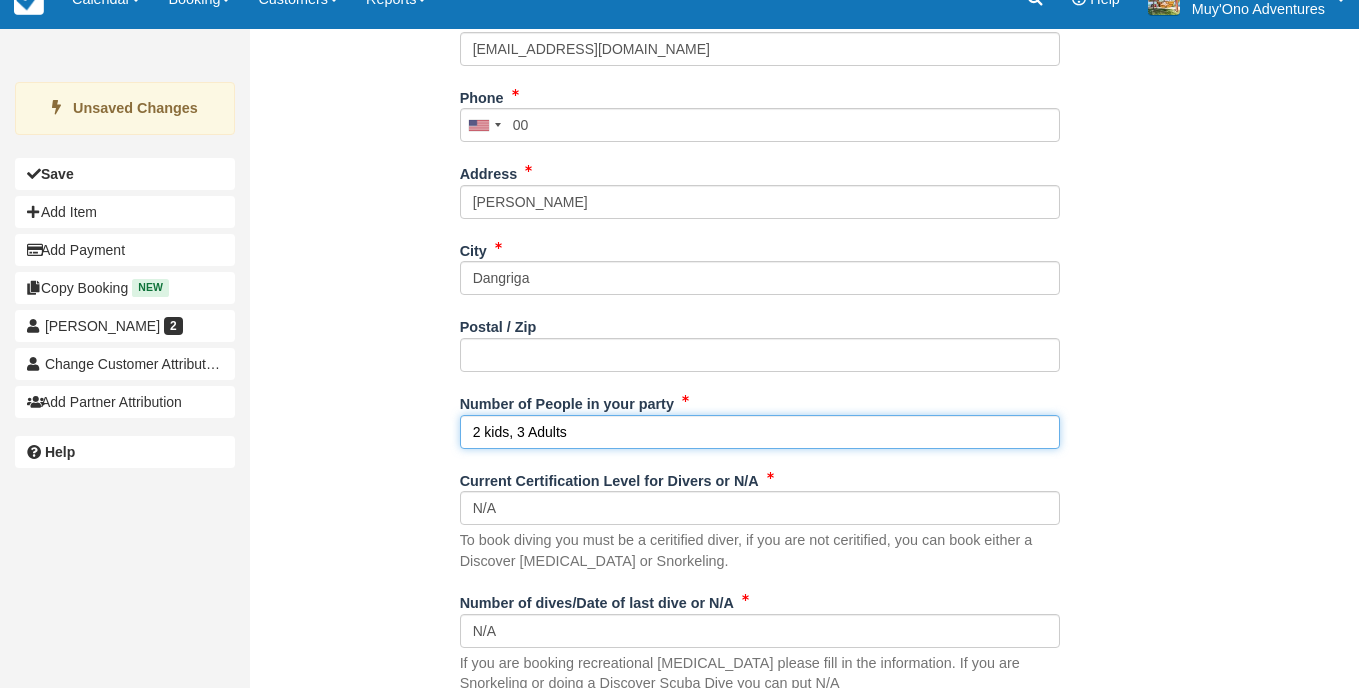 click on "2 kids, 3 Adults" at bounding box center (760, 432) 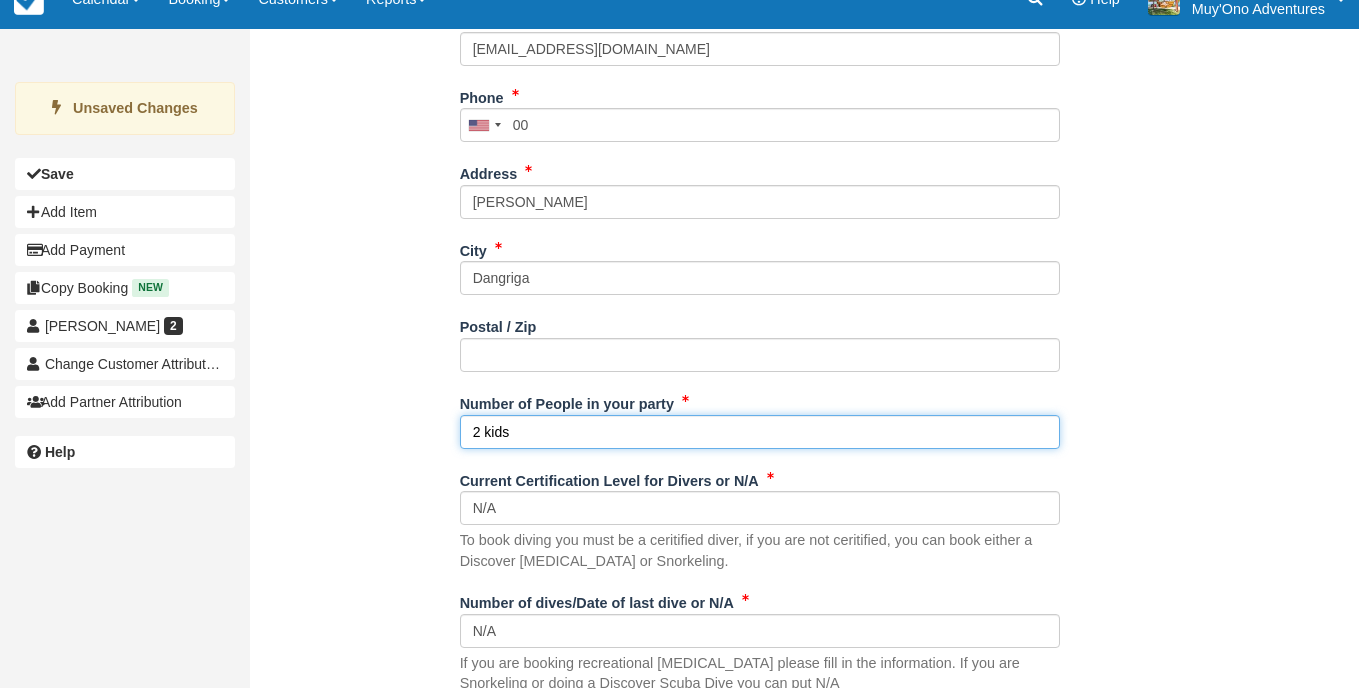 type on "2 kids" 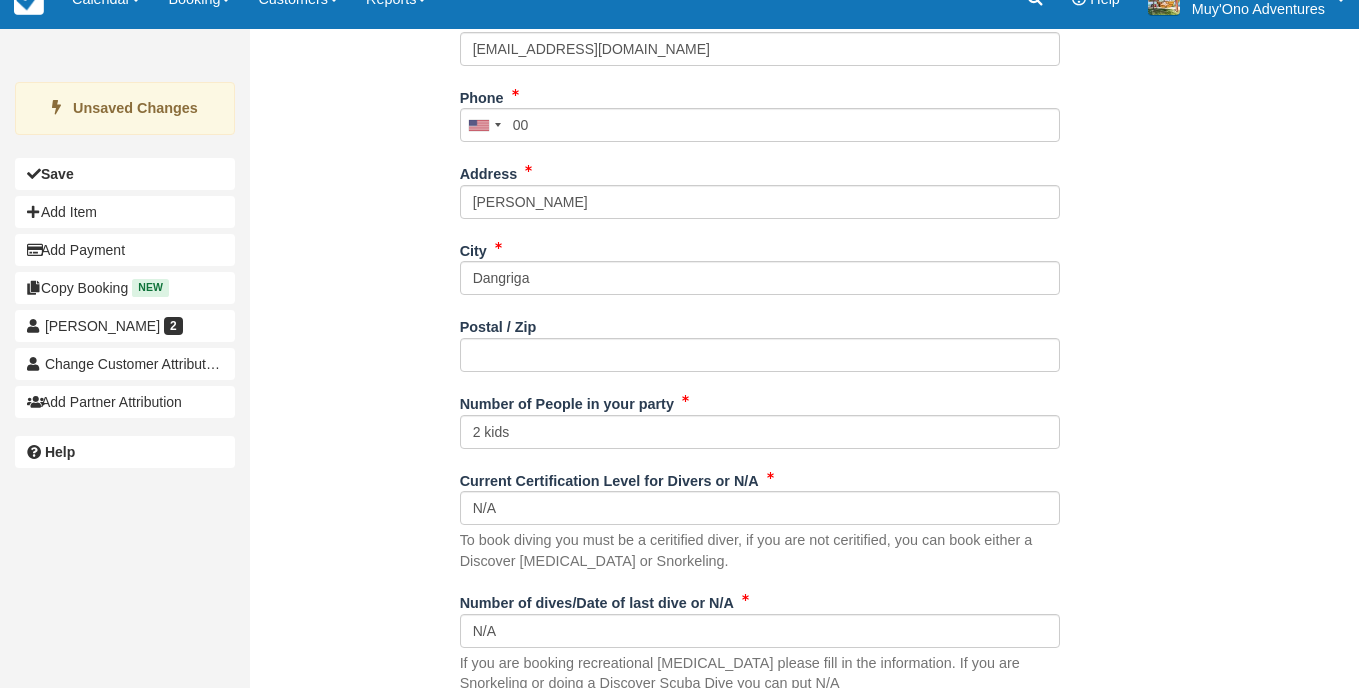 click on "Name
Michal Waechter
What resort are you staying at?
Hopkins Bay
Who referred you to us?
Eduar Burns
E-mail
michalwaechter@gmail.com
Did you mean  ?
Phone
United States +1 Canada +1 United Kingdom +44 Afghanistan (‫افغانستان‬‎) +93 Albania (Shqipëri) +355 Algeria (‫الجزائر‬‎) +213 American Samoa +1684 Andorra +376 Angola +244 Anguilla +1264 Antigua and Barbuda +1268 Argentina +54 Armenia (Հայաստան) +374 Aruba +297 Australia +61 Austria (Österreich) +43 Azerbaijan (Azərbaycan) +994 Bahamas +1242 +973" at bounding box center [759, 342] 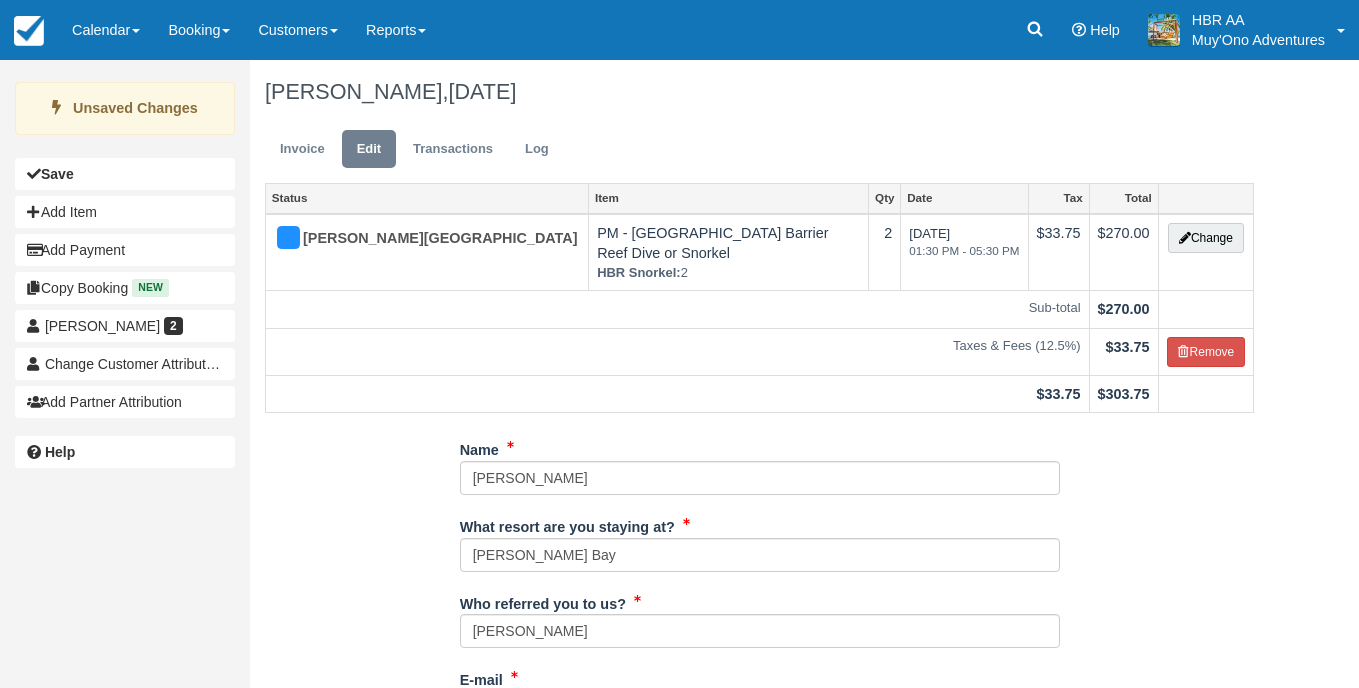 scroll, scrollTop: 0, scrollLeft: 0, axis: both 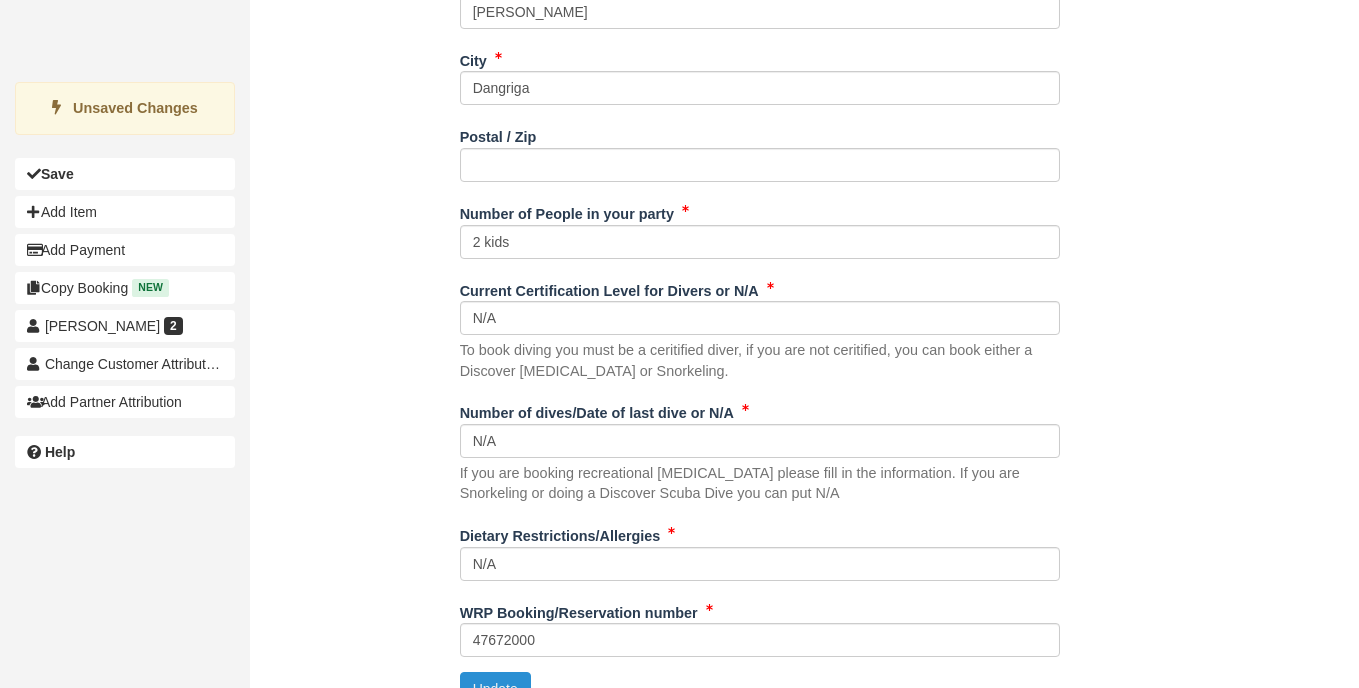 click on "Update" at bounding box center [495, 689] 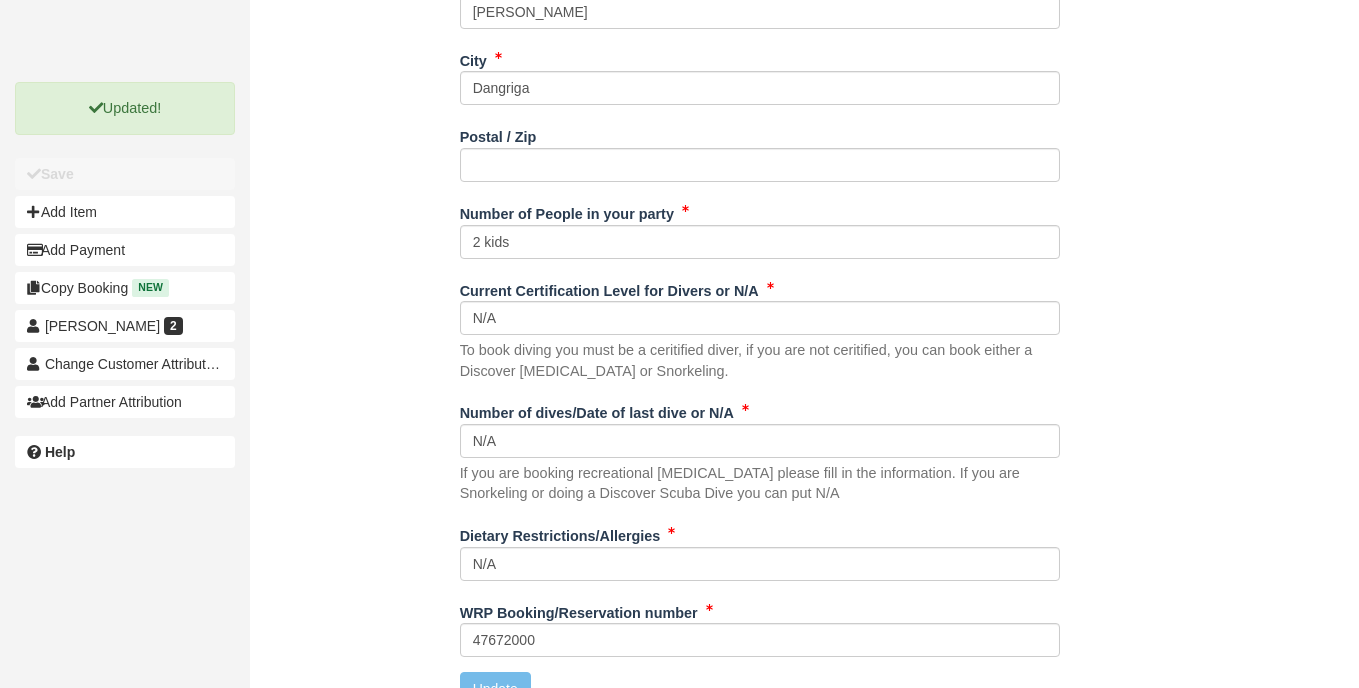 click on "Name
Michal Waechter
What resort are you staying at?
Hopkins Bay
Who referred you to us?
Eduar Burns
E-mail
michalwaechter@gmail.com
Did you mean  ?
Phone
United States +1 Canada +1 United Kingdom +44 Afghanistan (‫افغانستان‬‎) +93 Albania (Shqipëri) +355 Algeria (‫الجزائر‬‎) +213 American Samoa +1684 Andorra +376 Angola +244 Anguilla +1264 Antigua and Barbuda +1268 Argentina +54 Armenia (Հայաստան) +374 Aruba +297 Australia +61 Austria (Österreich) +43 Azerbaijan (Azərbaycan) +994 Bahamas +1242 +973" at bounding box center [759, 152] 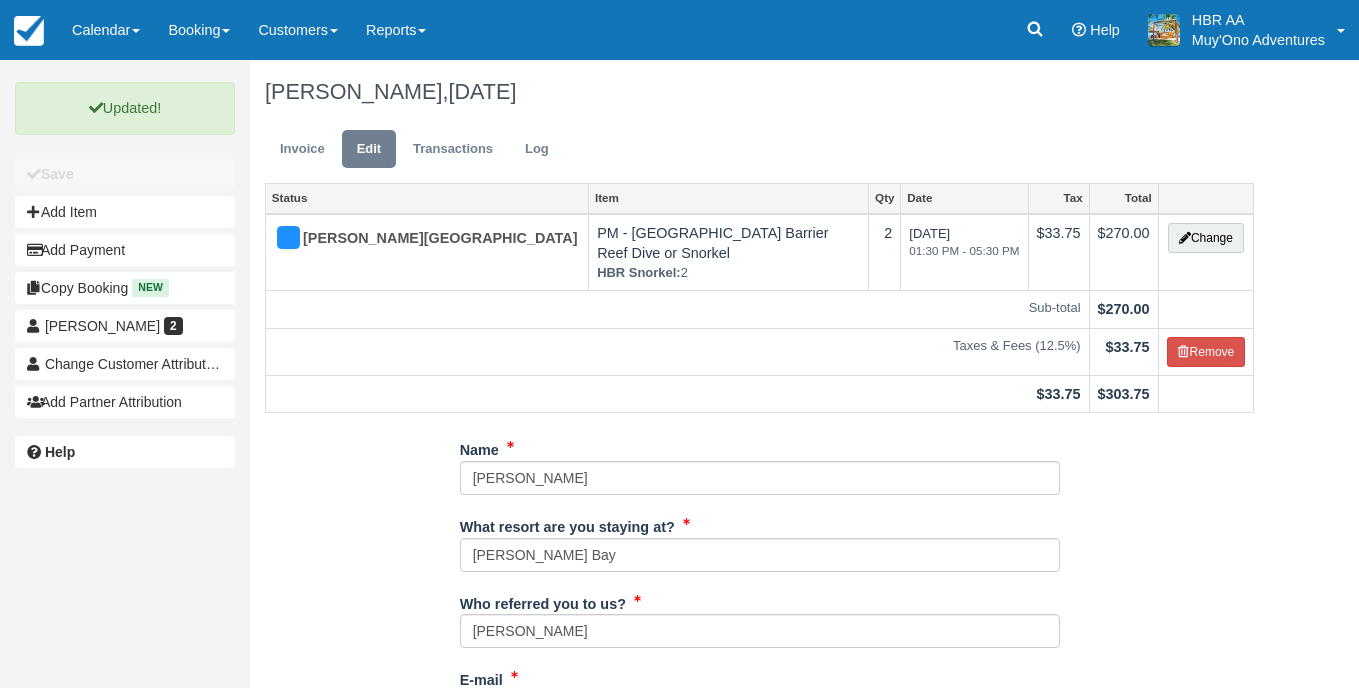 scroll, scrollTop: 0, scrollLeft: 0, axis: both 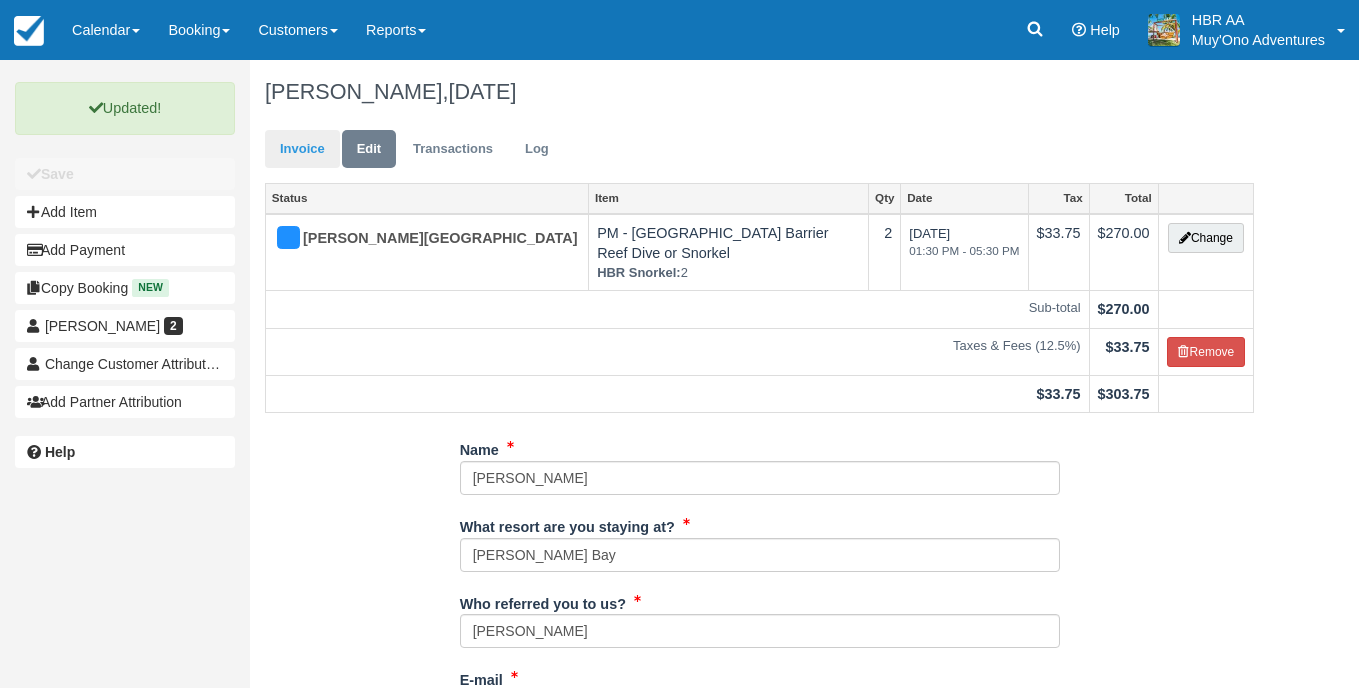 click on "Invoice" at bounding box center [302, 149] 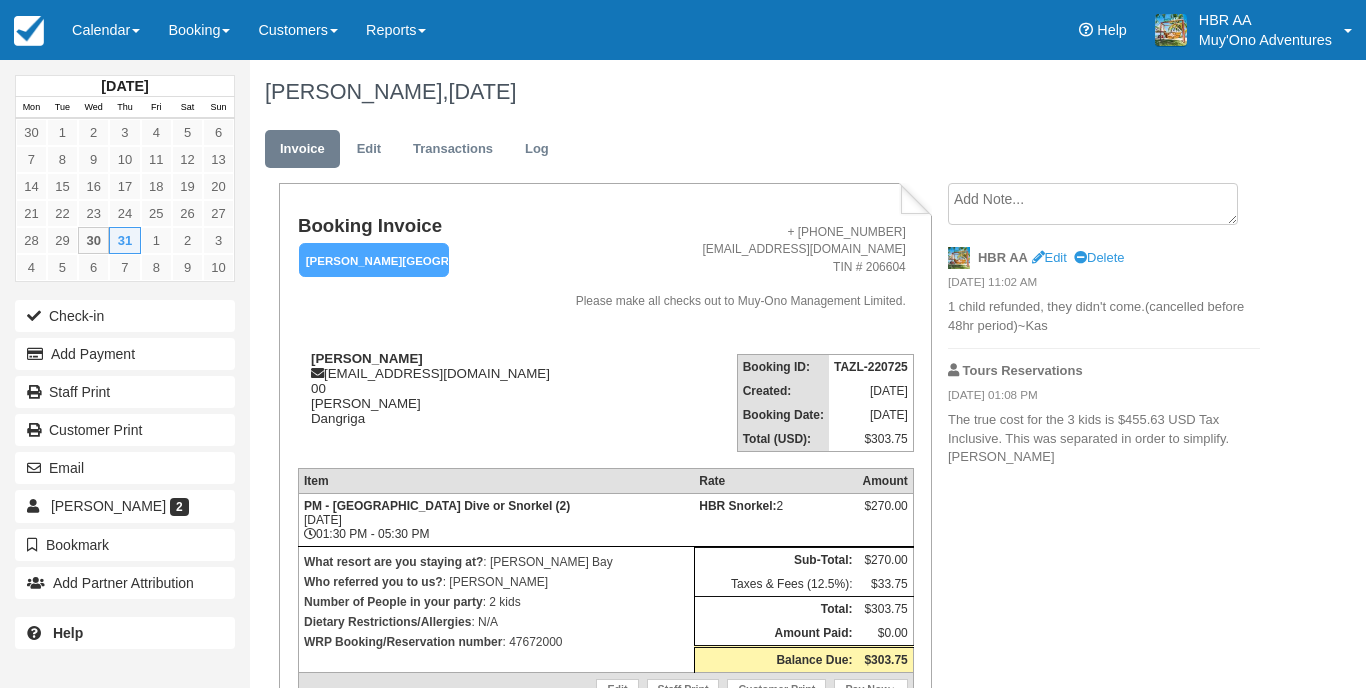 scroll, scrollTop: 0, scrollLeft: 0, axis: both 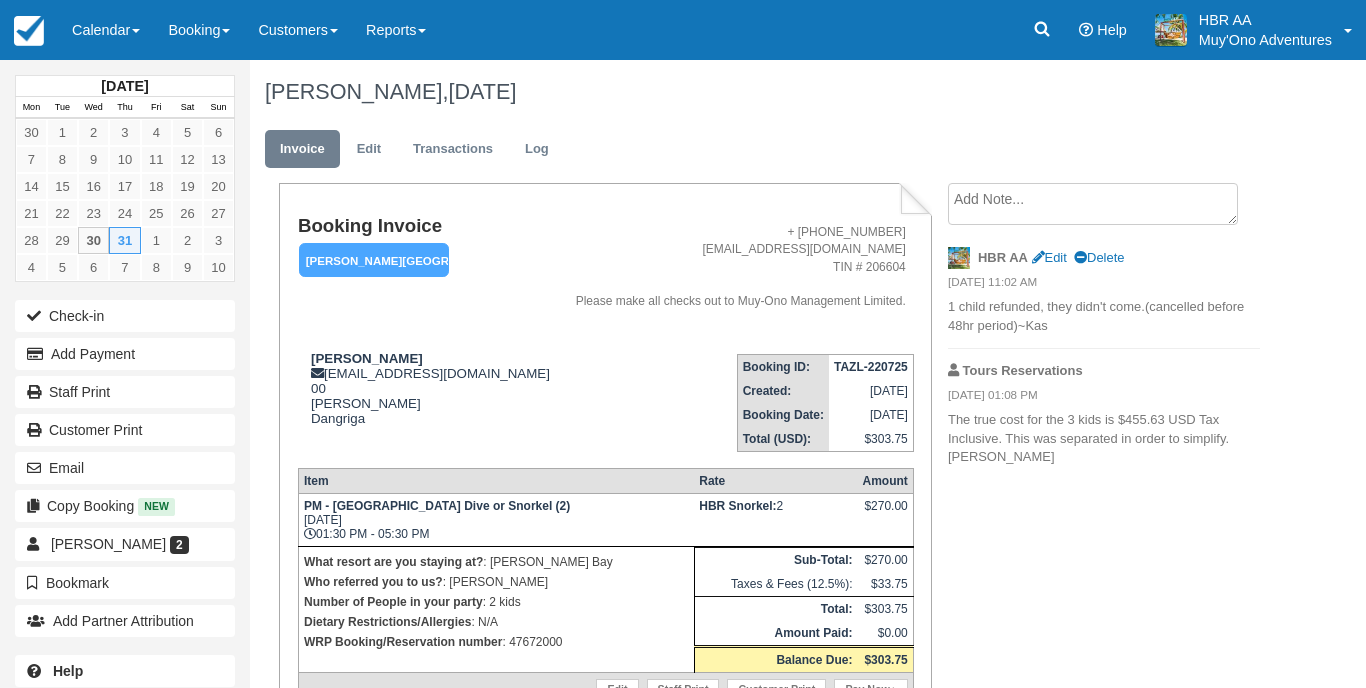 click on "Invoice
Edit
Transactions
Log" at bounding box center [762, 154] 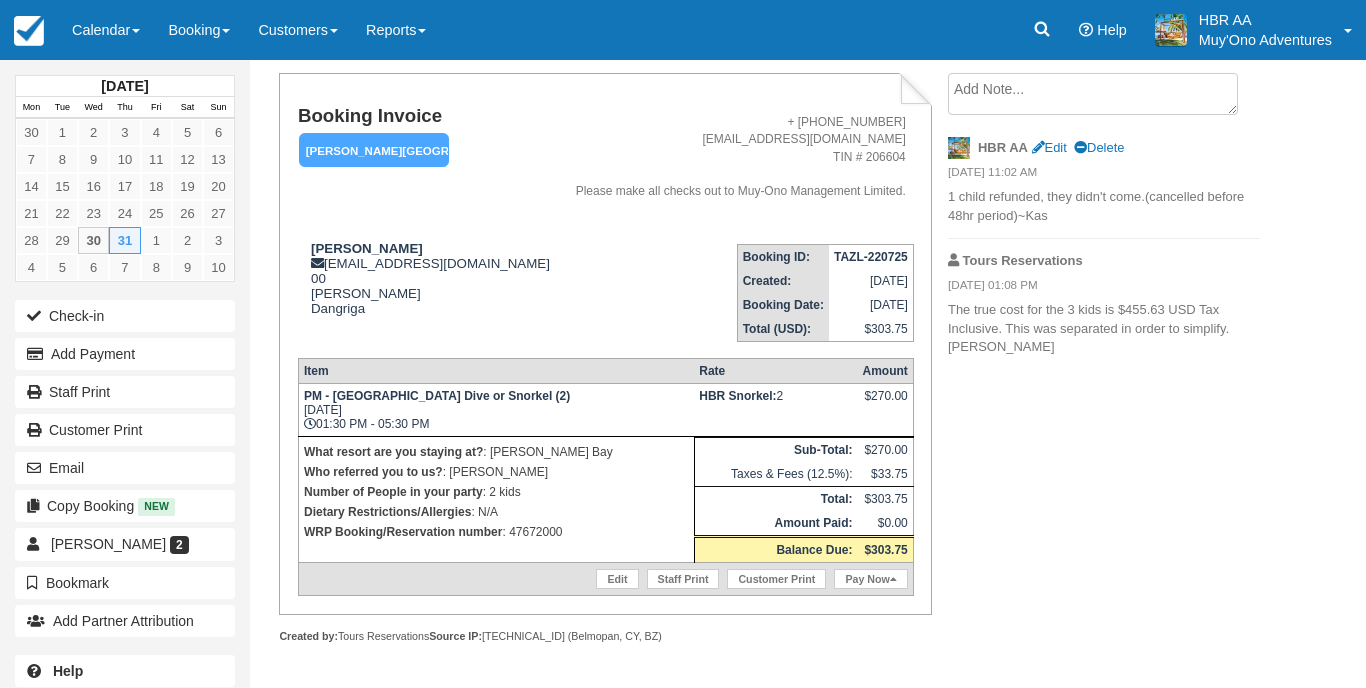 scroll, scrollTop: 120, scrollLeft: 0, axis: vertical 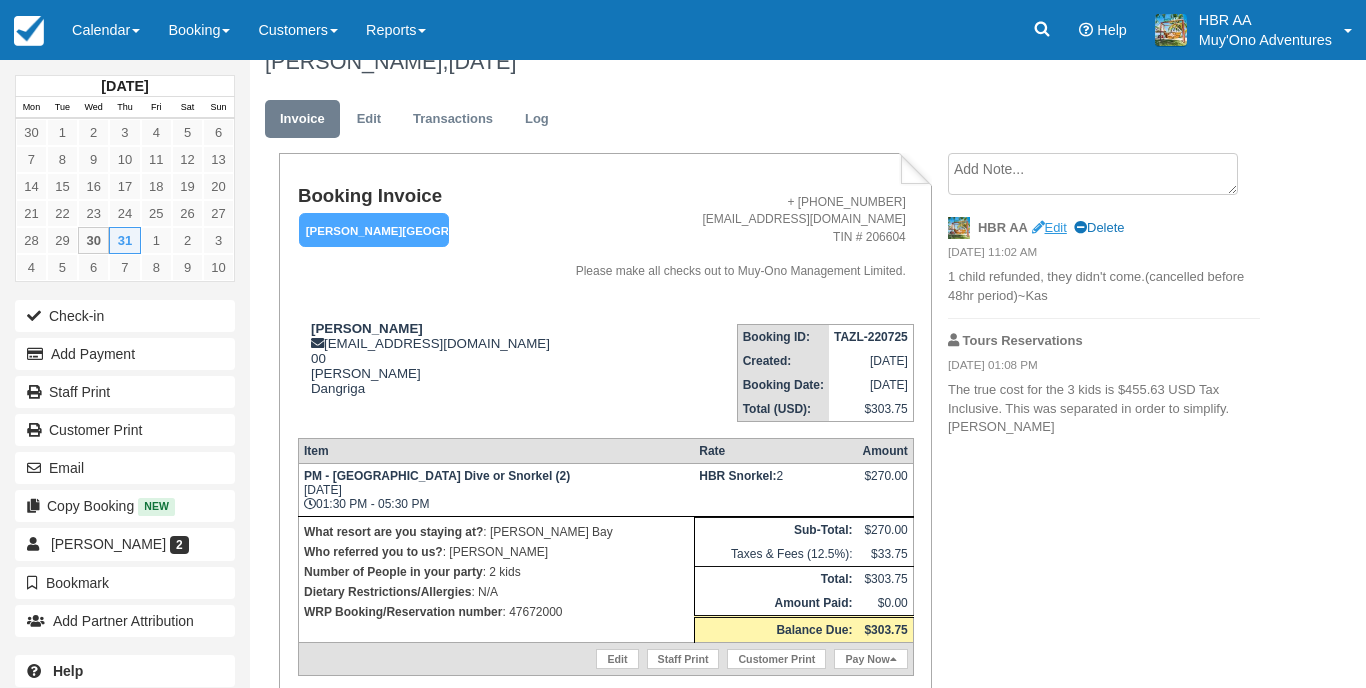 click on "Edit" at bounding box center (1049, 227) 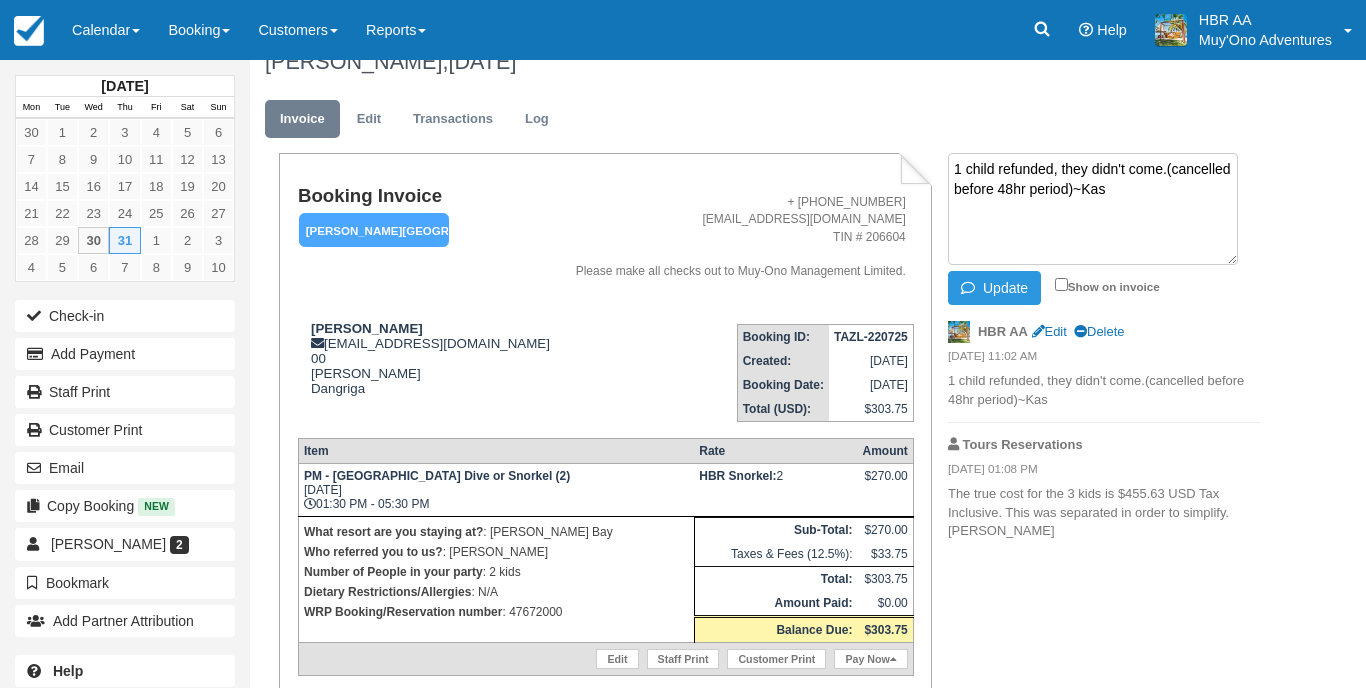 click on "July 2025 Mon Tue Wed Thu Fri Sat Sun
30
1
2
3
4
5
6
7
8
9
10
11
12
13
14
15
16
17
18
19
20
21
22
23
24
25
26
27
28
29
30
31
1
2
3
4 5" at bounding box center (683, 344) 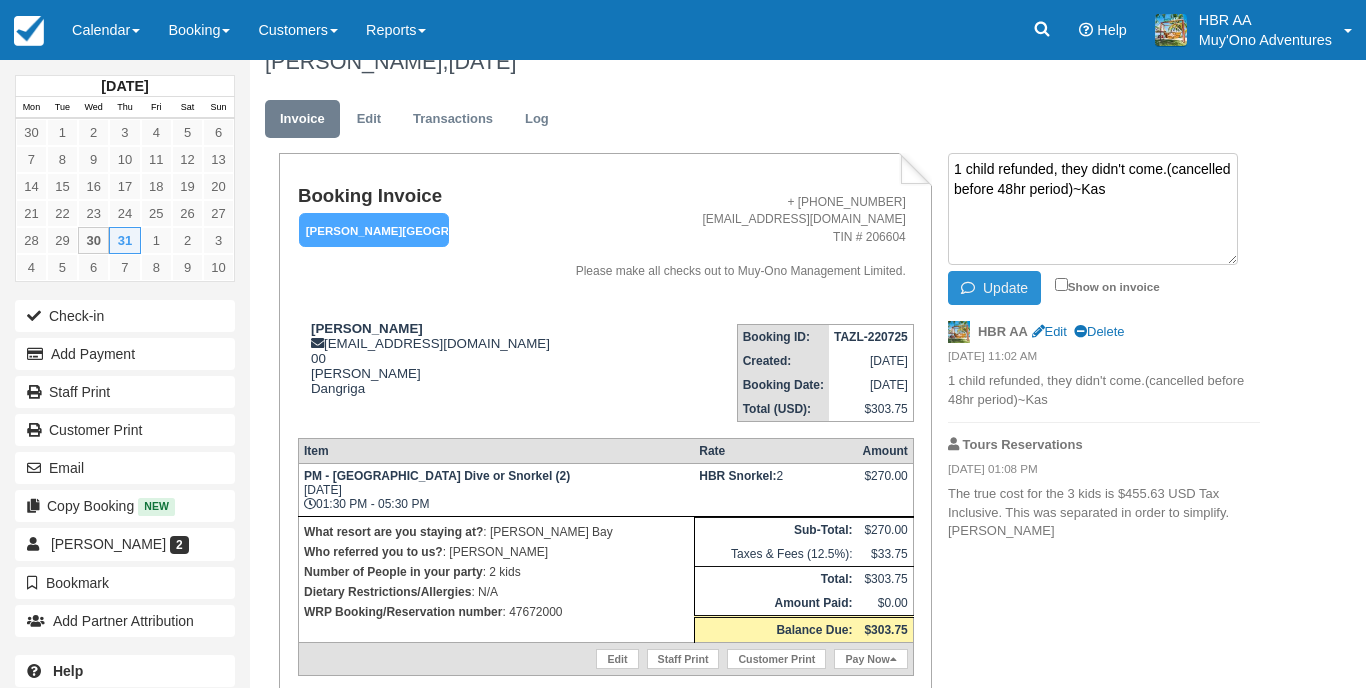click on "Update" at bounding box center [994, 288] 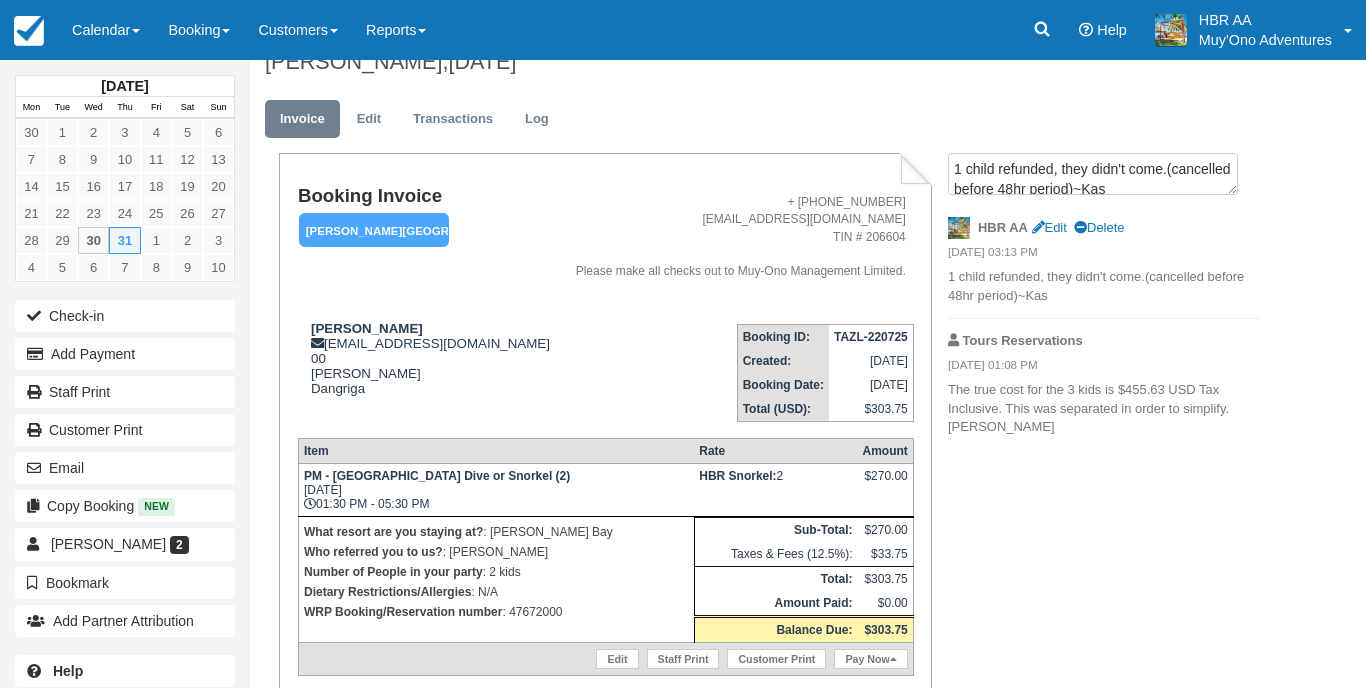click on "Booking Invoice
Hopkins Bay Resort   Pending HOLD Deposit Paid Cancelled Void Muy'Ono Resorts Sweet Songs Jungle L The Placencia Resort Thatch Caye Resort Royal Belize Discovery Belize Brisa Oceano Resort Other Quote External Company AGENT Watermark
+ 501-670-6958
adventures@muy-ono.com
TIN # 206604
Please make all checks out to Muy-Ono Management Limited.
Michal Waechter  michalwaechter@gmail.com 00 Hopkins Dangriga
View on Google Maps
Booking ID:
TAZL-220725
Created:
July 22, 2025
Booking Date:
July 31, 2025
Total (USD):
$303.75
Item
Rate
Amount
Thu Jul 31, 2025" at bounding box center (605, 423) 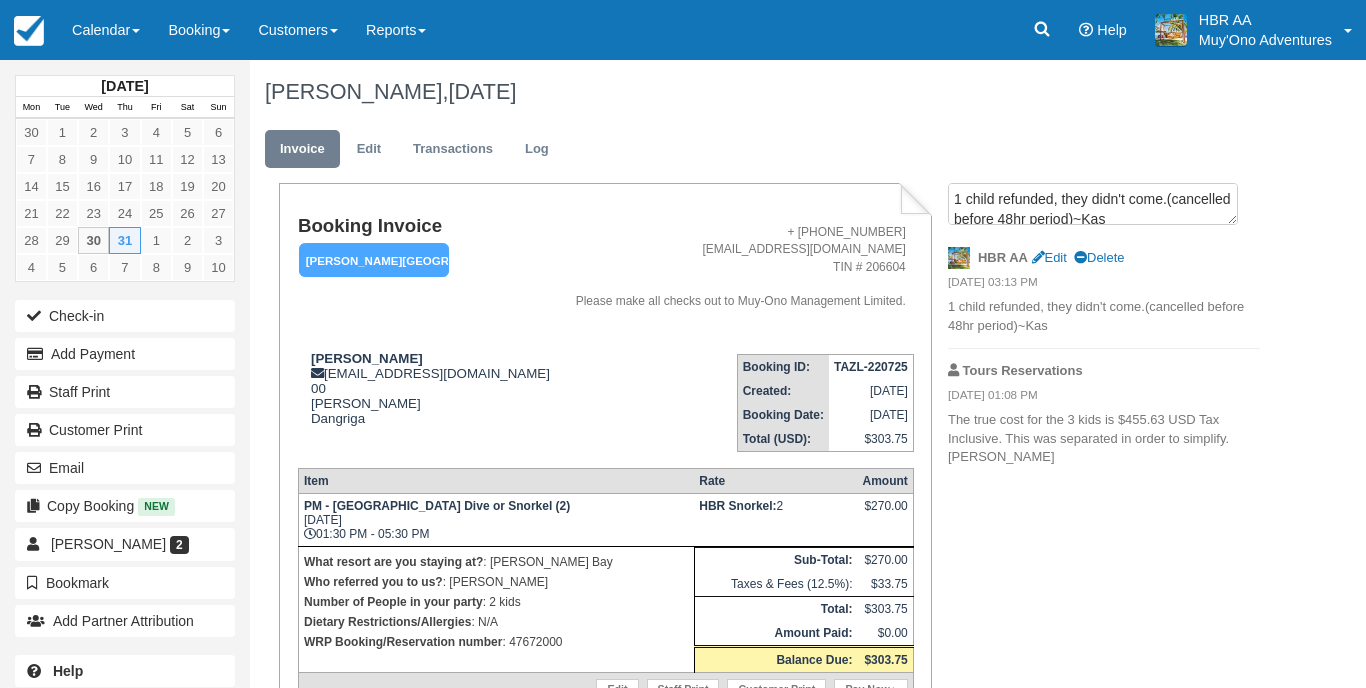scroll, scrollTop: 0, scrollLeft: 0, axis: both 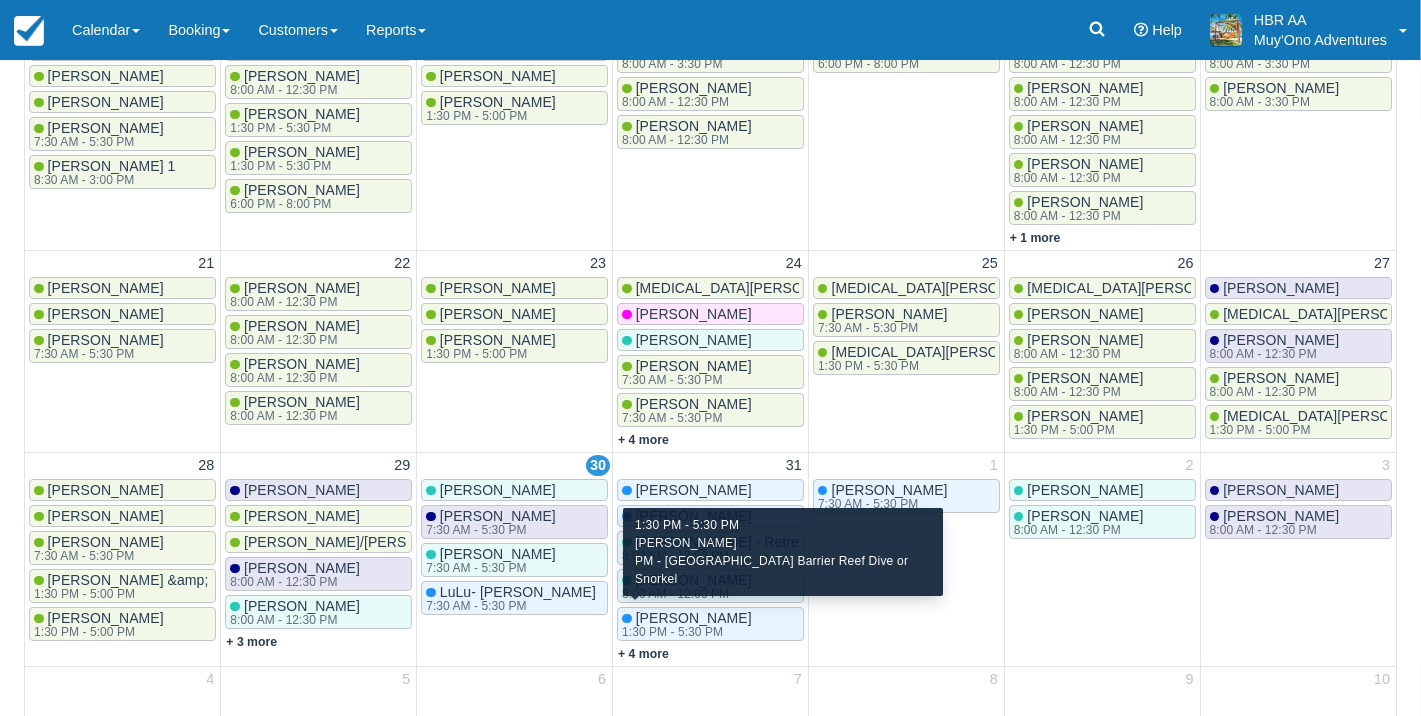 click on "Michal Waechter" at bounding box center [694, 618] 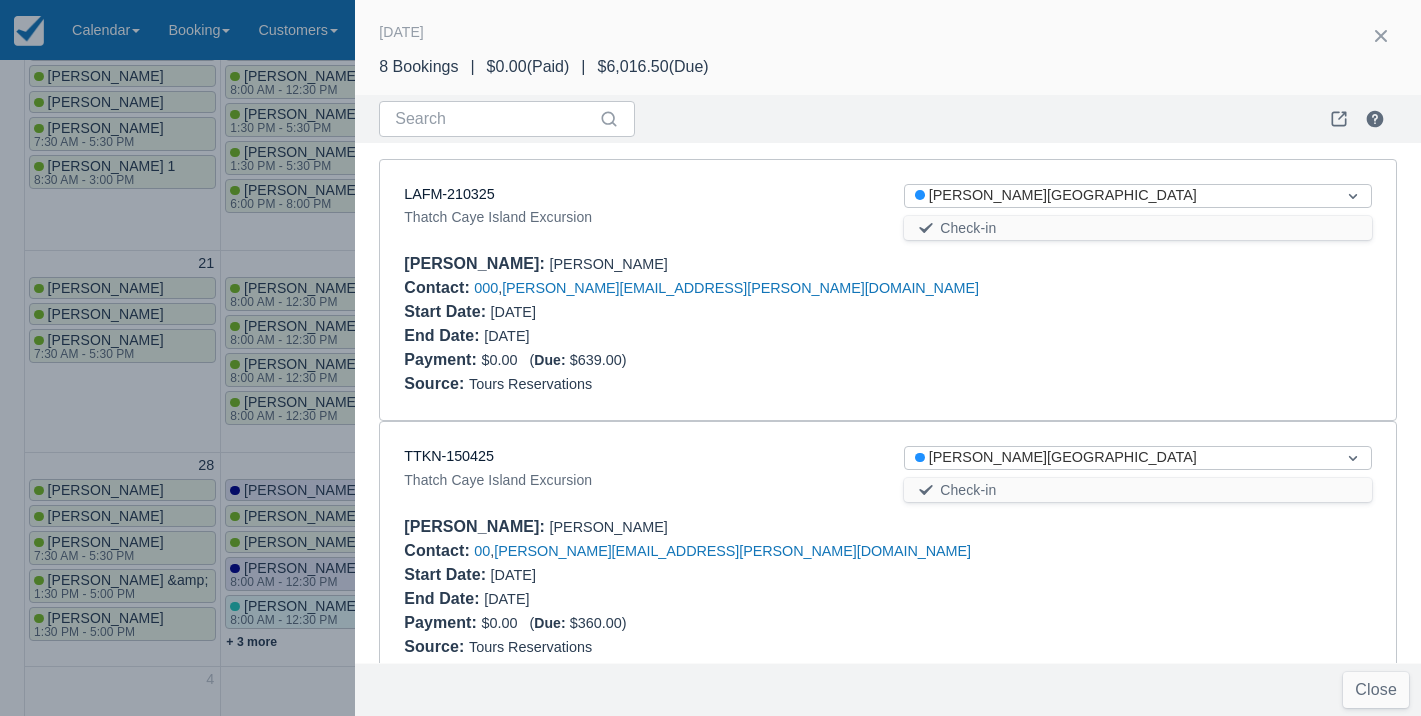 scroll, scrollTop: 0, scrollLeft: 0, axis: both 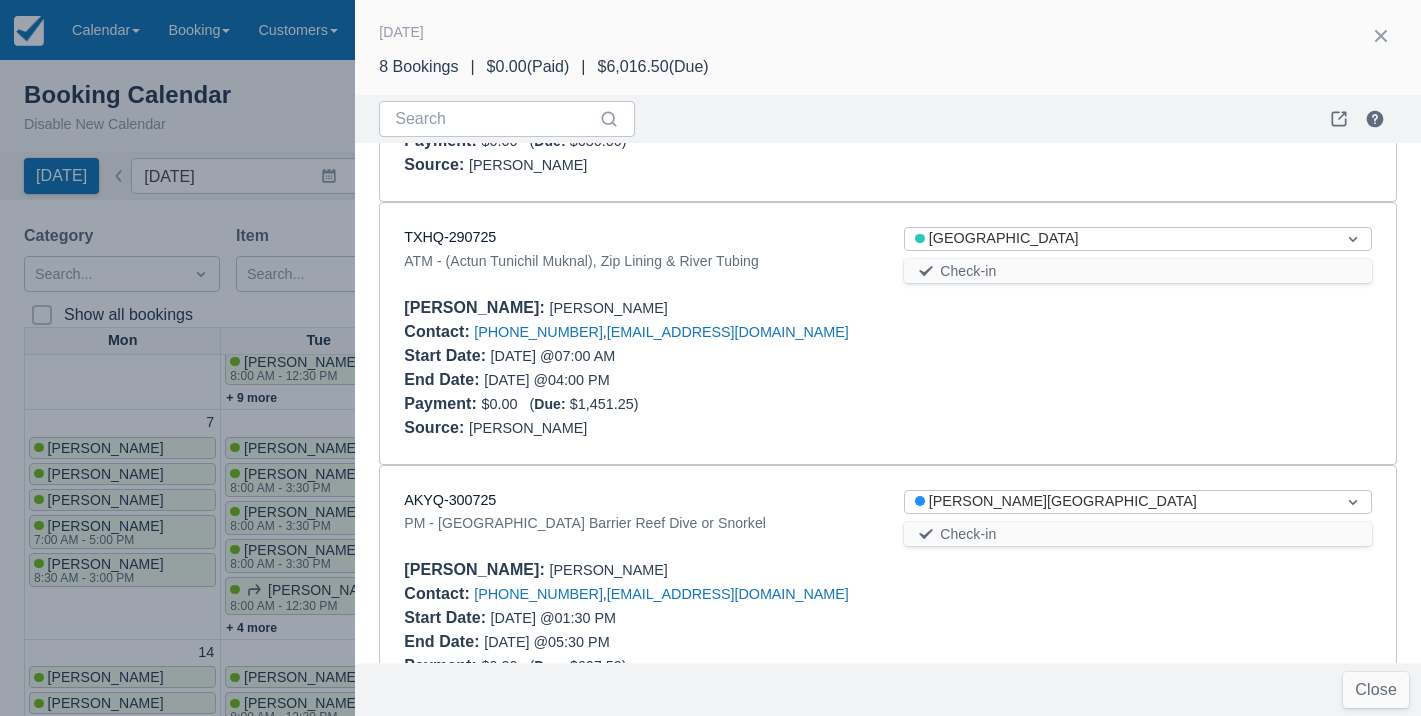 click at bounding box center (1138, 368) 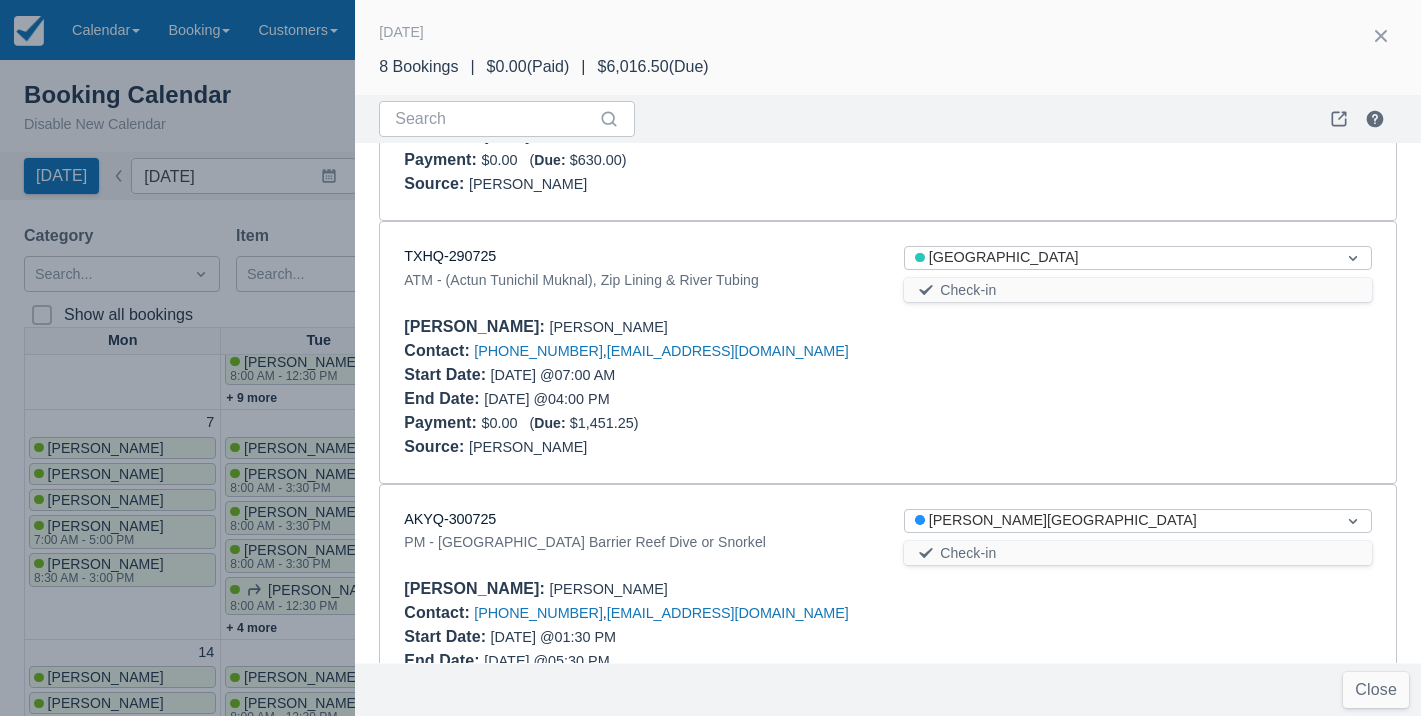 scroll, scrollTop: 1516, scrollLeft: 0, axis: vertical 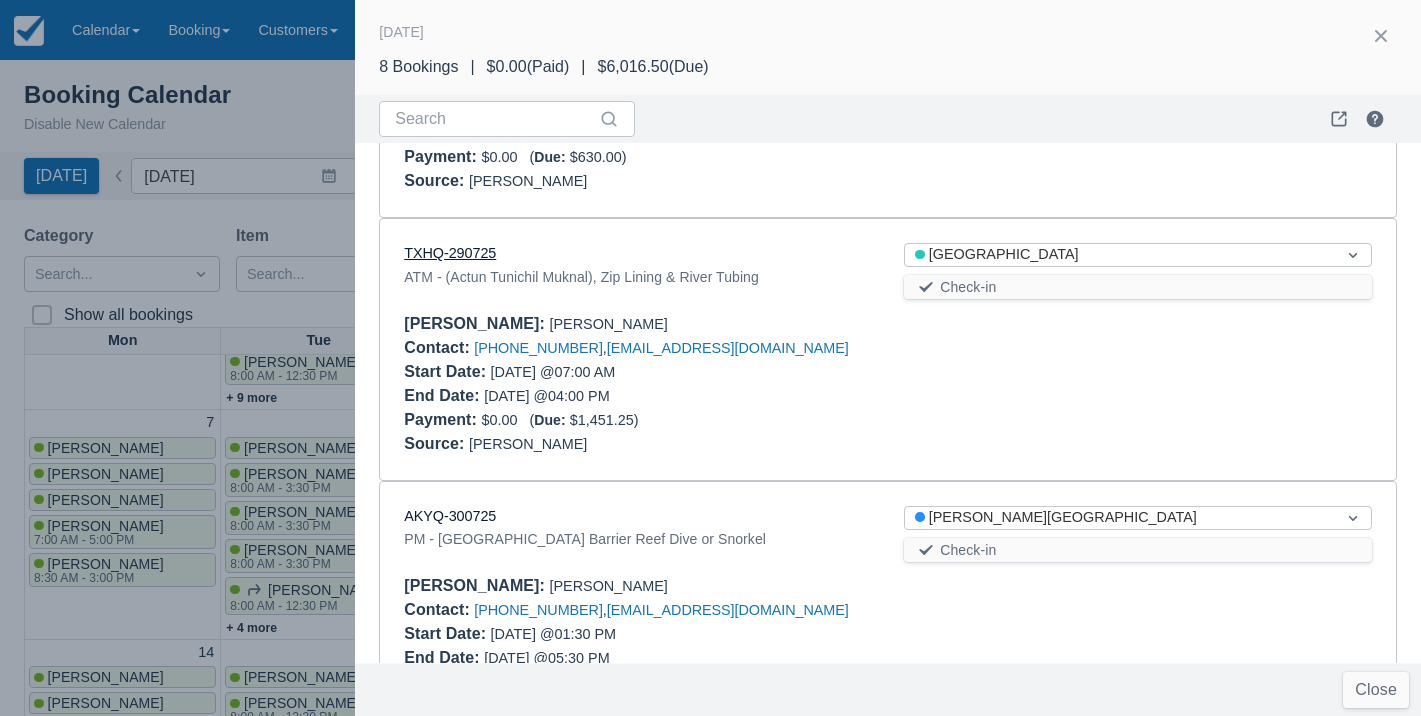 click on "TXHQ-290725" at bounding box center (450, 253) 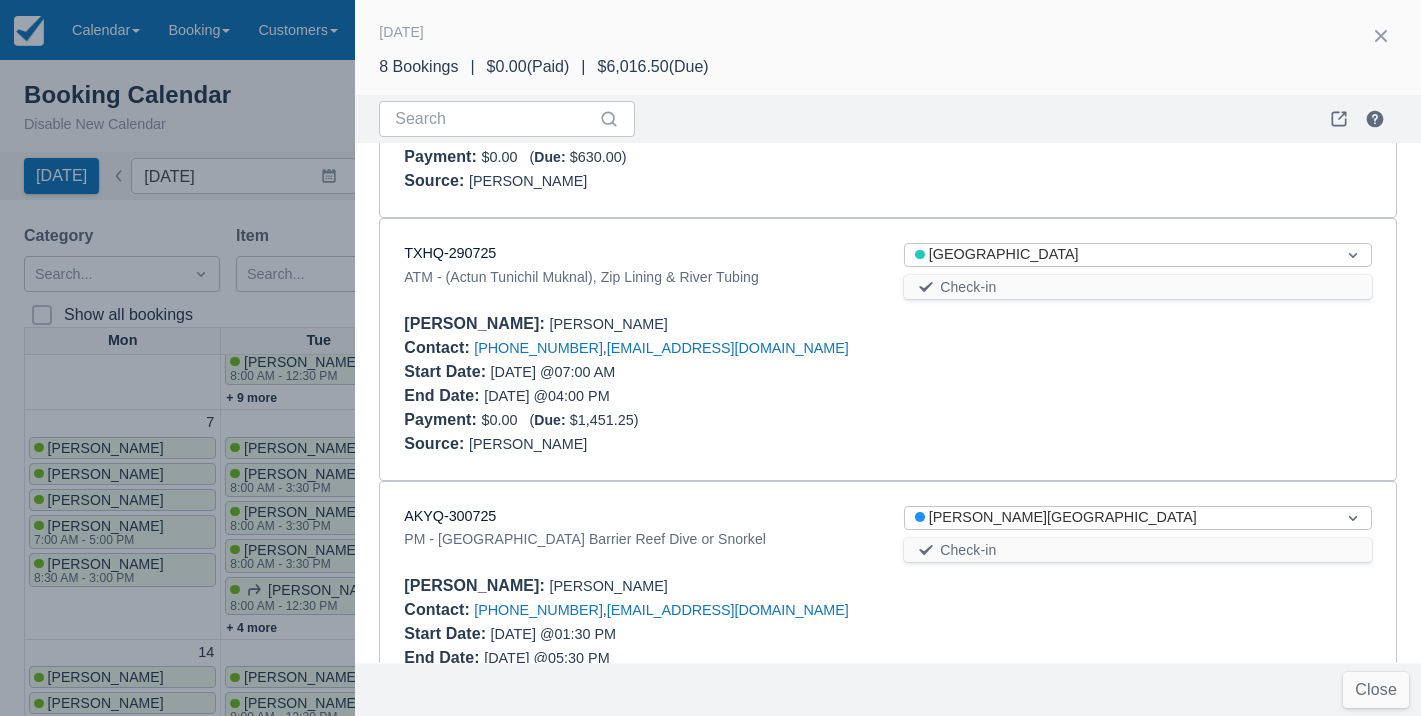 click at bounding box center (1138, 384) 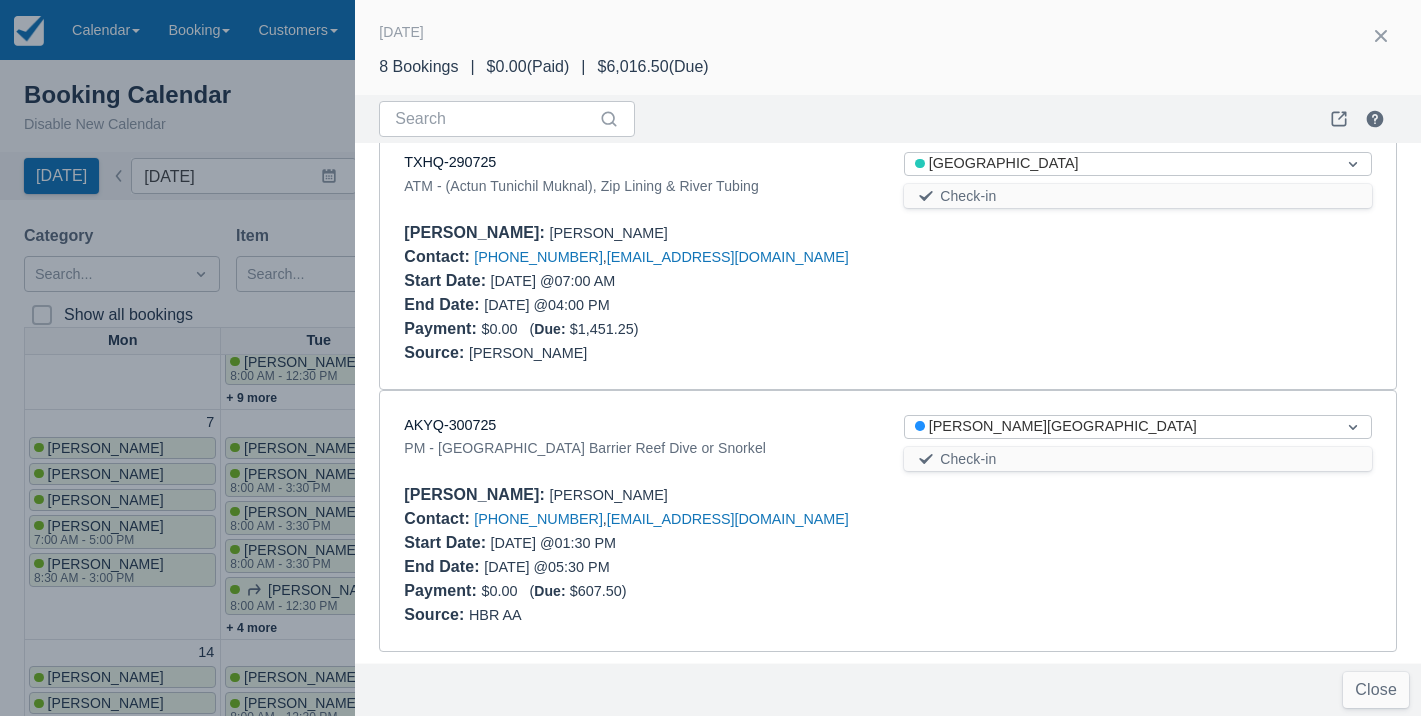 scroll, scrollTop: 1606, scrollLeft: 0, axis: vertical 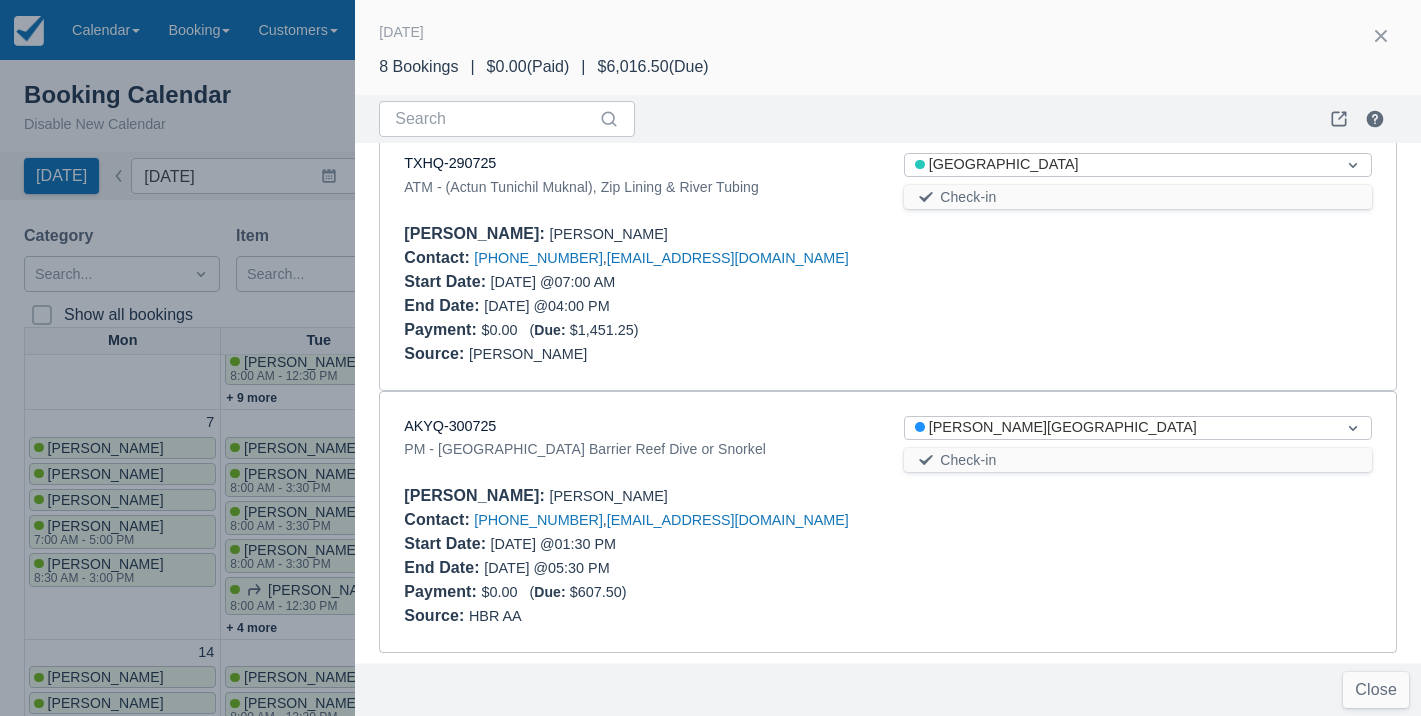 click at bounding box center (1138, 294) 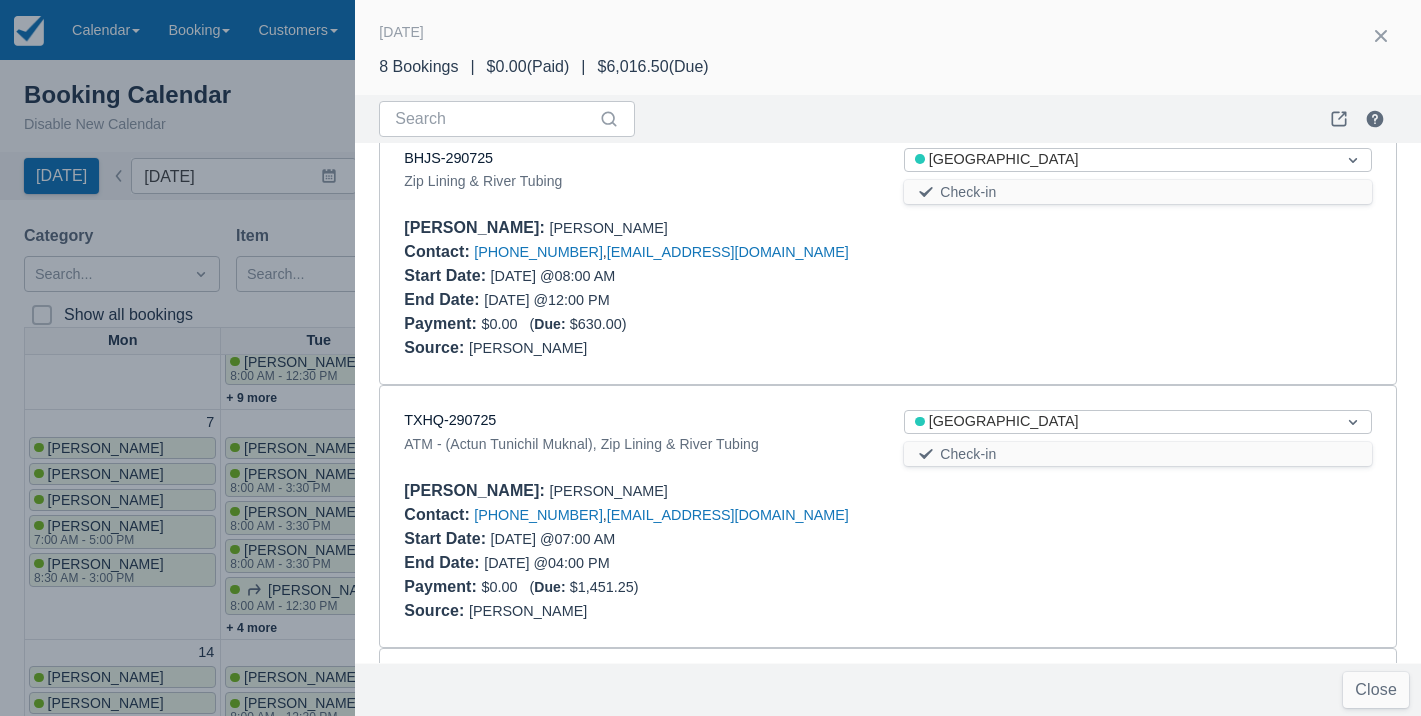 scroll, scrollTop: 1389, scrollLeft: 0, axis: vertical 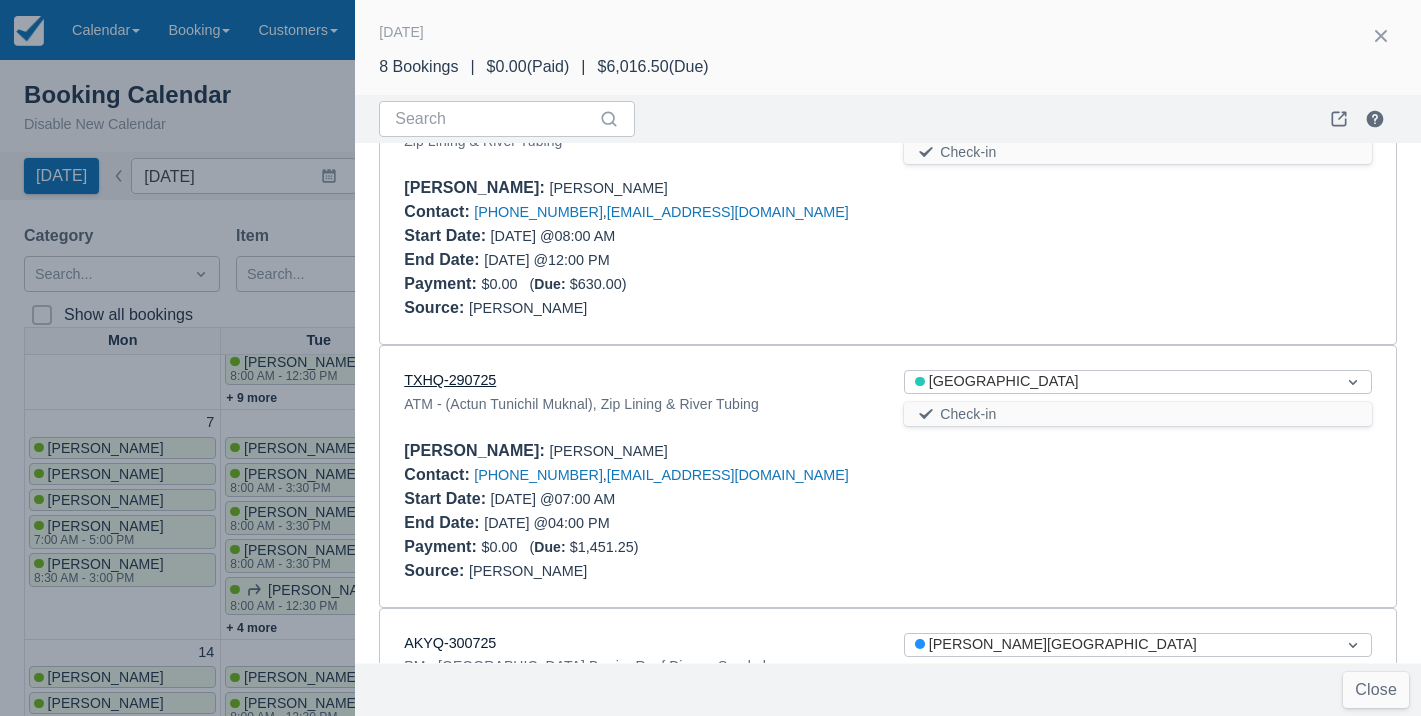 click on "TXHQ-290725" at bounding box center [450, 380] 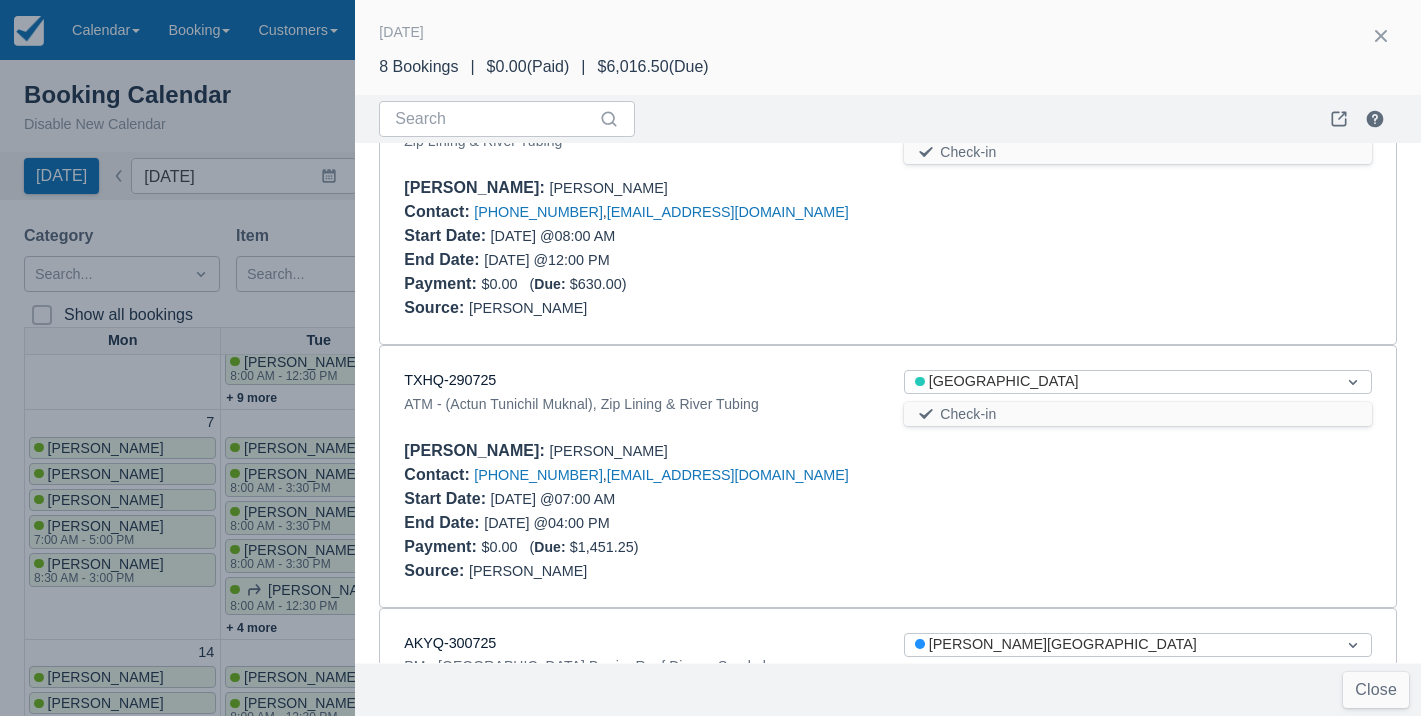 click at bounding box center [710, 358] 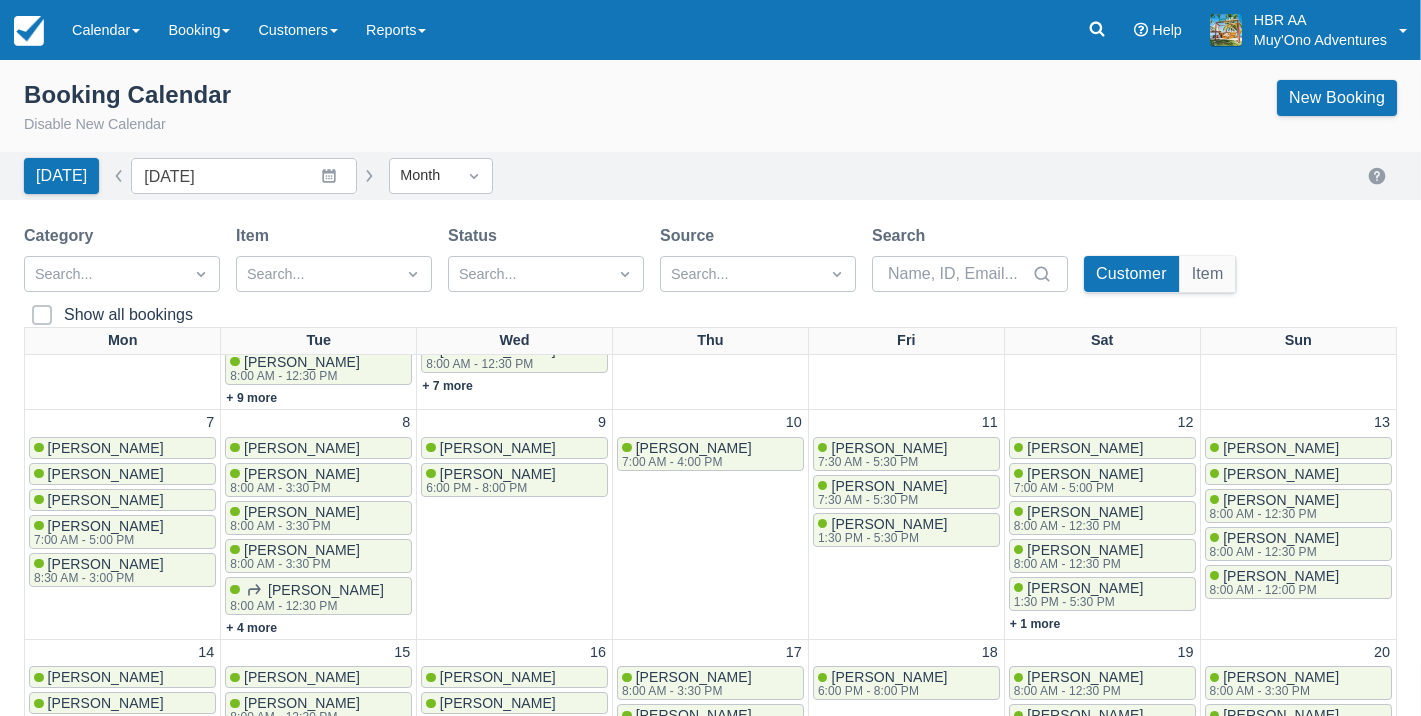 click on "Booking Calendar Disable New Calendar New Booking" at bounding box center (710, 112) 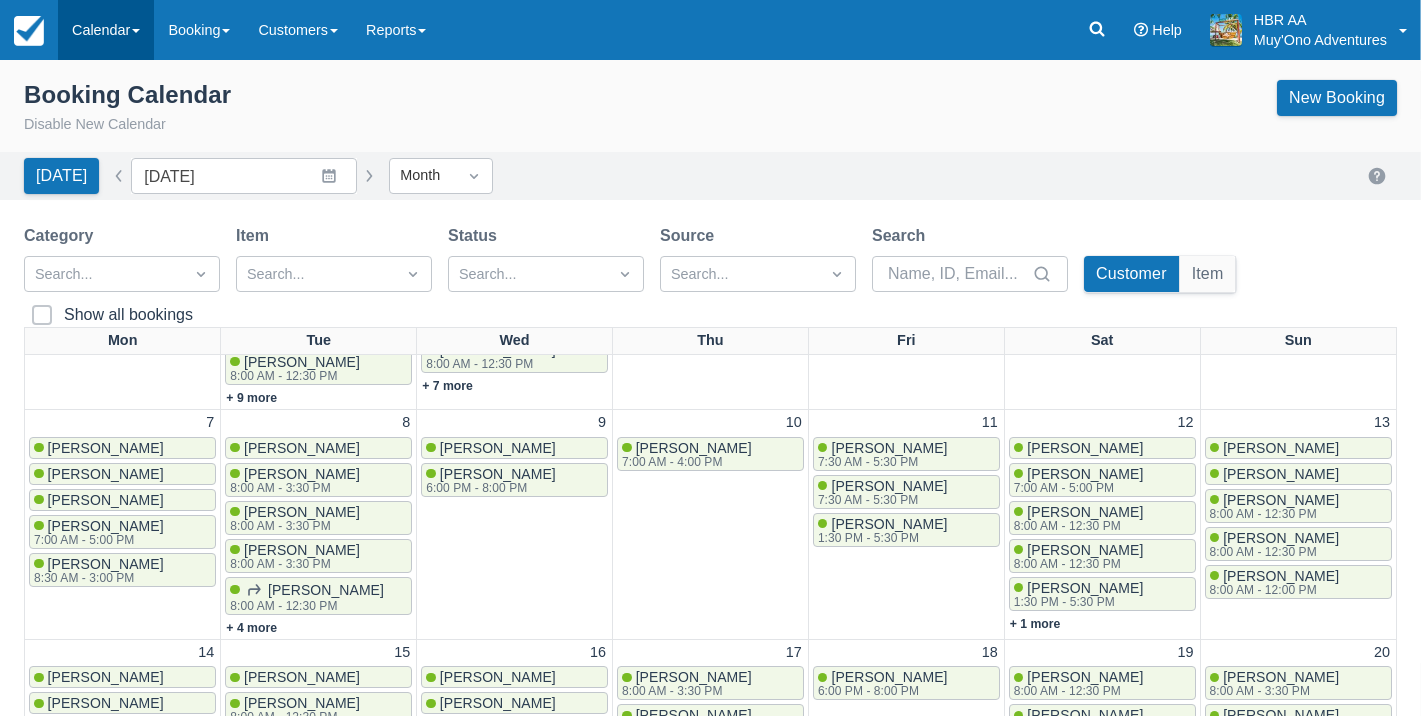 click on "Calendar" at bounding box center [106, 30] 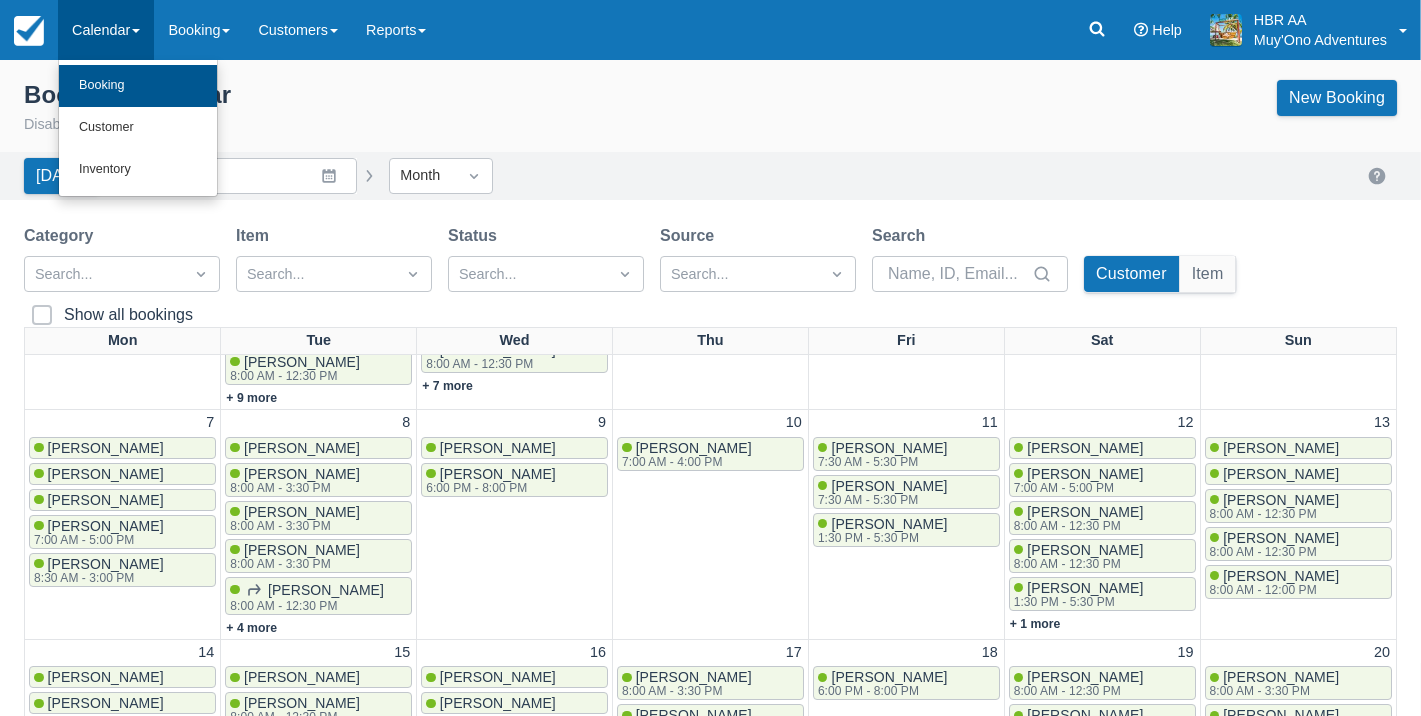 click on "Booking" at bounding box center (138, 86) 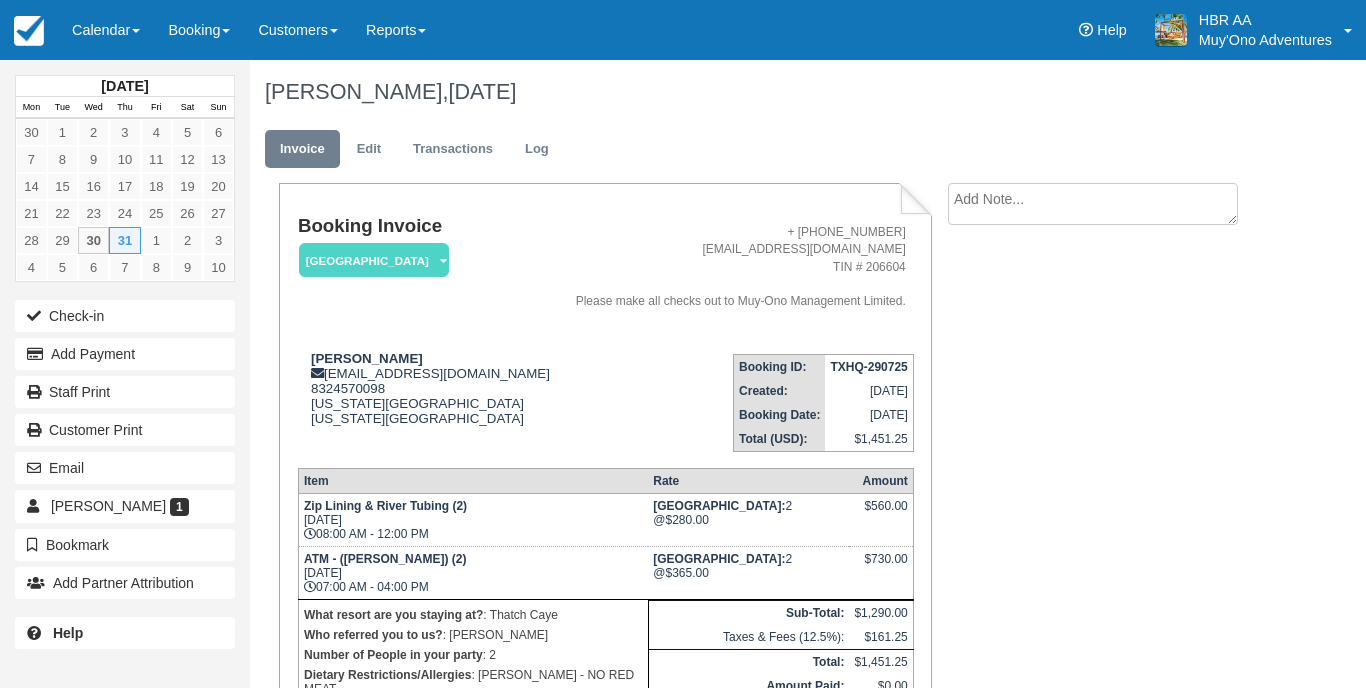scroll, scrollTop: 0, scrollLeft: 0, axis: both 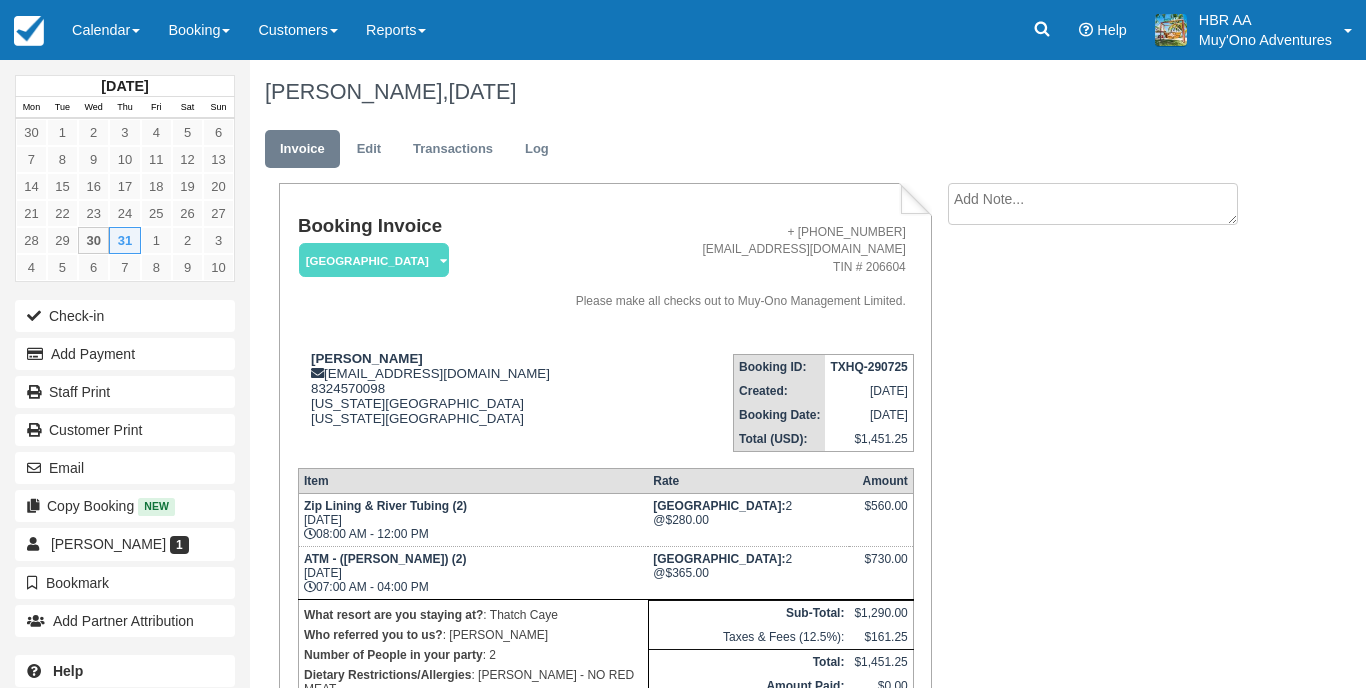 click on "Booking ID:
TXHQ-290725
Created:
[DATE]
Booking Date:
[DATE]
Total (USD):
$1,451.25" at bounding box center [735, 395] 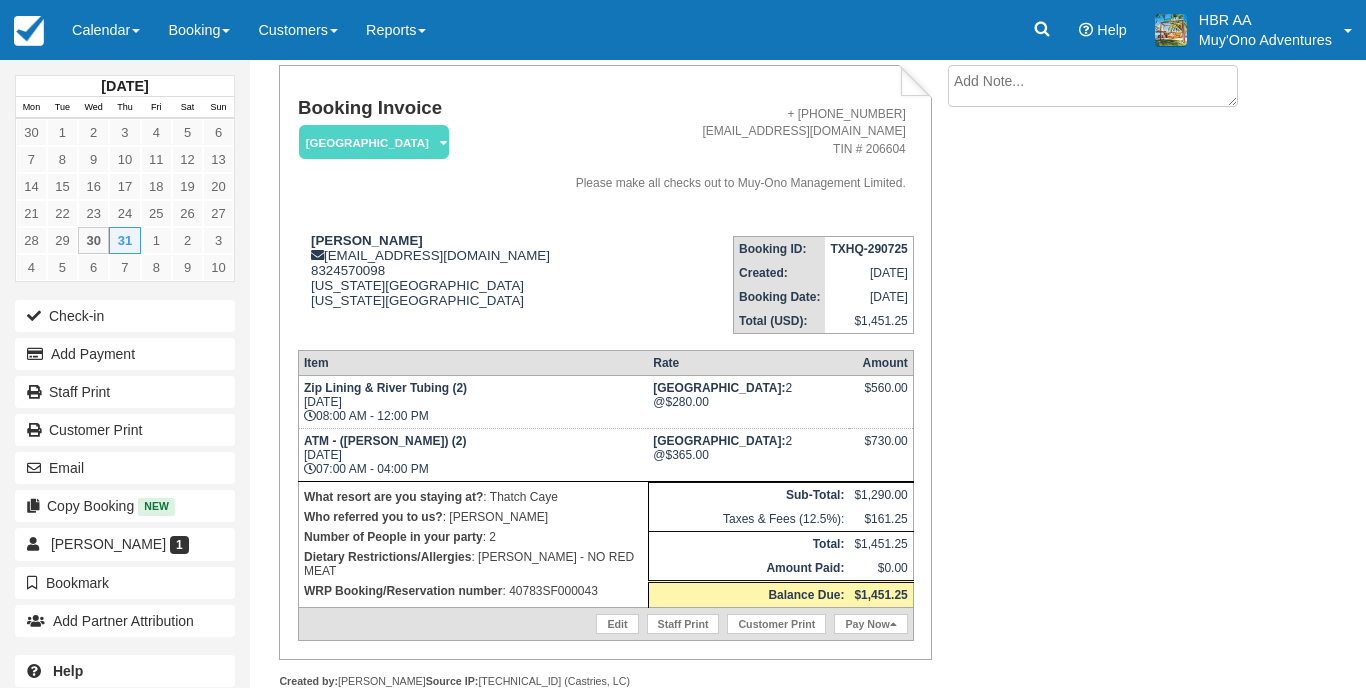 scroll, scrollTop: 120, scrollLeft: 0, axis: vertical 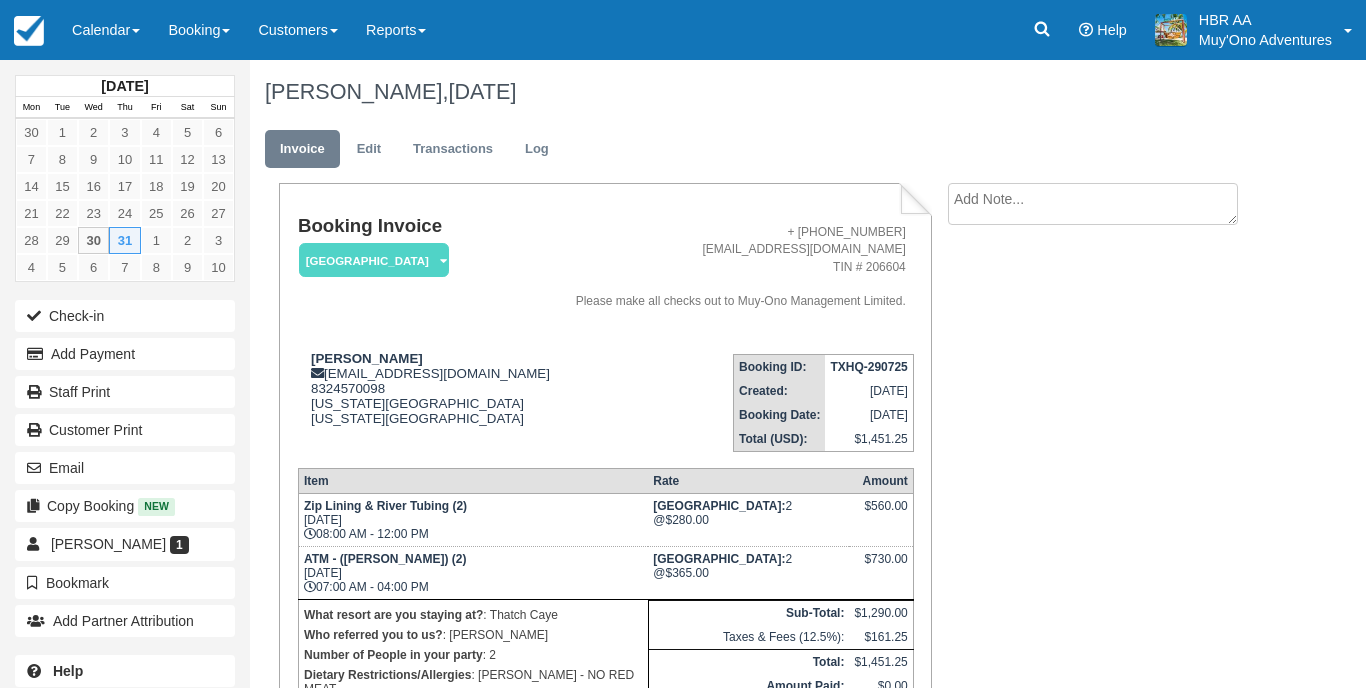click on "Booking ID:
TXHQ-290725
Created:
July 29, 2025
Booking Date:
July 31, 2025
Total (USD):
$1,451.25" at bounding box center (735, 395) 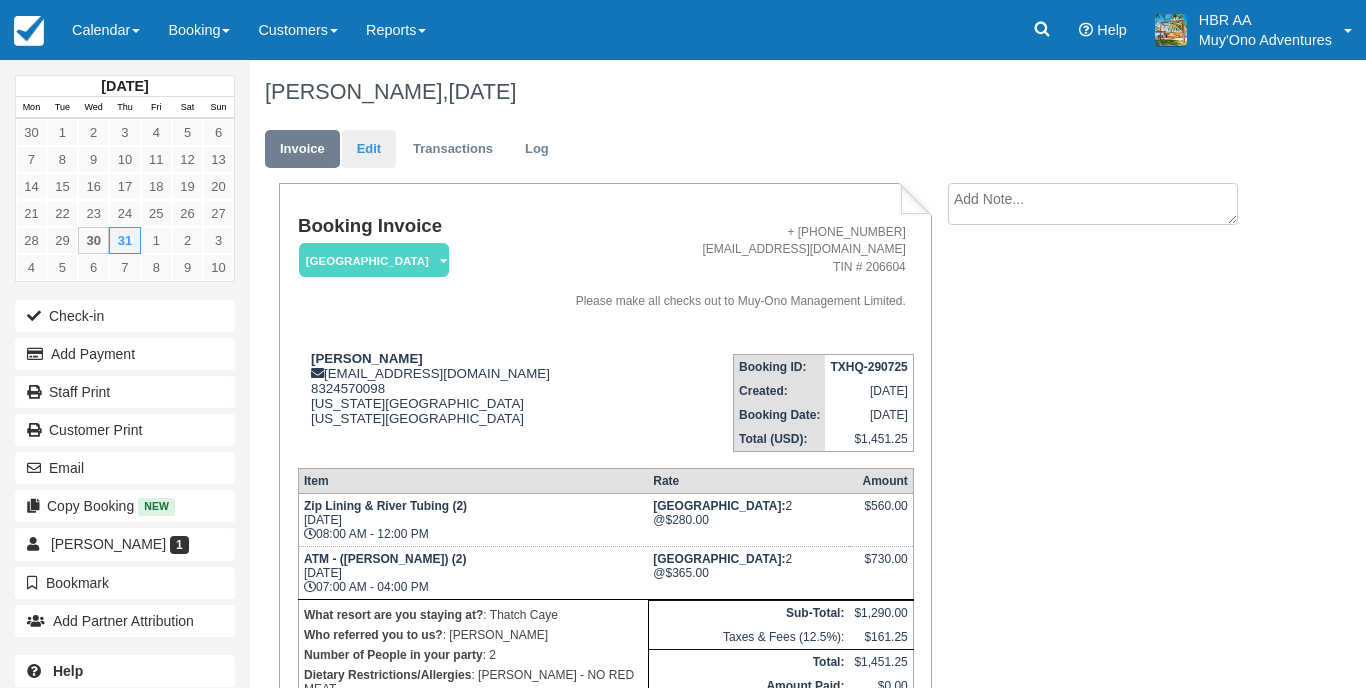 click on "Edit" at bounding box center (369, 149) 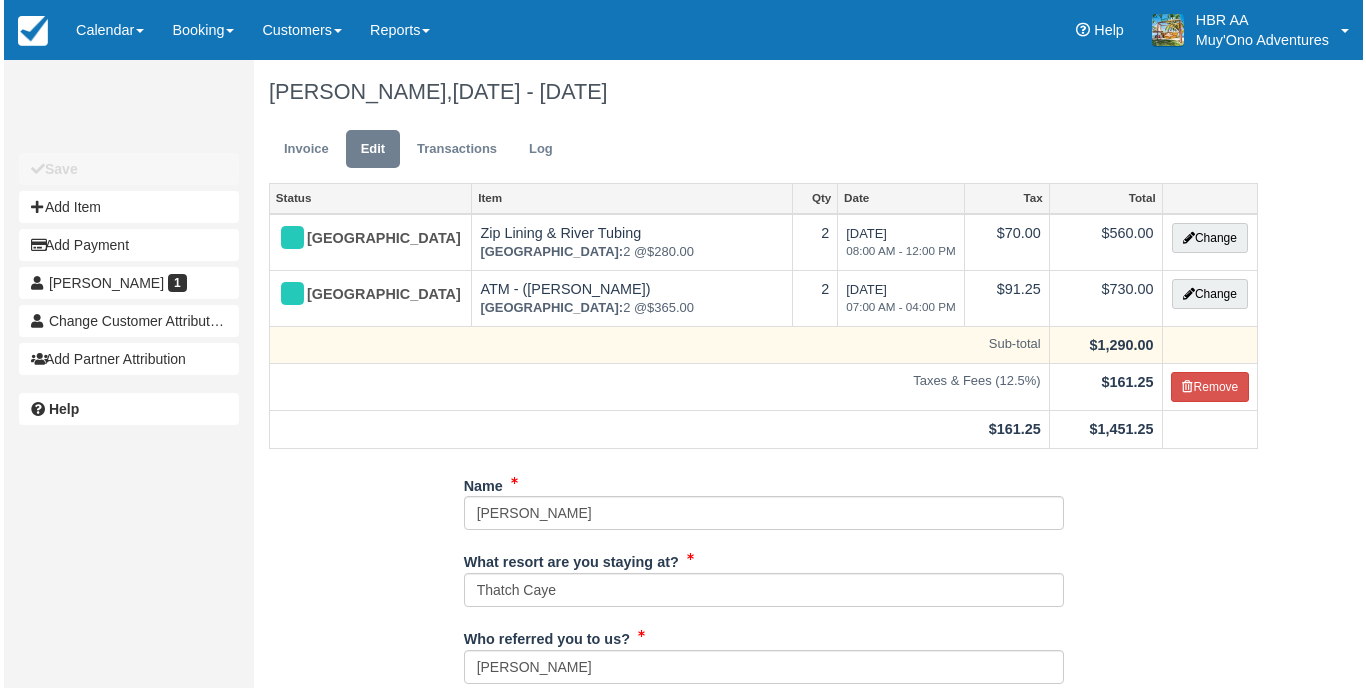 scroll, scrollTop: 0, scrollLeft: 0, axis: both 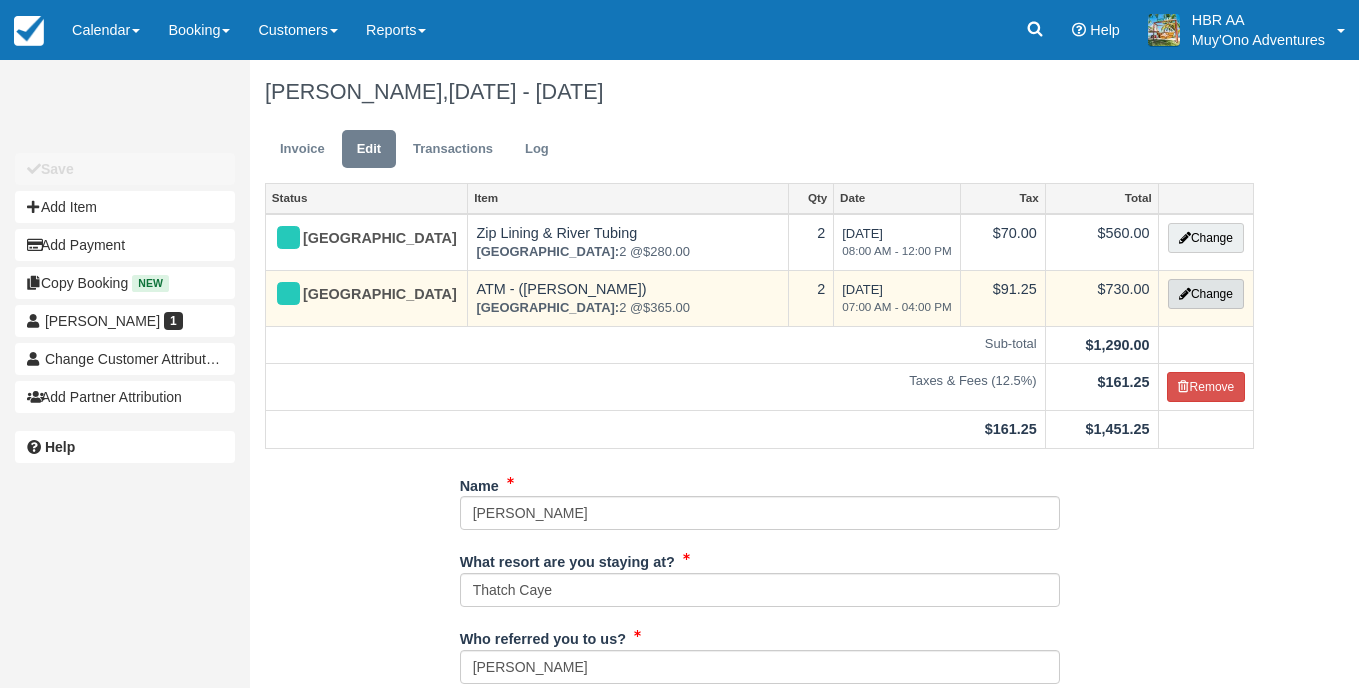 click on "Change" at bounding box center [1206, 294] 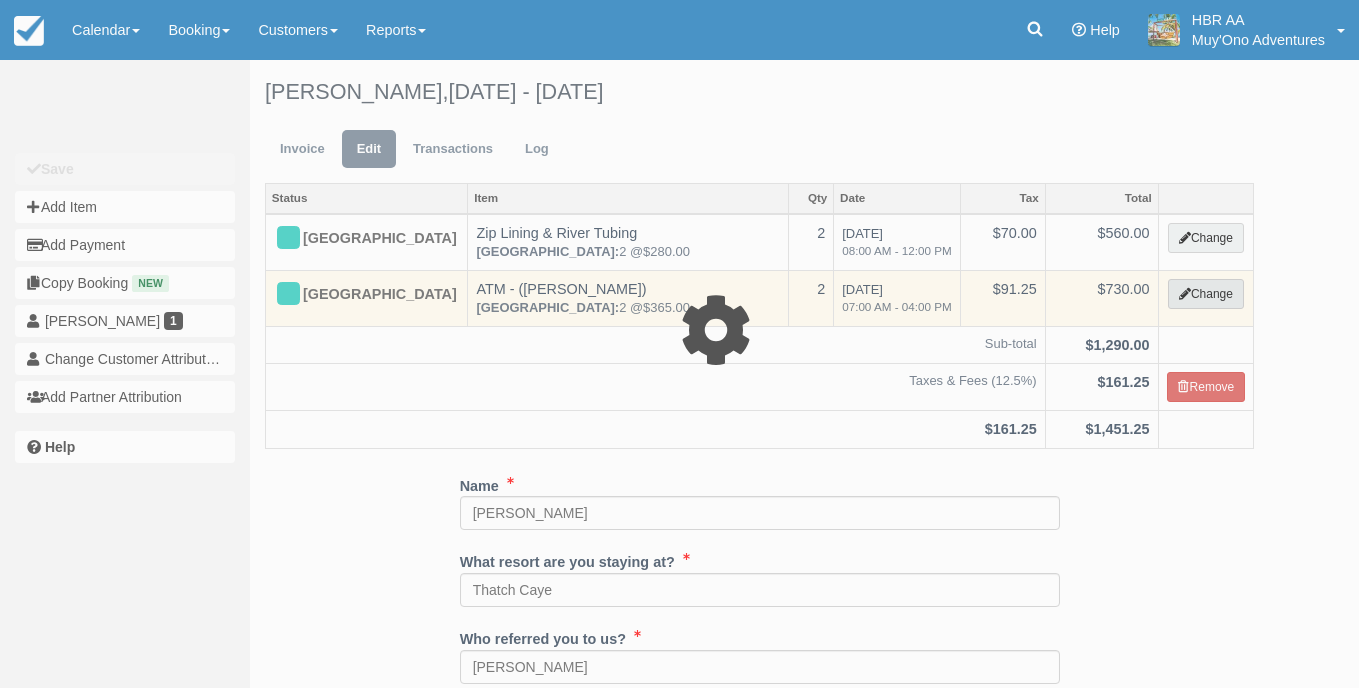 select on "15" 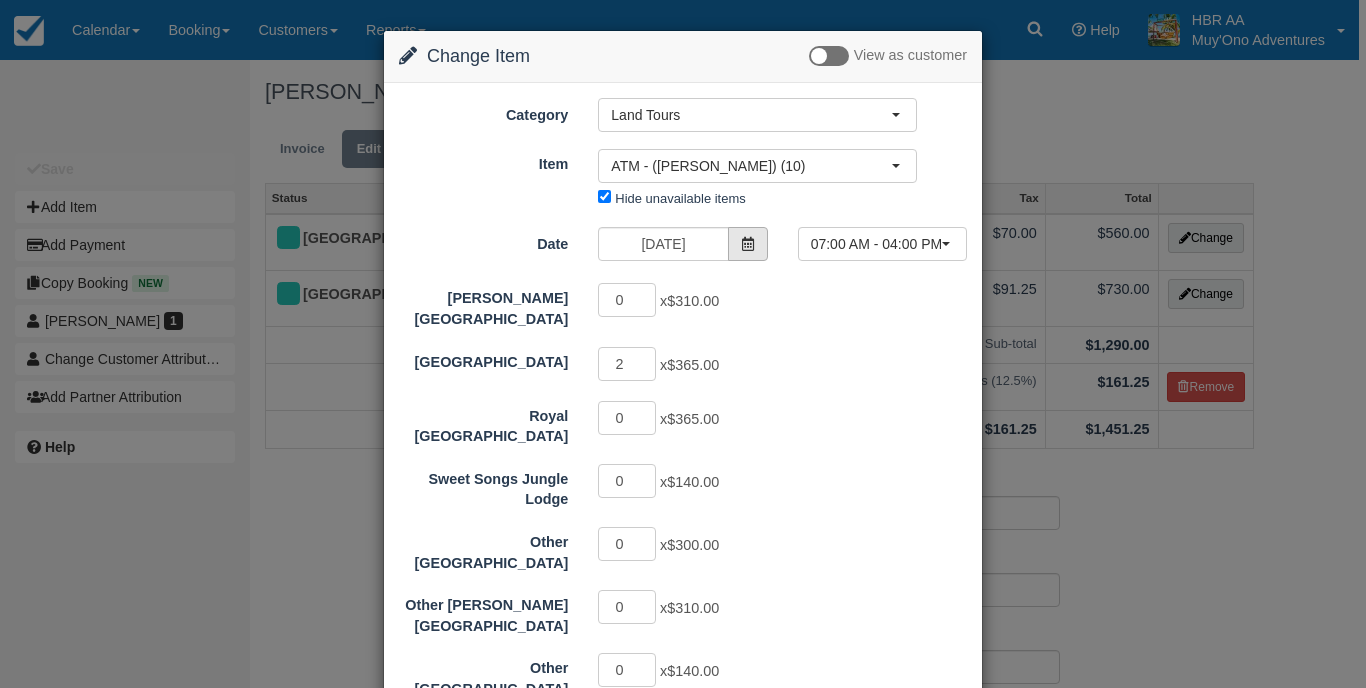 click at bounding box center [748, 244] 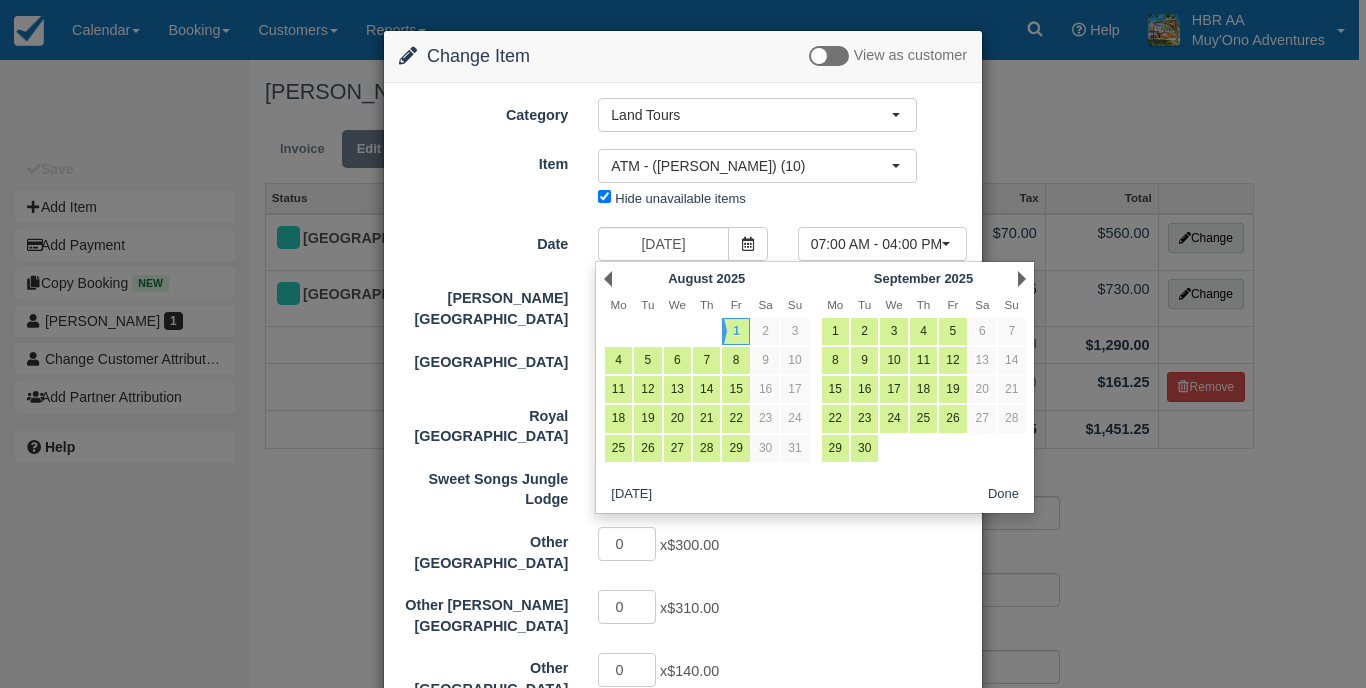 click on "Nothing selected
ATM - (Actun Tunichil Muknal) (10)   Caracol (8) Cockscomb Basin Jaguar Preserve Night Hike (10) [GEOGRAPHIC_DATA] (Placencia) - Agent Only Xunantunich (17) Xunantunich & Cave Canoeing (10) Xunantunich Half Day (10) ATM - (Actun Tunichil Muknal) (10) Rain Forest Ride (Horseback) & Swim (12) Xunantunich with Blue Hole (15) Xunantunich with Cave Tubing (18) Birds of Belize Blue Hole & Zip Lining Caracol (8) Cockscomb Basin Jaguar Preserve Night Hike (10) [GEOGRAPHIC_DATA] (Placencia) - Agent Only The Belize Zoo & Blue Hole Xunantunich (17) Xunantunich & Cave Canoeing (10) Xunantunich Half Day (10) Xunantunich by Horseback Zip Line & Antelope Waterfall Rappelling Zip Line & Bocawina Waterfall Rappelling Zip Line @ Bocawina Mayan Chocol'ha (Chocolate) Tour Southern Mayan Sites ATM - (Actun Tunichil Muknal) (10) Cave Tubing & Swimming (St. [PERSON_NAME] [GEOGRAPHIC_DATA]) Cockscomb Basin Jaguar Preserve (Hike &Tube) & Mayan Chocol'ha (Chocolate) Tour" at bounding box center (757, 182) 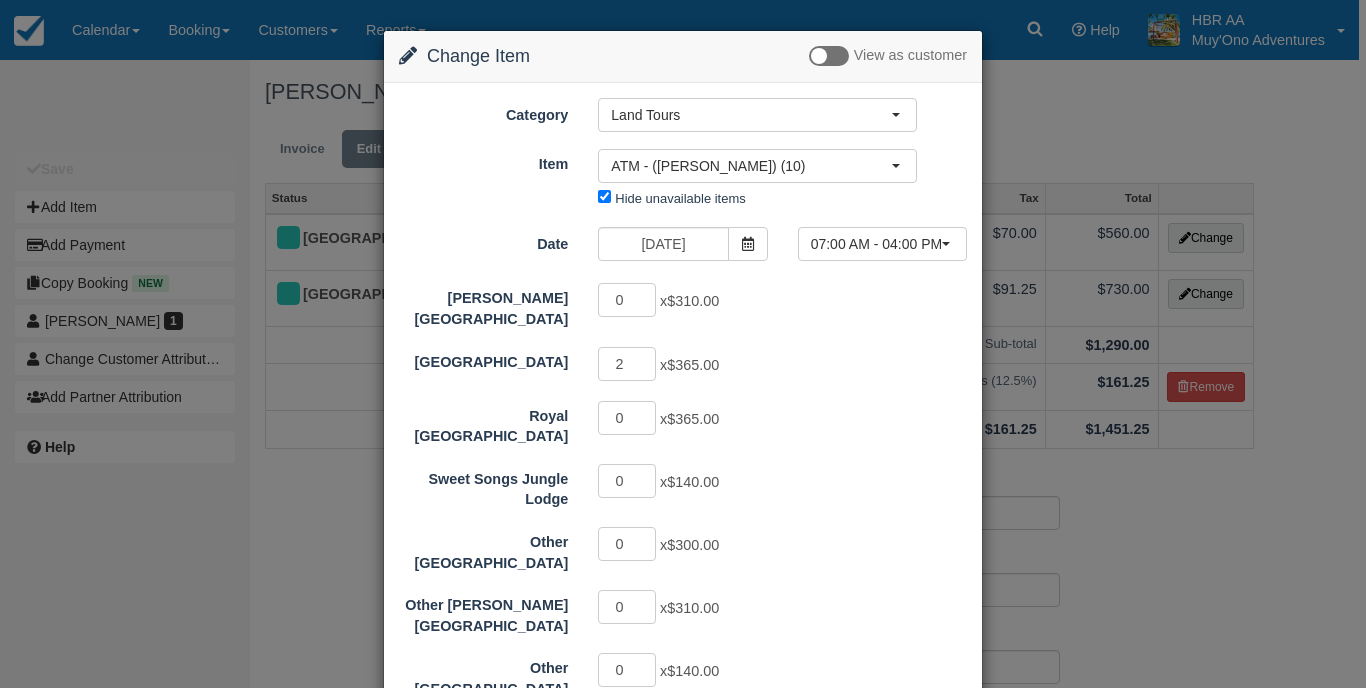 click on "0   x  $365.00" at bounding box center (757, 420) 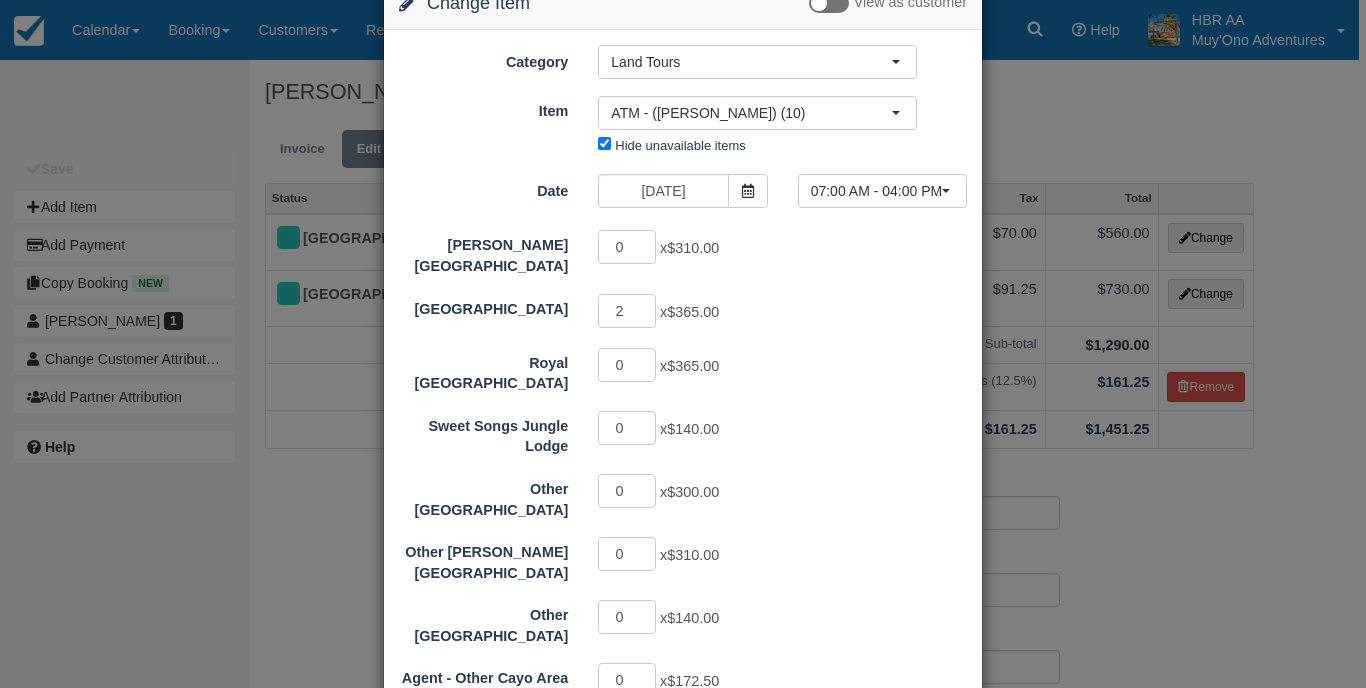 scroll, scrollTop: 56, scrollLeft: 0, axis: vertical 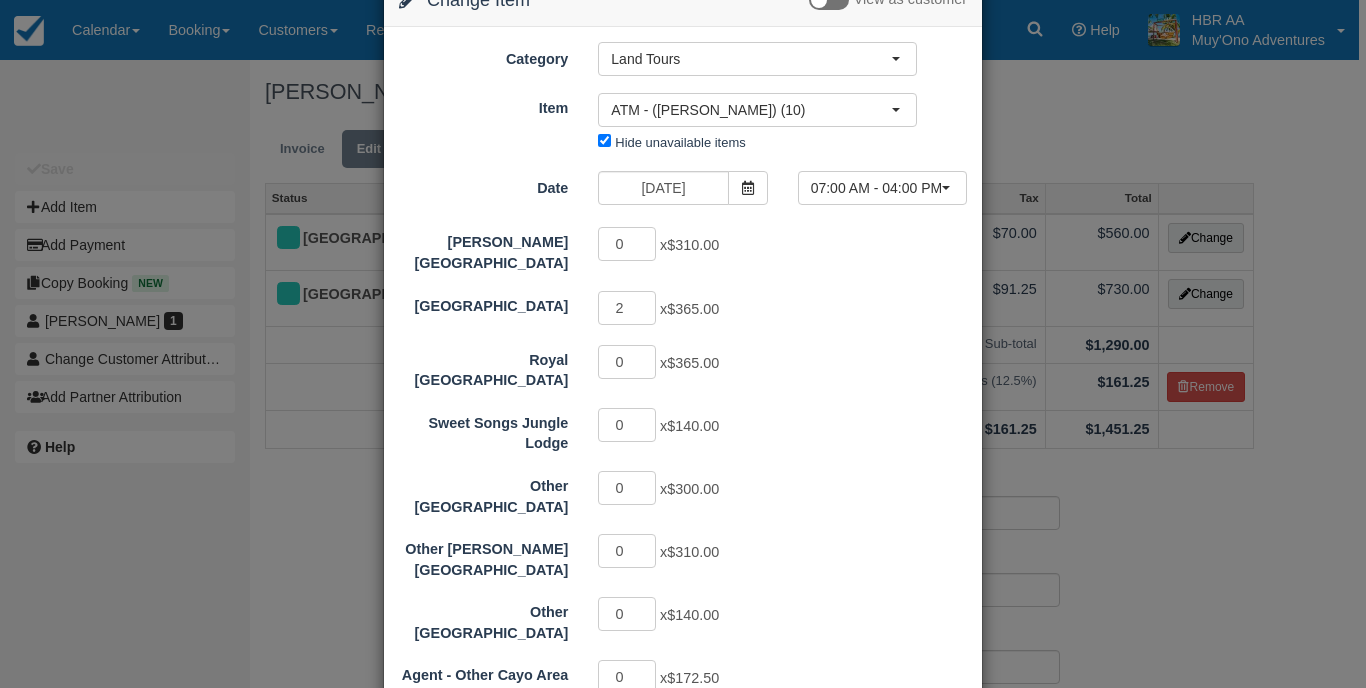 click on "0   x  $140.00" at bounding box center [757, 427] 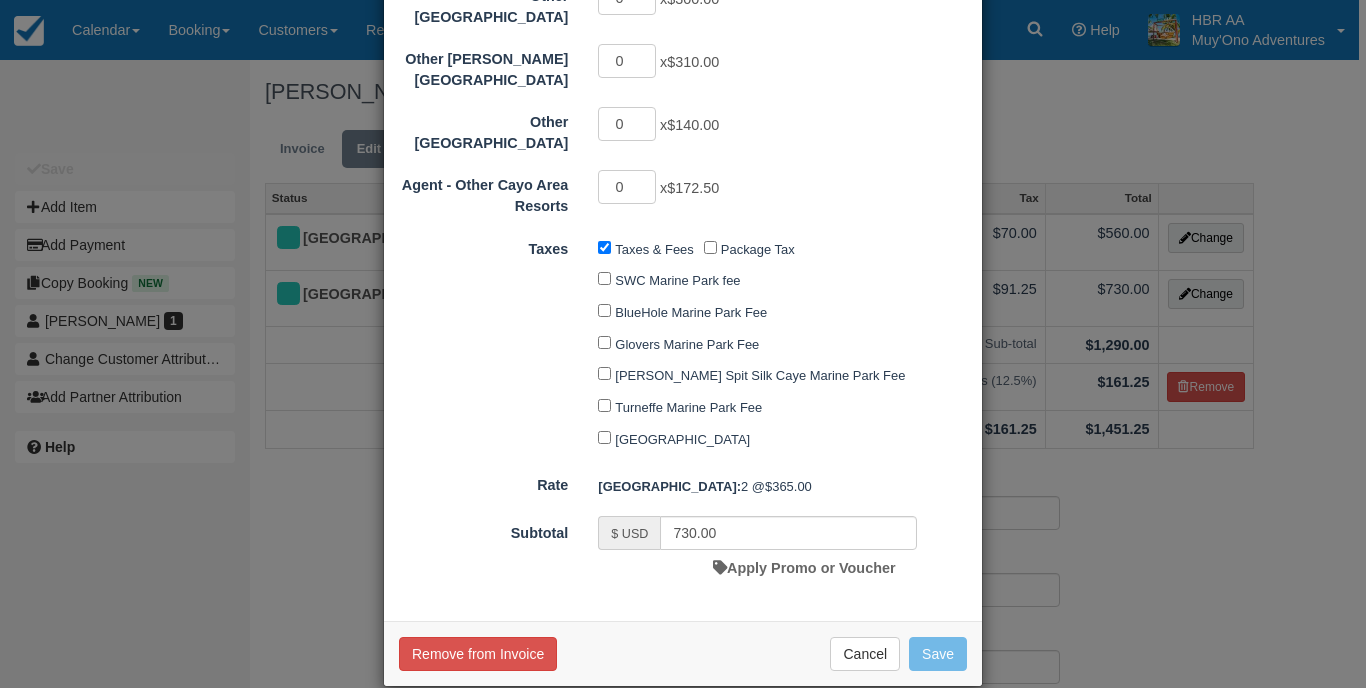 scroll, scrollTop: 545, scrollLeft: 0, axis: vertical 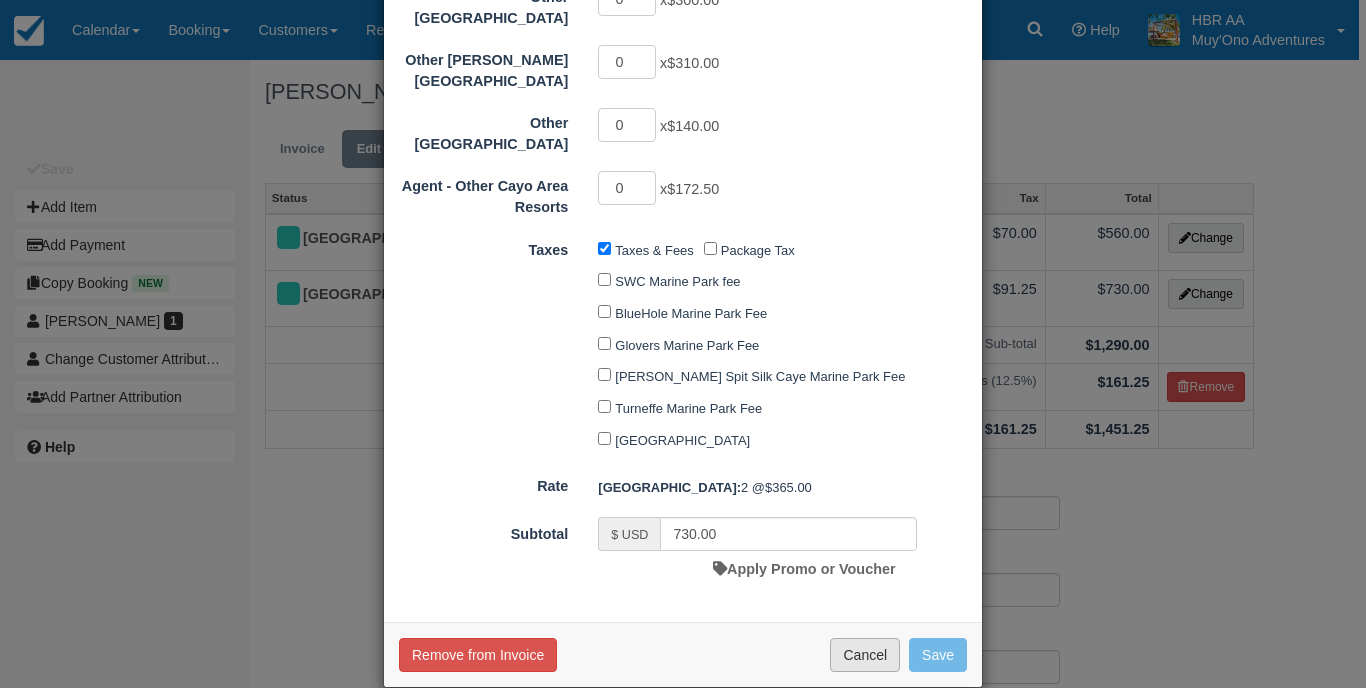 click on "Cancel" at bounding box center (865, 655) 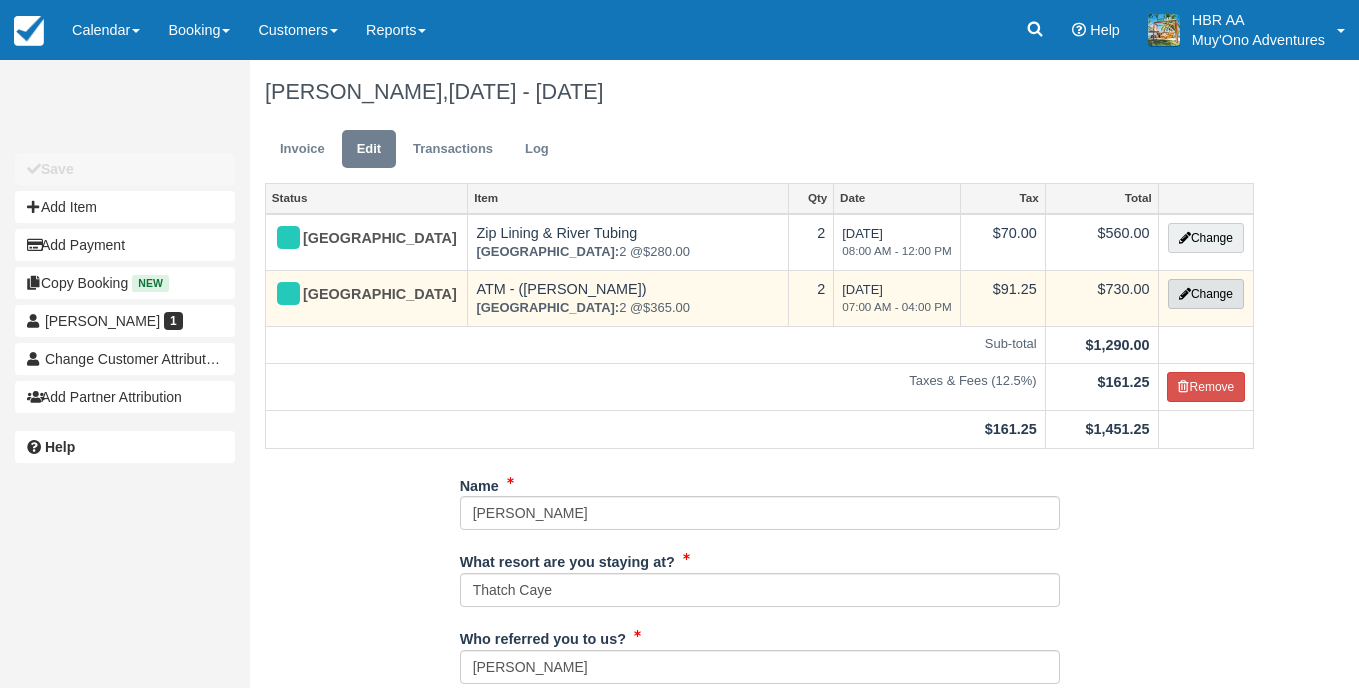 click on "Change" at bounding box center (1206, 294) 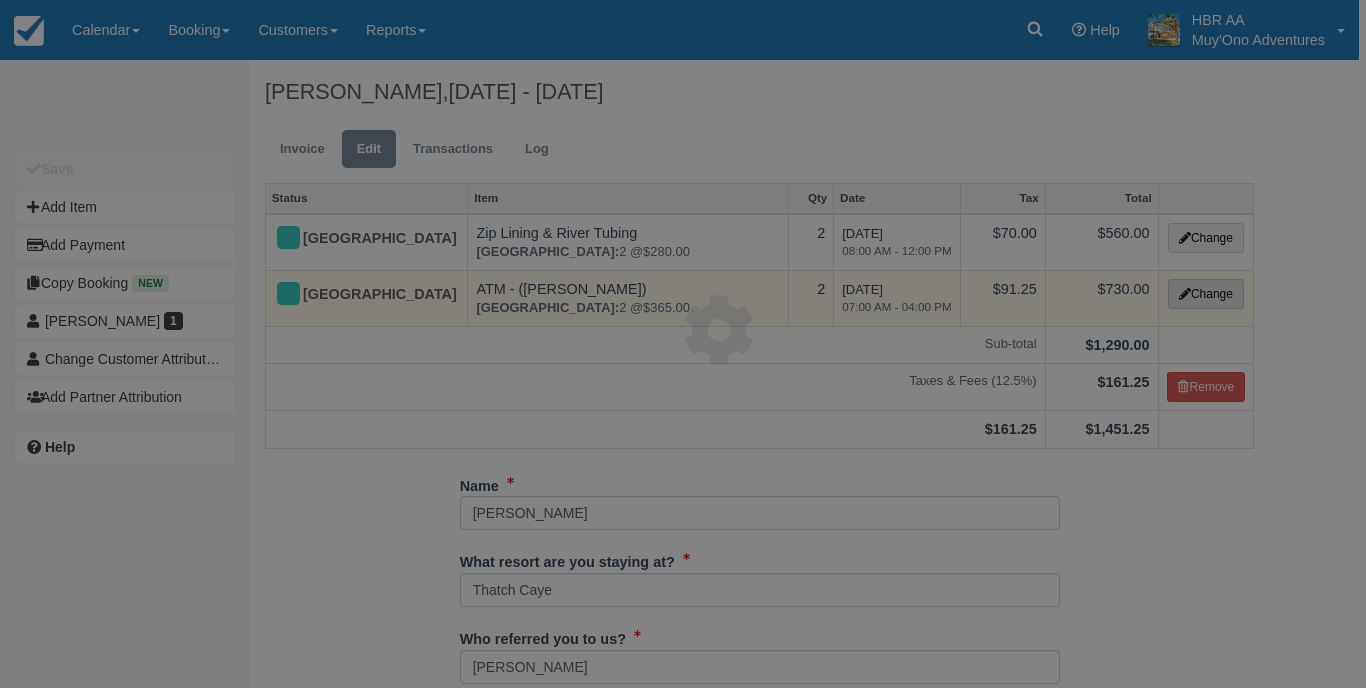 scroll, scrollTop: 0, scrollLeft: 0, axis: both 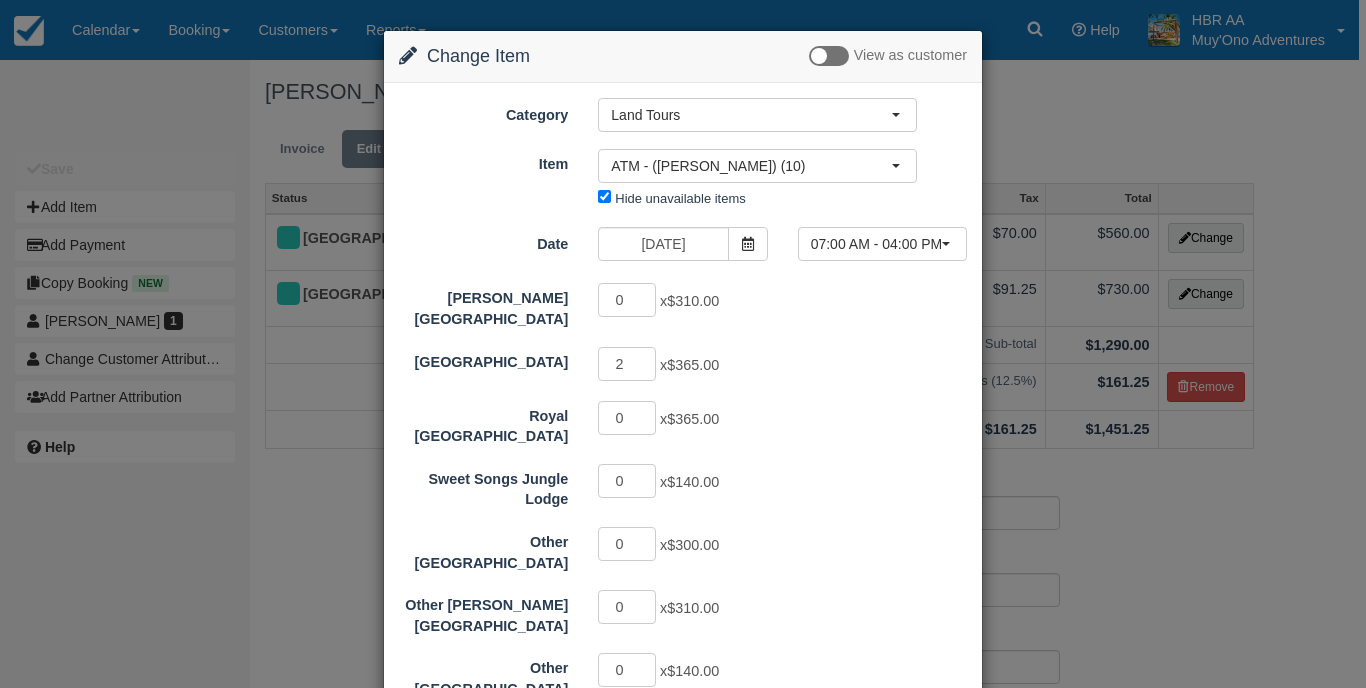 click on "Hopkins Bay Resort 0   x  $310.00 Thatch Caye Resort 2   x  $365.00 Royal Belize 0   x  $365.00 Sweet Songs Jungle Lodge 0   x  $140.00 Other Placencia Area Resort 0   x  $300.00 Other Hopkins Area Resort 0   x  $310.00 Other Cayo Area Resort 0   x  $140.00 Agent - Other Cayo Area Resorts 0   x  $172.50" at bounding box center [683, 521] 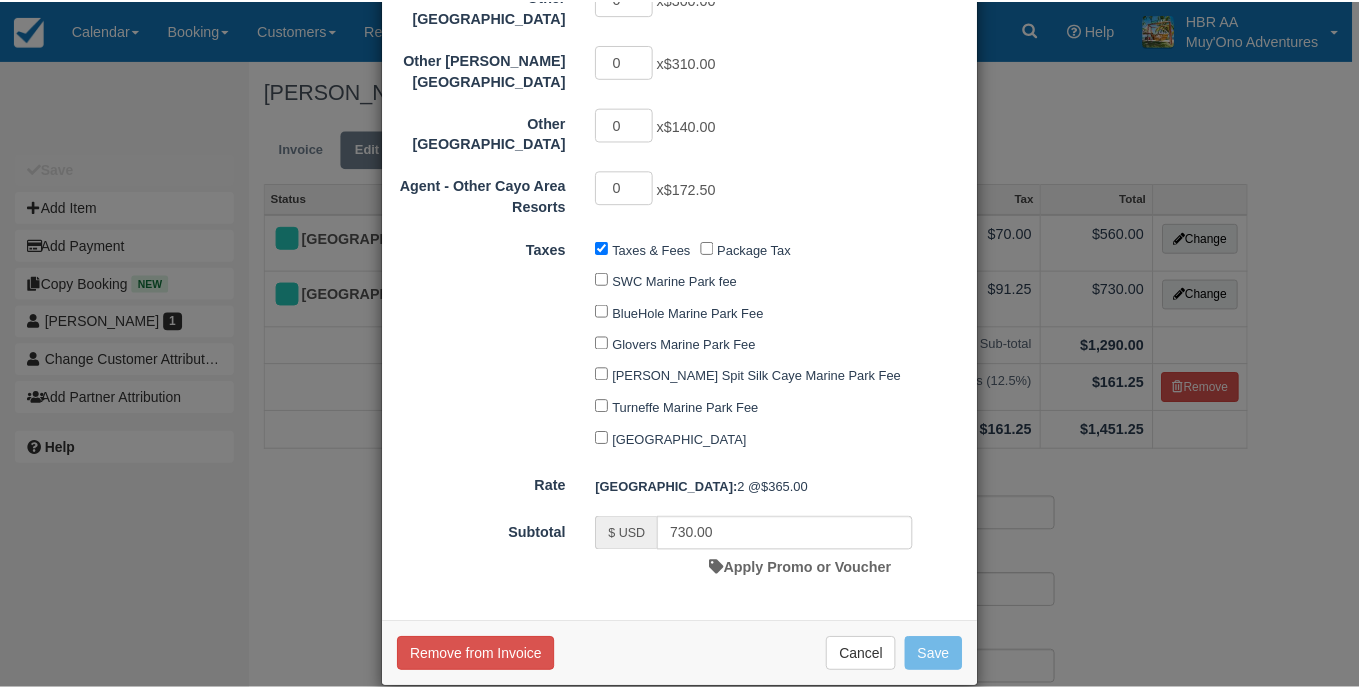 scroll, scrollTop: 545, scrollLeft: 0, axis: vertical 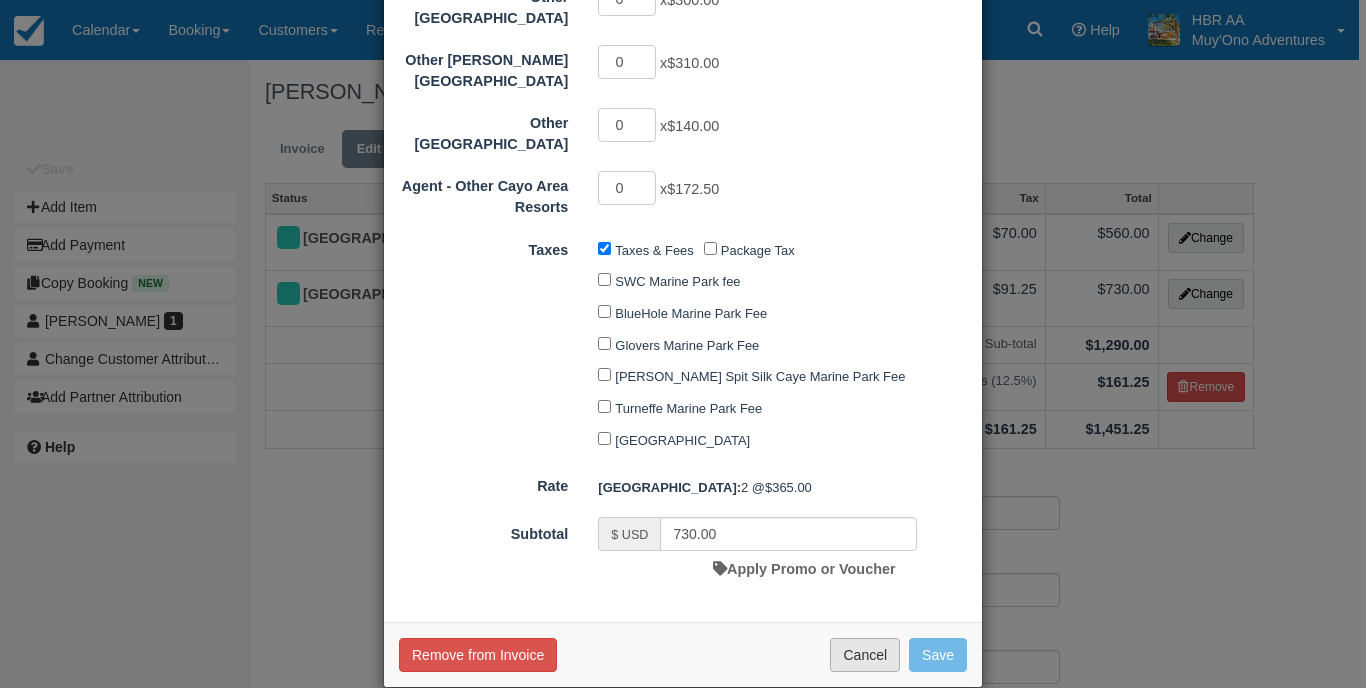 click on "Cancel" at bounding box center [865, 655] 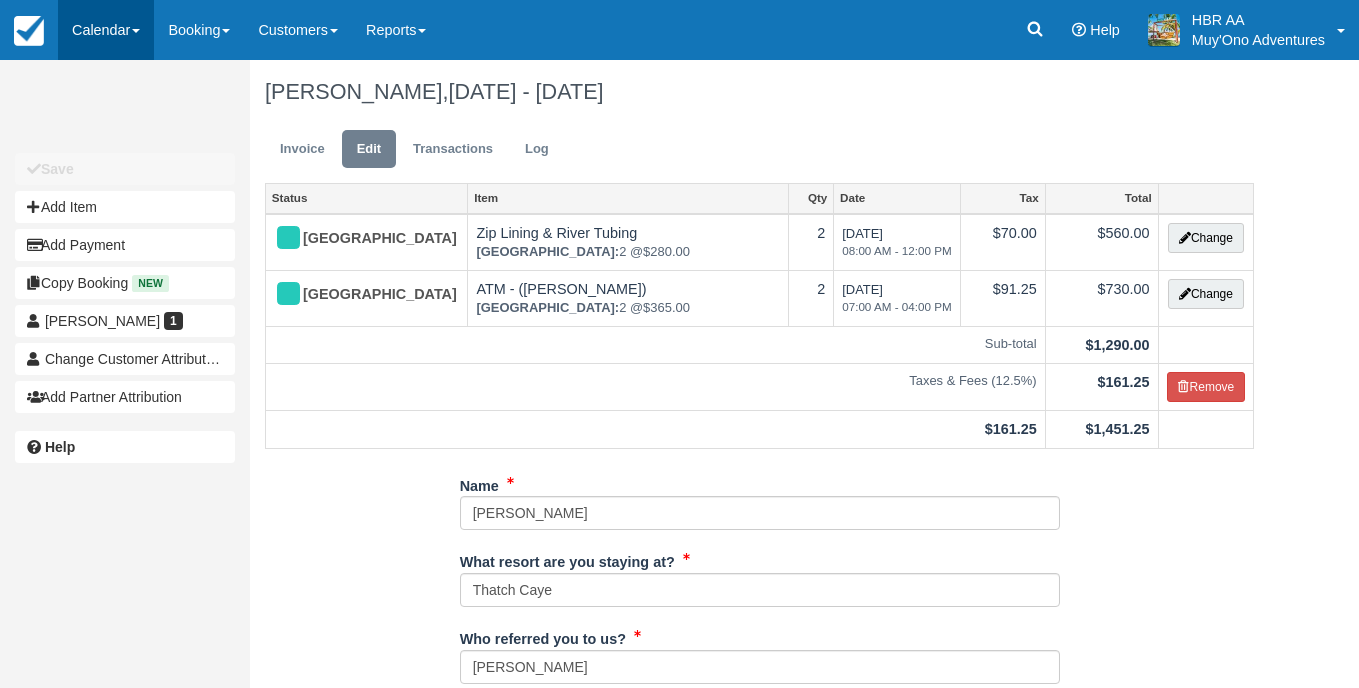 click on "Calendar" at bounding box center (106, 30) 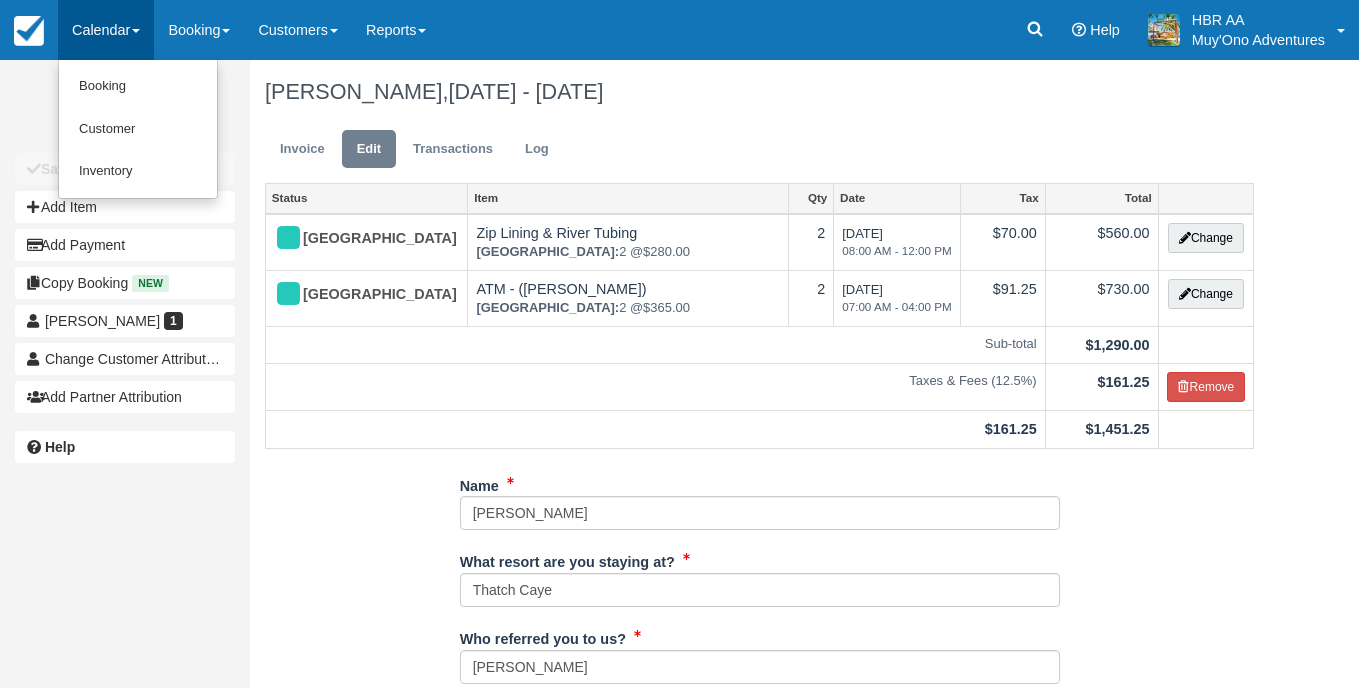 click on "Michelle Hilliard,  Jul 31 - Aug 01 2025" at bounding box center (759, 92) 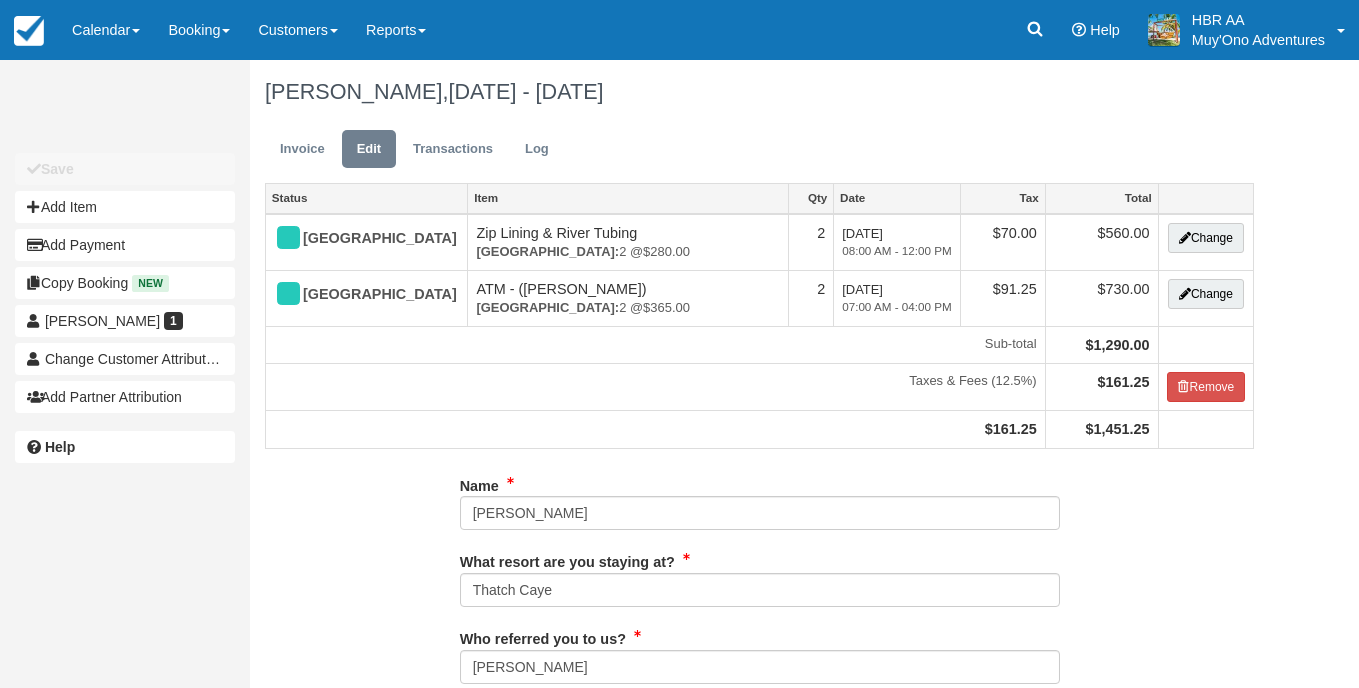 type on "8324570098" 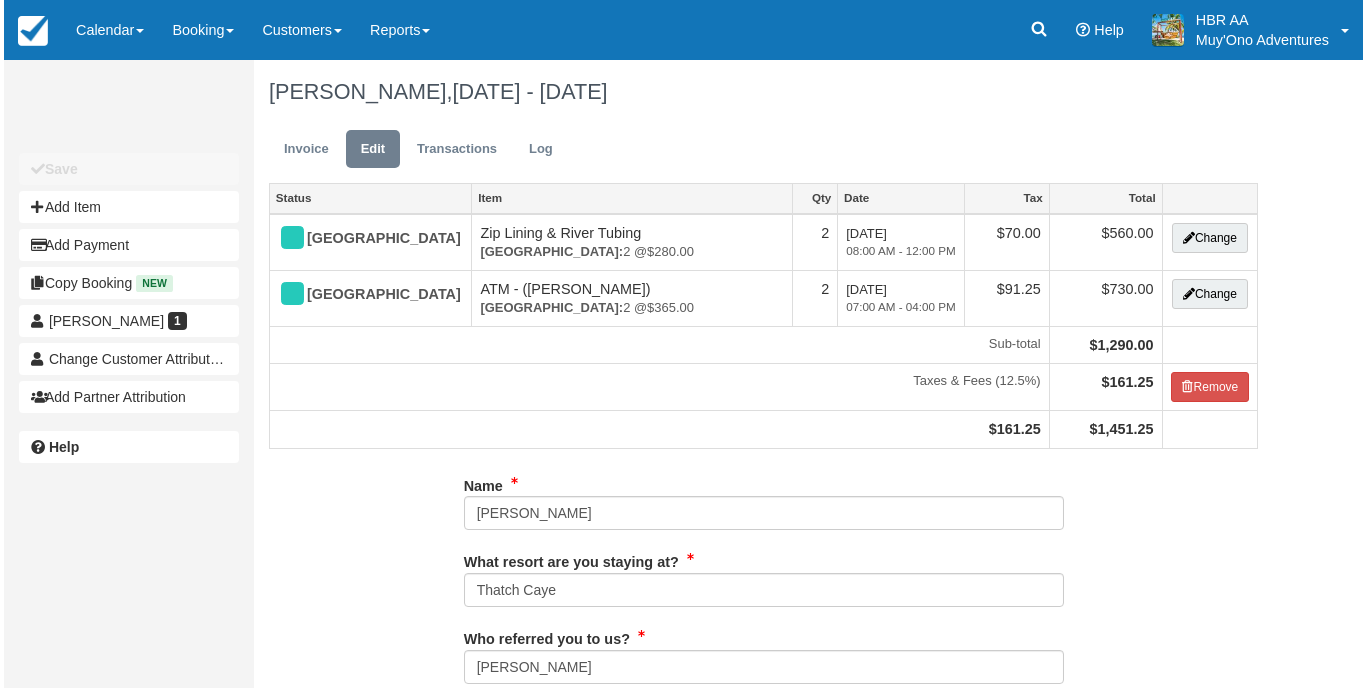 scroll, scrollTop: 0, scrollLeft: 0, axis: both 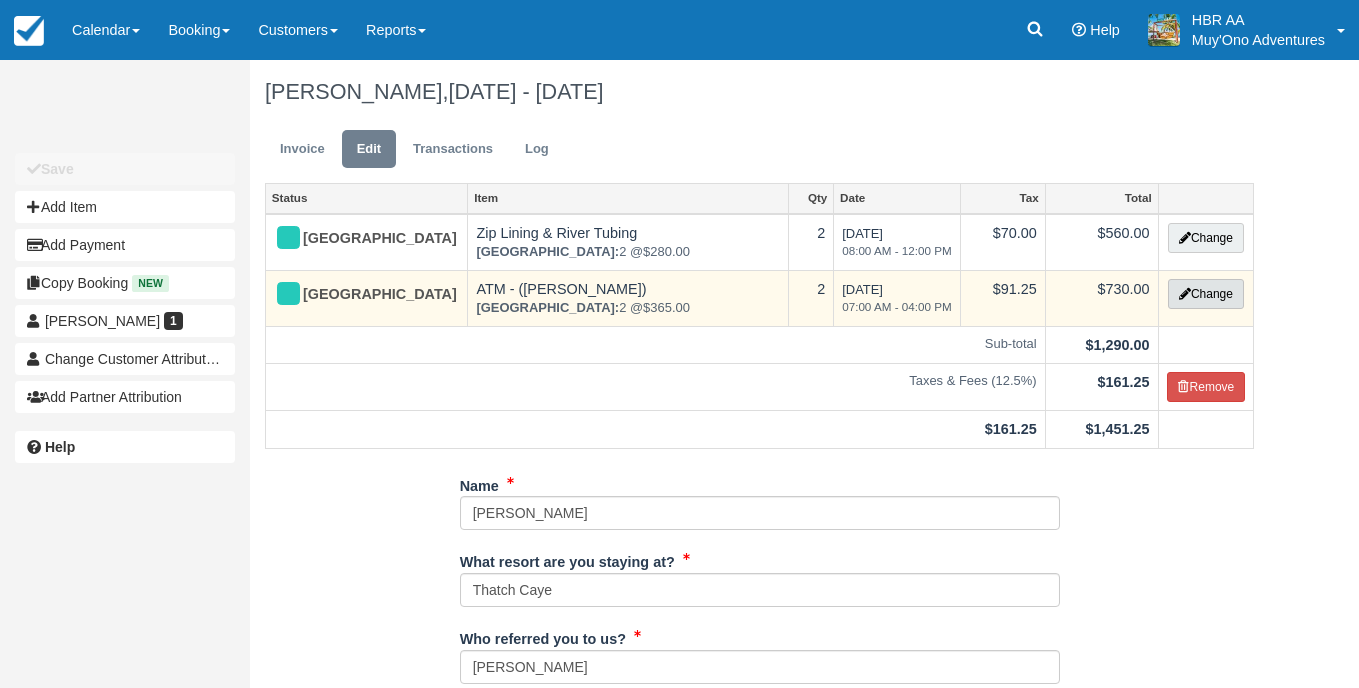 click on "Change" at bounding box center (1206, 294) 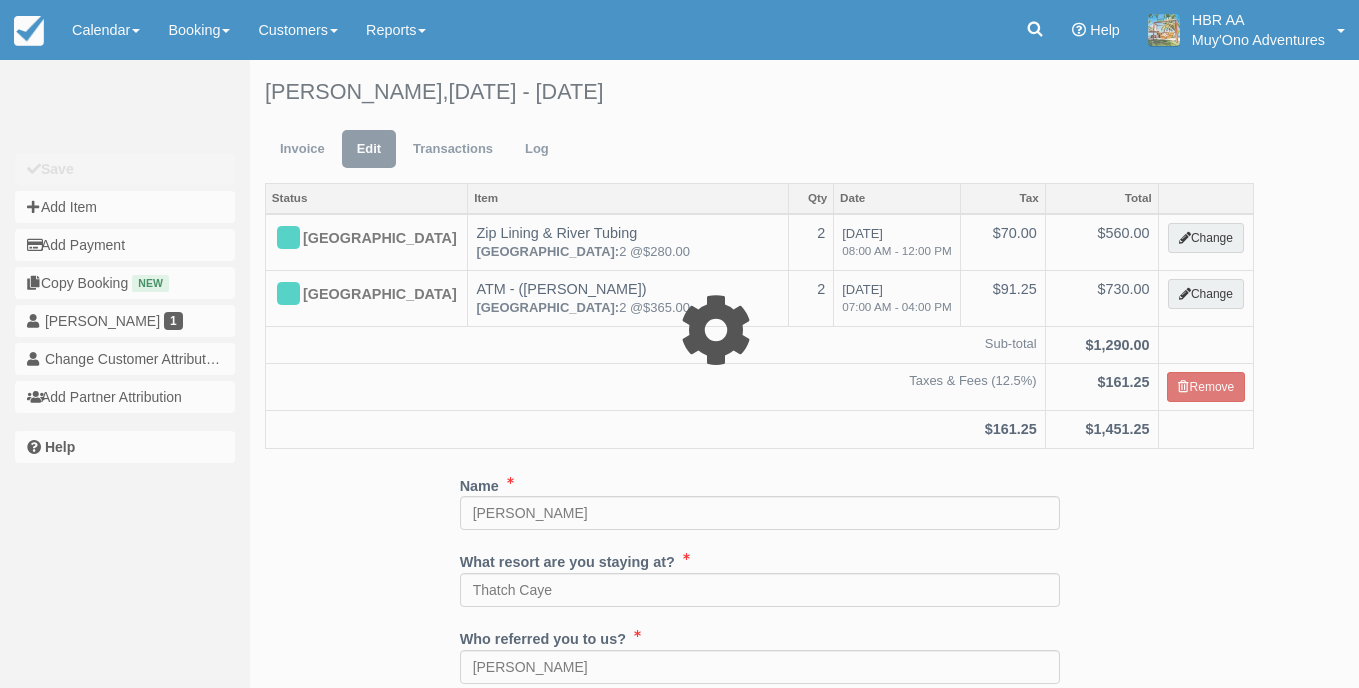 type on "730.00" 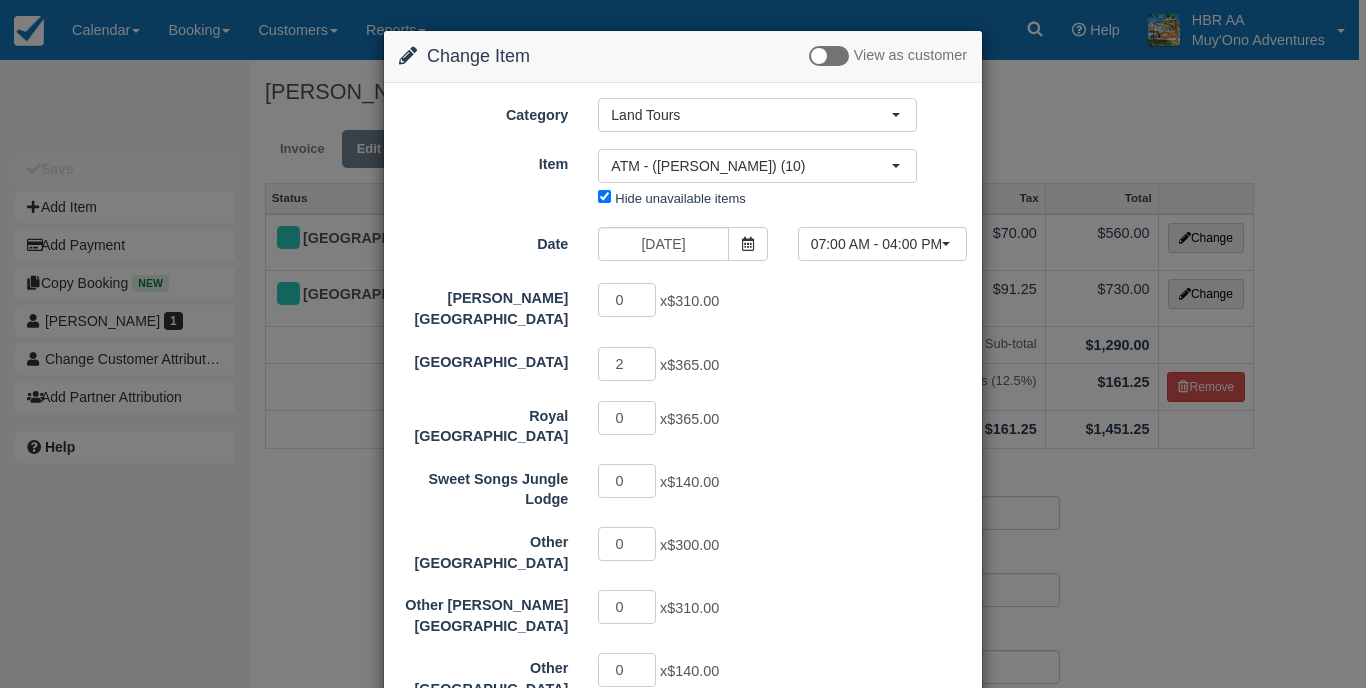 click on "2   x  $365.00" at bounding box center [757, 366] 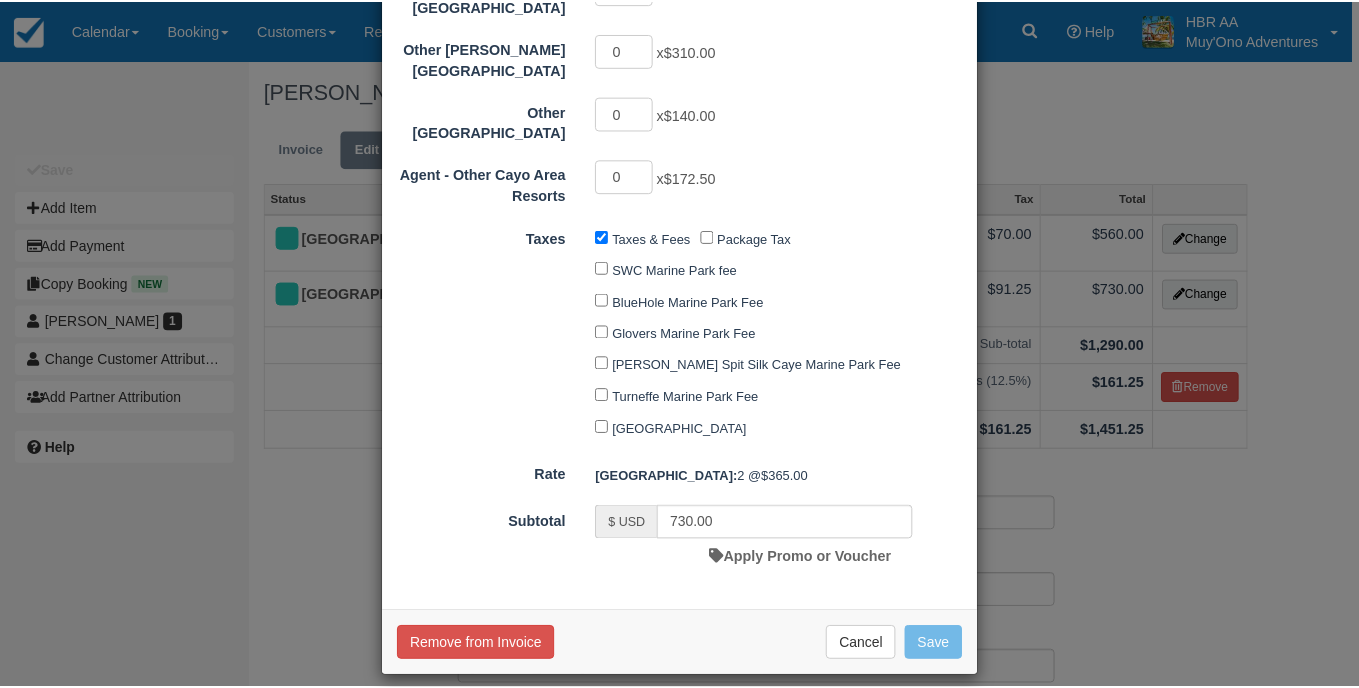 scroll, scrollTop: 545, scrollLeft: 0, axis: vertical 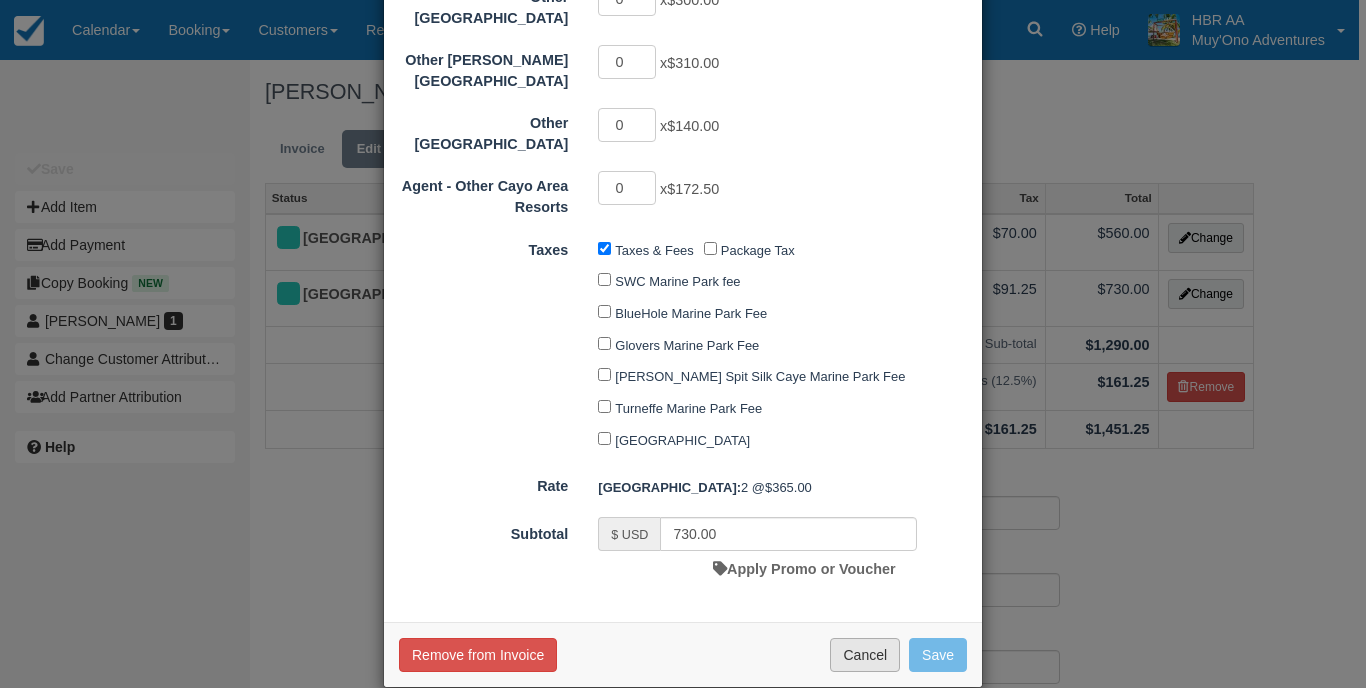 click on "Cancel" at bounding box center [865, 655] 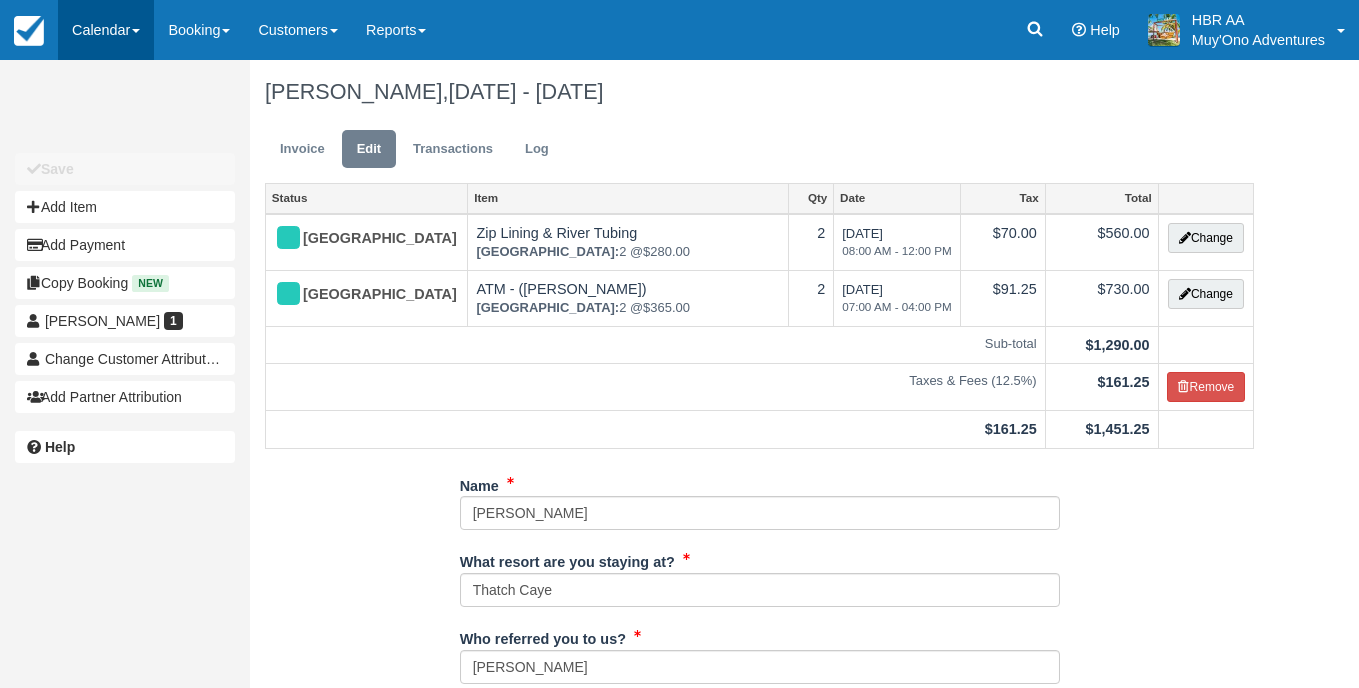 click on "Calendar" at bounding box center (106, 30) 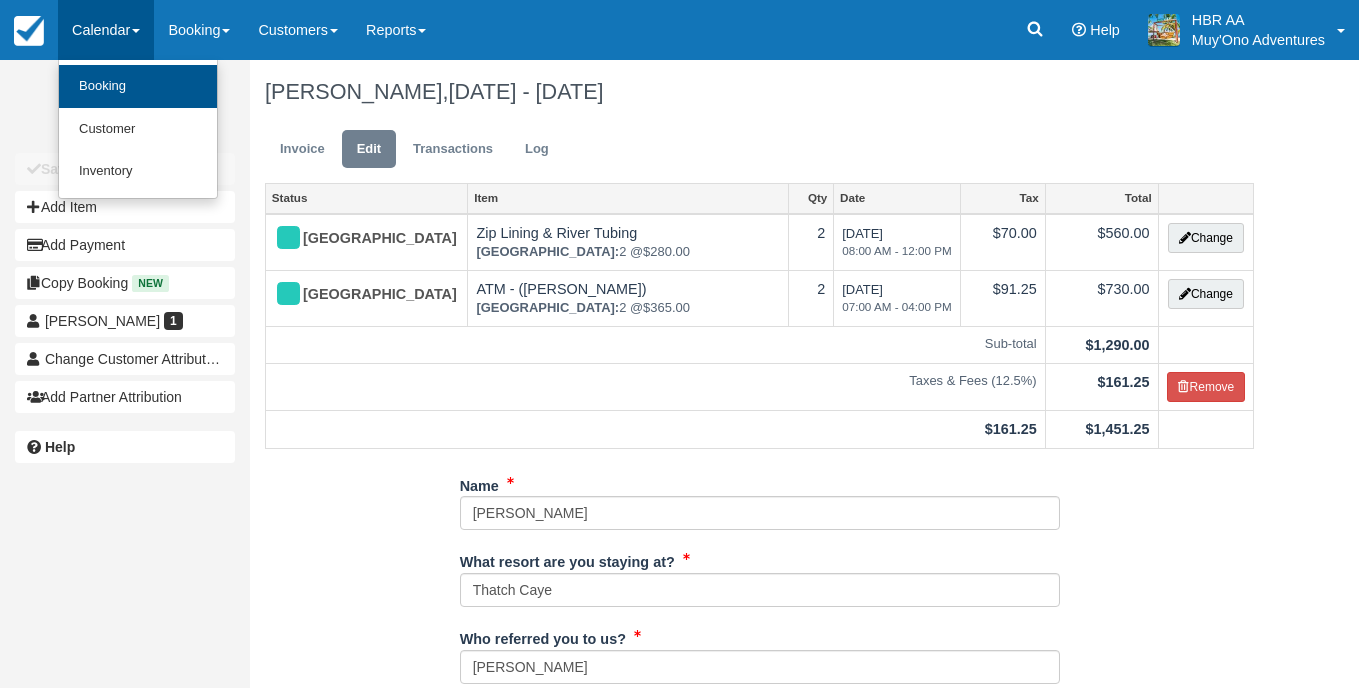 click on "Booking" at bounding box center (138, 86) 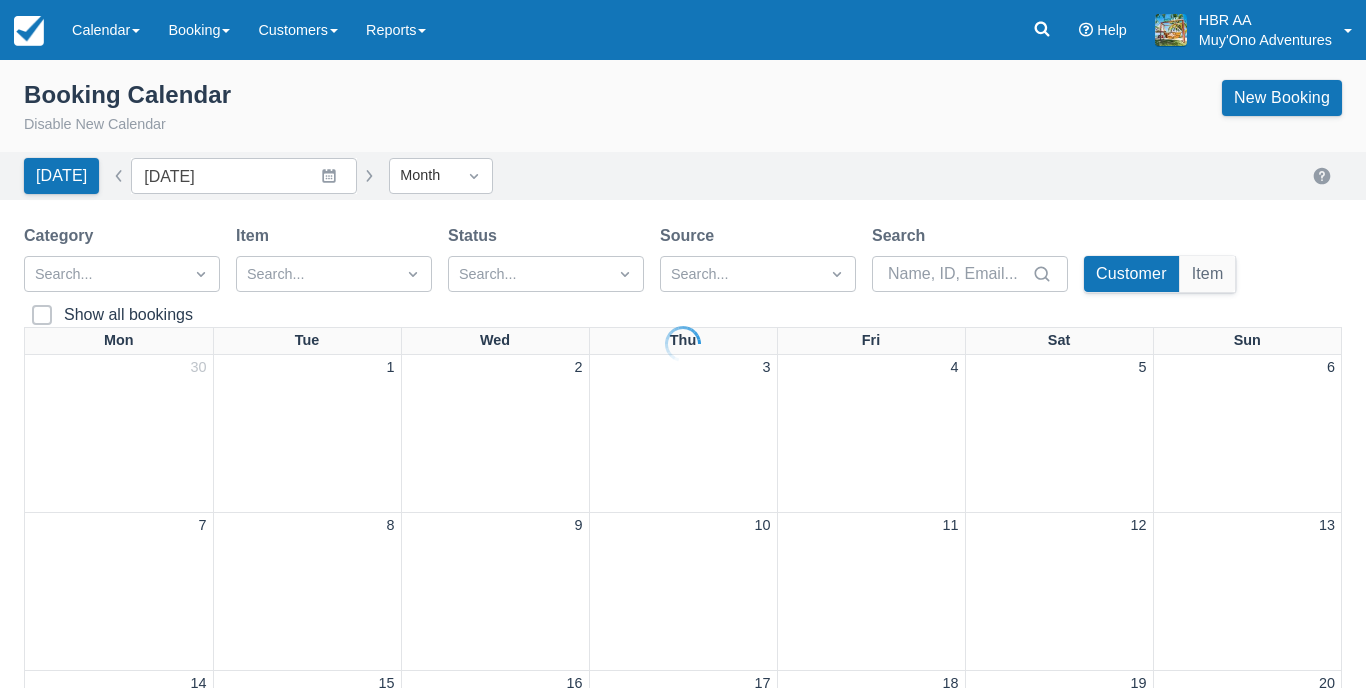 scroll, scrollTop: 0, scrollLeft: 0, axis: both 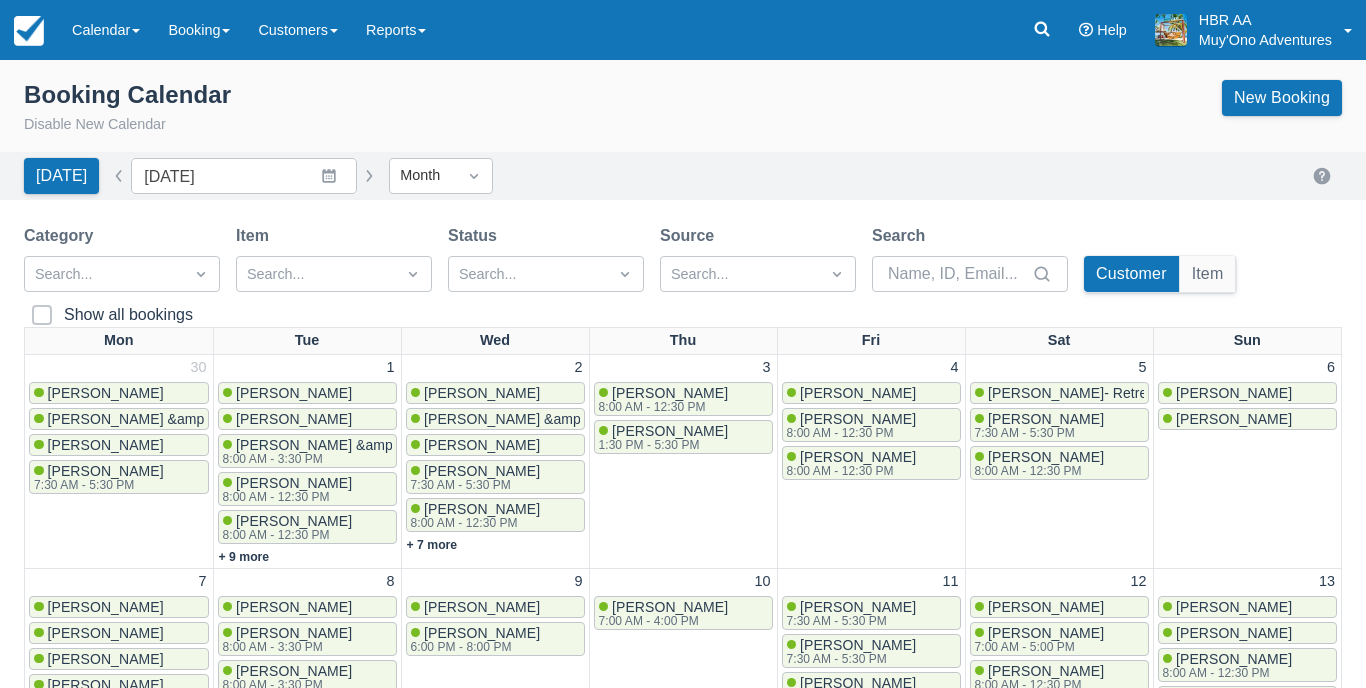 click on "Category Search... Item Search... Status Search... Source Search... Search Customer Item Show all bookings" at bounding box center (683, 276) 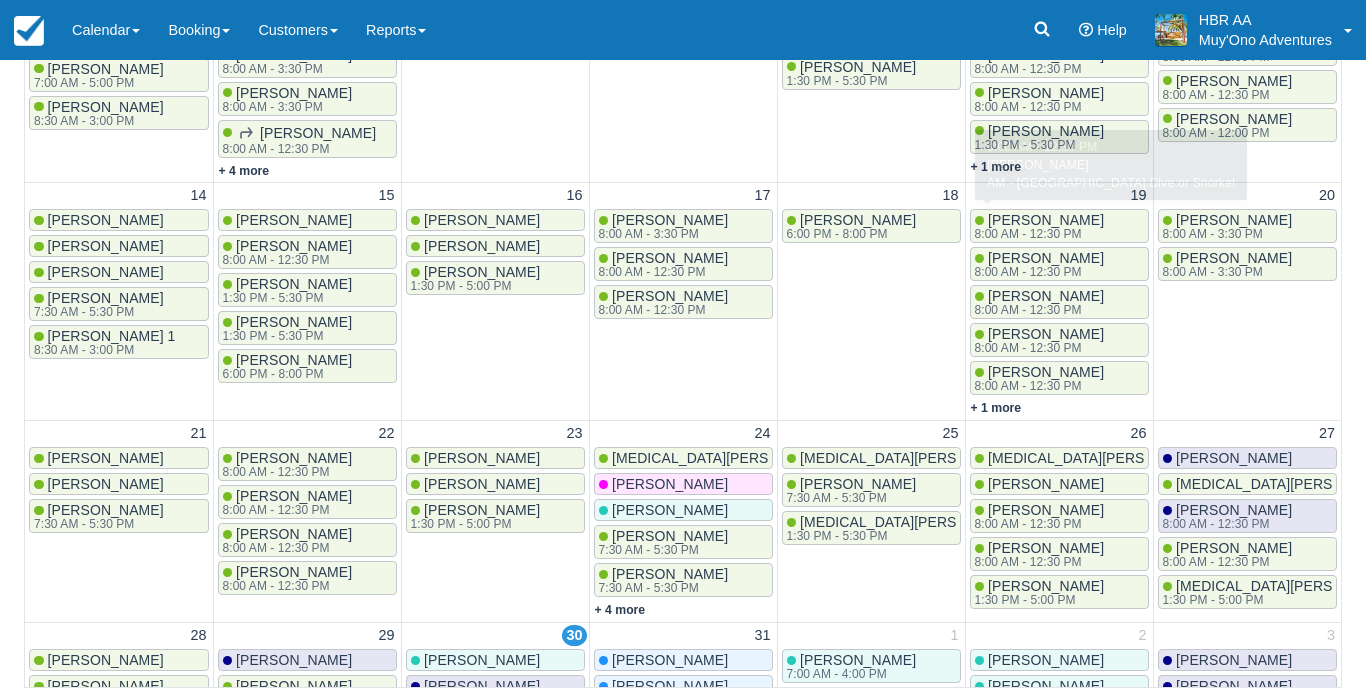 scroll, scrollTop: 614, scrollLeft: 0, axis: vertical 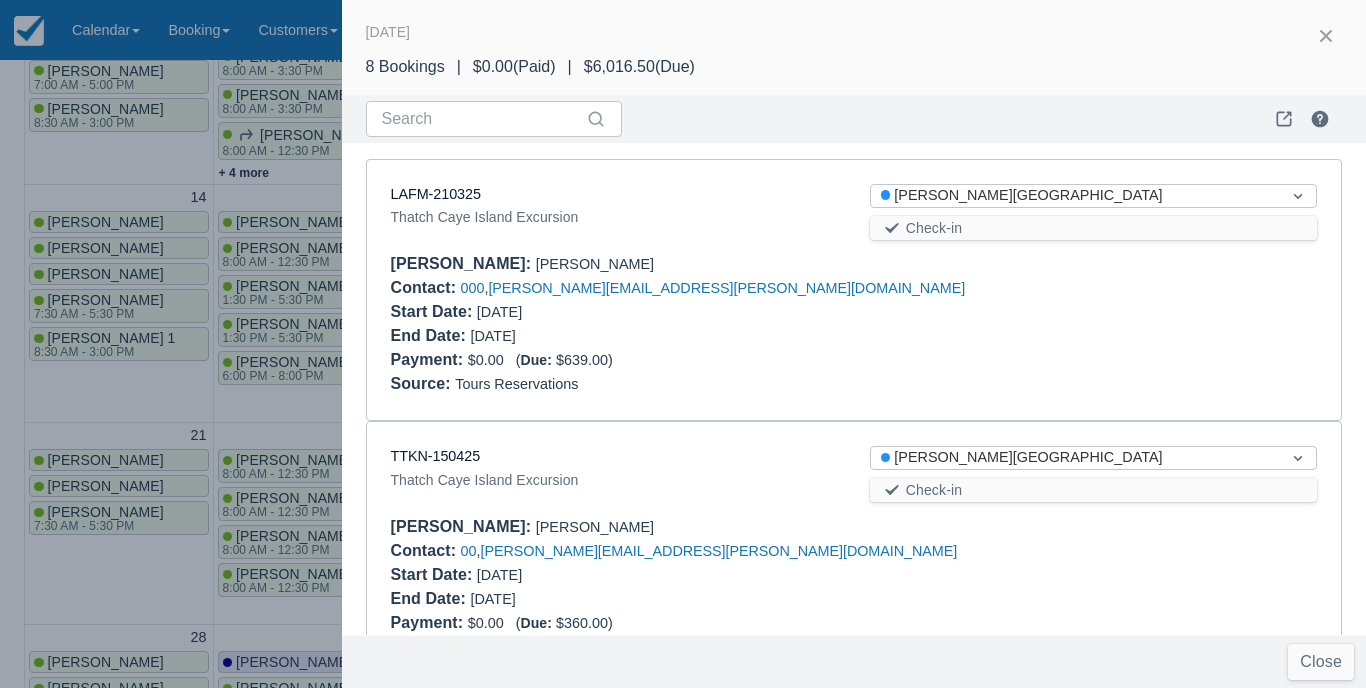 click on "Payment :   $0.00 ( Due:   $639.00 )" at bounding box center [854, 360] 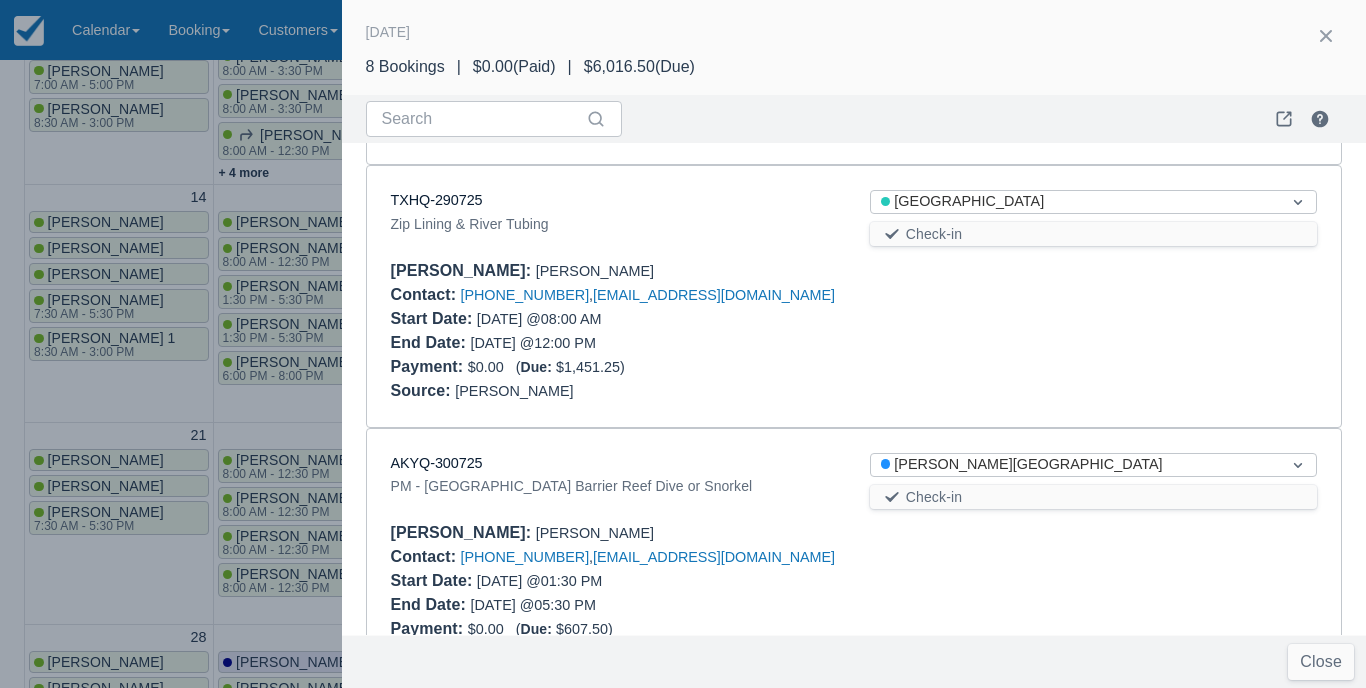 scroll, scrollTop: 1576, scrollLeft: 0, axis: vertical 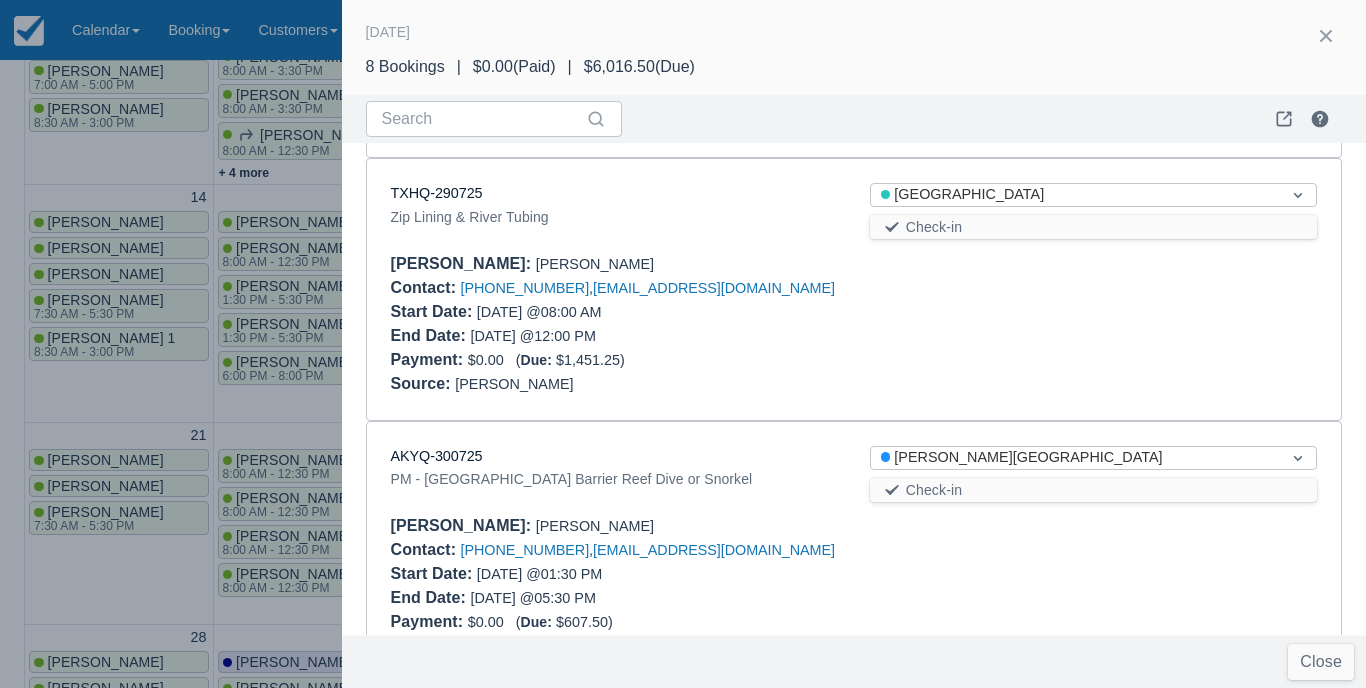 click on "Zip Lining & River Tubing" at bounding box center [614, 217] 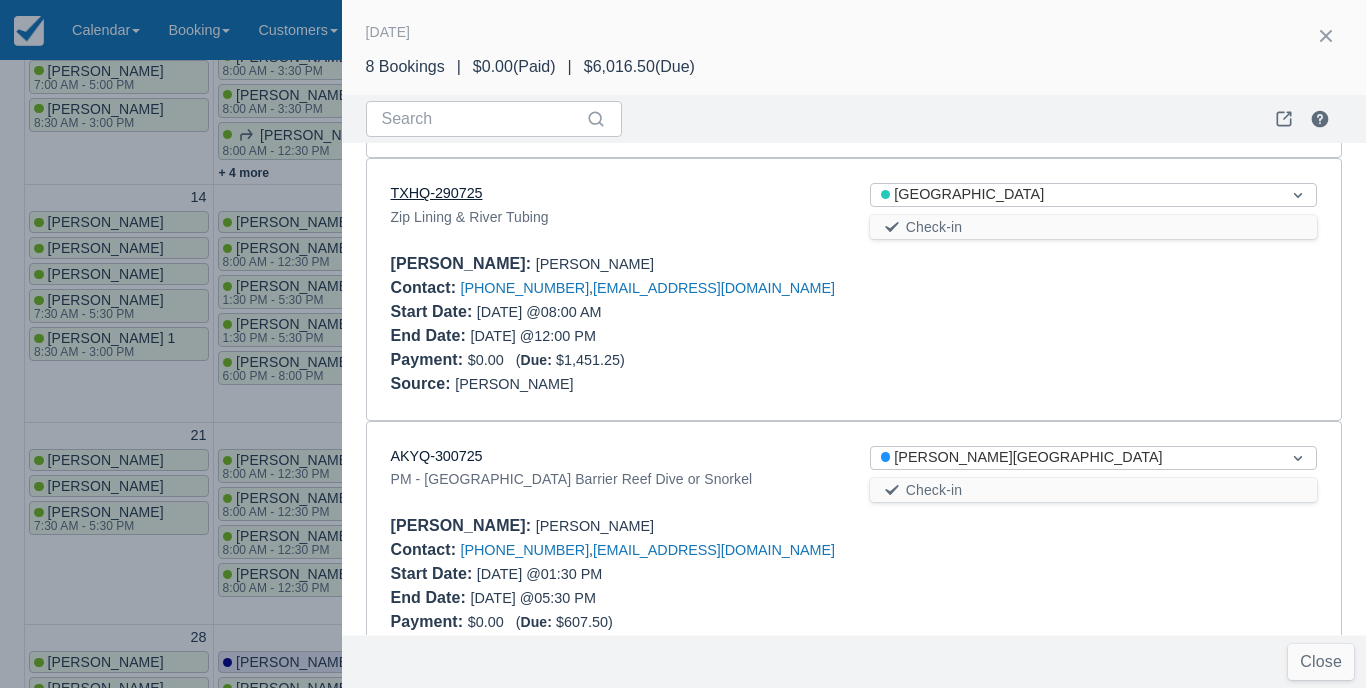 click on "TXHQ-290725" at bounding box center (437, 193) 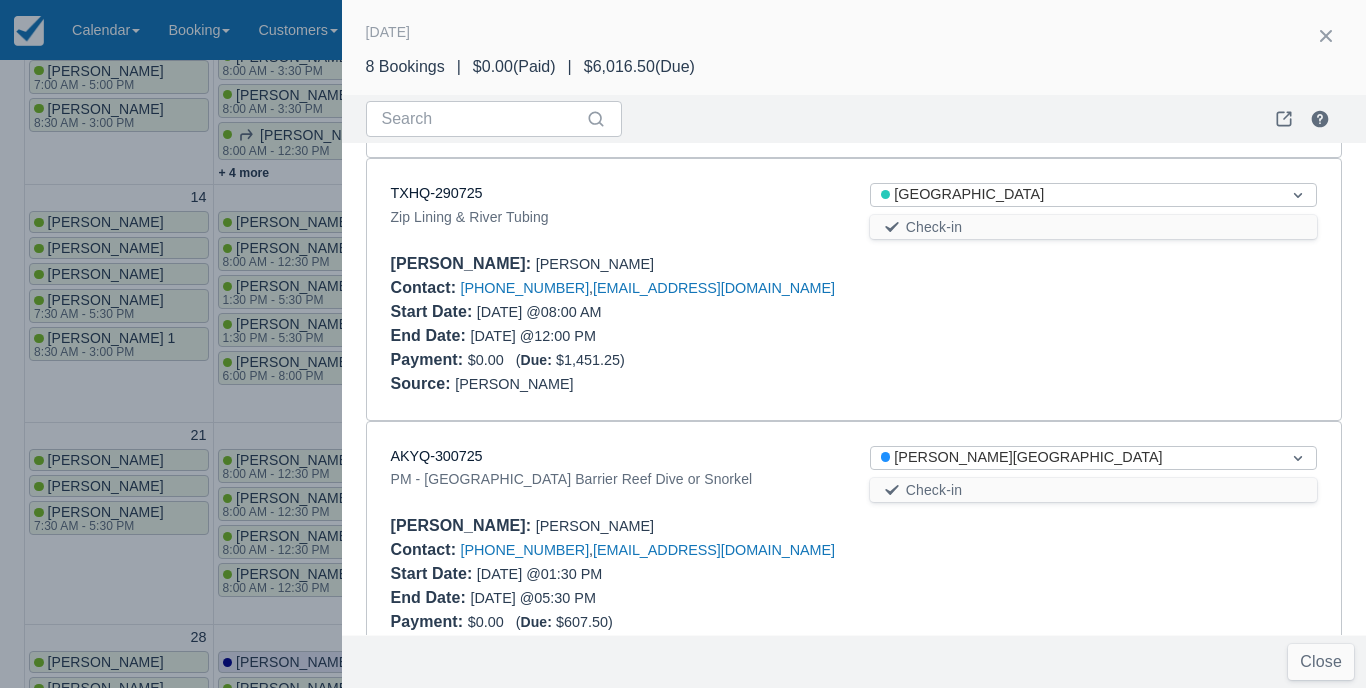 click on "TXHQ-290725 Zip Lining & River Tubing Status Thatch Caye Resort Check-in Booker :   Michelle Hilliard Contact :   +5018324570098 ,  hotel_ops@pleasant.net Start Date :   07/31/25   @  08:00 AM End Date :   07/31/25   @  12:00 PM Payment :   $0.00 ( Due:   $1,451.25 ) Source :   Luis Galdamez" at bounding box center [854, 289] 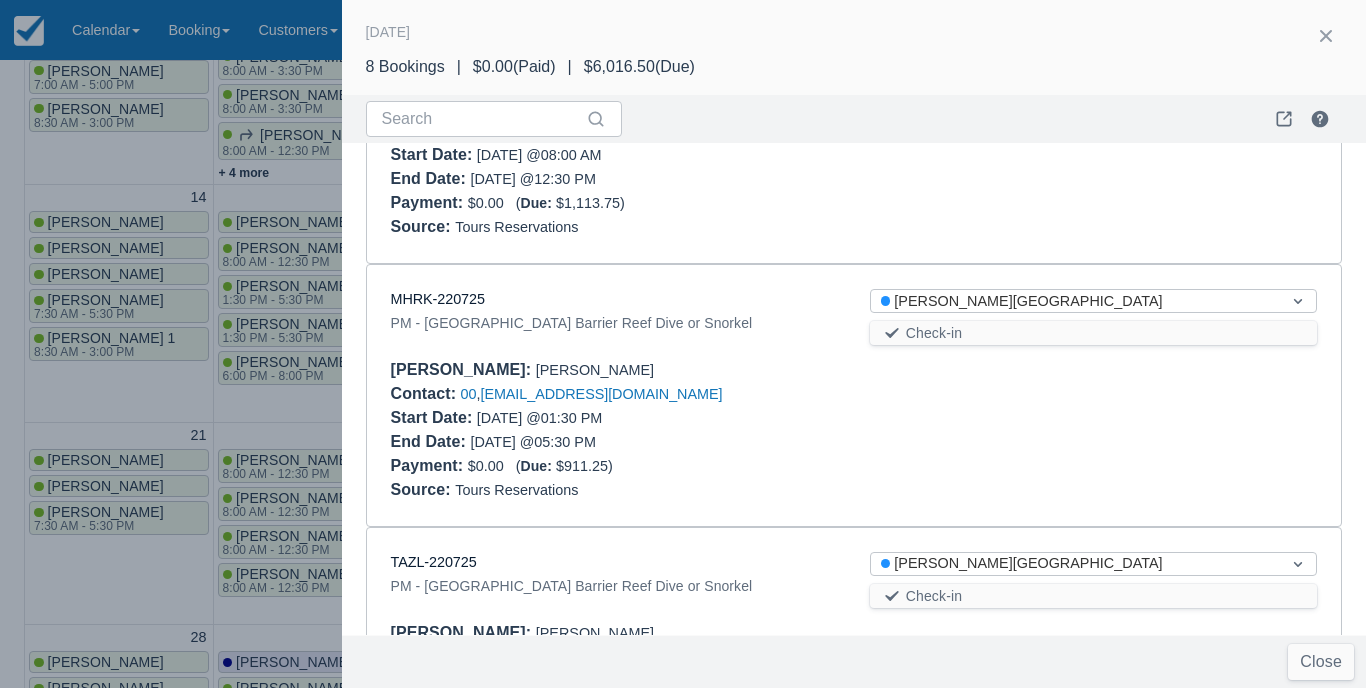 scroll, scrollTop: 680, scrollLeft: 0, axis: vertical 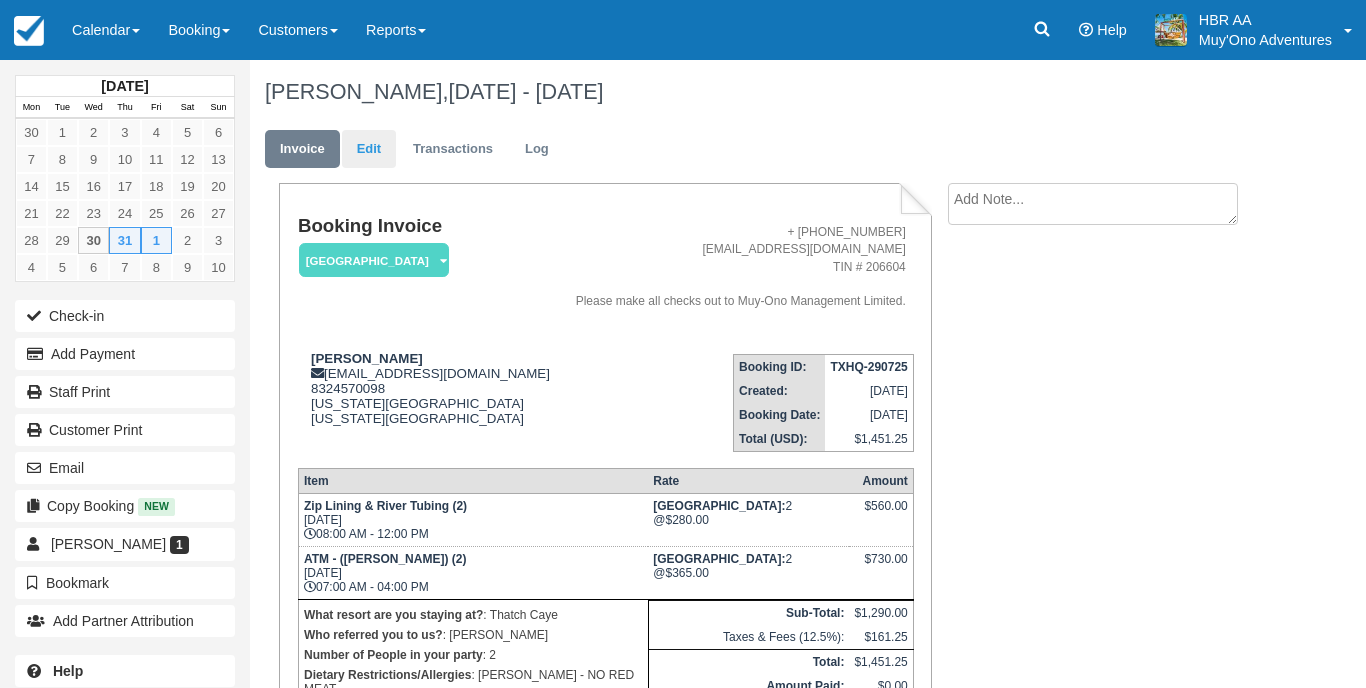 click on "Edit" at bounding box center (369, 149) 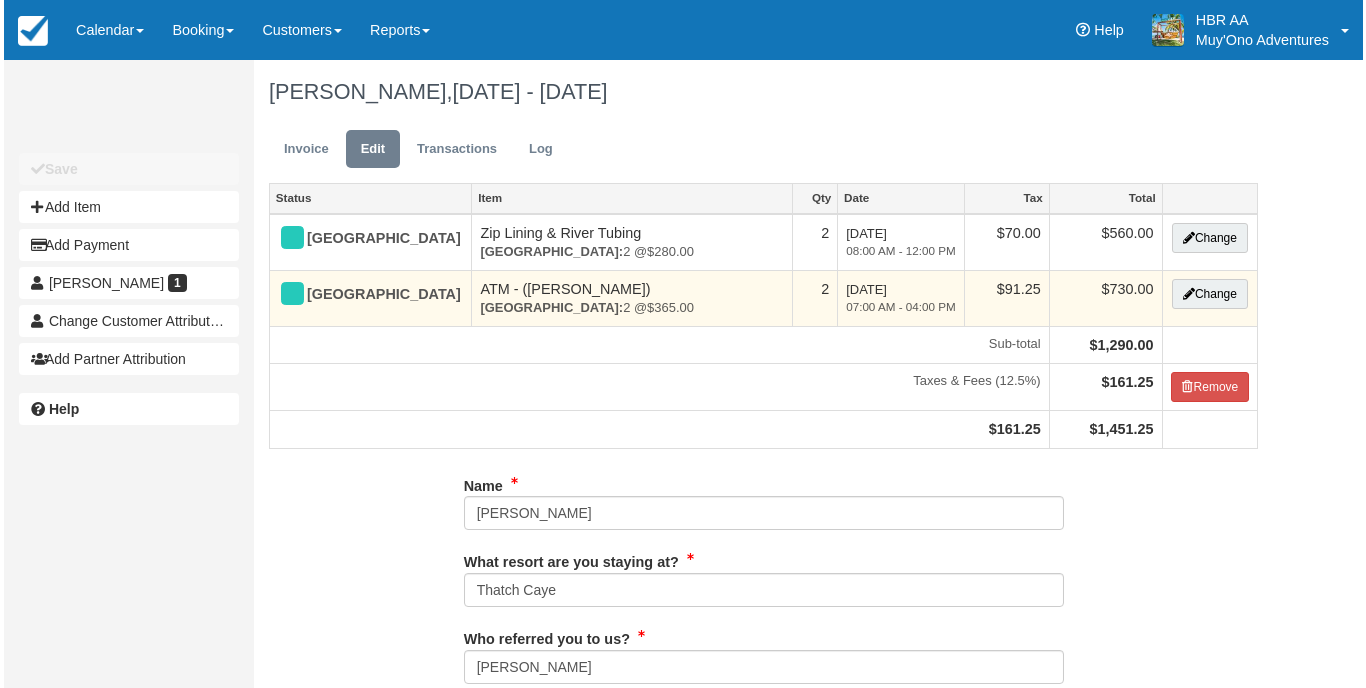 scroll, scrollTop: 0, scrollLeft: 0, axis: both 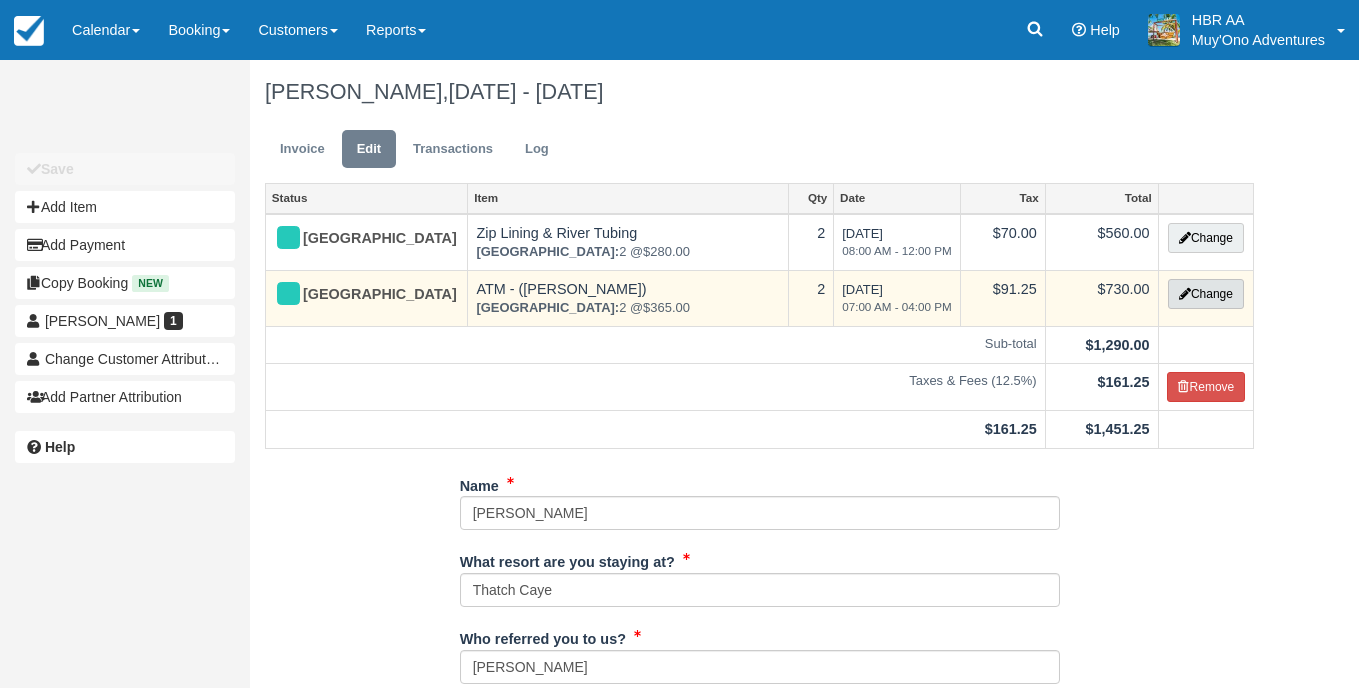 click on "Change" at bounding box center (1206, 294) 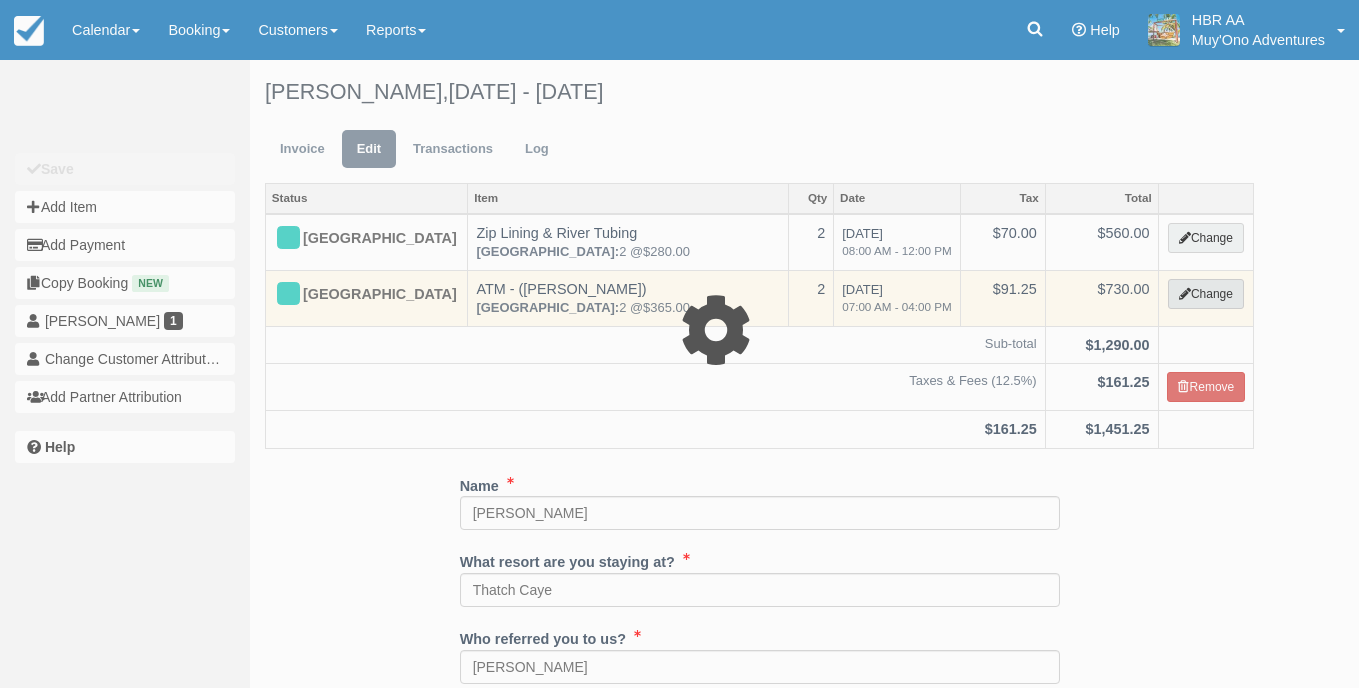 select on "15" 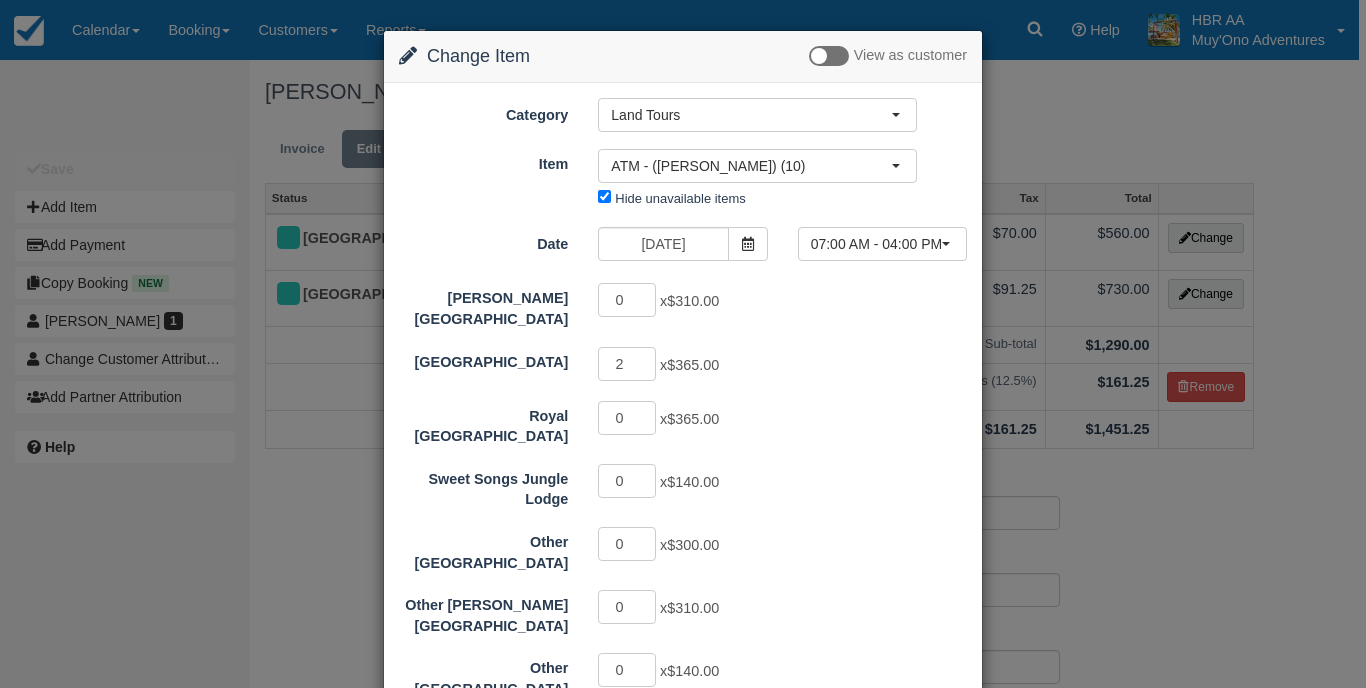 click on "[PERSON_NAME][GEOGRAPHIC_DATA] 0   x  $310.00 [GEOGRAPHIC_DATA] 2   x  $365.00 Royal Belize 0   x  $365.00 Sweet Songs Jungle Lodge 0   x  $140.00 Other Placencia Area Resort 0   x  $300.00 Other [PERSON_NAME] Area Resort 0   x  $310.00 Other [GEOGRAPHIC_DATA] 0   x  $140.00 Agent - Other Cayo Area Resorts 0   x  $172.50" at bounding box center (683, 521) 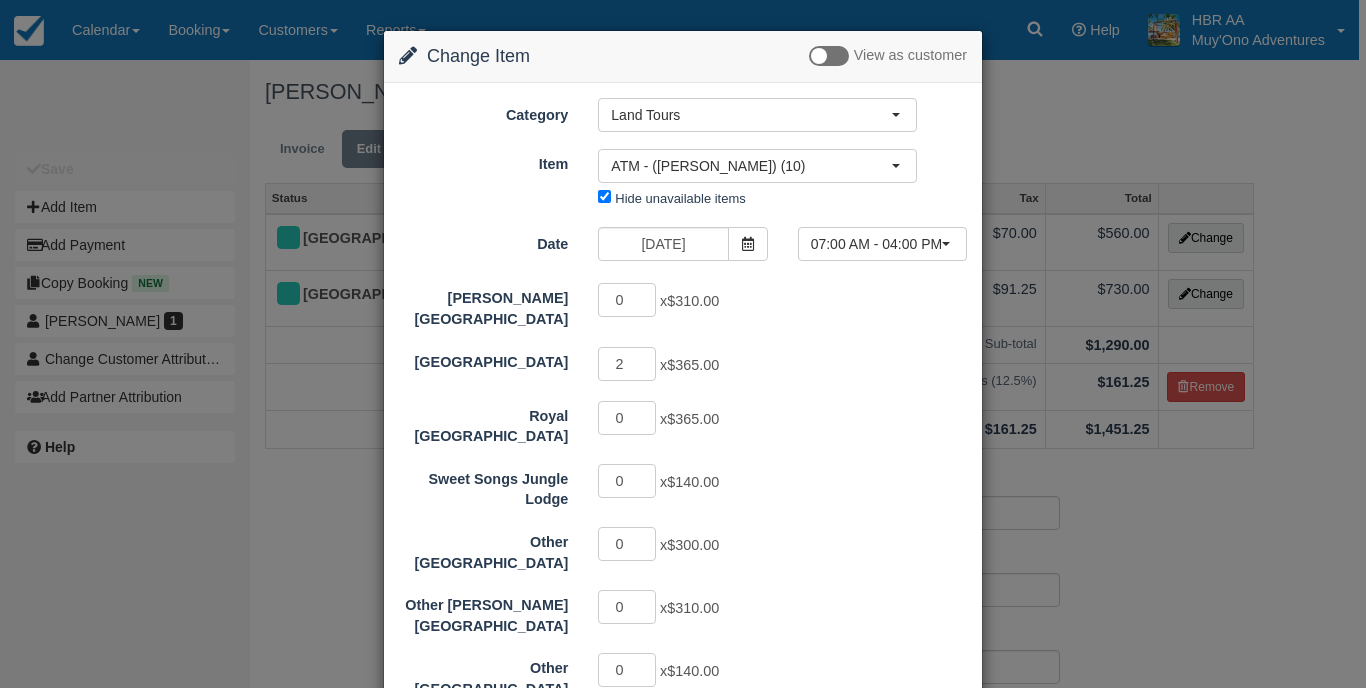 scroll, scrollTop: 0, scrollLeft: 0, axis: both 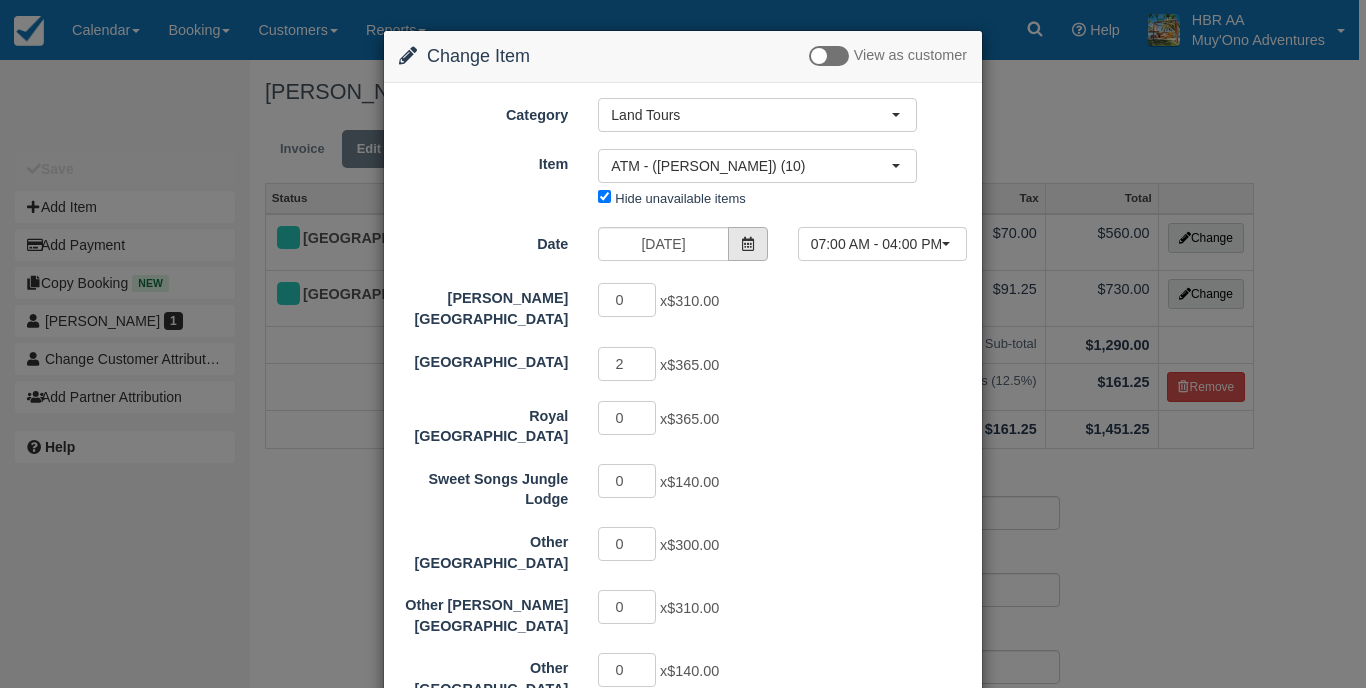 click at bounding box center (748, 244) 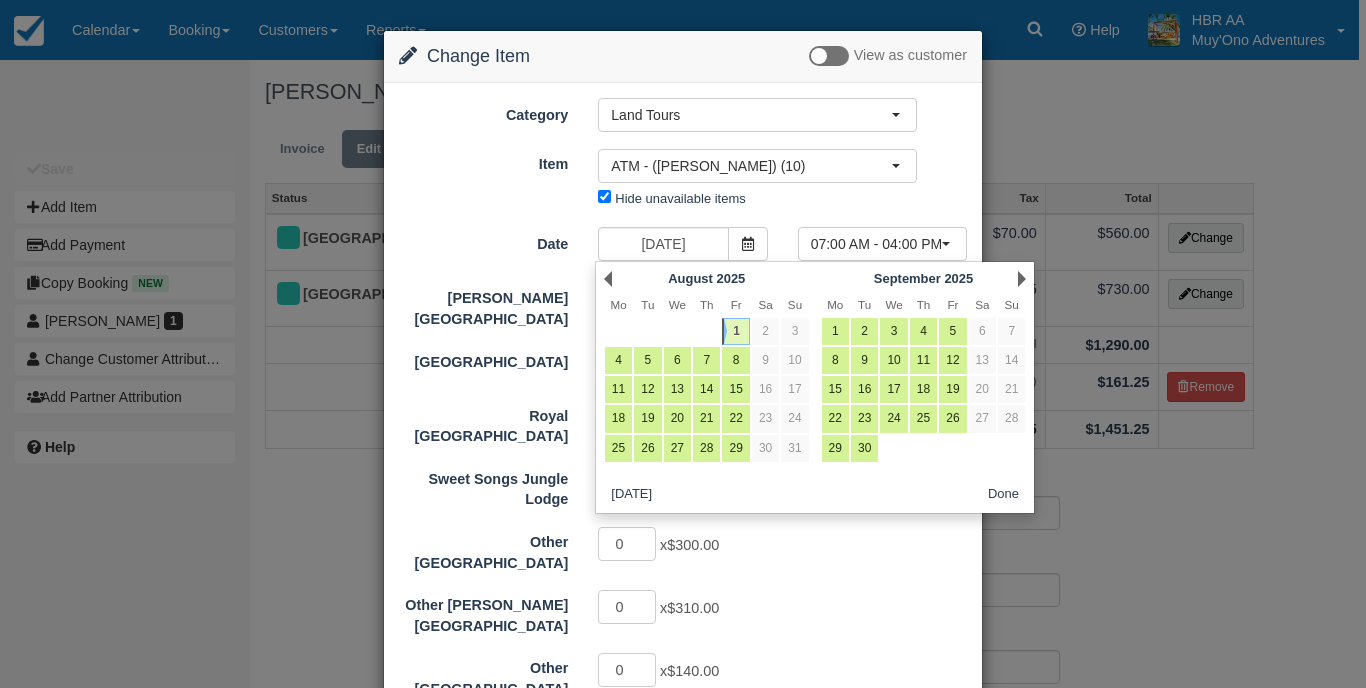 click on "1" at bounding box center [735, 331] 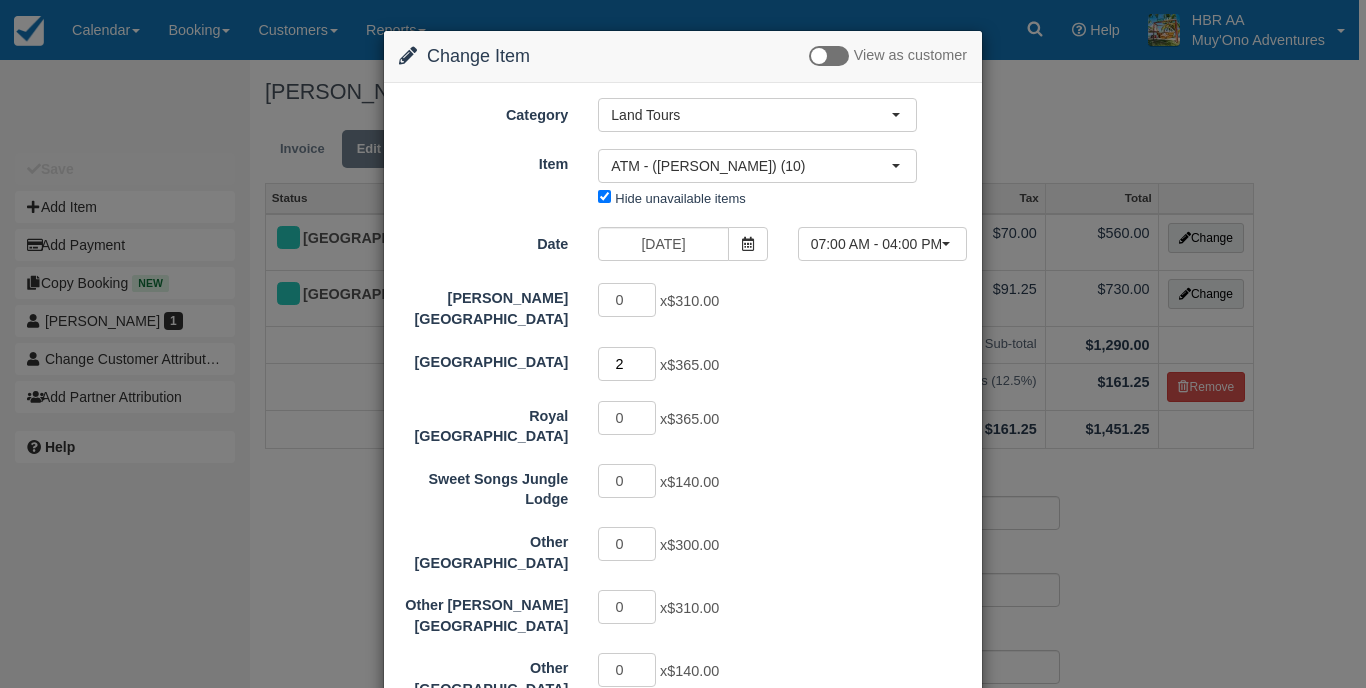 click on "2" at bounding box center (627, 364) 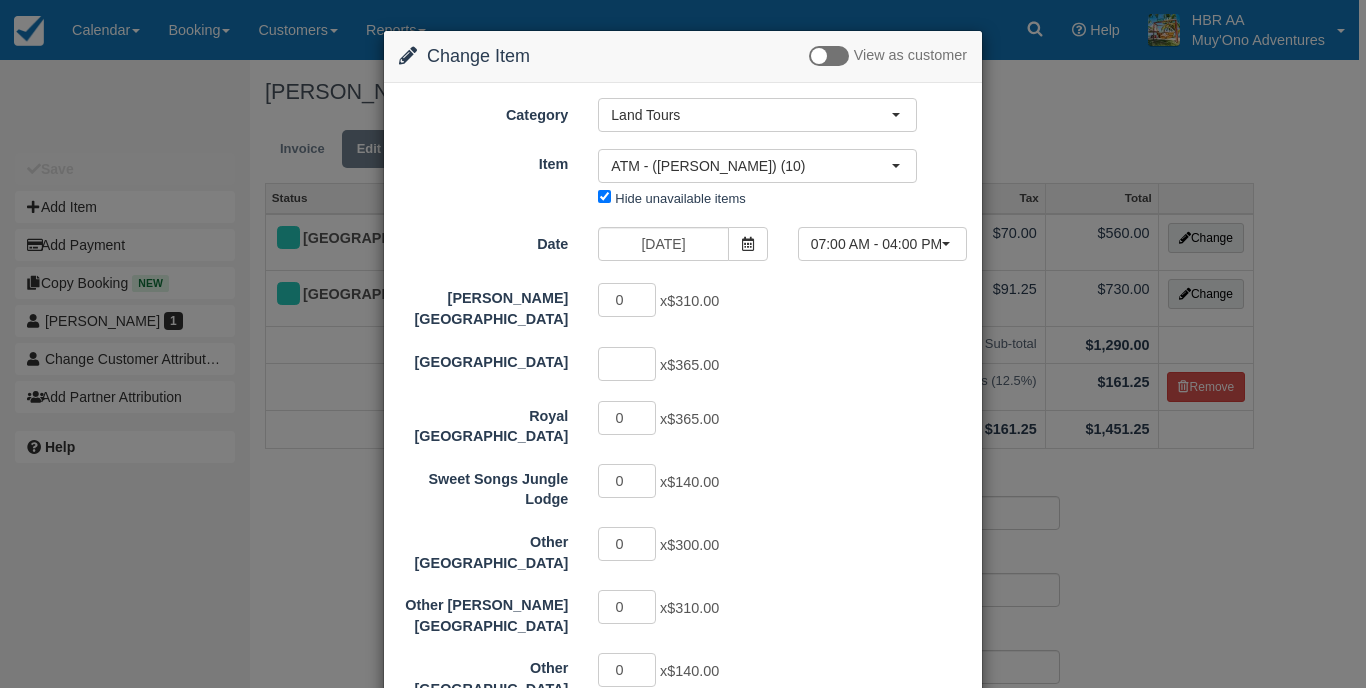 type on "2" 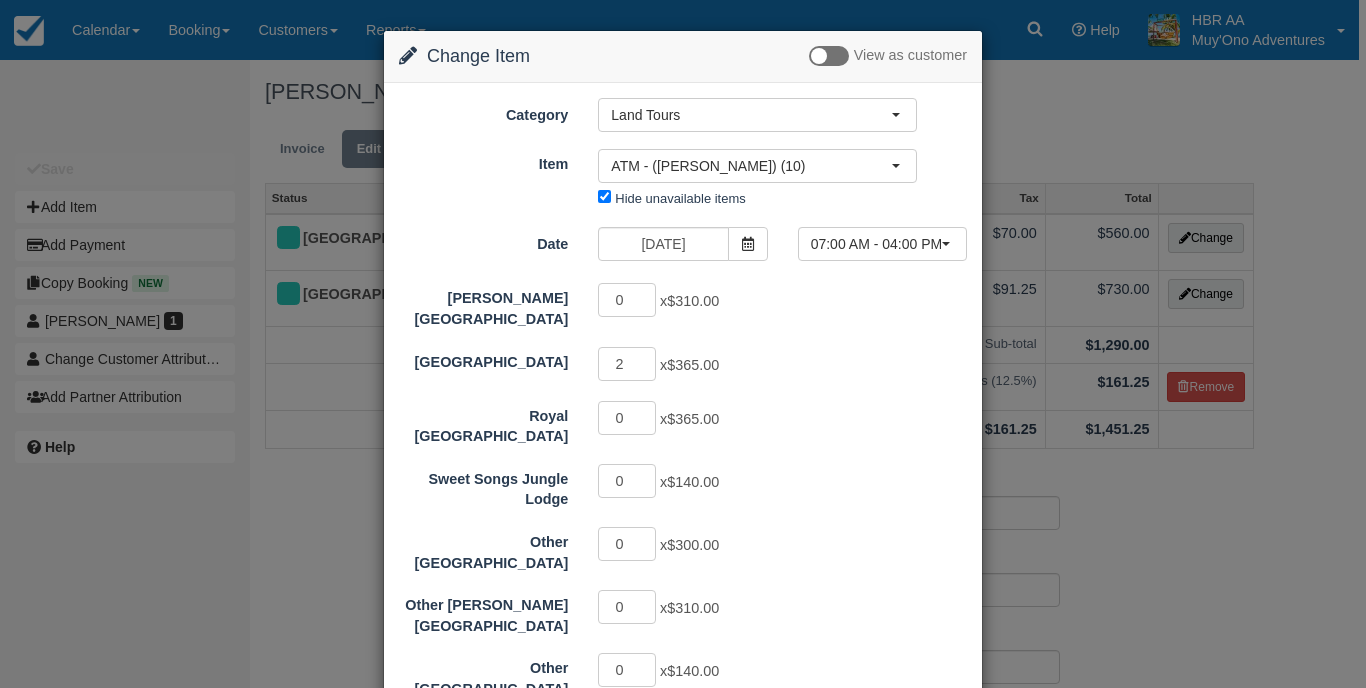 click on "2   x  $365.00" at bounding box center [757, 366] 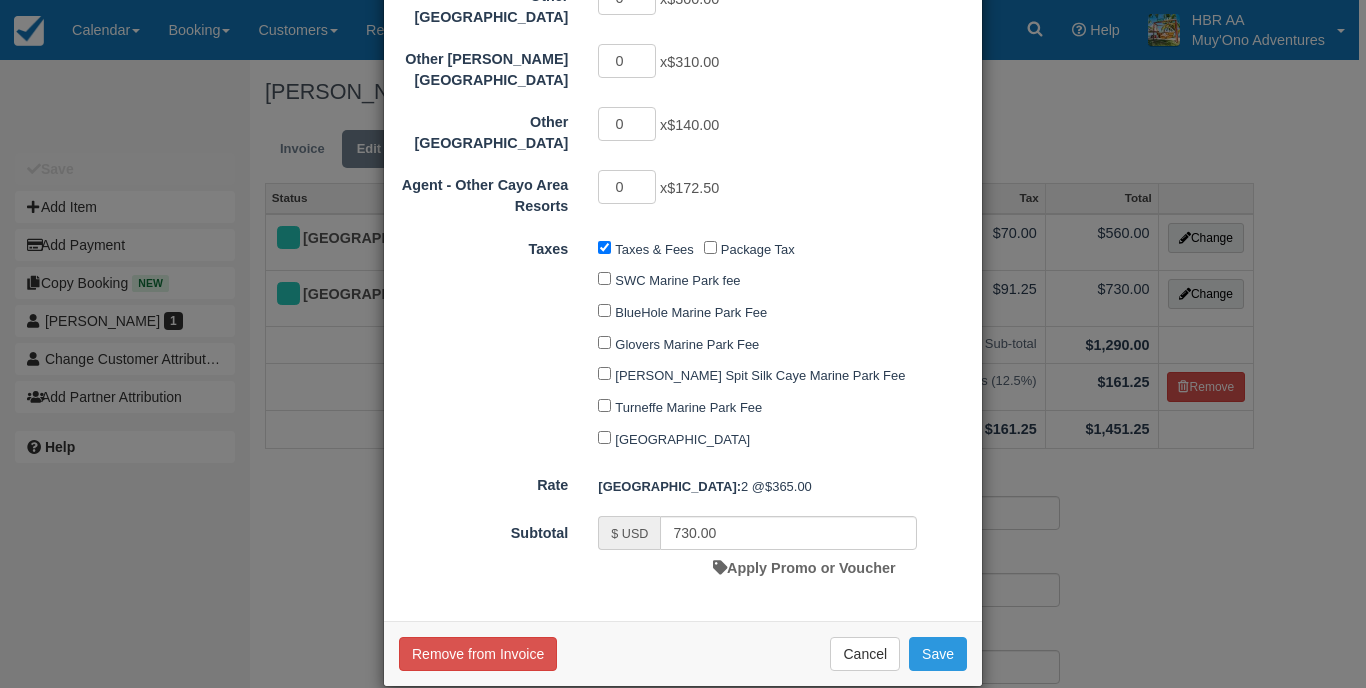 scroll, scrollTop: 545, scrollLeft: 0, axis: vertical 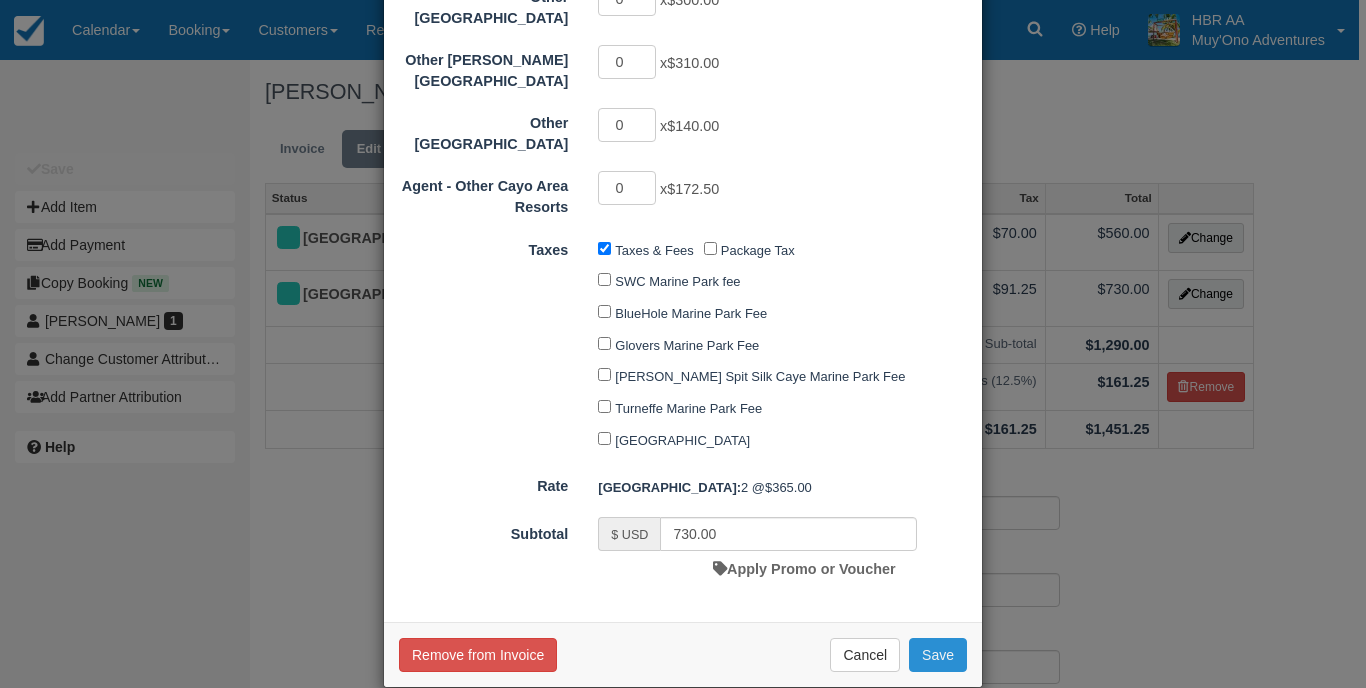 click on "Save" at bounding box center (938, 655) 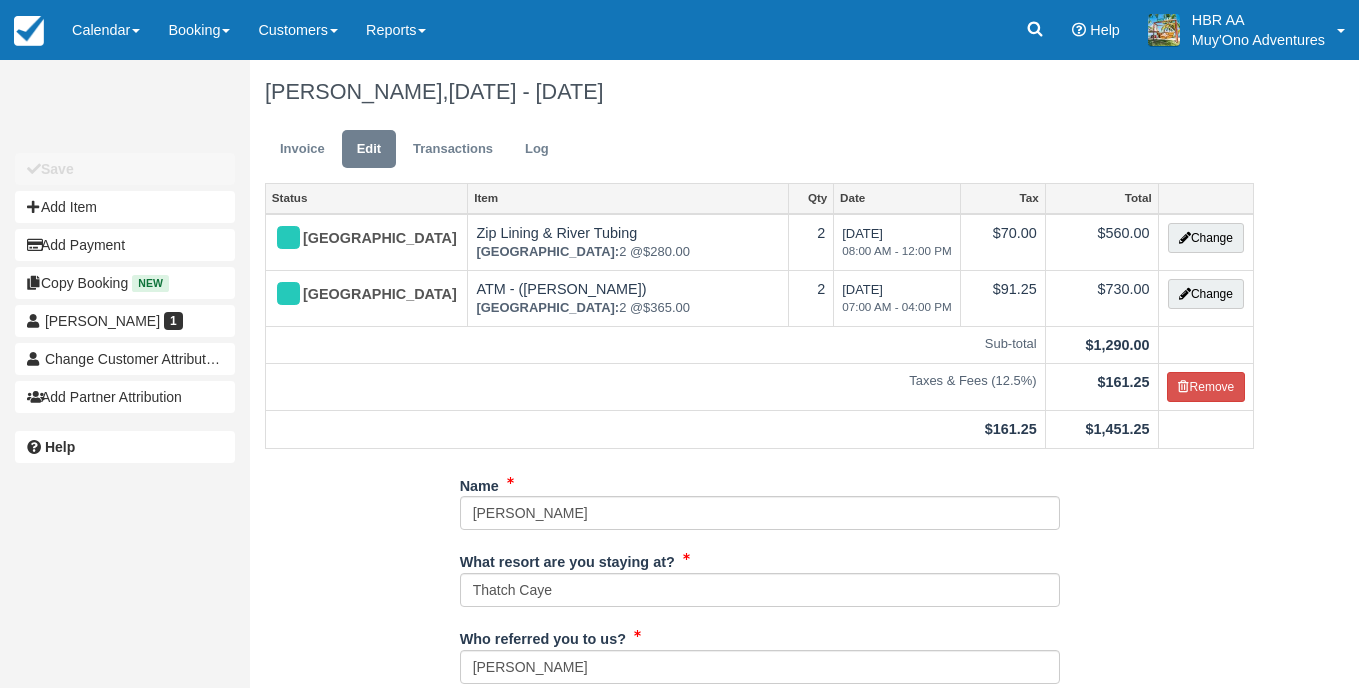 scroll, scrollTop: 0, scrollLeft: 0, axis: both 